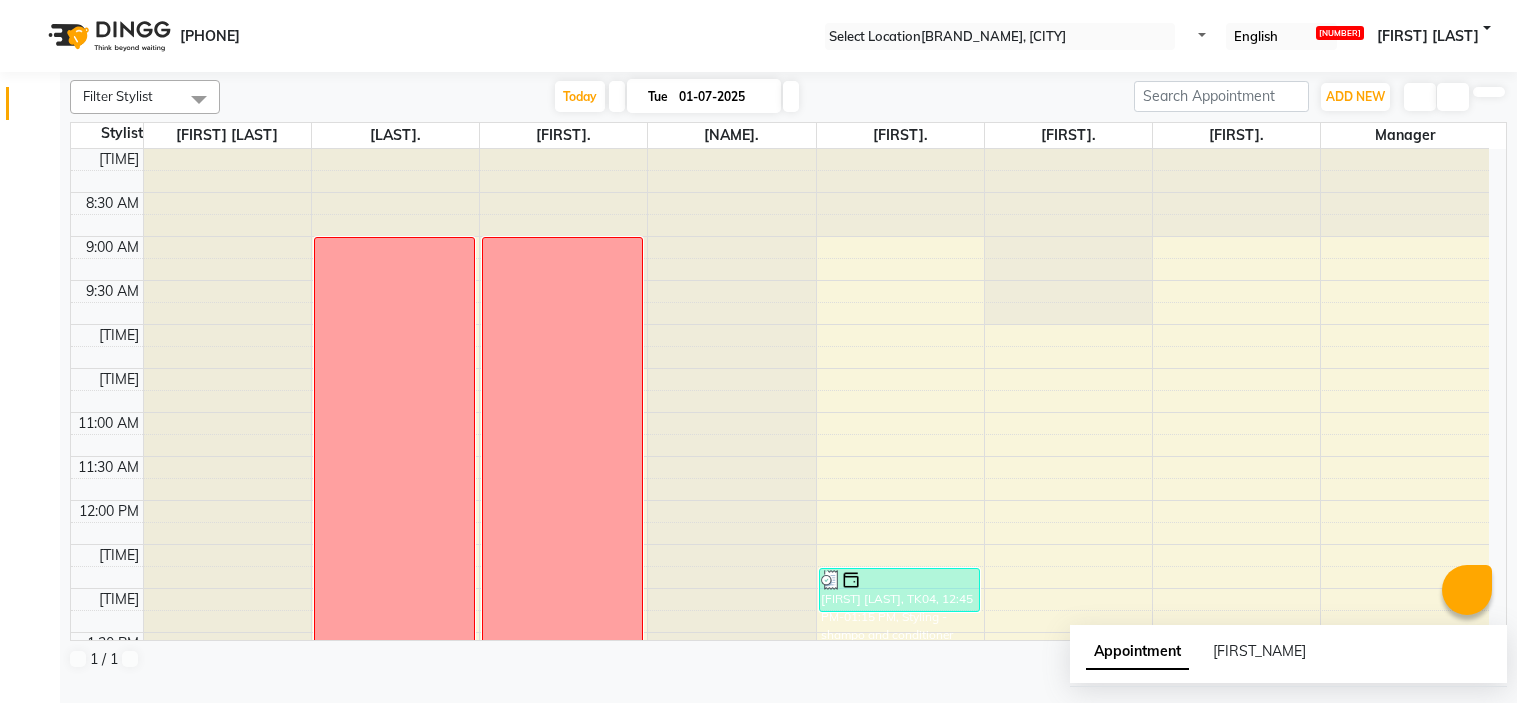 scroll, scrollTop: 0, scrollLeft: 0, axis: both 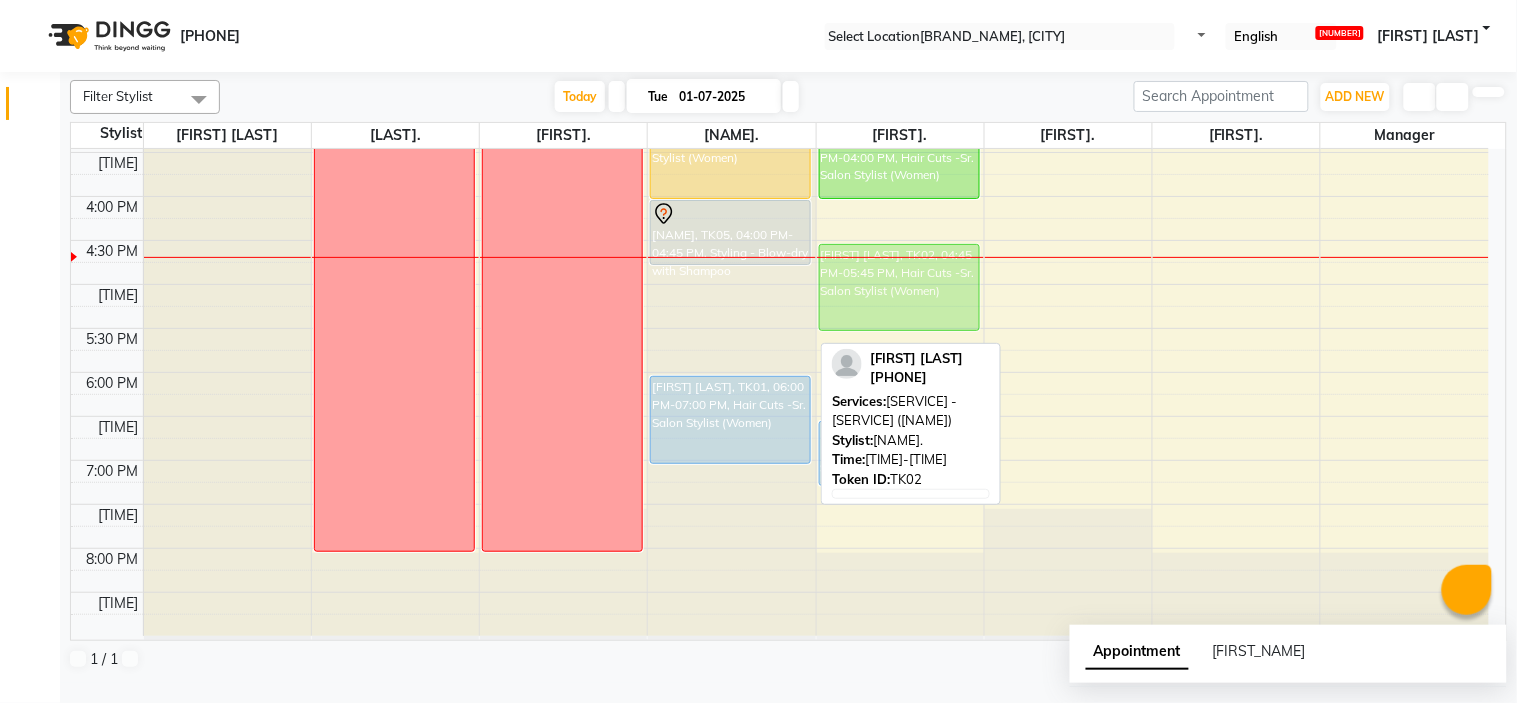 drag, startPoint x: 733, startPoint y: 287, endPoint x: 885, endPoint y: 261, distance: 154.20766 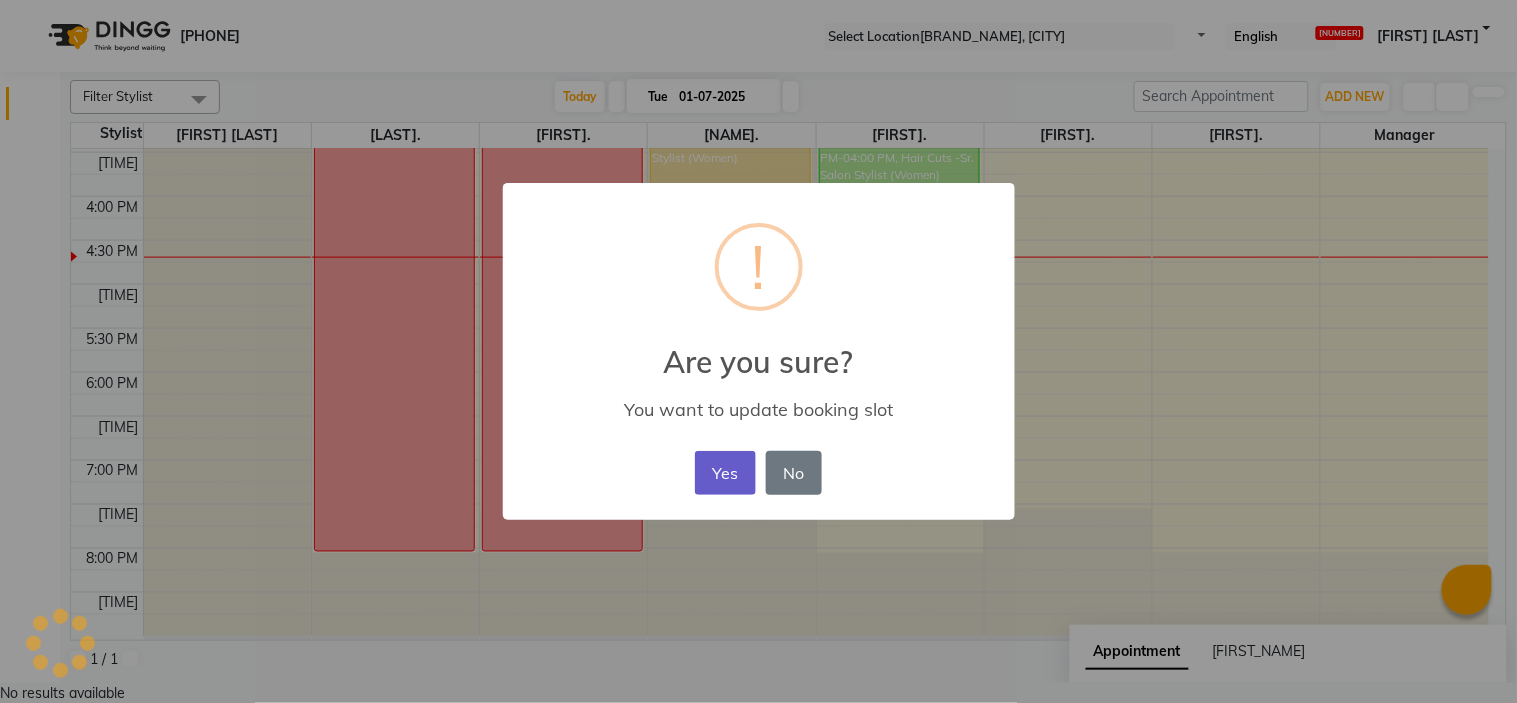 click on "Yes" at bounding box center [725, 473] 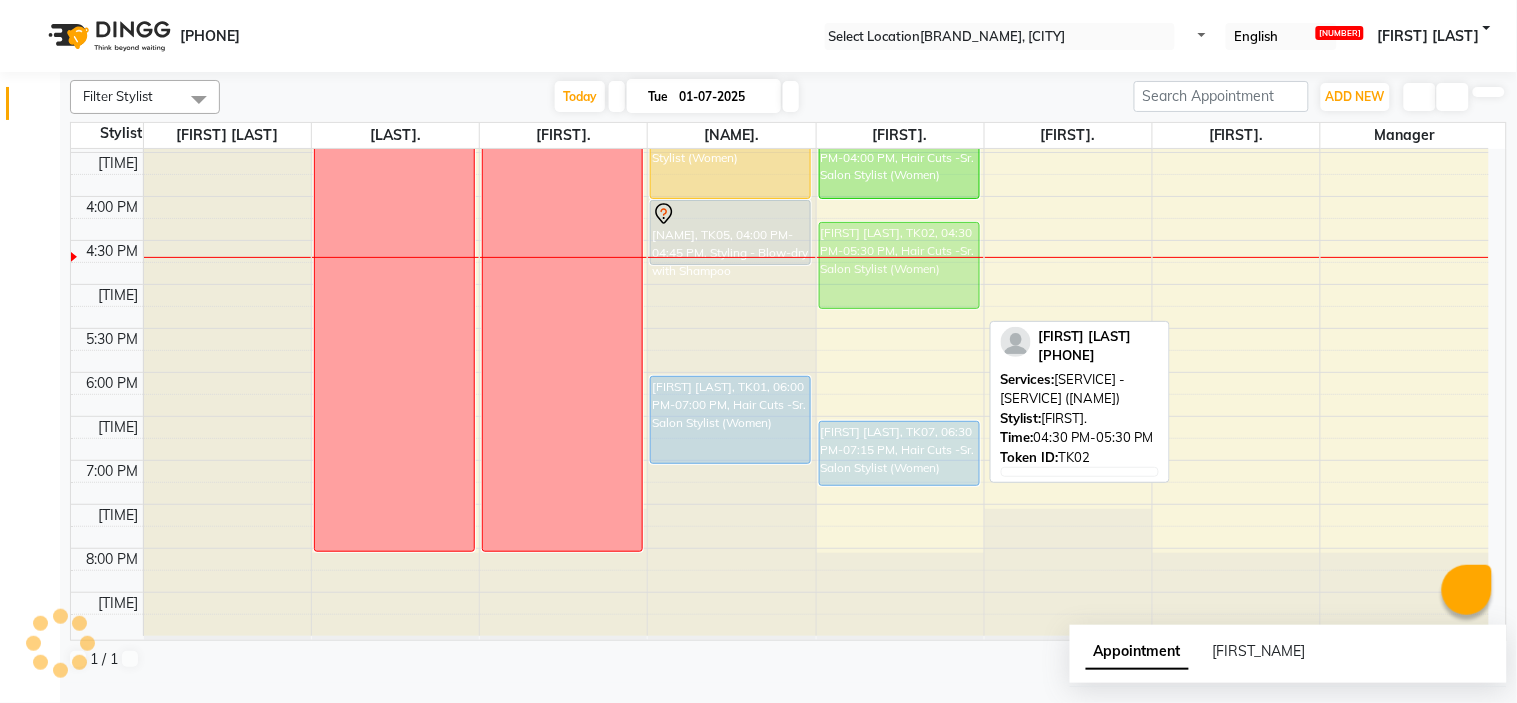 drag, startPoint x: 842, startPoint y: 285, endPoint x: 850, endPoint y: 260, distance: 26.24881 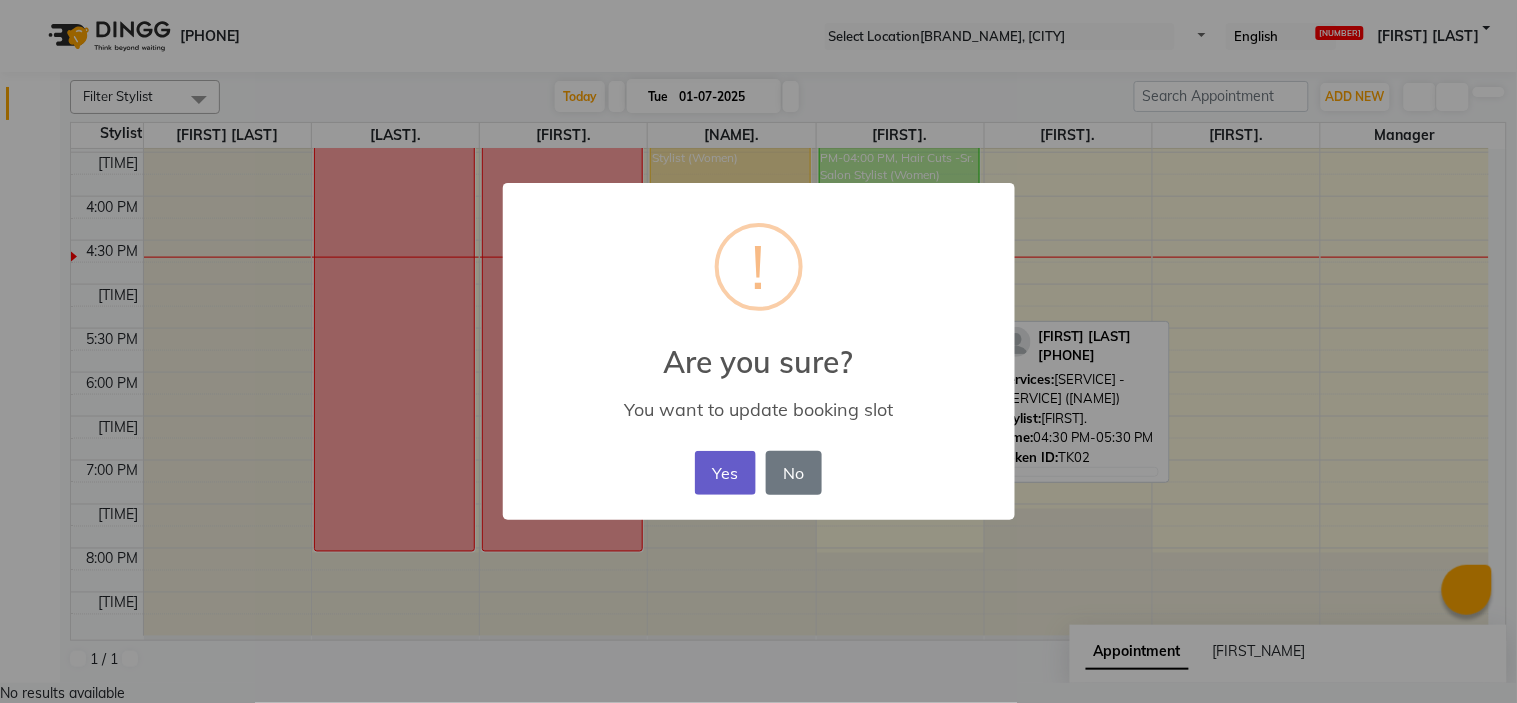 click on "Yes" at bounding box center (725, 473) 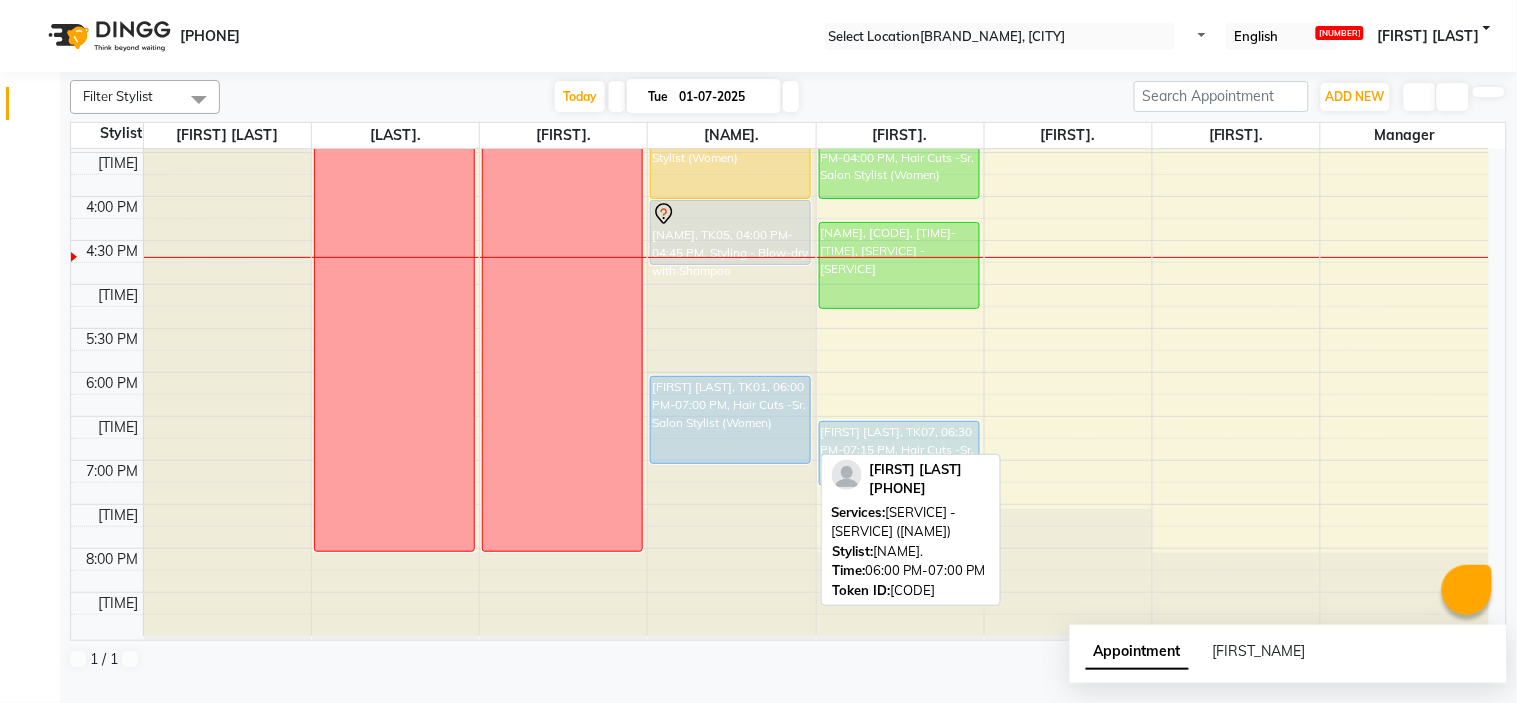 scroll, scrollTop: 545, scrollLeft: 0, axis: vertical 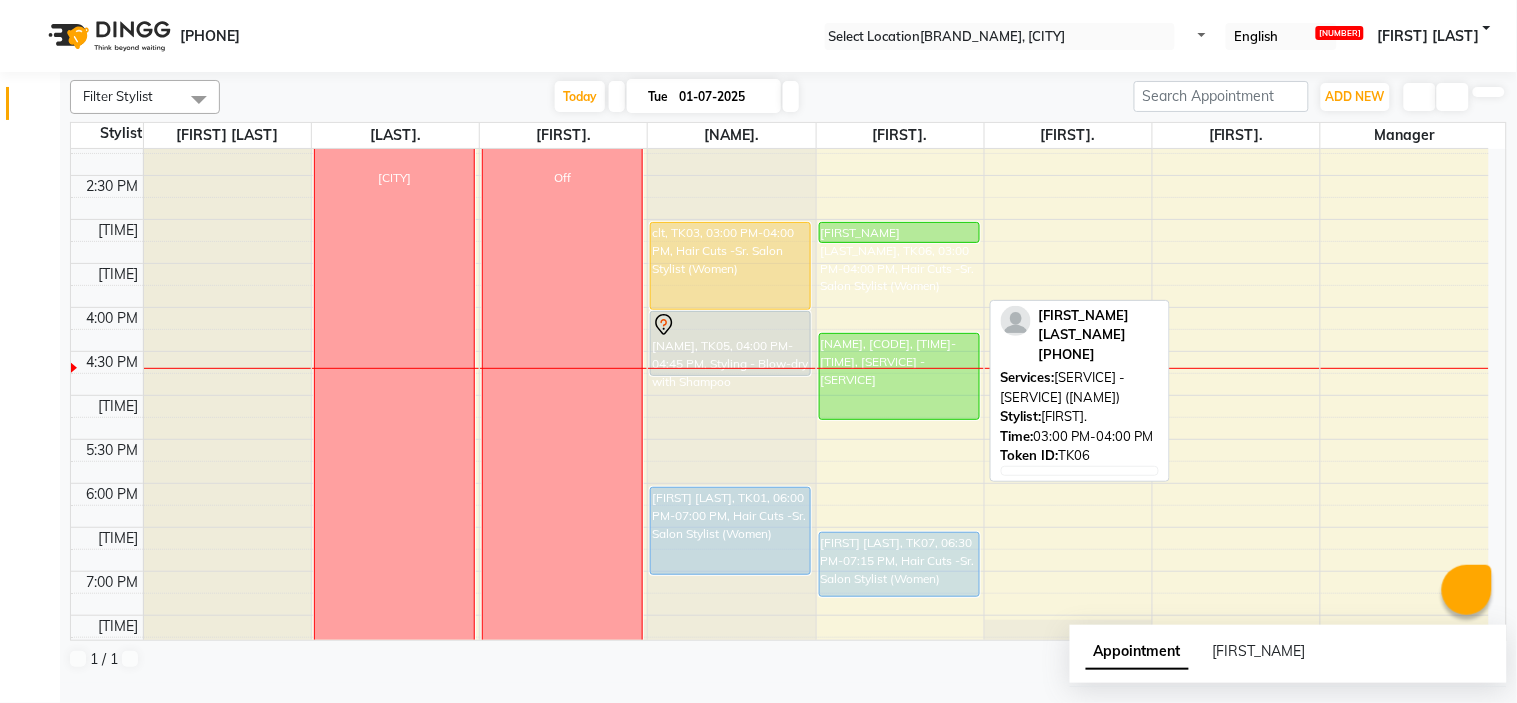 drag, startPoint x: 868, startPoint y: 307, endPoint x: 872, endPoint y: 237, distance: 70.11419 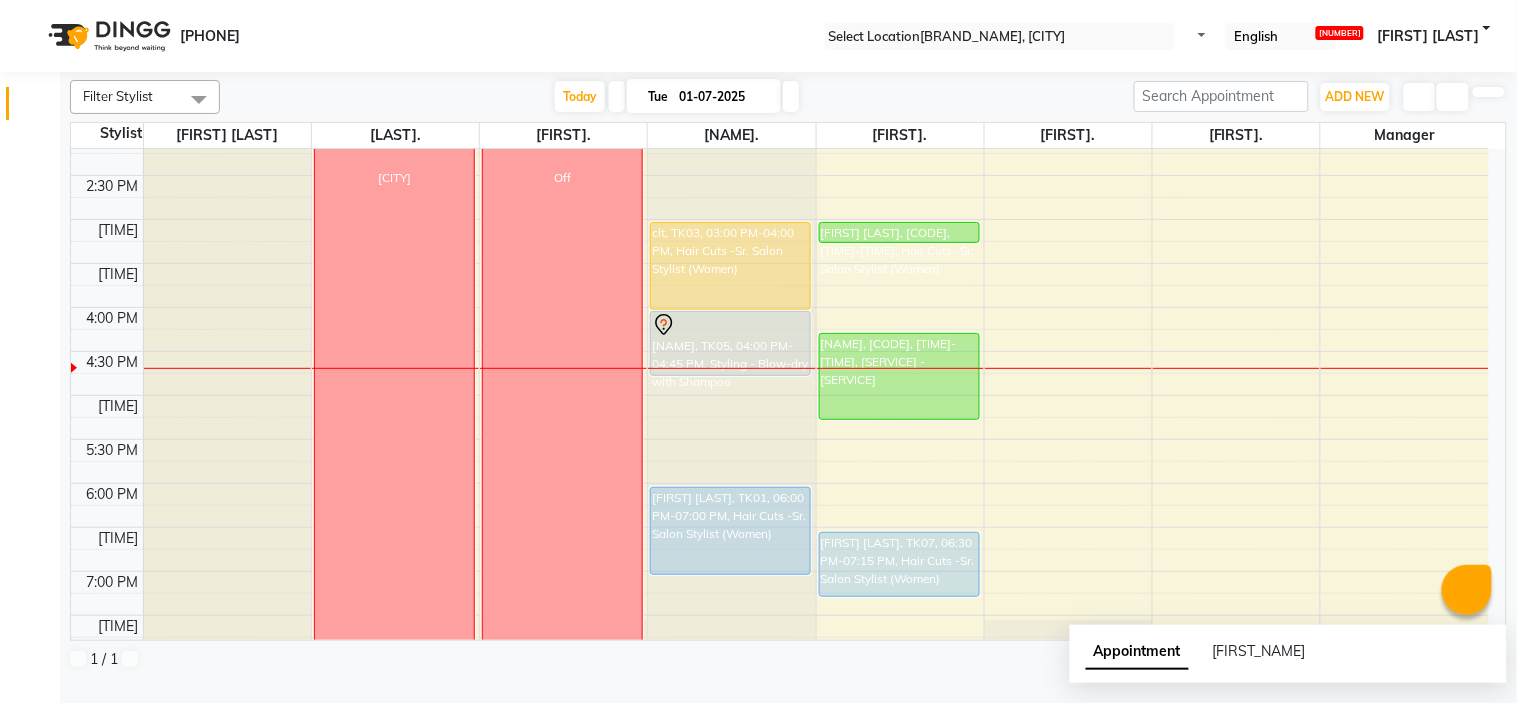 click on "Start Service" at bounding box center [50, 779] 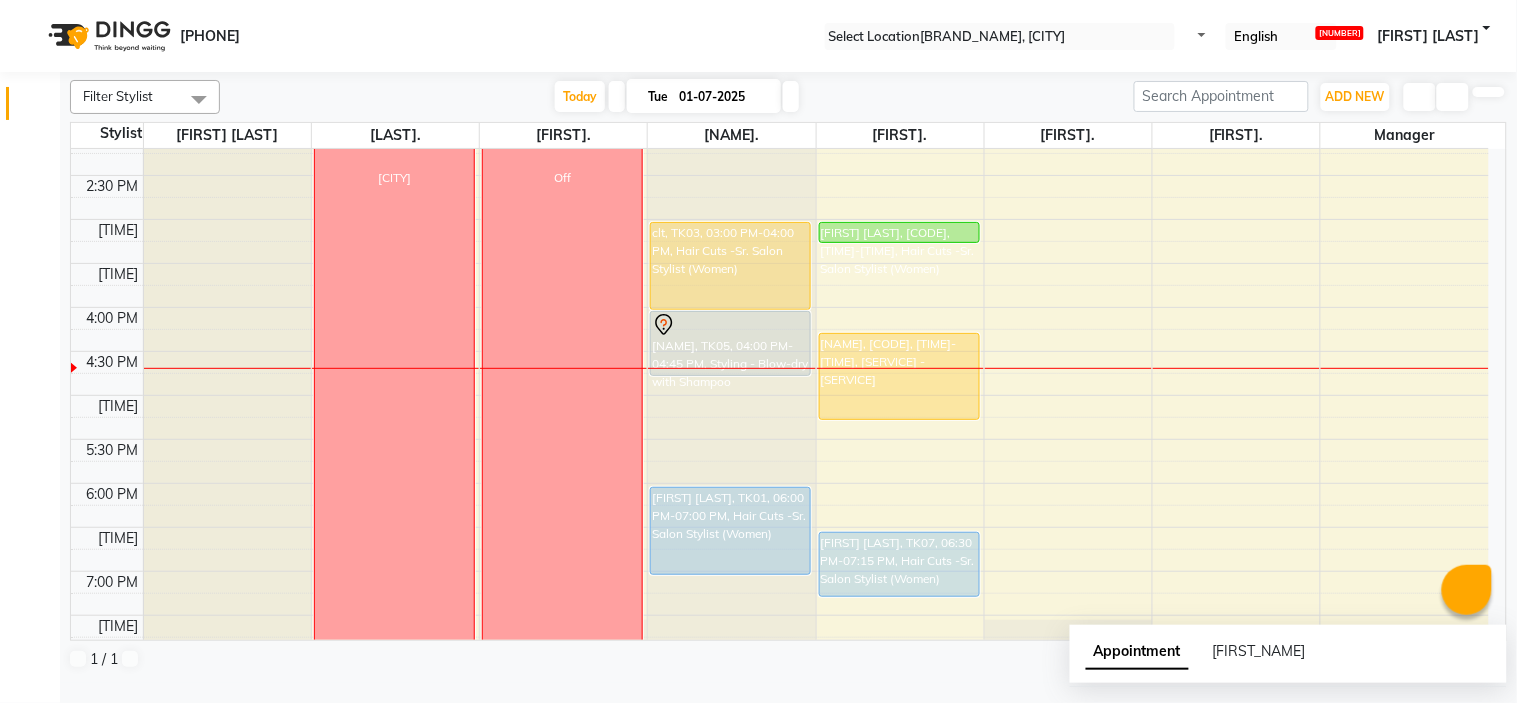 click on "Start Service" at bounding box center (50, 821) 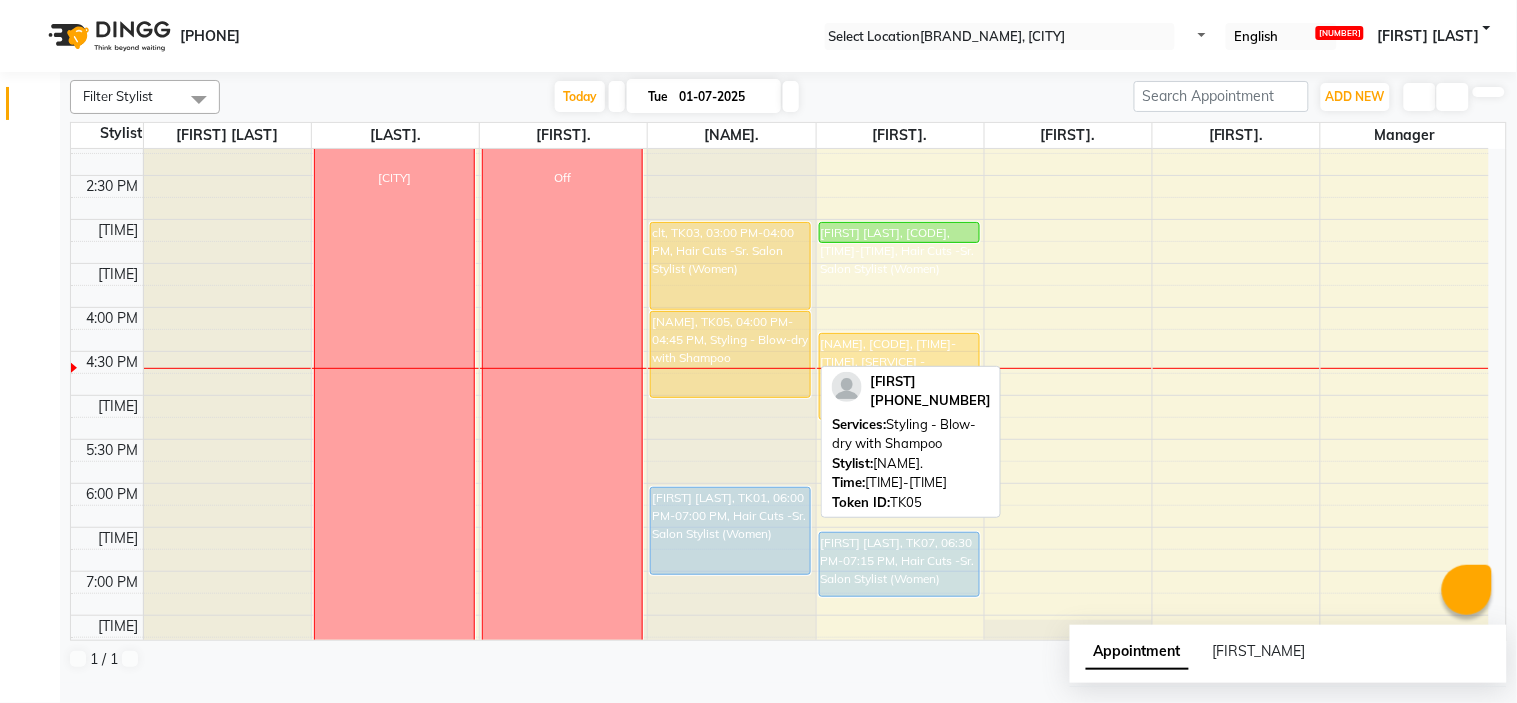 drag, startPoint x: 724, startPoint y: 371, endPoint x: 725, endPoint y: 386, distance: 15.033297 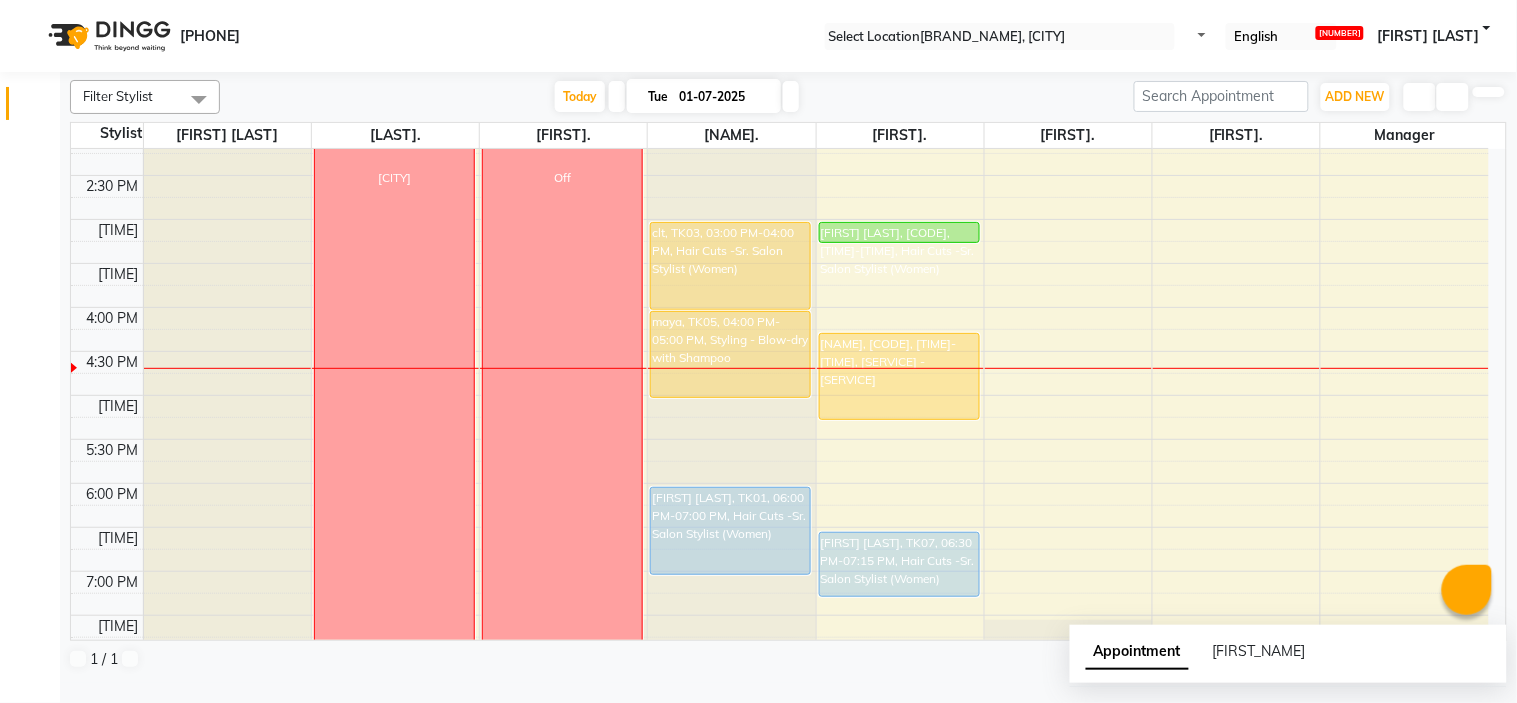 click on "Add Service" at bounding box center (52, 821) 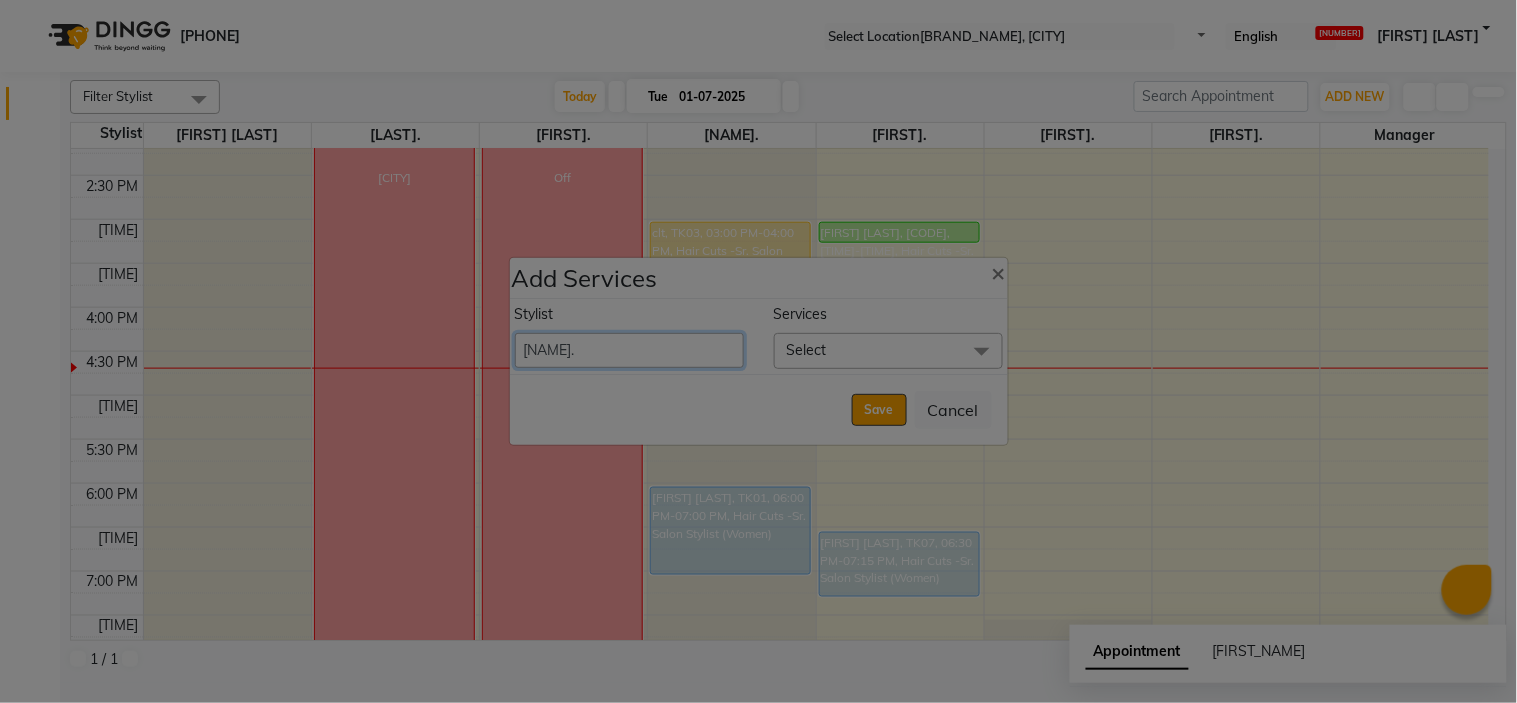click on "[FIRST]   [FIRST].   [FIRST].   [FIRST] [LAST]   [FIRST].   [FIRST]   [FIRST].   [FIRST].   [FIRST].   [FIRST] [LAST]   [FIRST] [LAST]   [FIRST].   [FIRST]." at bounding box center (629, 350) 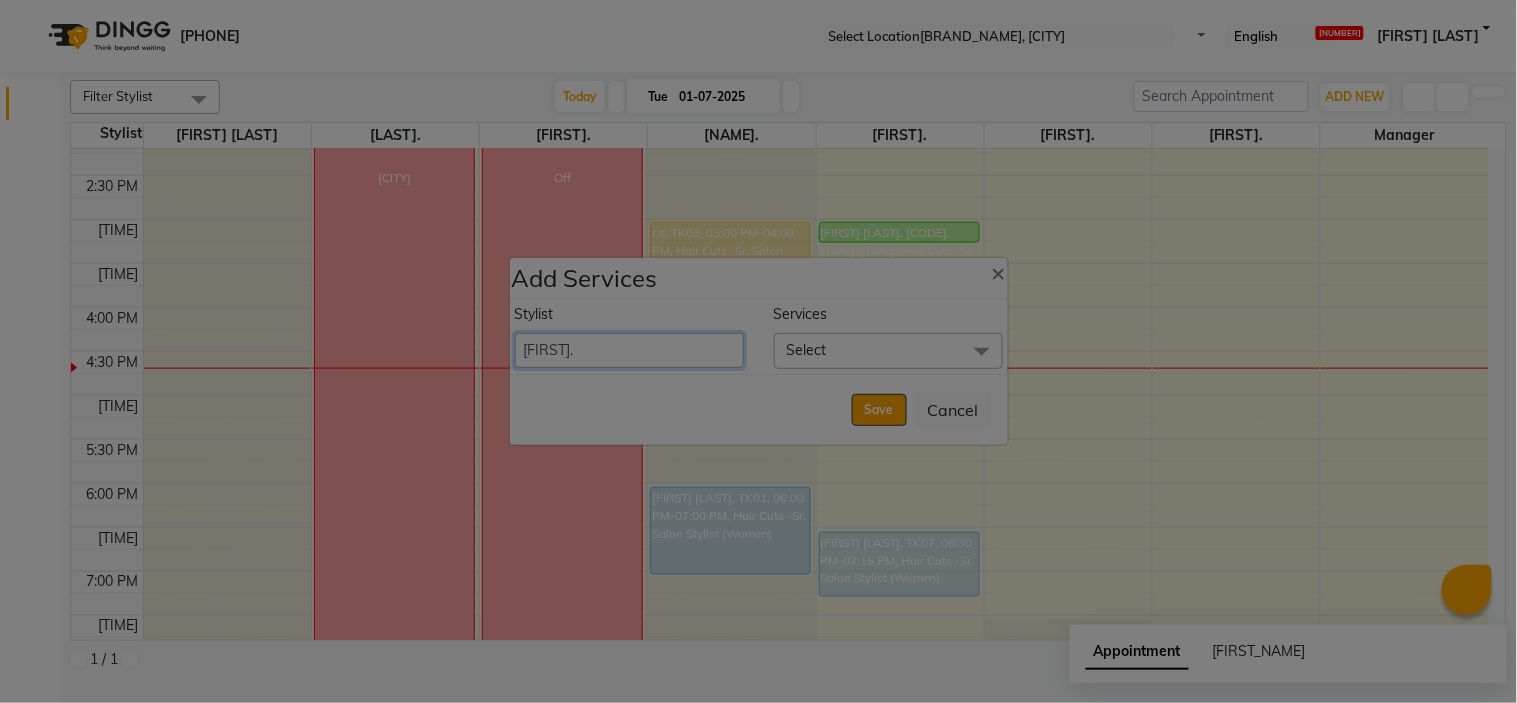 click on "[FIRST]   [FIRST].   [FIRST].   [FIRST] [LAST]   [FIRST].   [FIRST]   [FIRST].   [FIRST].   [FIRST].   [FIRST] [LAST]   [FIRST] [LAST]   [FIRST].   [FIRST]." at bounding box center [629, 350] 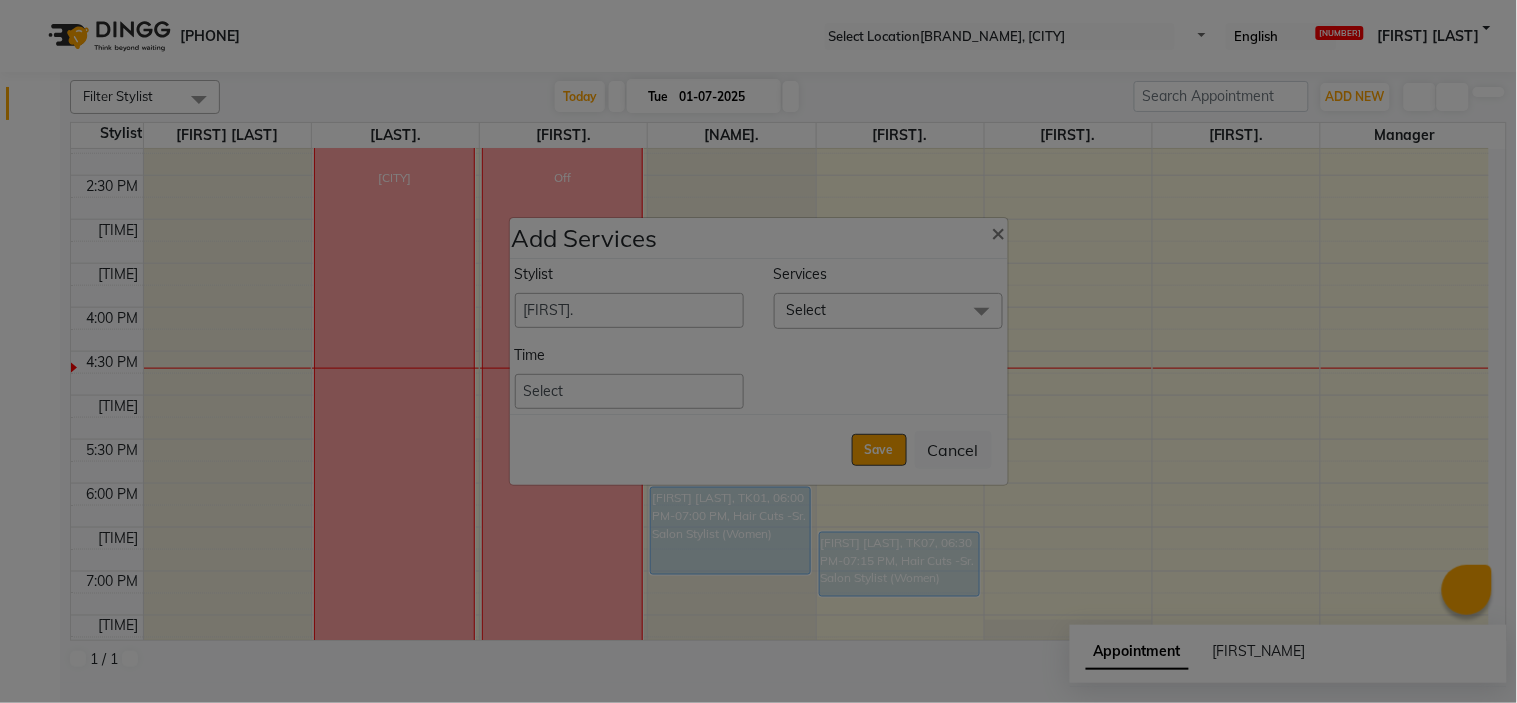 click on "Select" at bounding box center [888, 310] 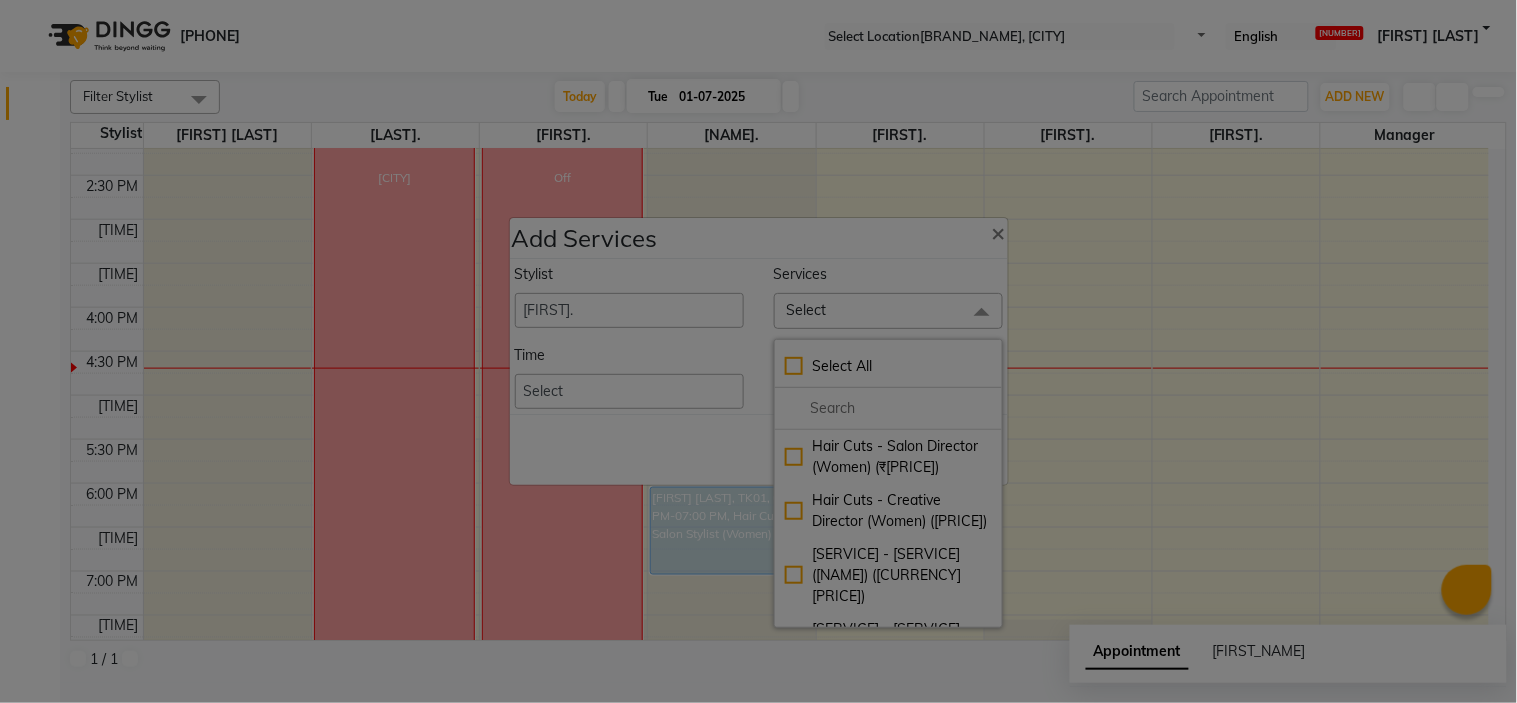 click at bounding box center (888, 408) 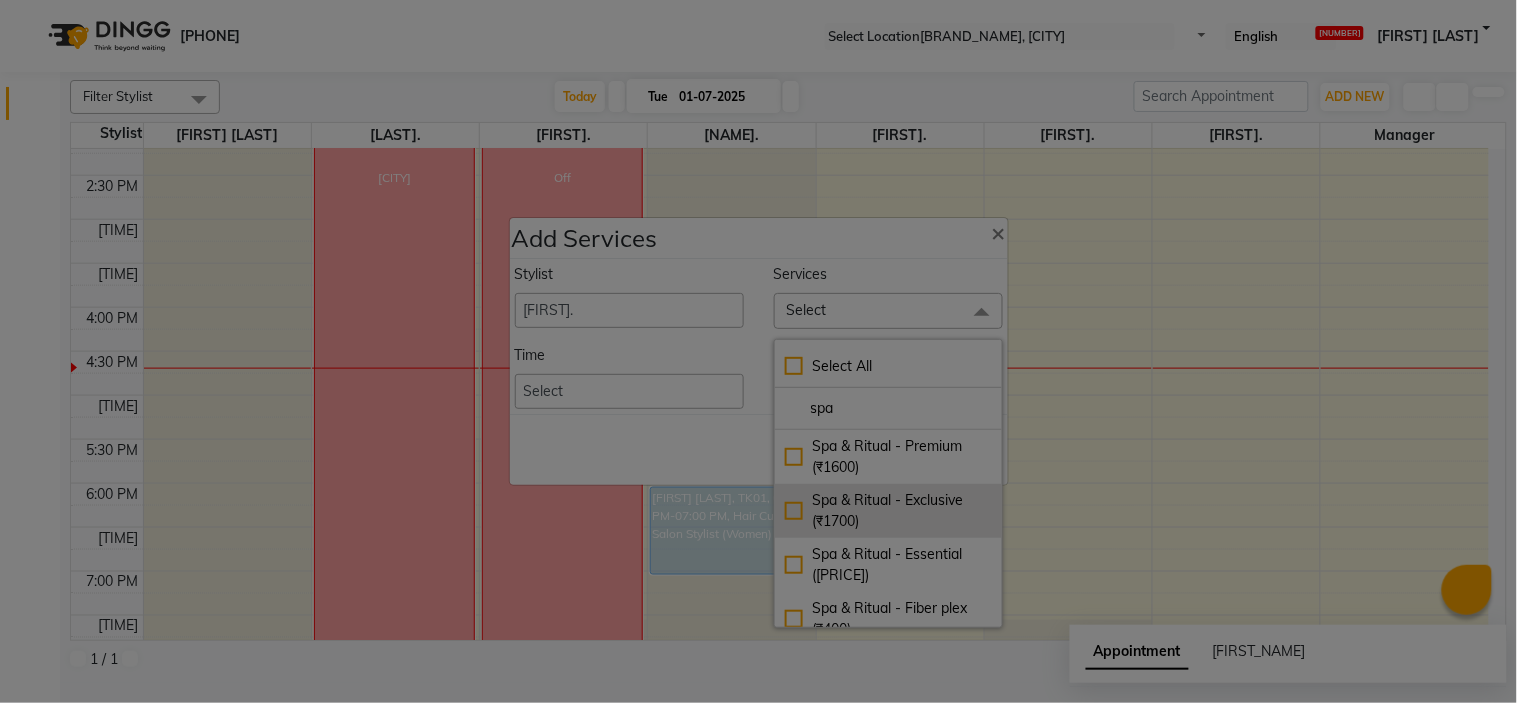 type on "spa" 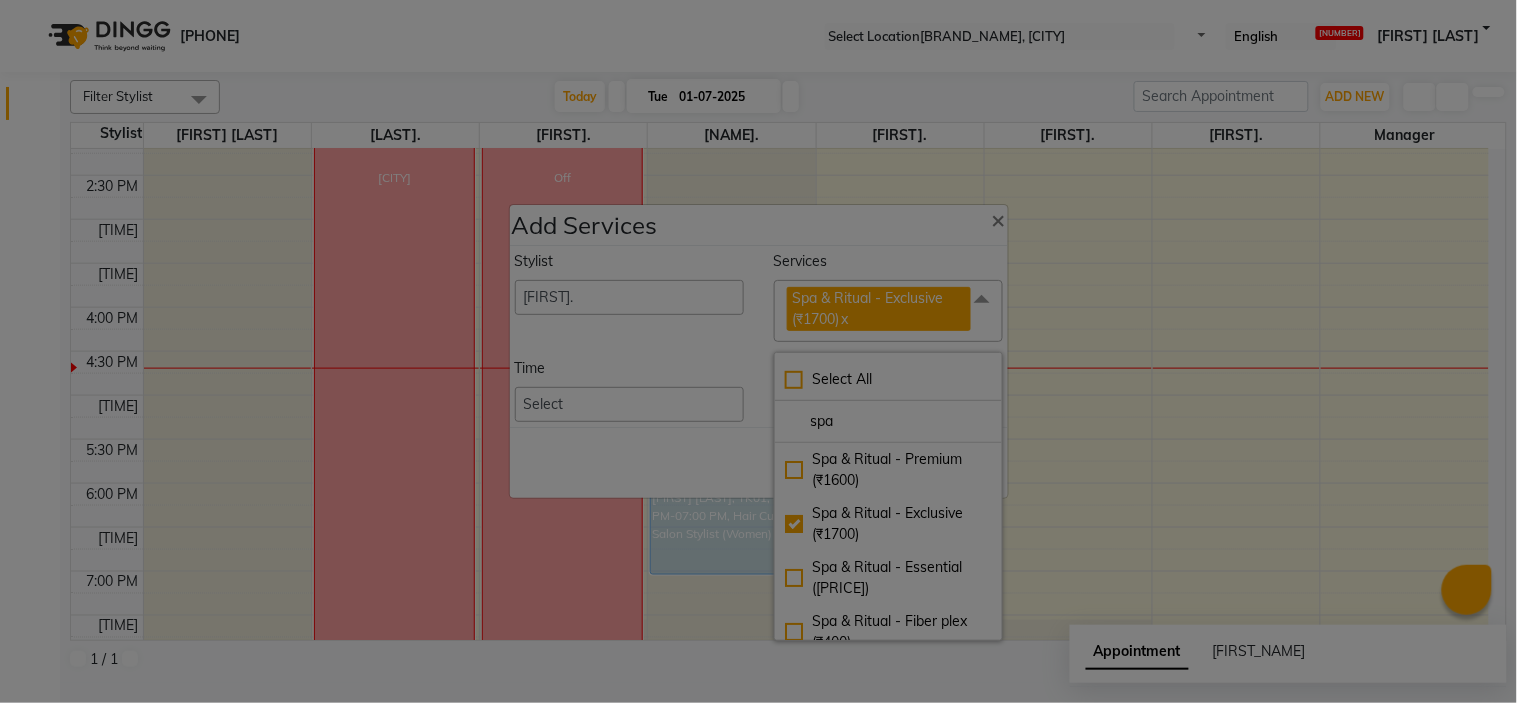 click on "Save Cancel" at bounding box center [759, 462] 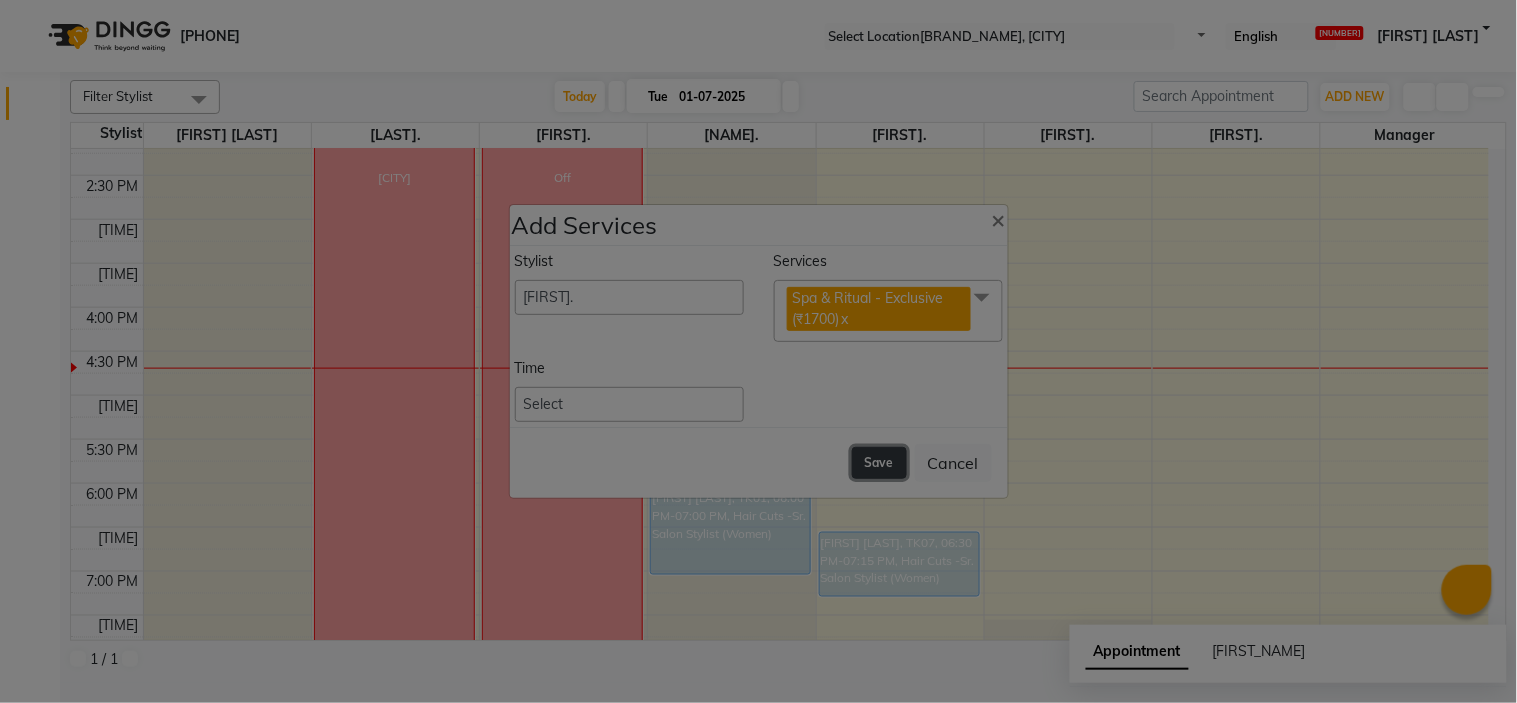 click on "Save" at bounding box center [879, 463] 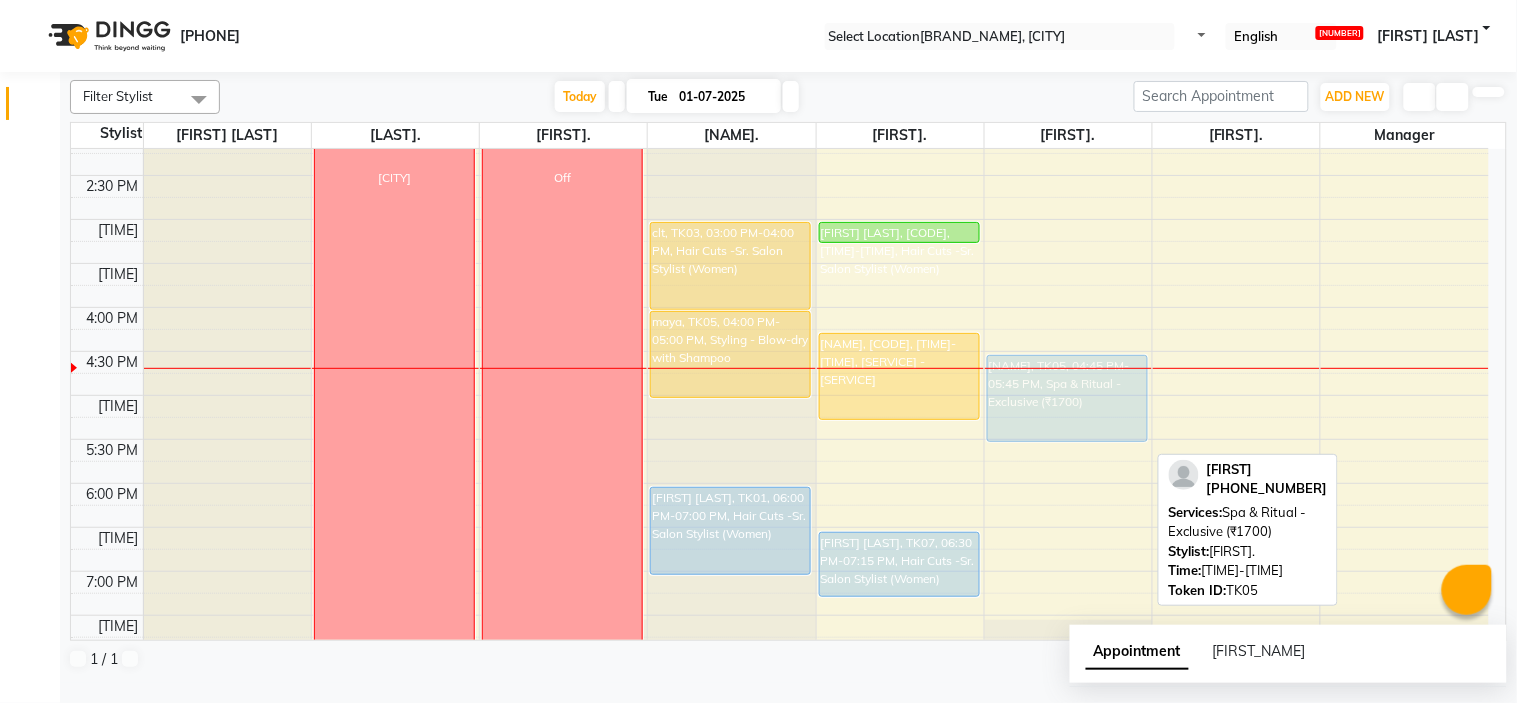 drag, startPoint x: 1034, startPoint y: 433, endPoint x: 1046, endPoint y: 408, distance: 27.730848 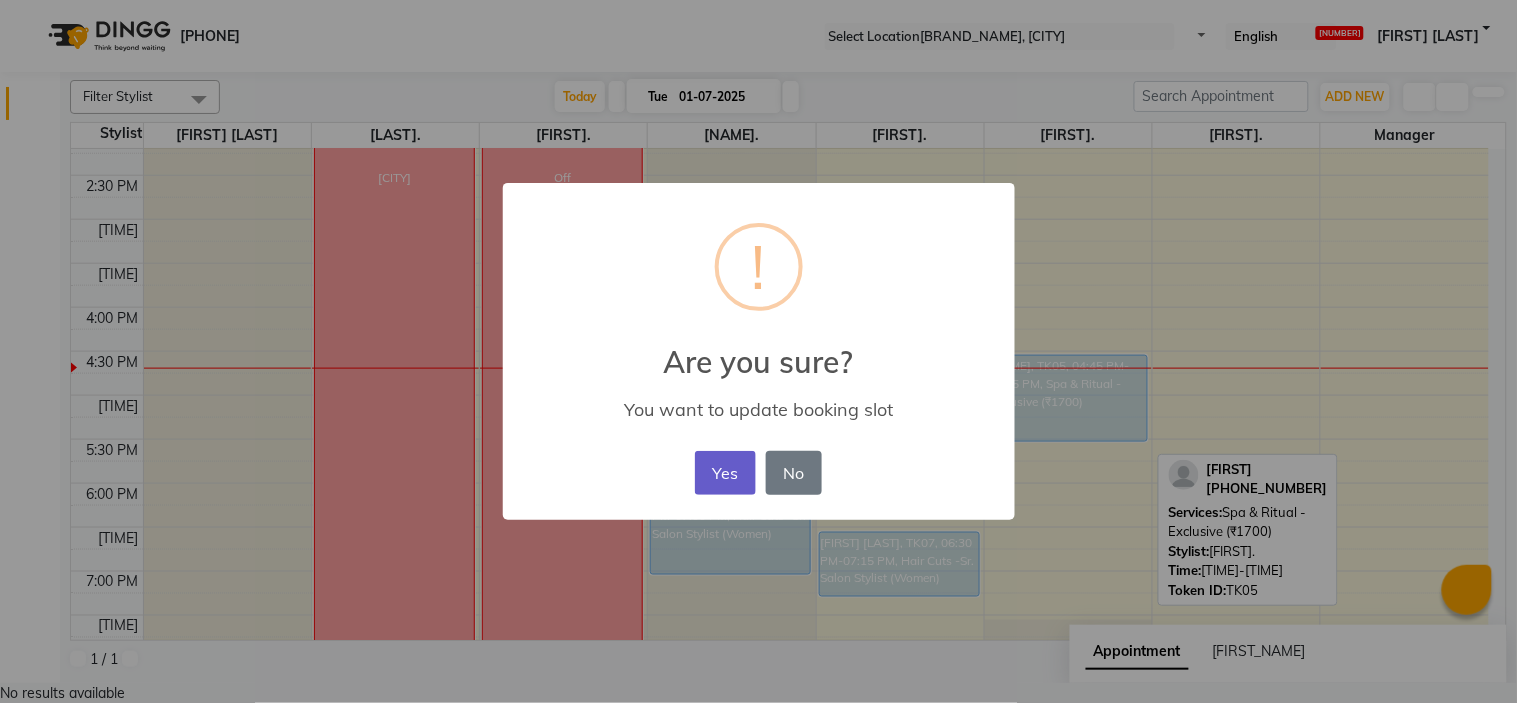 click on "Yes" at bounding box center [725, 473] 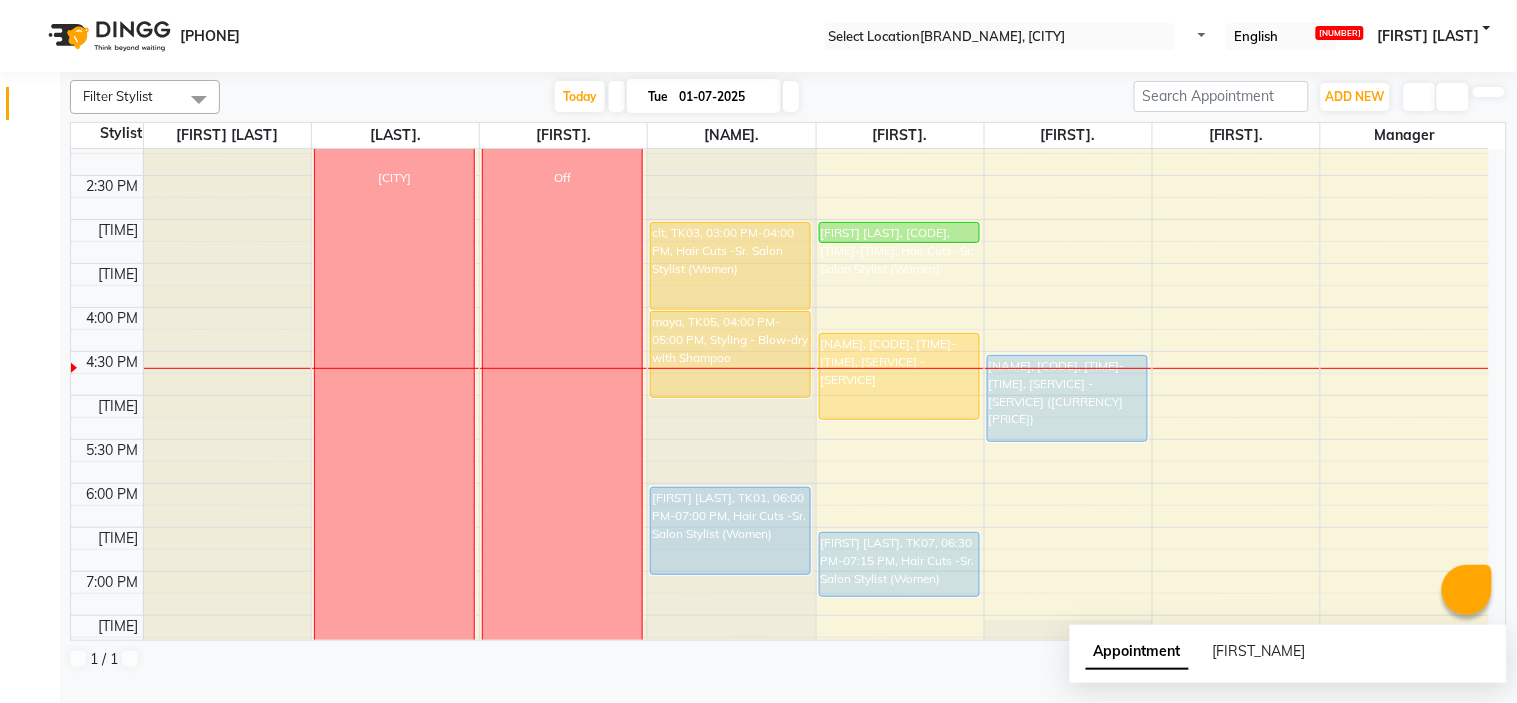 click on "Start Service" at bounding box center [50, 779] 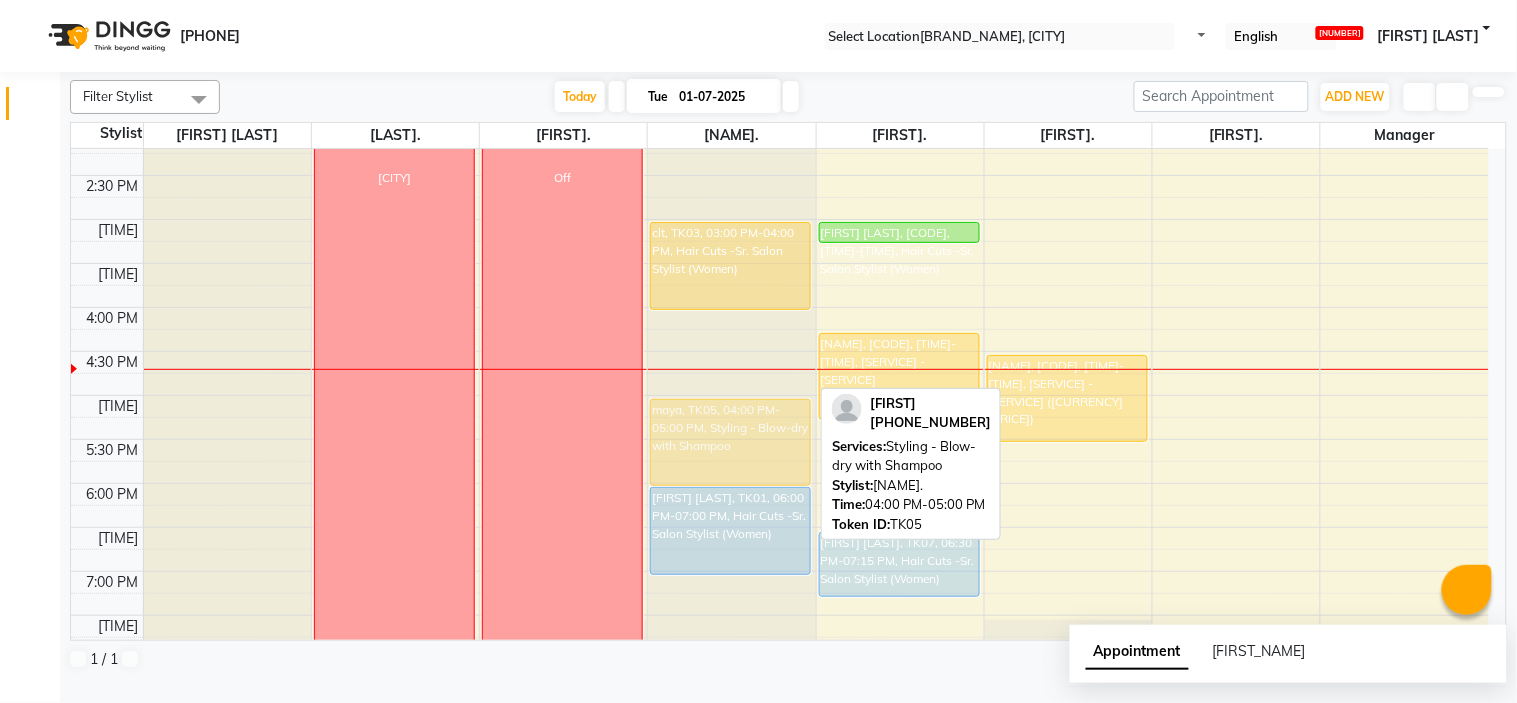 drag, startPoint x: 728, startPoint y: 378, endPoint x: 725, endPoint y: 466, distance: 88.051125 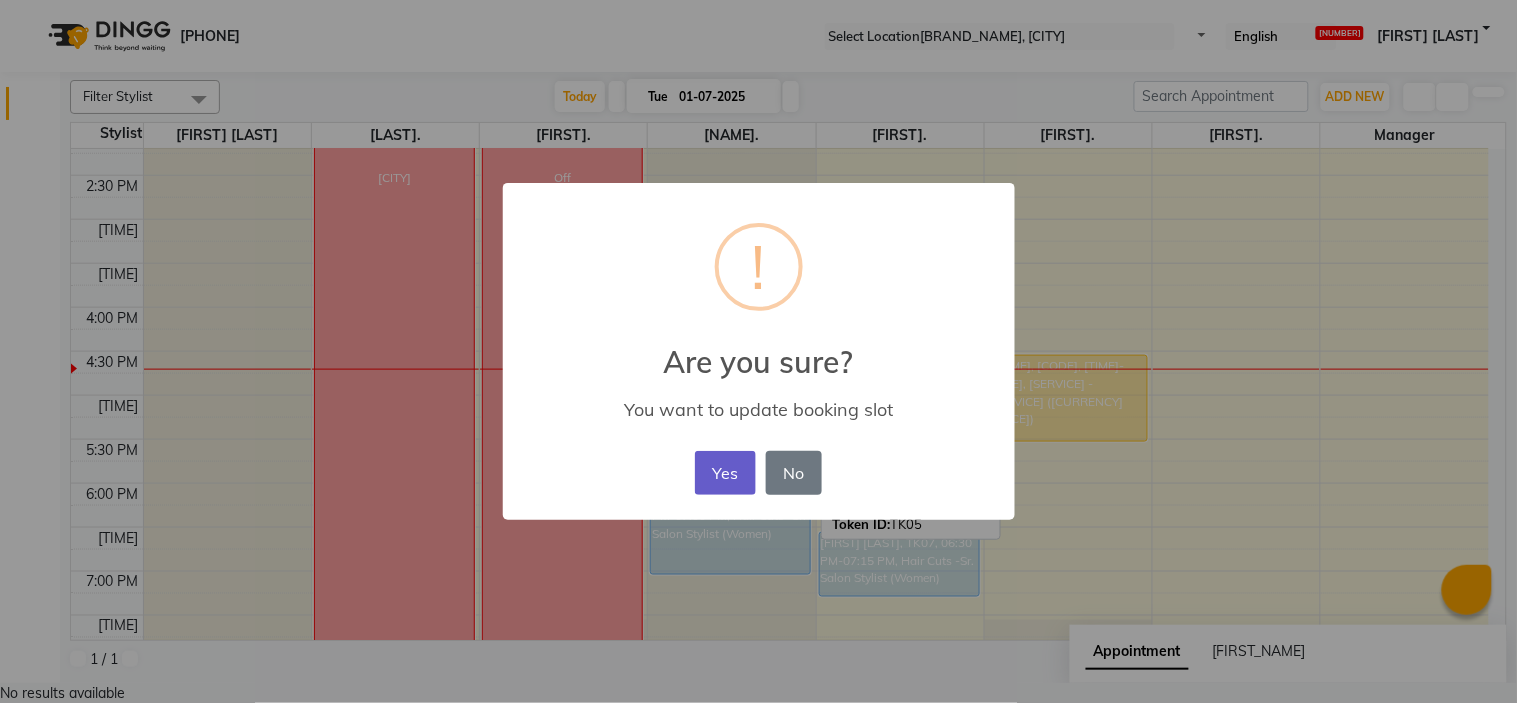 click on "Yes" at bounding box center [725, 473] 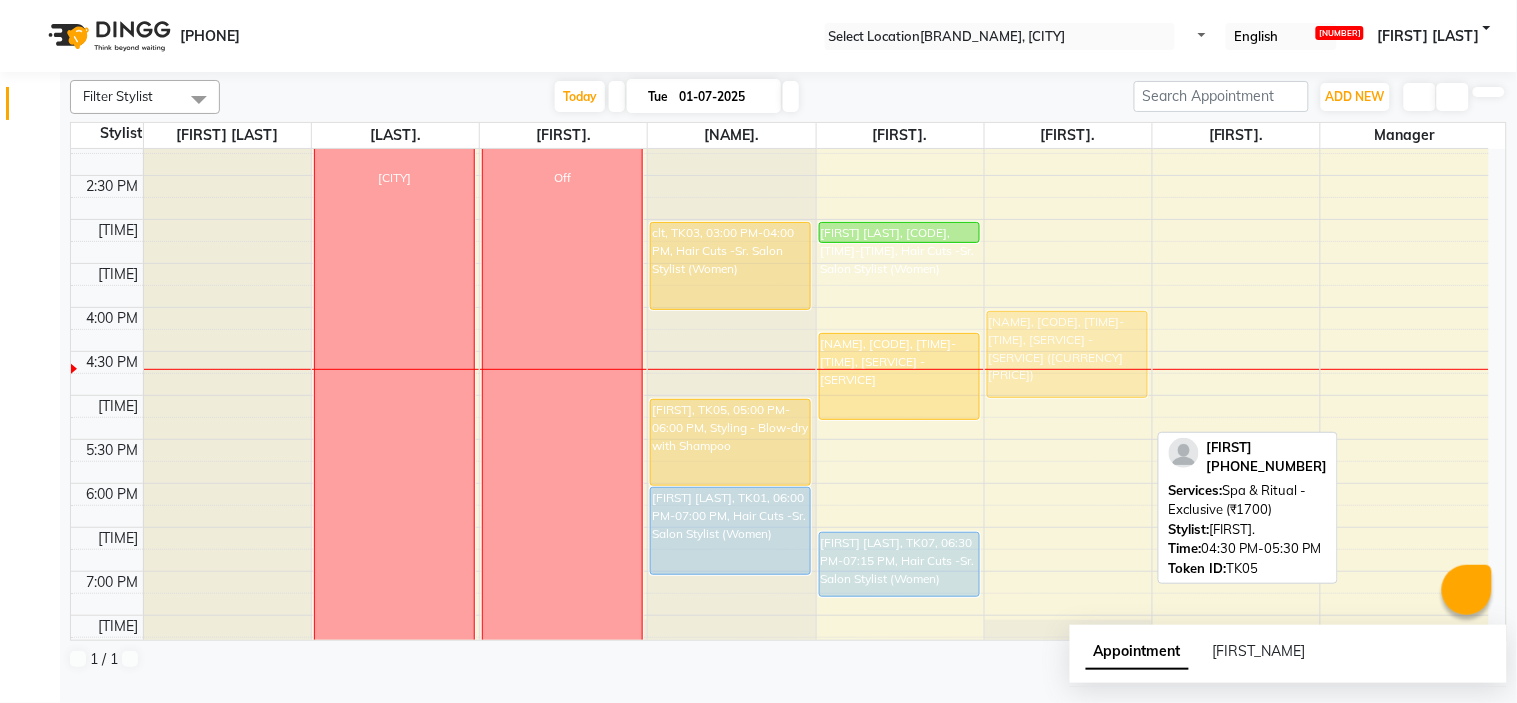 drag, startPoint x: 1045, startPoint y: 401, endPoint x: 1047, endPoint y: 365, distance: 36.05551 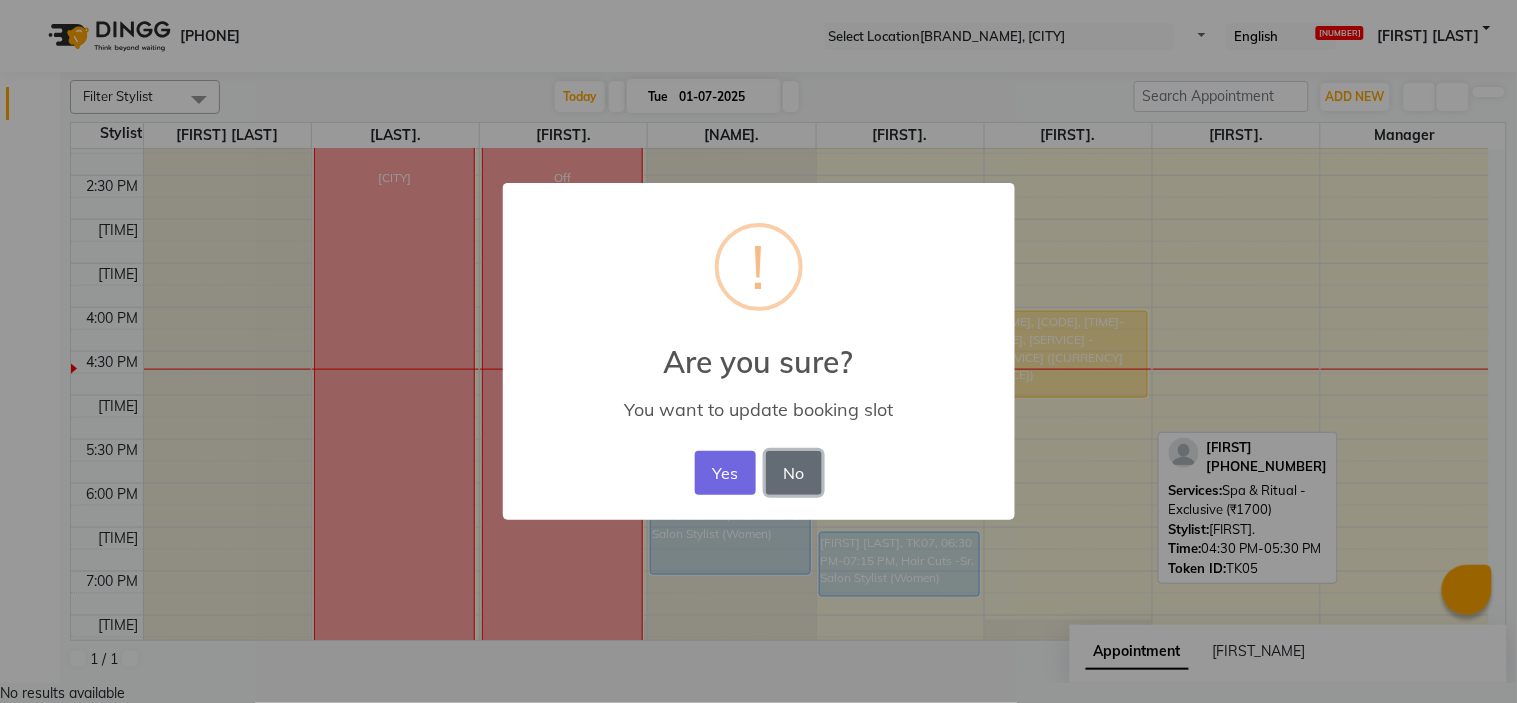 click on "No" at bounding box center [794, 473] 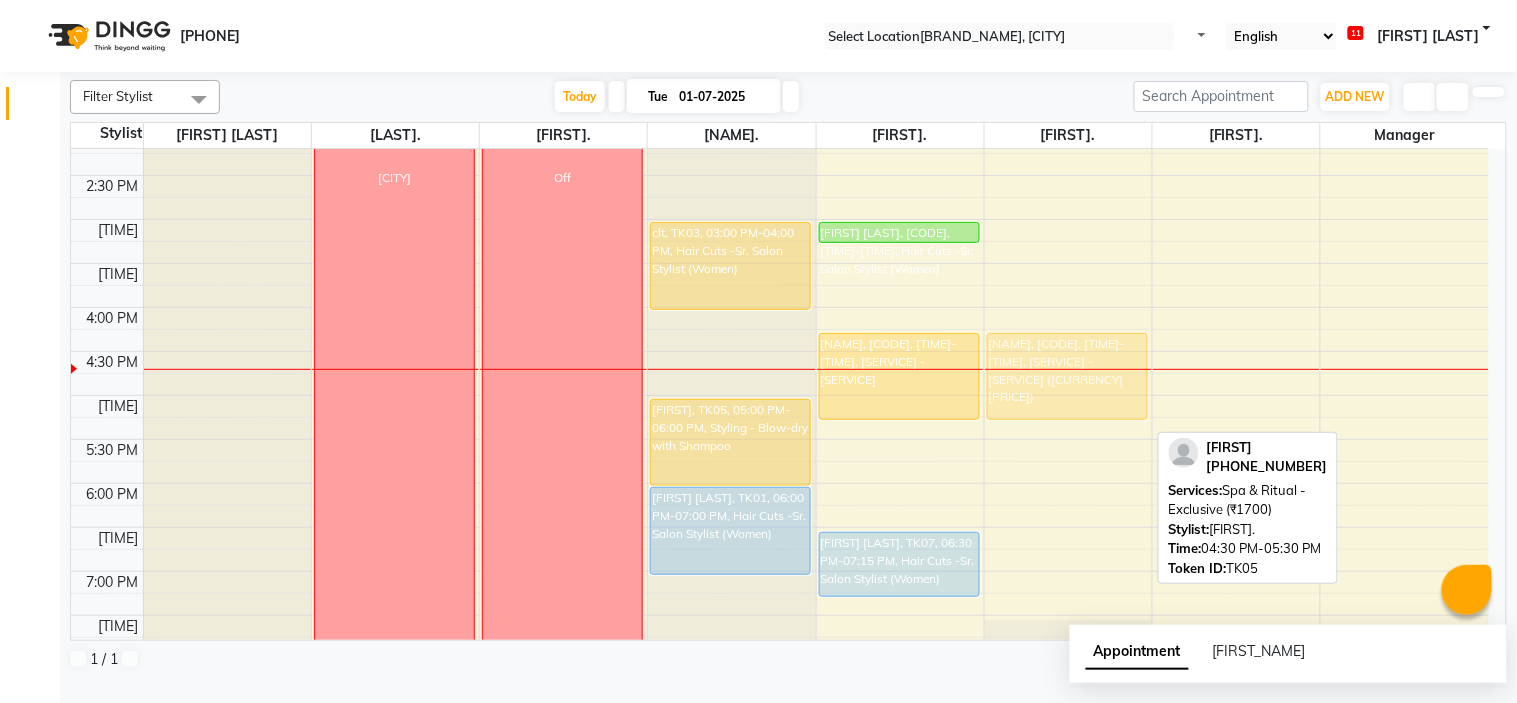 drag, startPoint x: 1082, startPoint y: 372, endPoint x: 1077, endPoint y: 340, distance: 32.38827 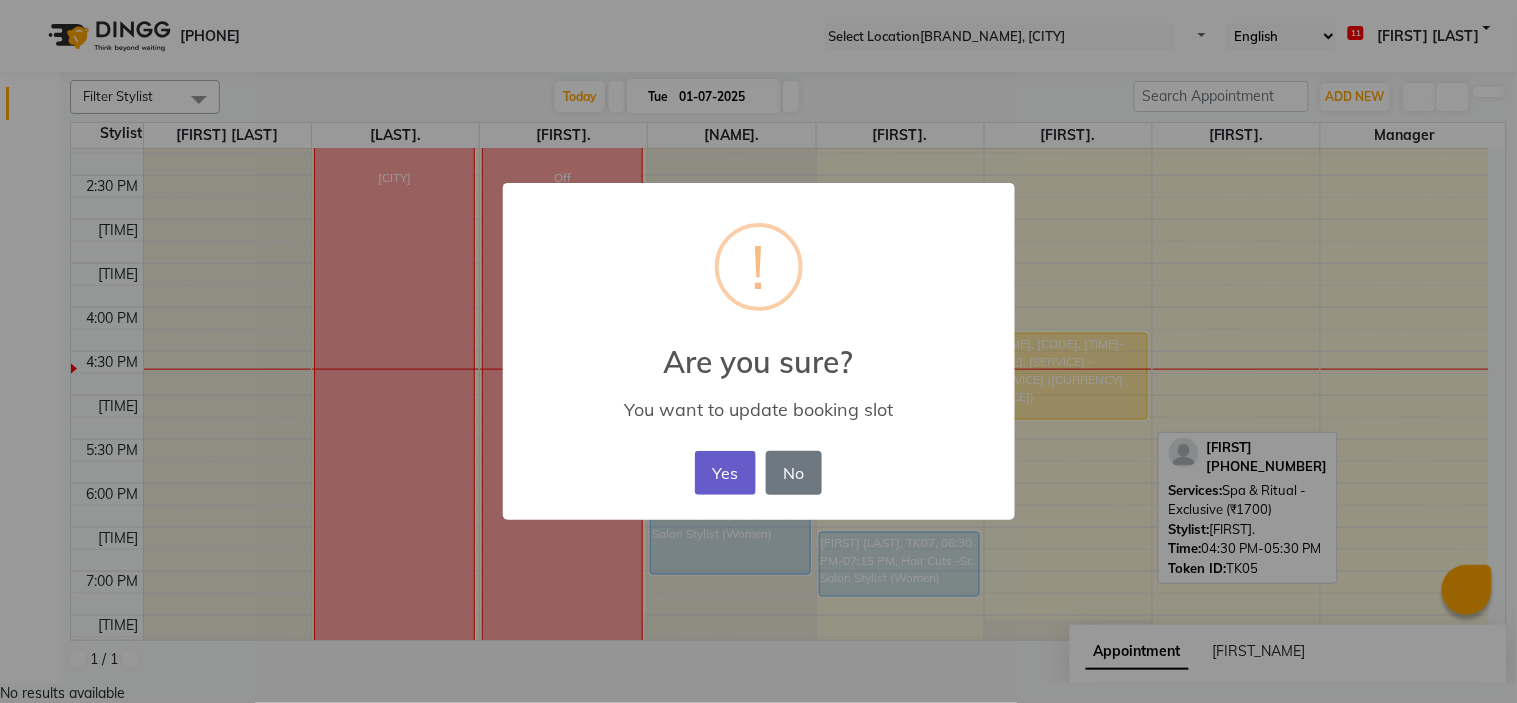 click on "Yes" at bounding box center (725, 473) 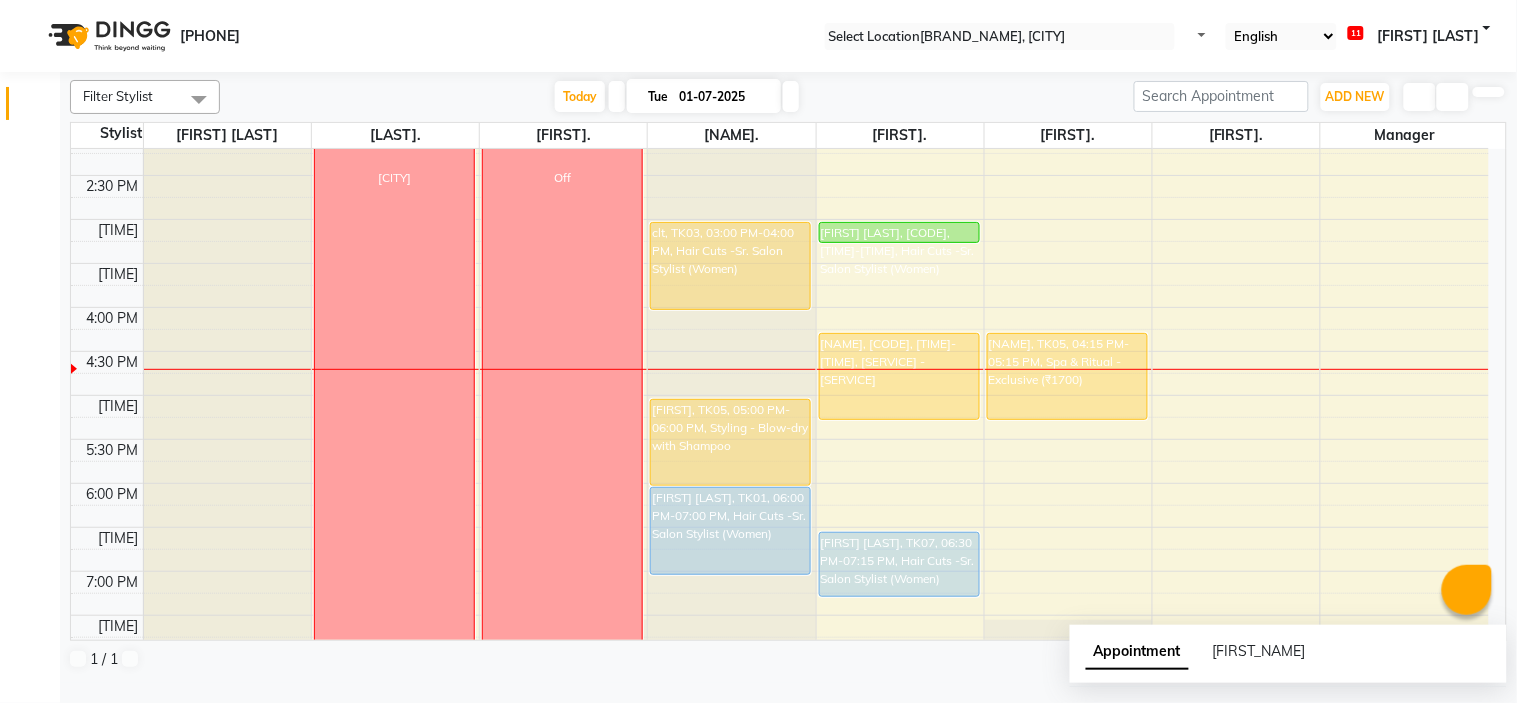 click on "Drop" at bounding box center [50, 779] 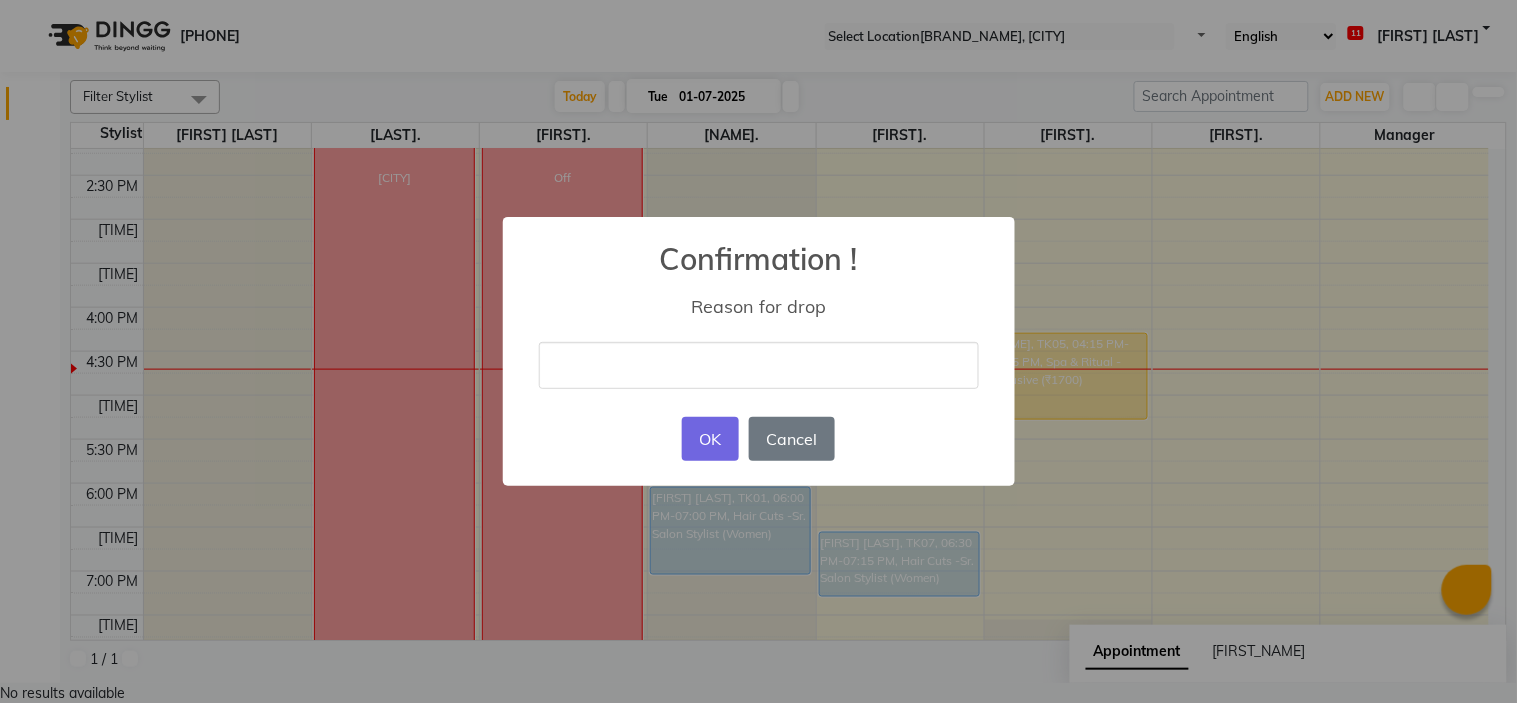 drag, startPoint x: 692, startPoint y: 380, endPoint x: 678, endPoint y: 377, distance: 14.3178215 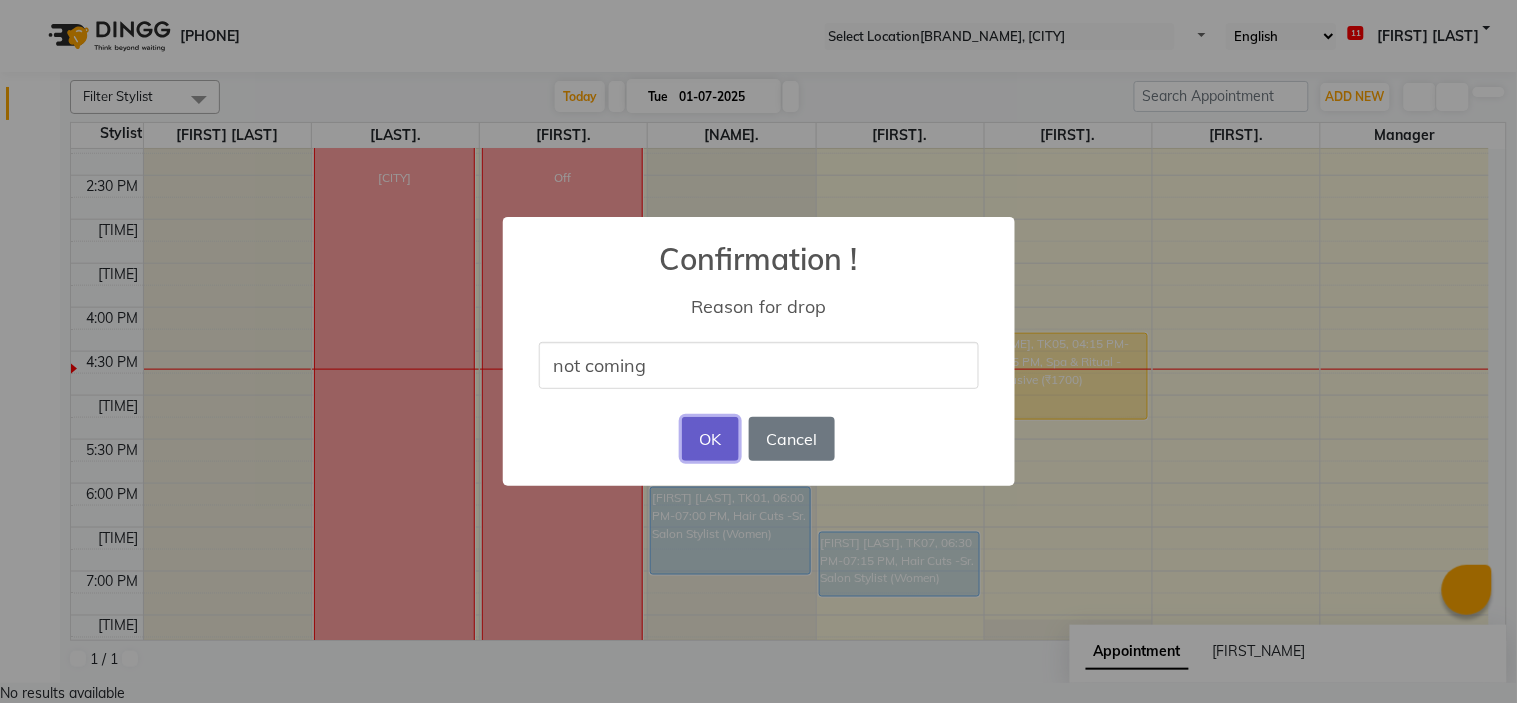 click on "OK" at bounding box center [710, 439] 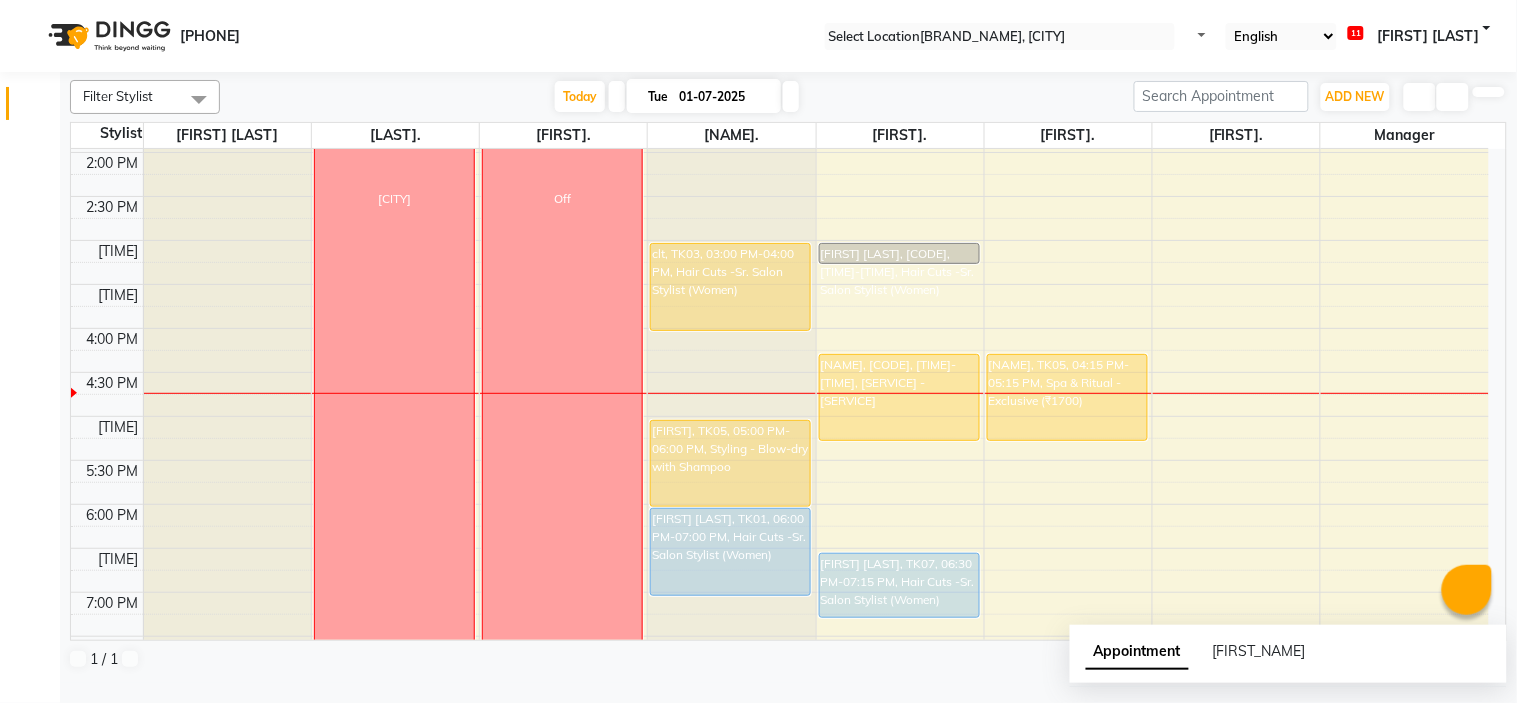 scroll, scrollTop: 545, scrollLeft: 0, axis: vertical 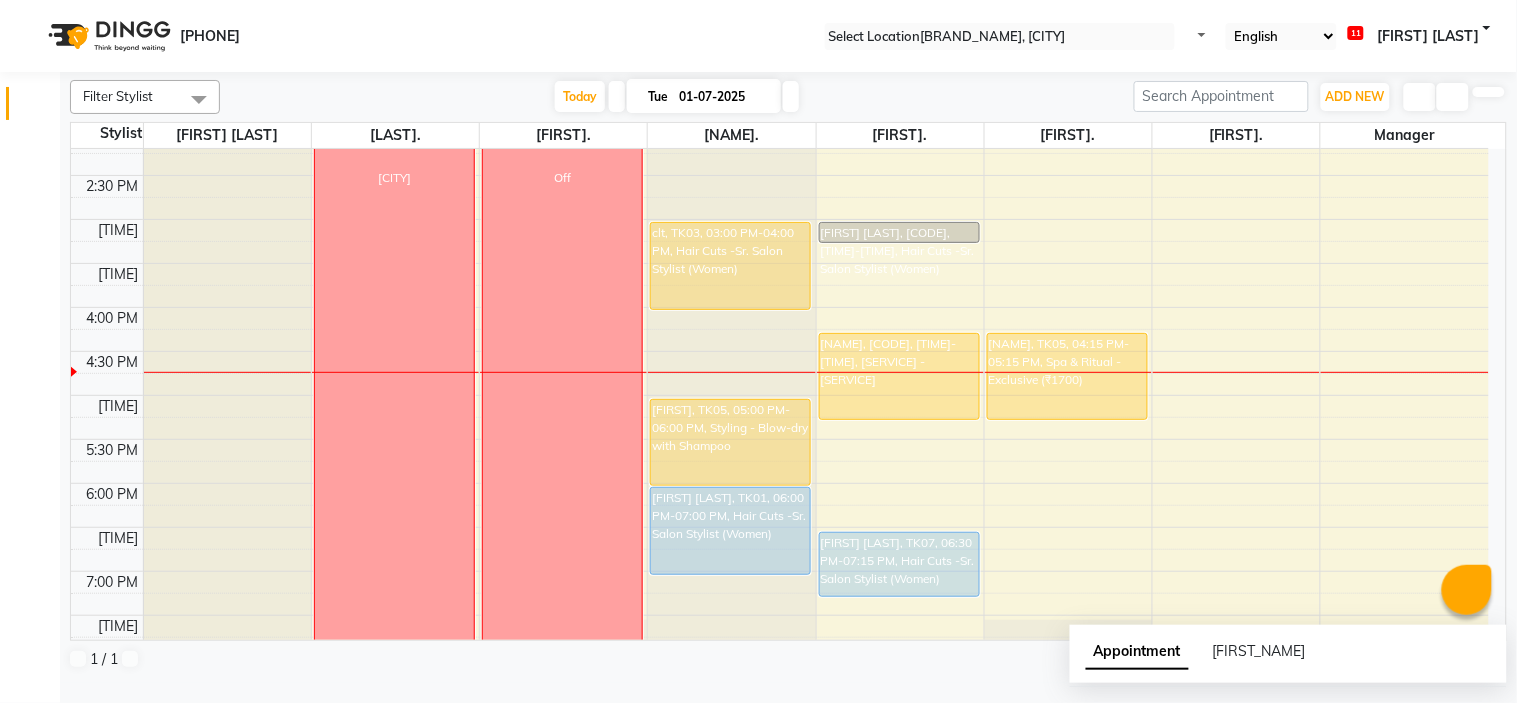 click at bounding box center [617, 96] 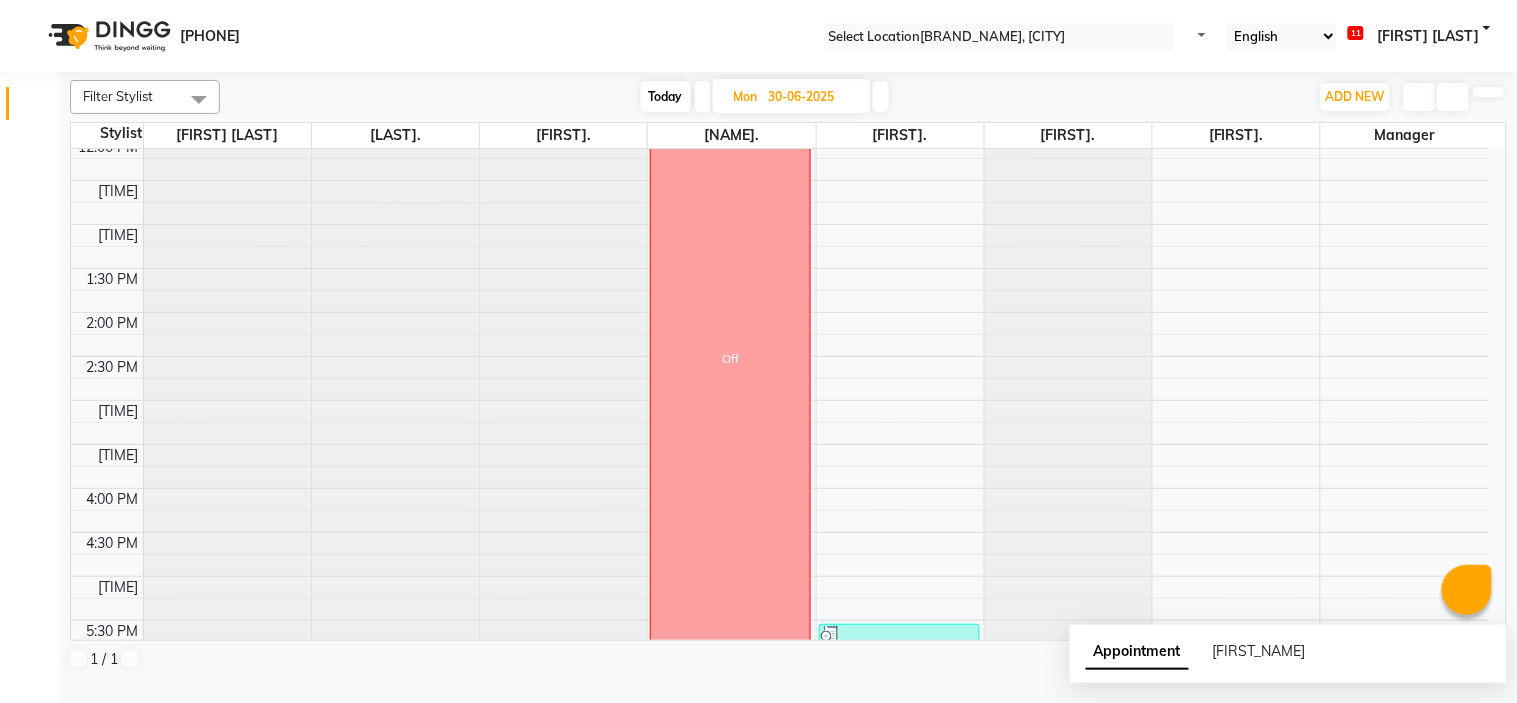 scroll, scrollTop: 656, scrollLeft: 0, axis: vertical 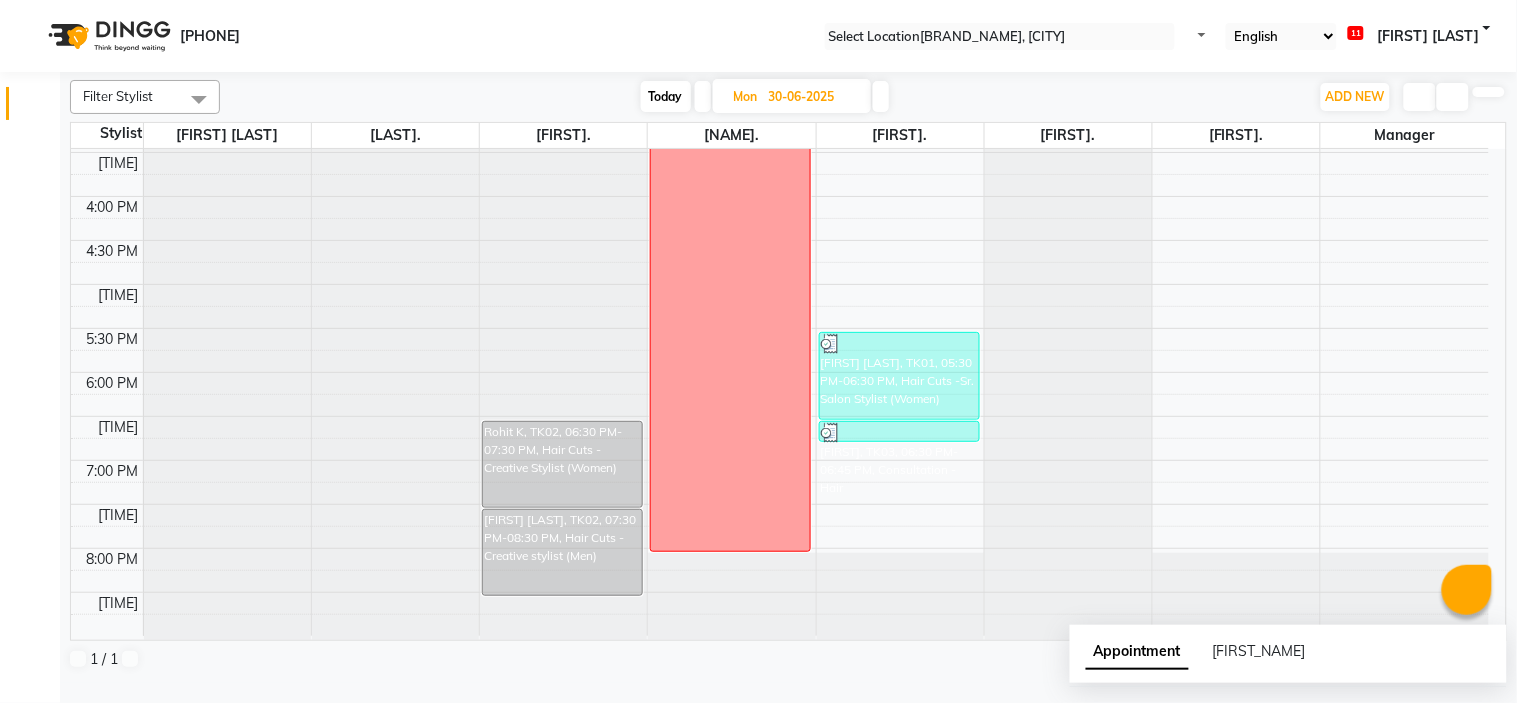 click on "Today" at bounding box center [666, 96] 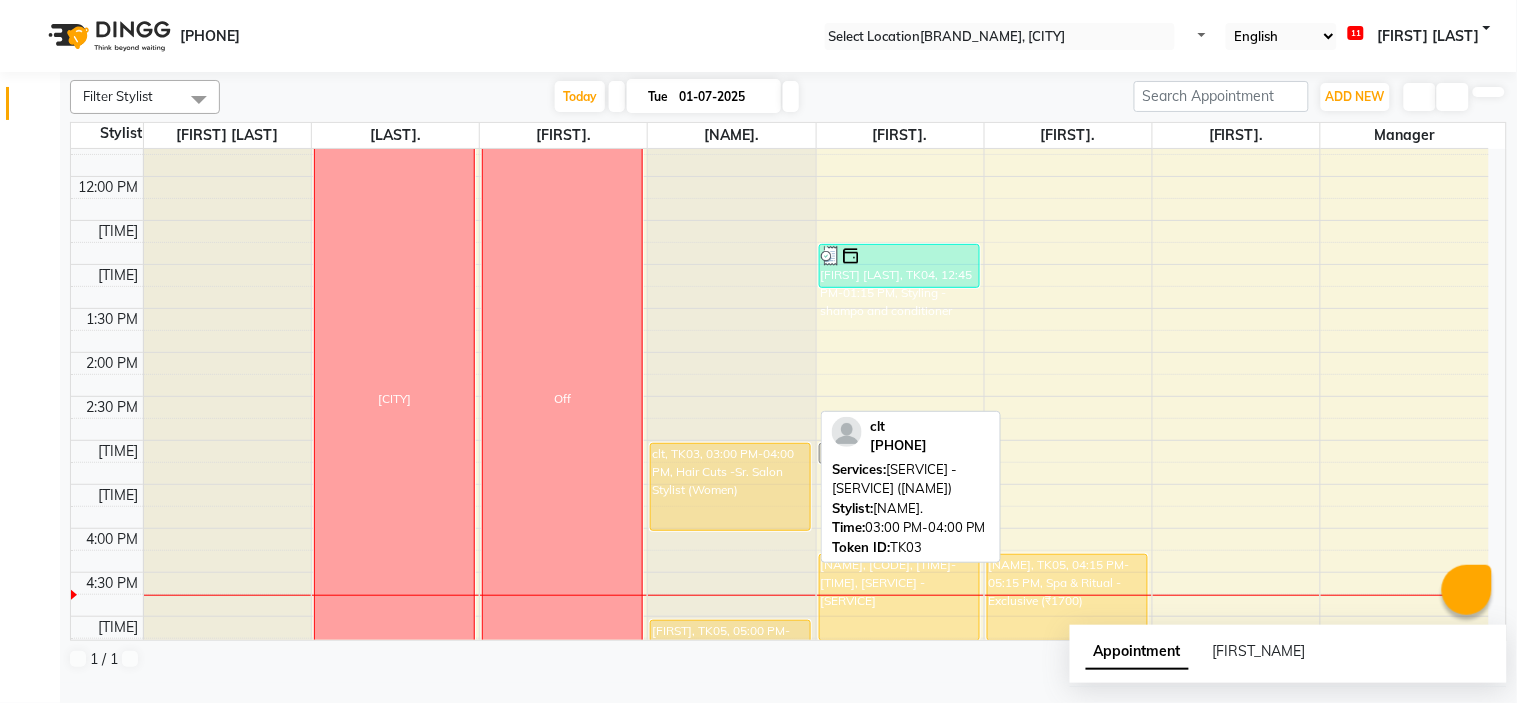 scroll, scrollTop: 323, scrollLeft: 0, axis: vertical 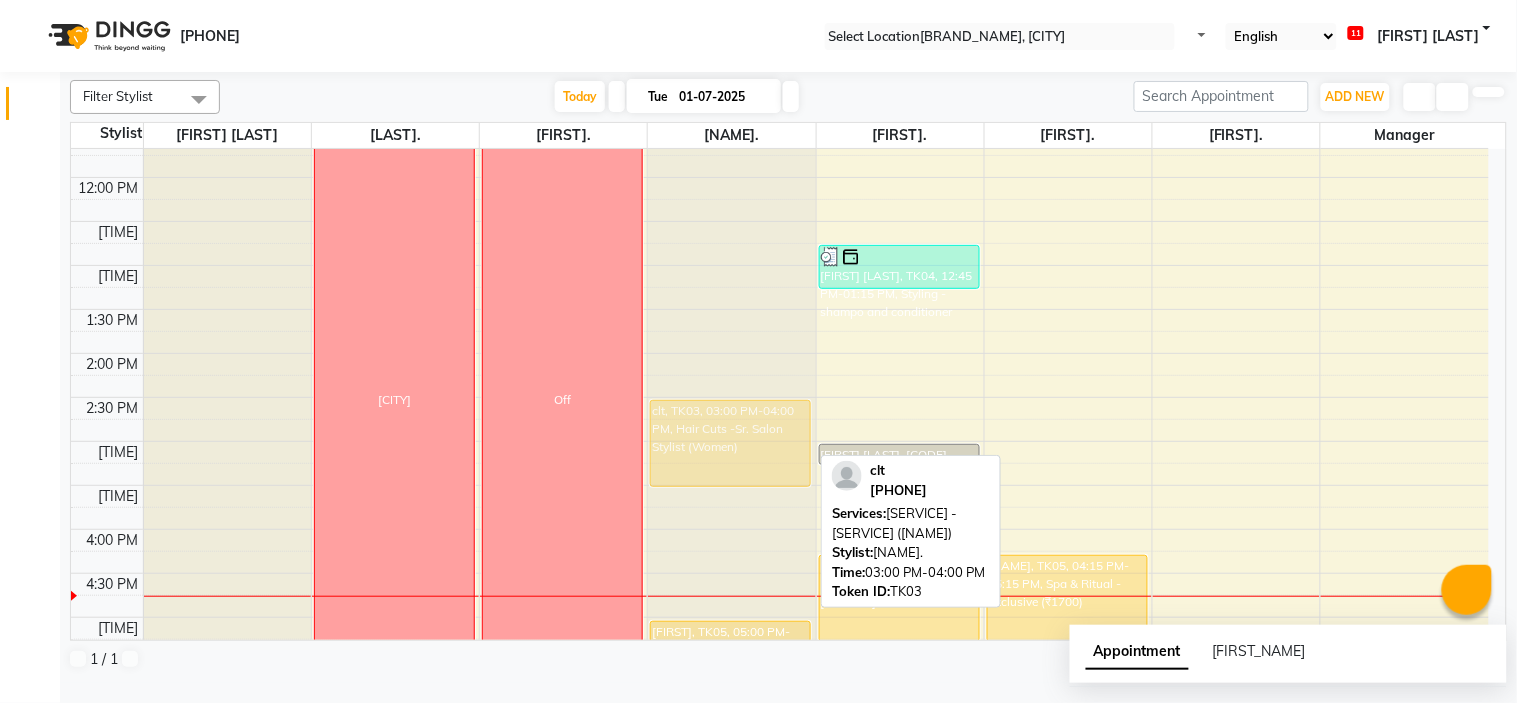 drag, startPoint x: 737, startPoint y: 455, endPoint x: 747, endPoint y: 417, distance: 39.293766 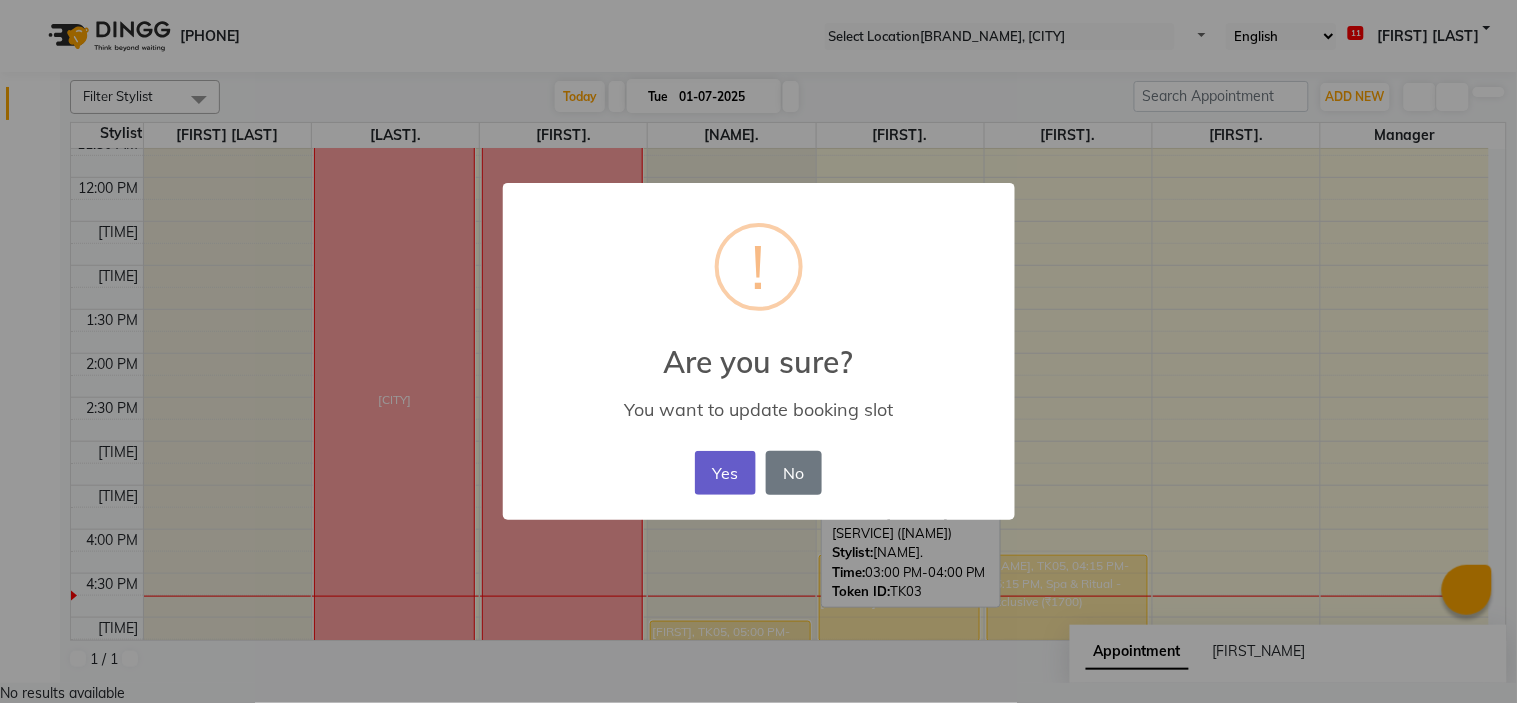 click on "Yes" at bounding box center [725, 473] 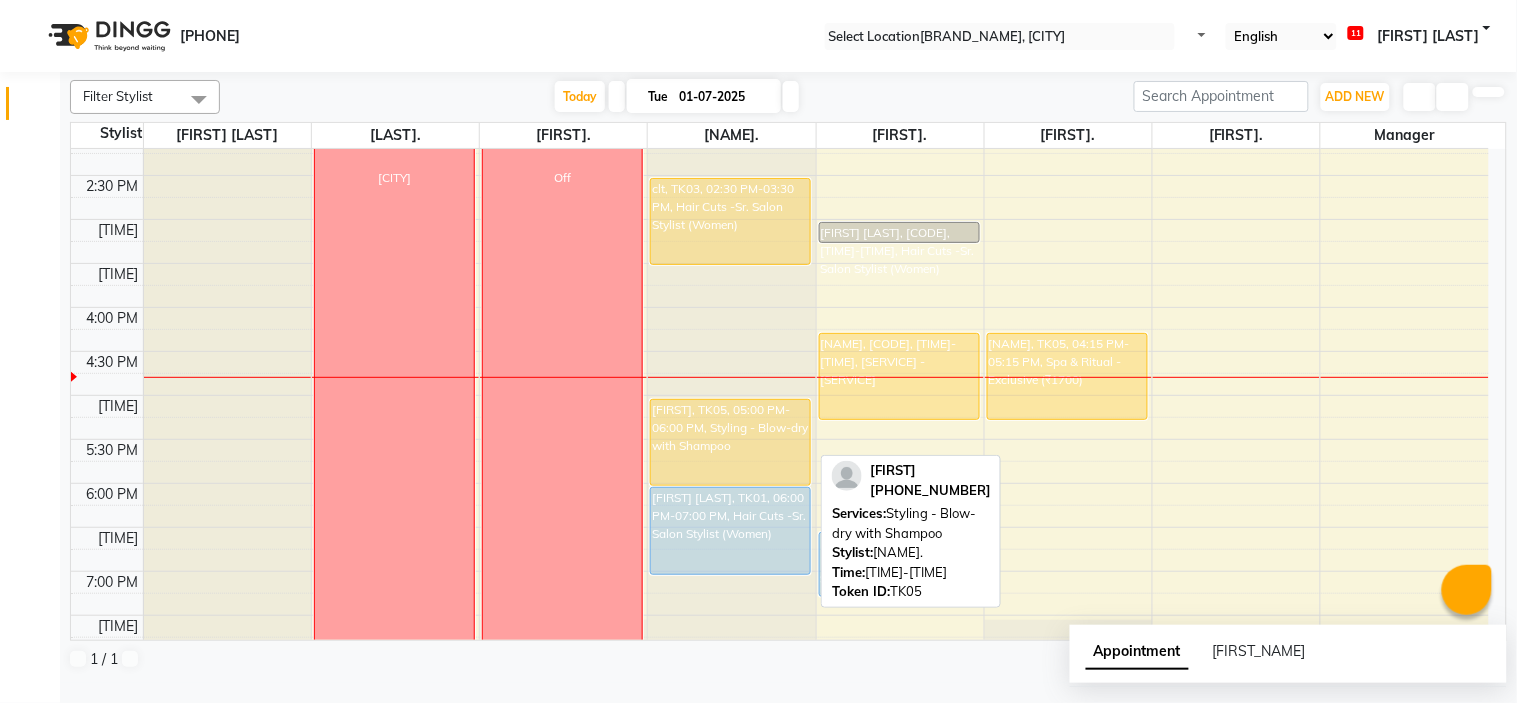 scroll, scrollTop: 656, scrollLeft: 0, axis: vertical 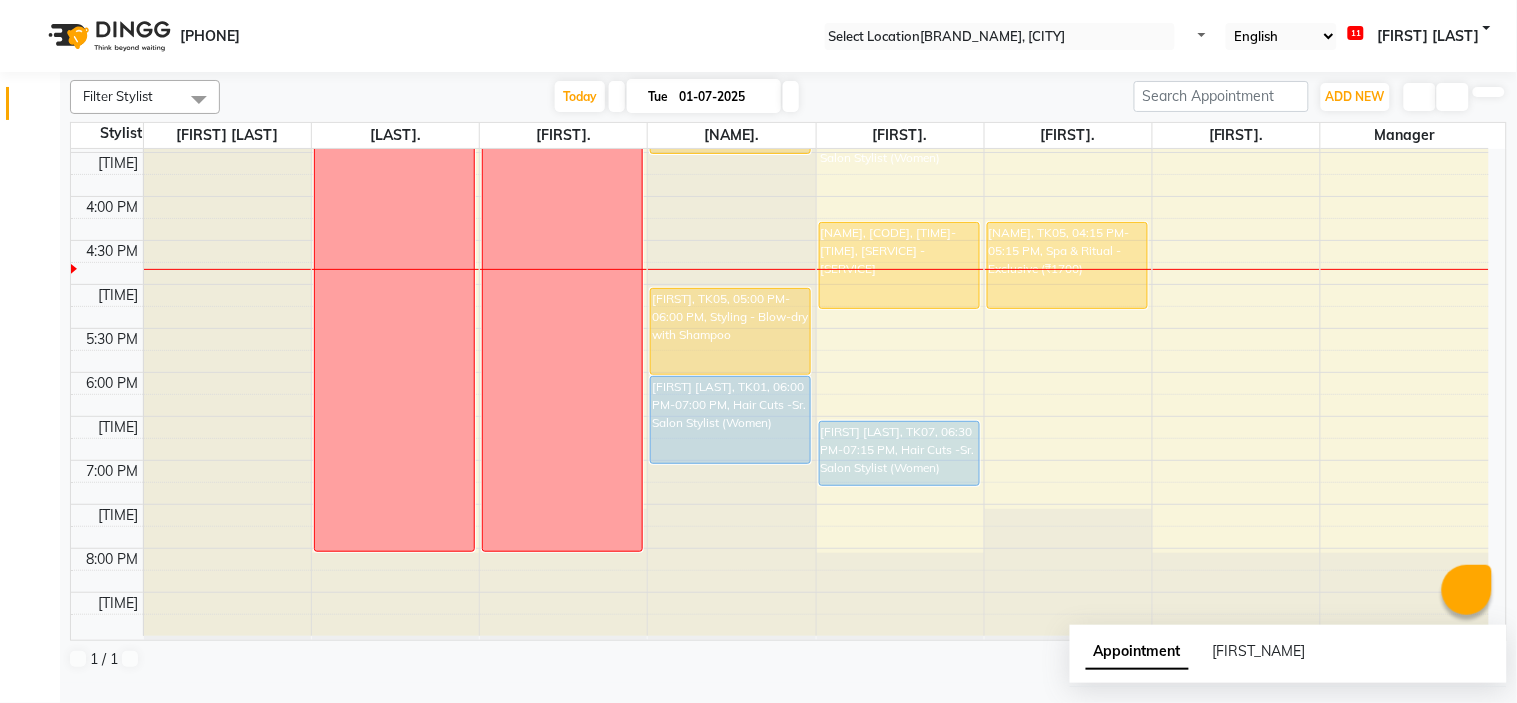 click on "8:00 AM 8:30 AM 9:00 AM 9:30 AM 10:00 AM 10:30 AM 11:00 AM 11:30 AM 12:00 PM 12:30 PM 1:00 PM 1:30 PM 2:00 PM 2:30 PM 3:00 PM 3:30 PM 4:00 PM 4:30 PM 5:00 PM 5:30 PM 6:00 PM 6:30 PM 7:00 PM 7:30 PM 8:00 PM 8:30 PM  [CITY]     Off     clt, [CODE], [TIME]-[TIME], Hair Cuts -Sr. Salon Stylist (Women)    [FIRST], [CODE], [TIME]-[TIME], Styling - Blow-dry with Shampoo    [FIRST] [LAST], [CODE], [TIME]-[TIME], Hair Cuts -Sr. Salon Stylist (Women)     [FIRST] [LAST], [CODE], [TIME]-[TIME], Styling - shampo and conditioner    [FIRST] [LAST], [CODE], [TIME]-[TIME], Hair Cuts -Sr. Salon Stylist (Women)    [FIRST] [LAST], [CODE], [TIME]-[TIME], Hair Cuts -Sr. Salon Stylist (Women)    [FIRST] [LAST], [CODE], [TIME]-[TIME], Hair Cuts -Sr. Salon Stylist (Women)    [FIRST] [LAST], [CODE], [TIME]-[TIME], Spa & Ritual - Exclusive (₹[PRICE])" at bounding box center (780, 64) 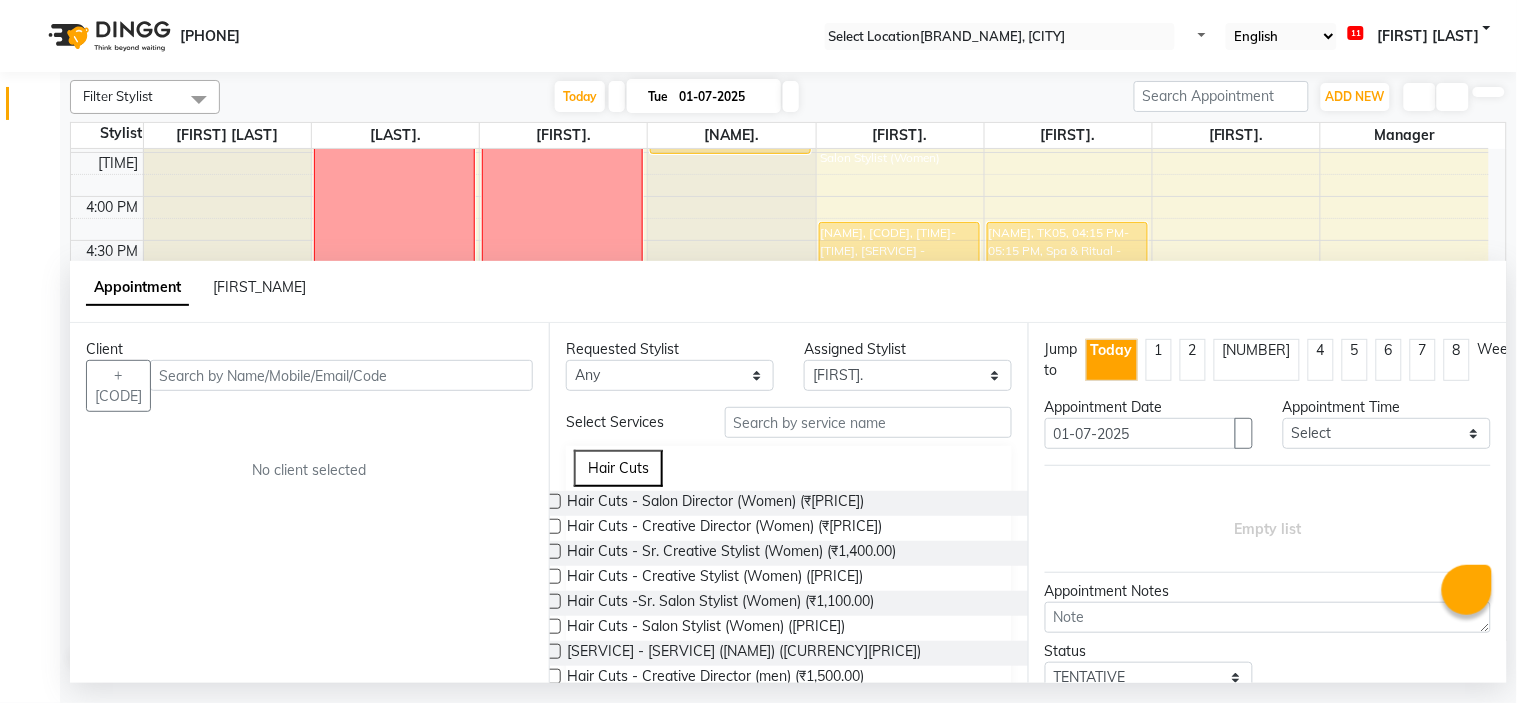 click at bounding box center (341, 375) 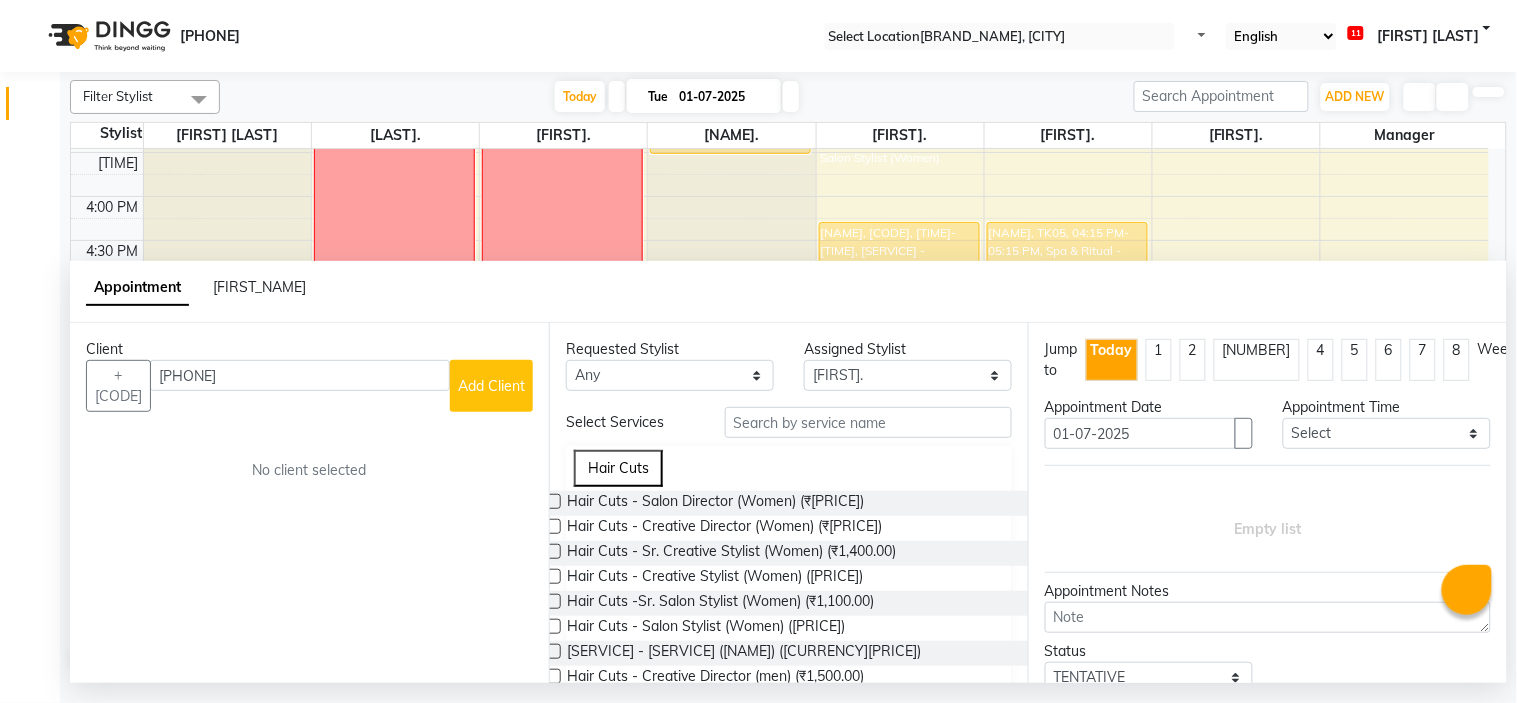 type on "[PHONE]" 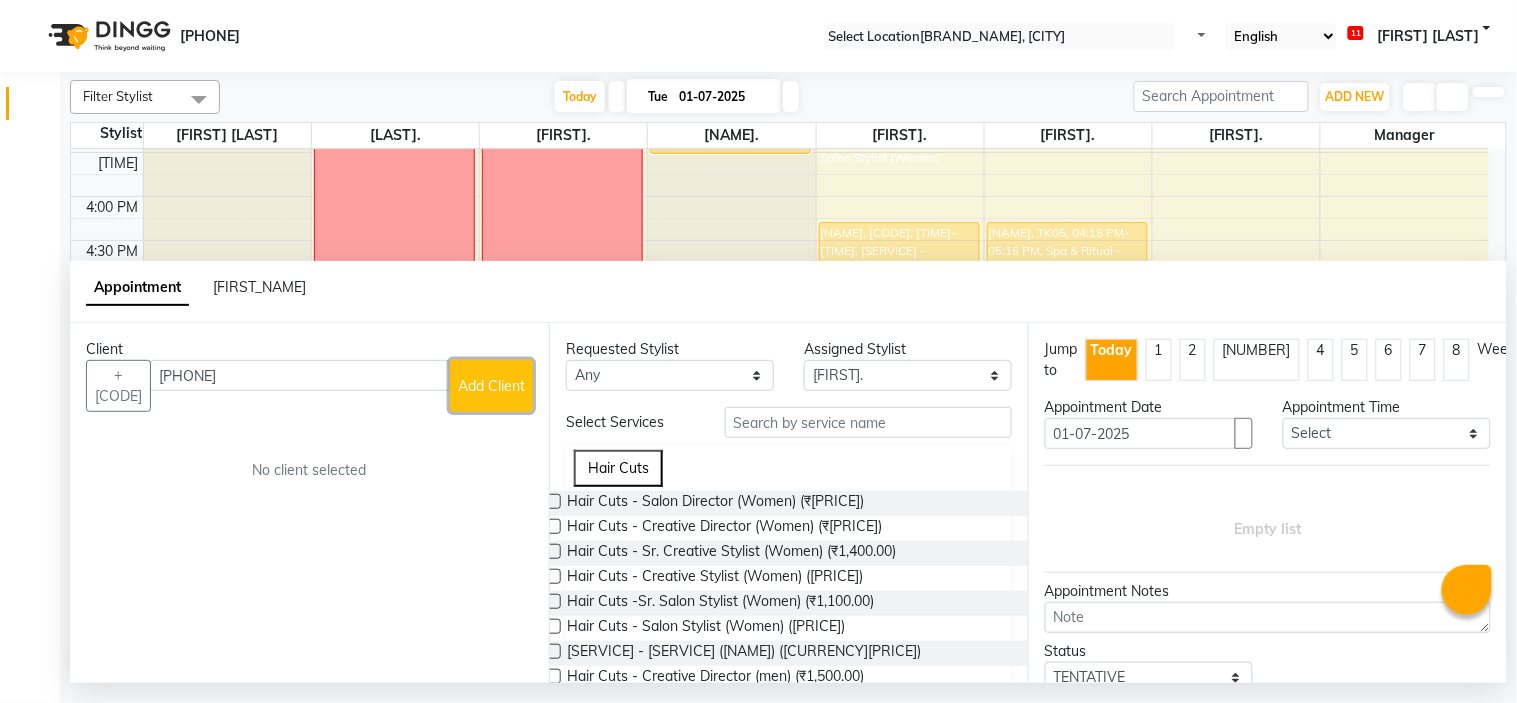 click on "Add Client" at bounding box center (491, 386) 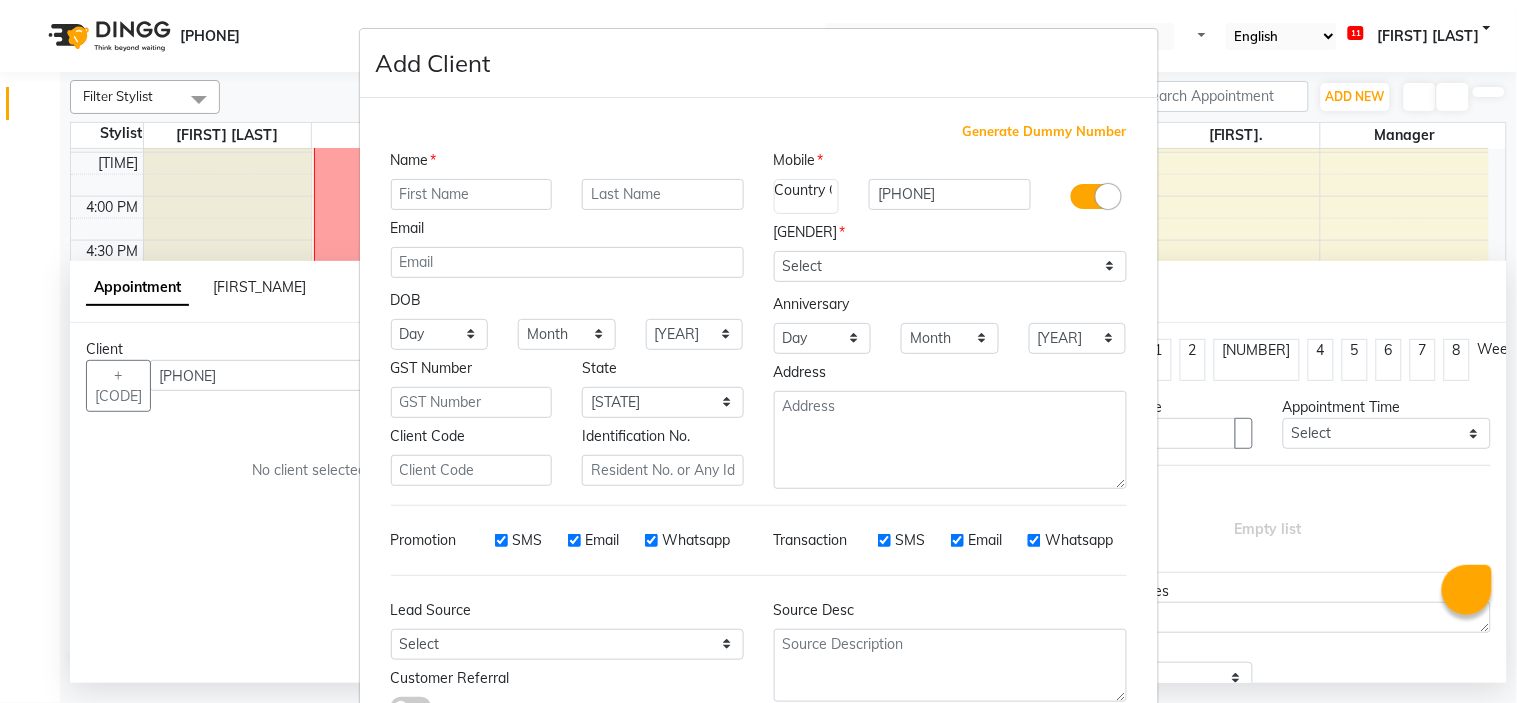 click at bounding box center [472, 194] 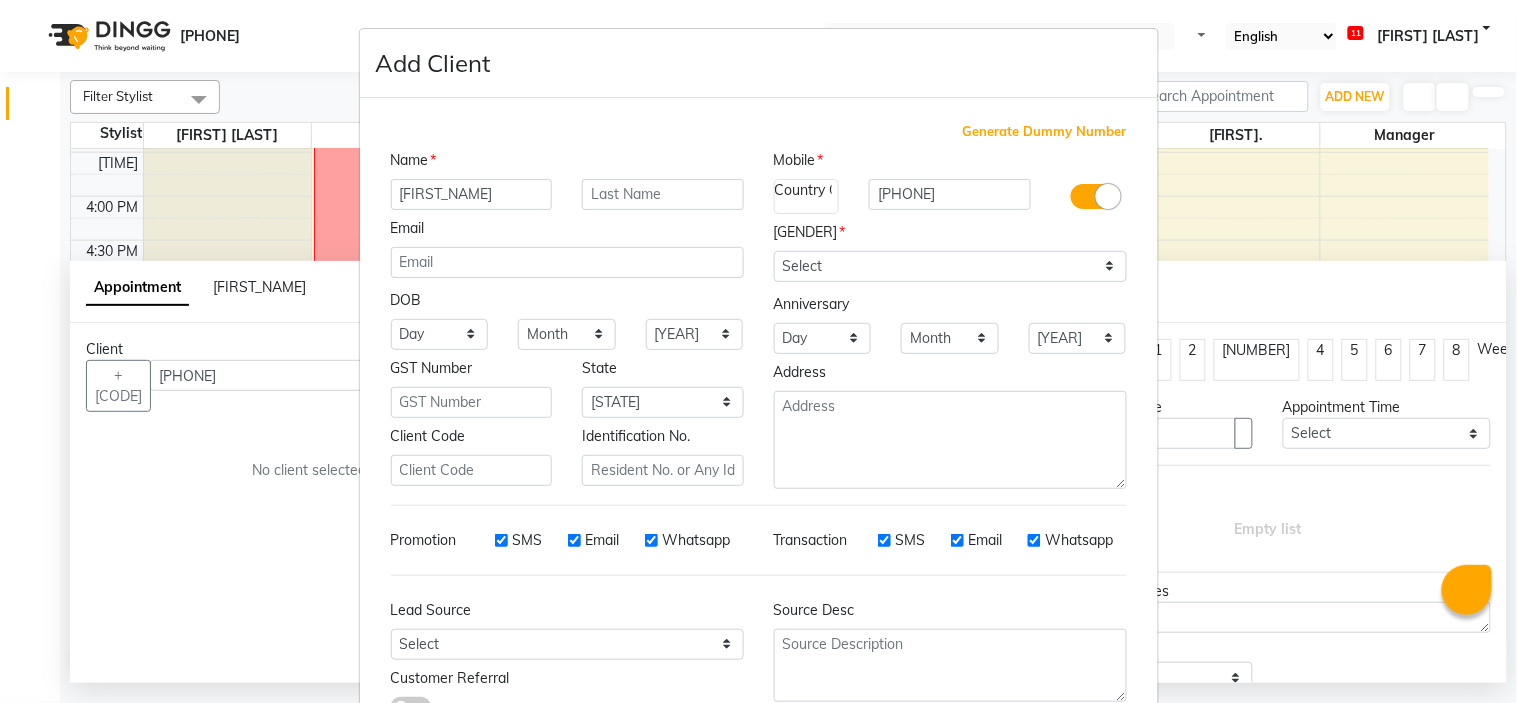 type on "[FIRST_NAME]" 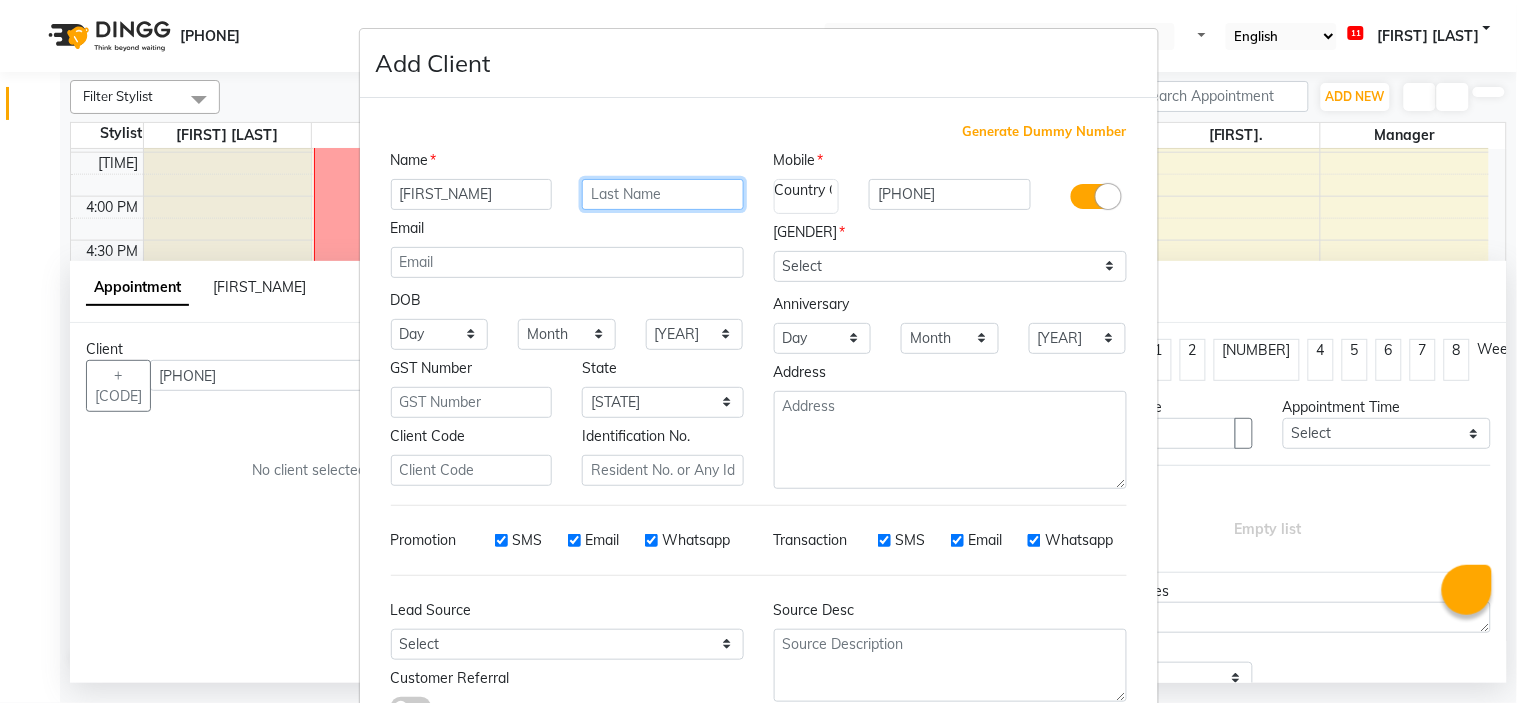 click at bounding box center (663, 194) 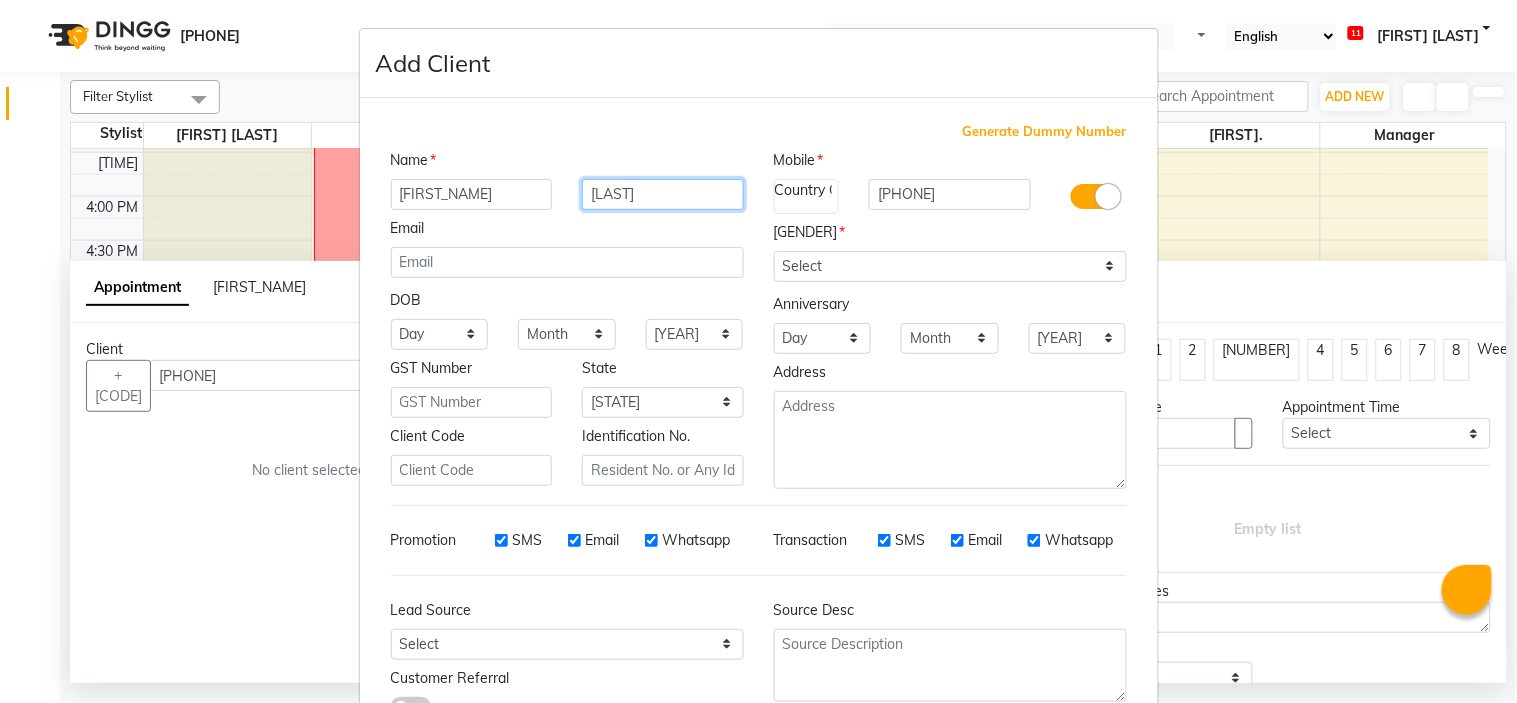 type on "[LAST]" 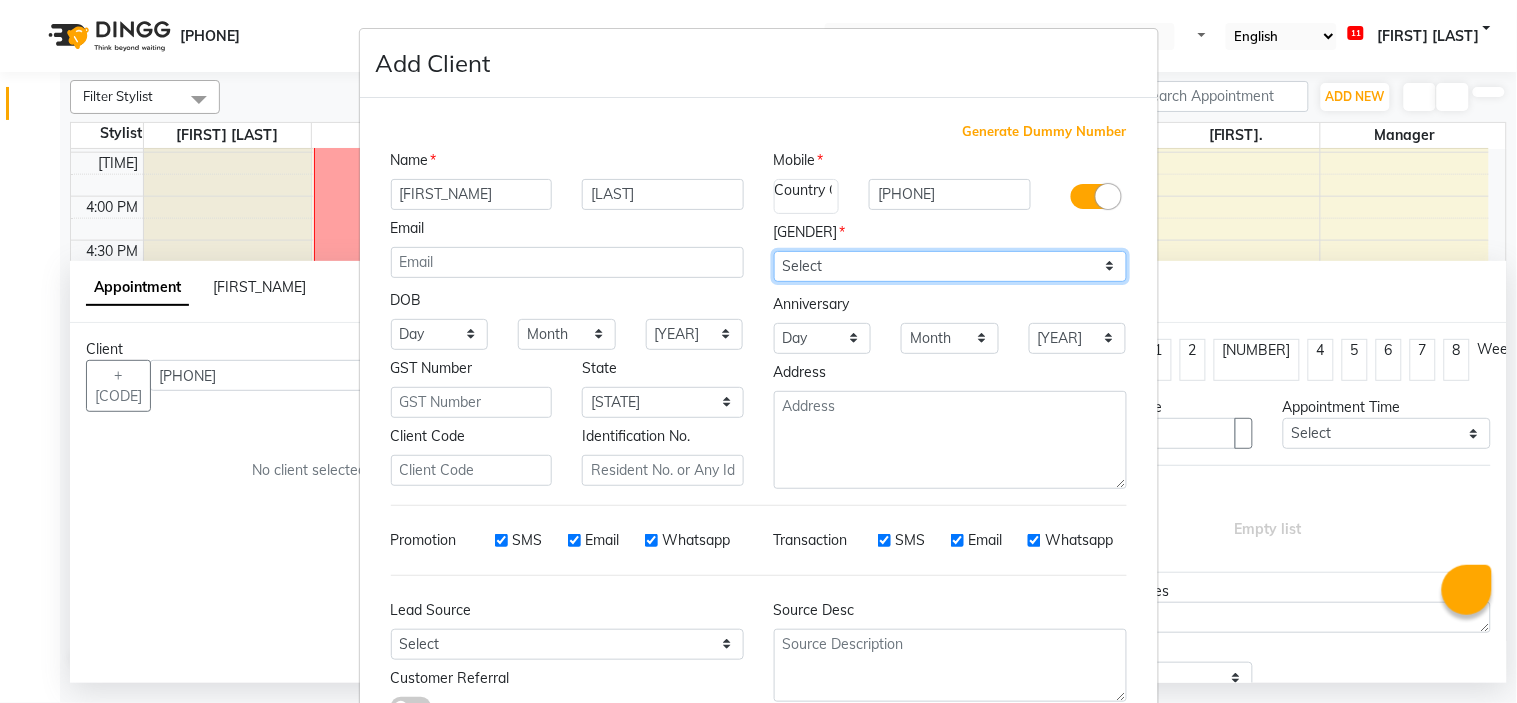 click on "Select [GENDER] [GENDER] [GENDER] Prefer Not To Say" at bounding box center [950, 266] 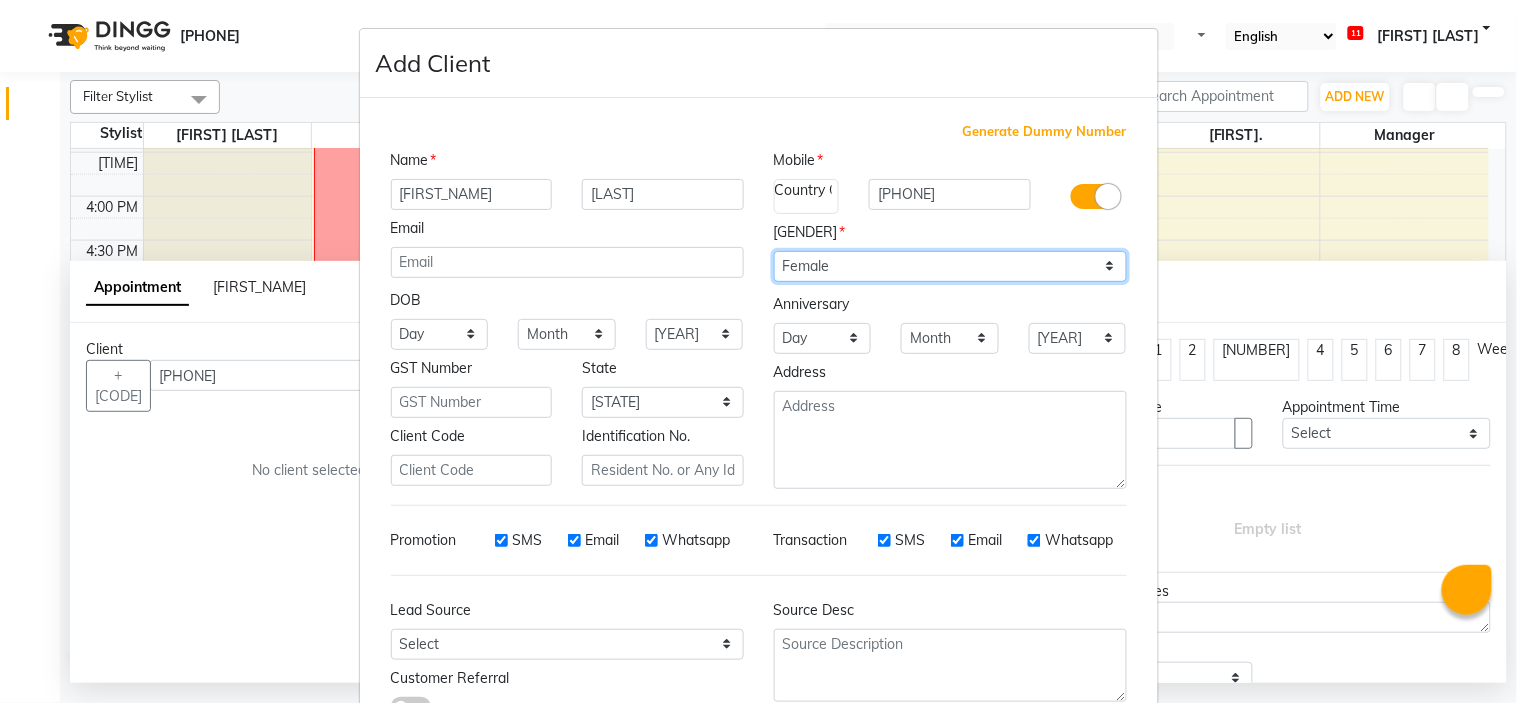 click on "Select [GENDER] [GENDER] [GENDER] Prefer Not To Say" at bounding box center (950, 266) 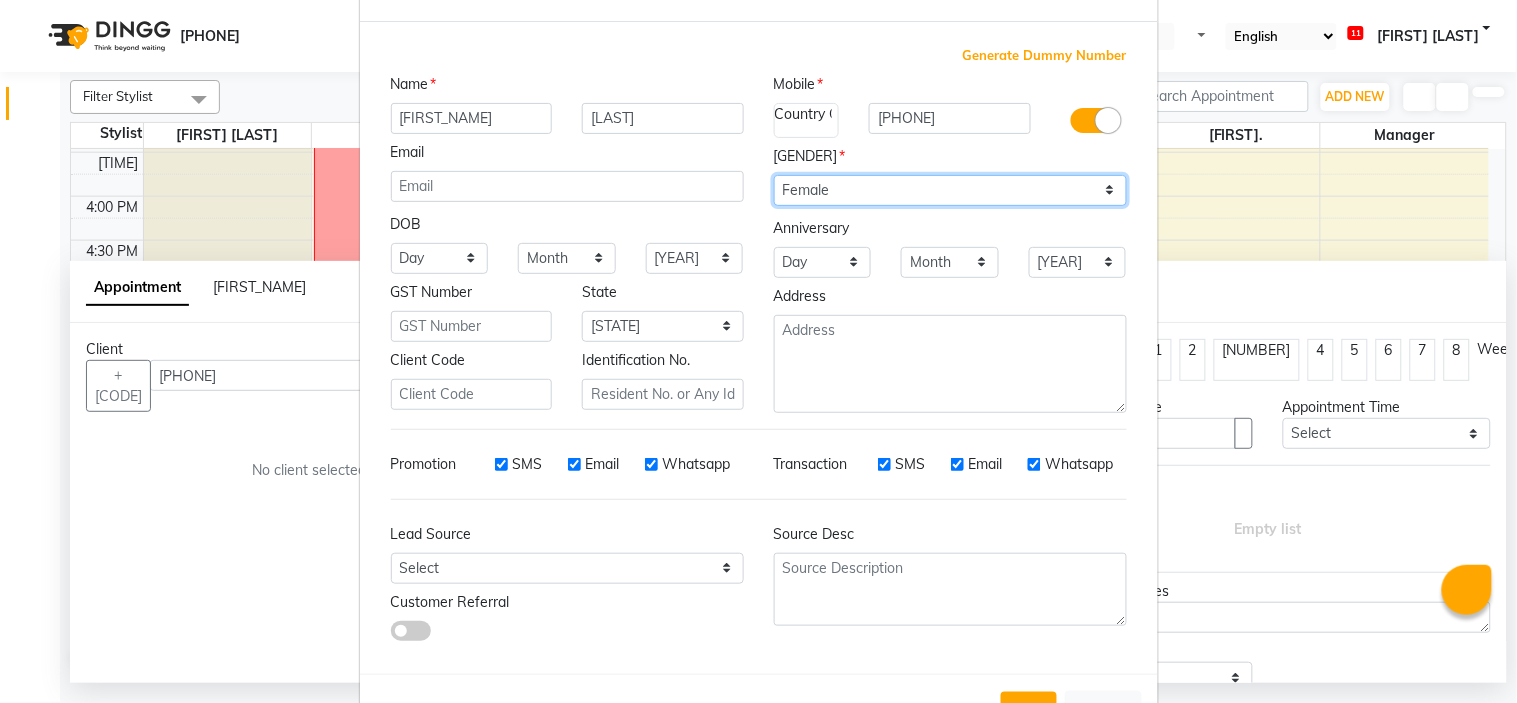 scroll, scrollTop: 147, scrollLeft: 0, axis: vertical 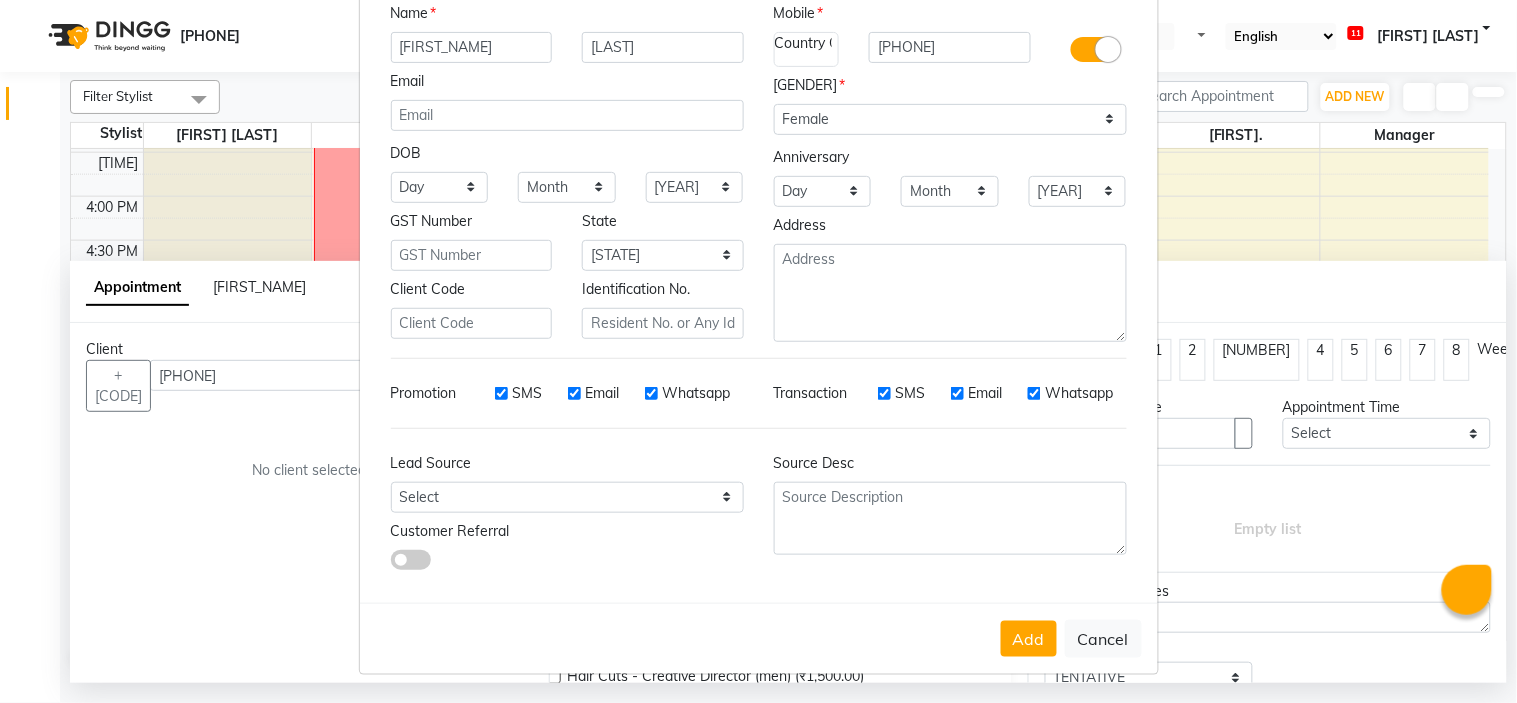 click on "Add   Cancel" at bounding box center [759, 638] 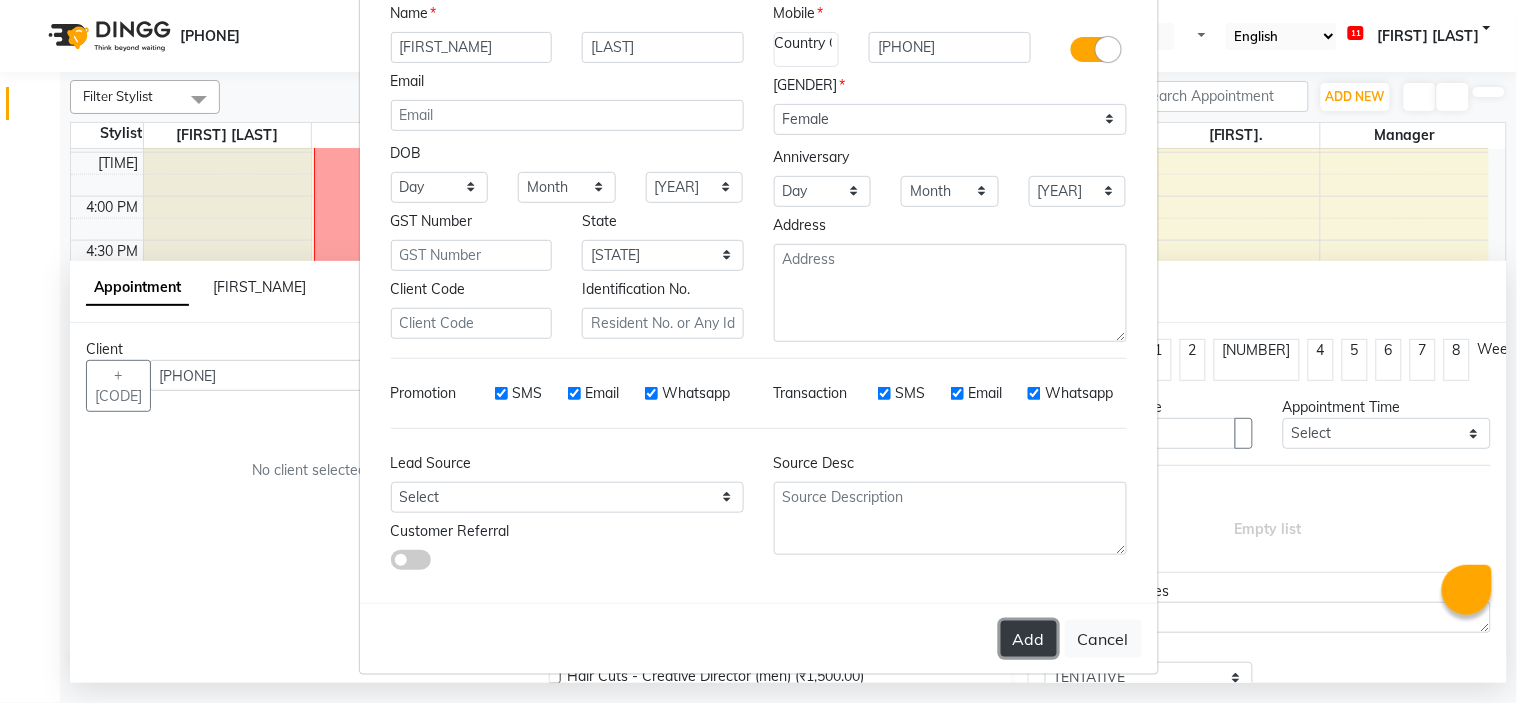 click on "Add" at bounding box center [1029, 639] 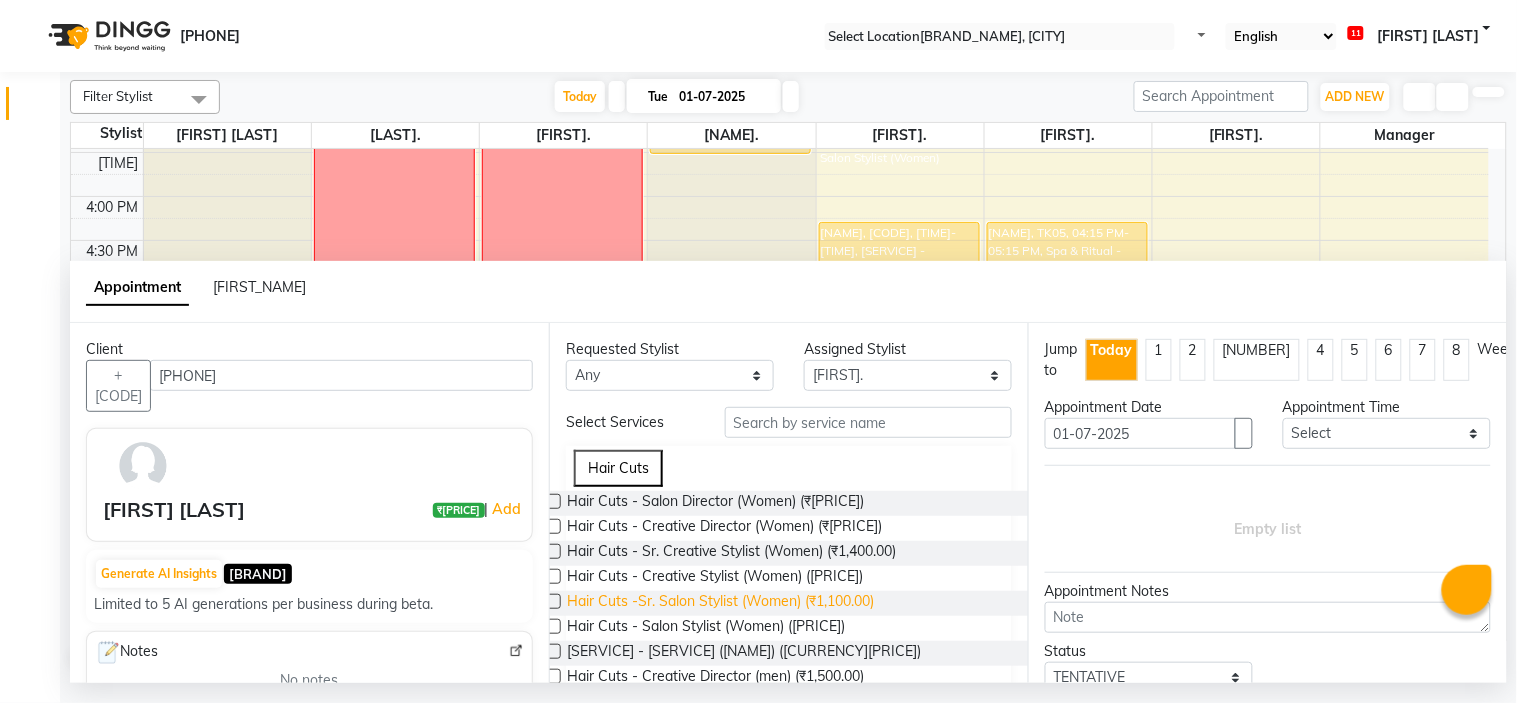 click on "Hair Cuts -Sr. Salon Stylist (Women) (₹1,100.00)" at bounding box center (715, 503) 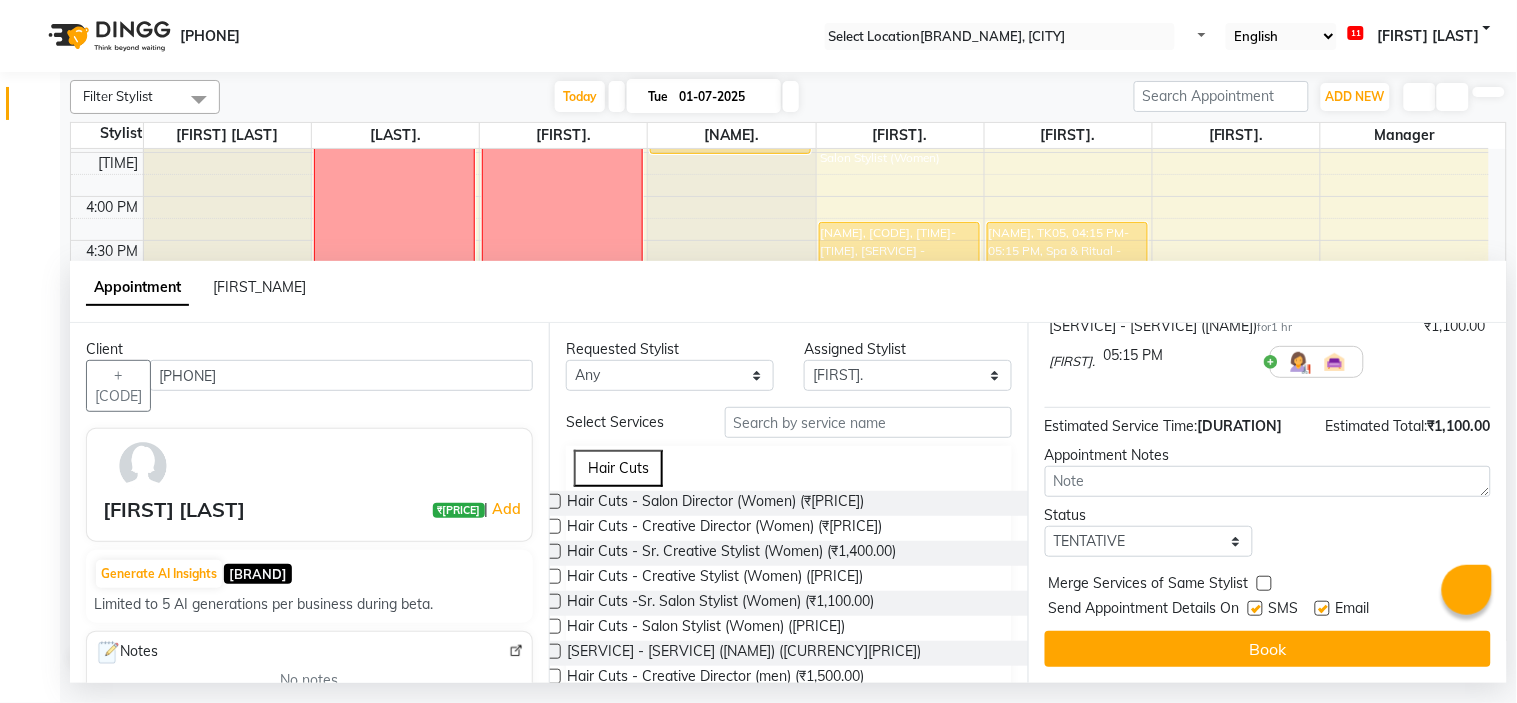 scroll, scrollTop: 166, scrollLeft: 0, axis: vertical 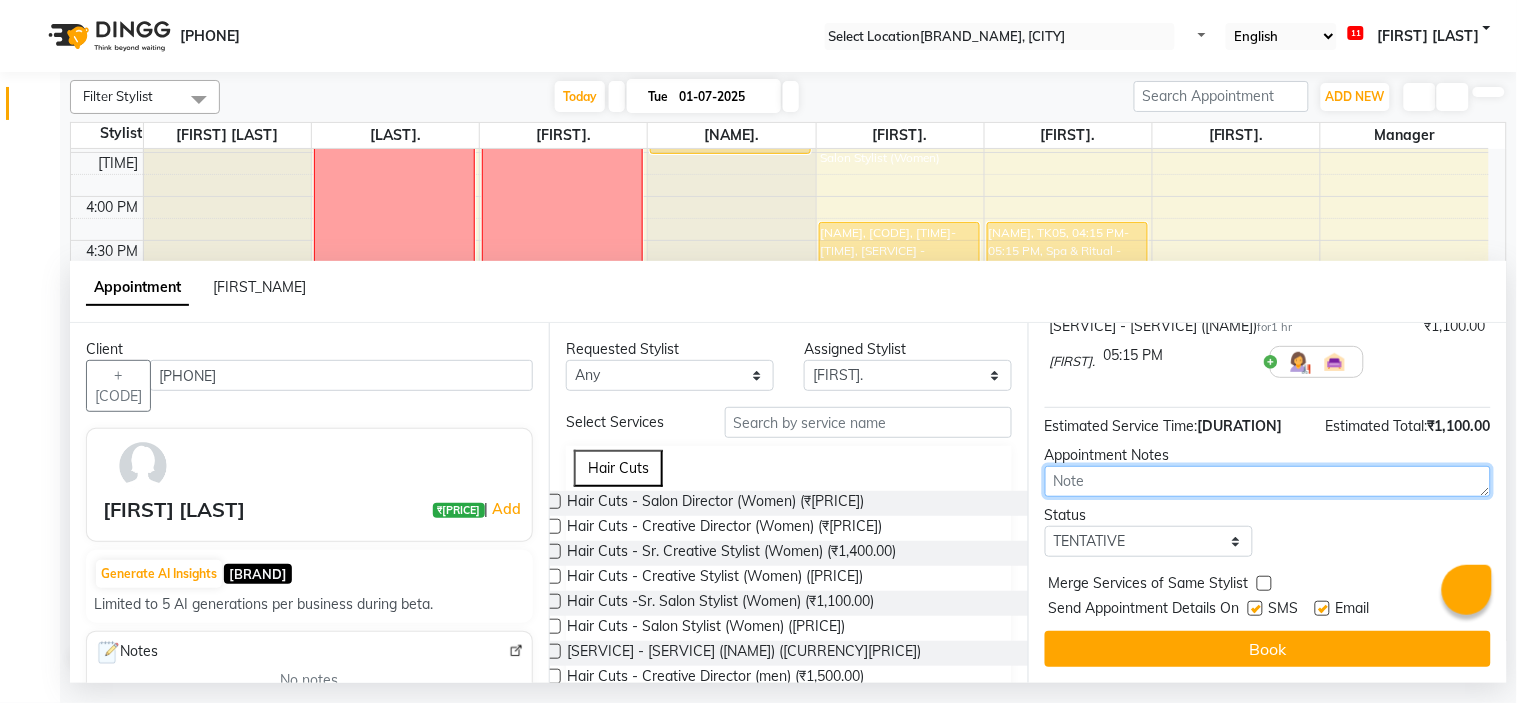 click at bounding box center (1268, 481) 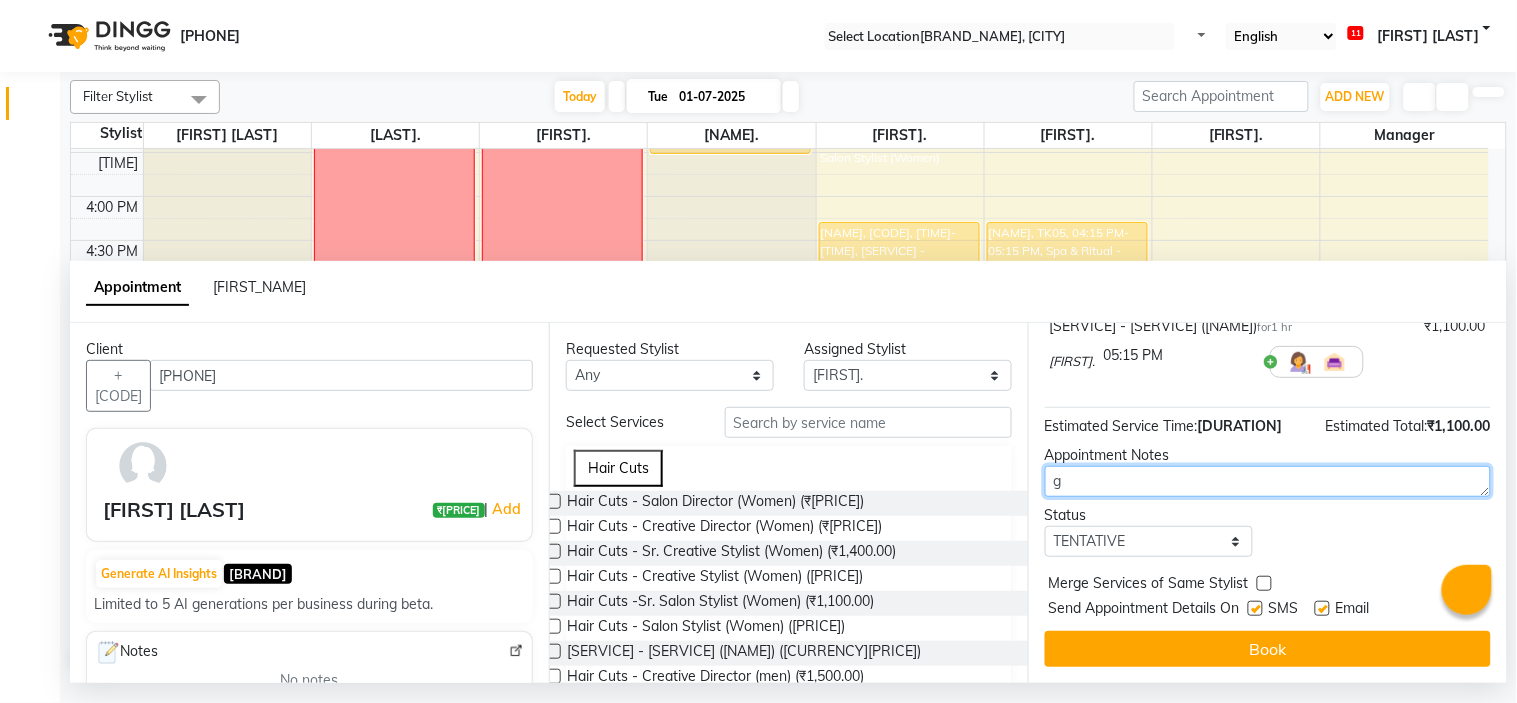 type on "g" 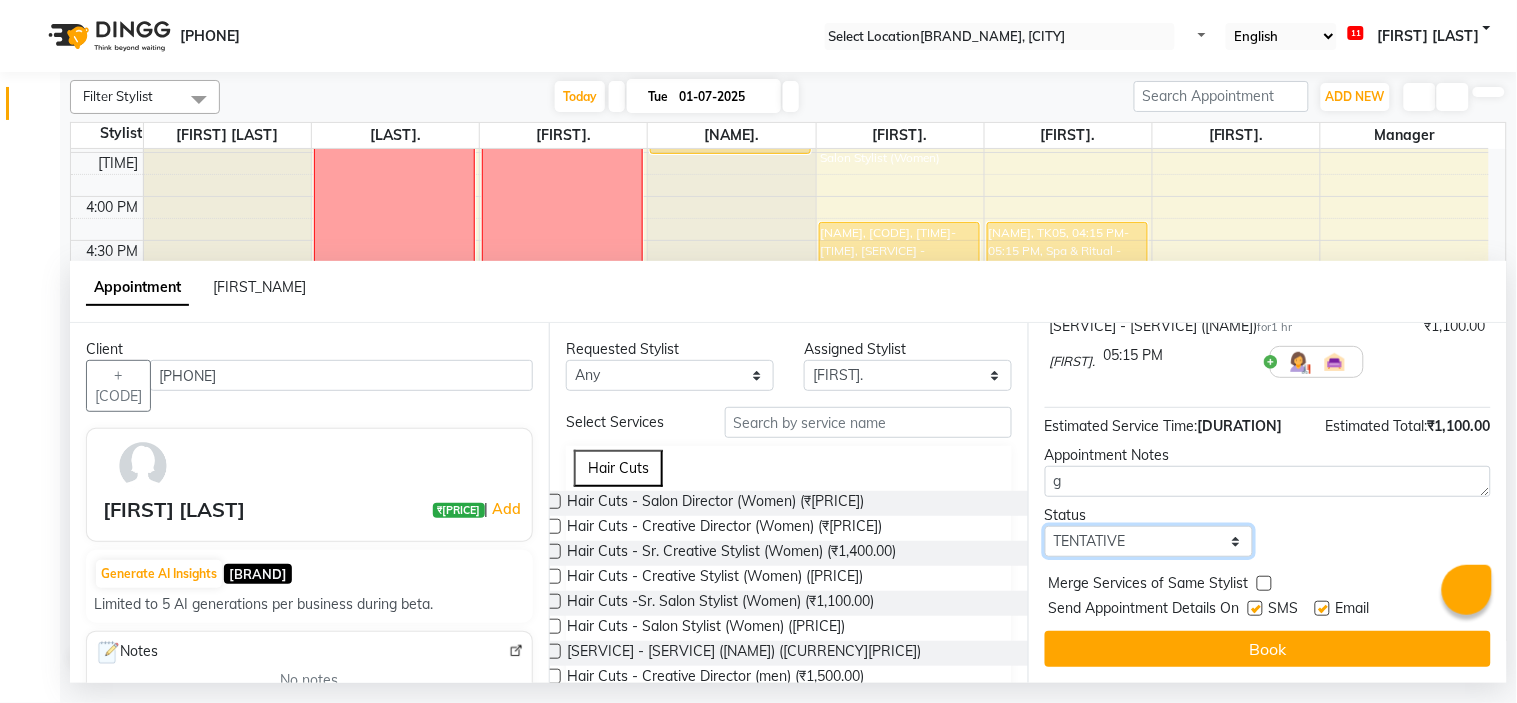 click on "Select TENTATIVE CONFIRM CHECK-IN UPCOMING" at bounding box center (1149, 541) 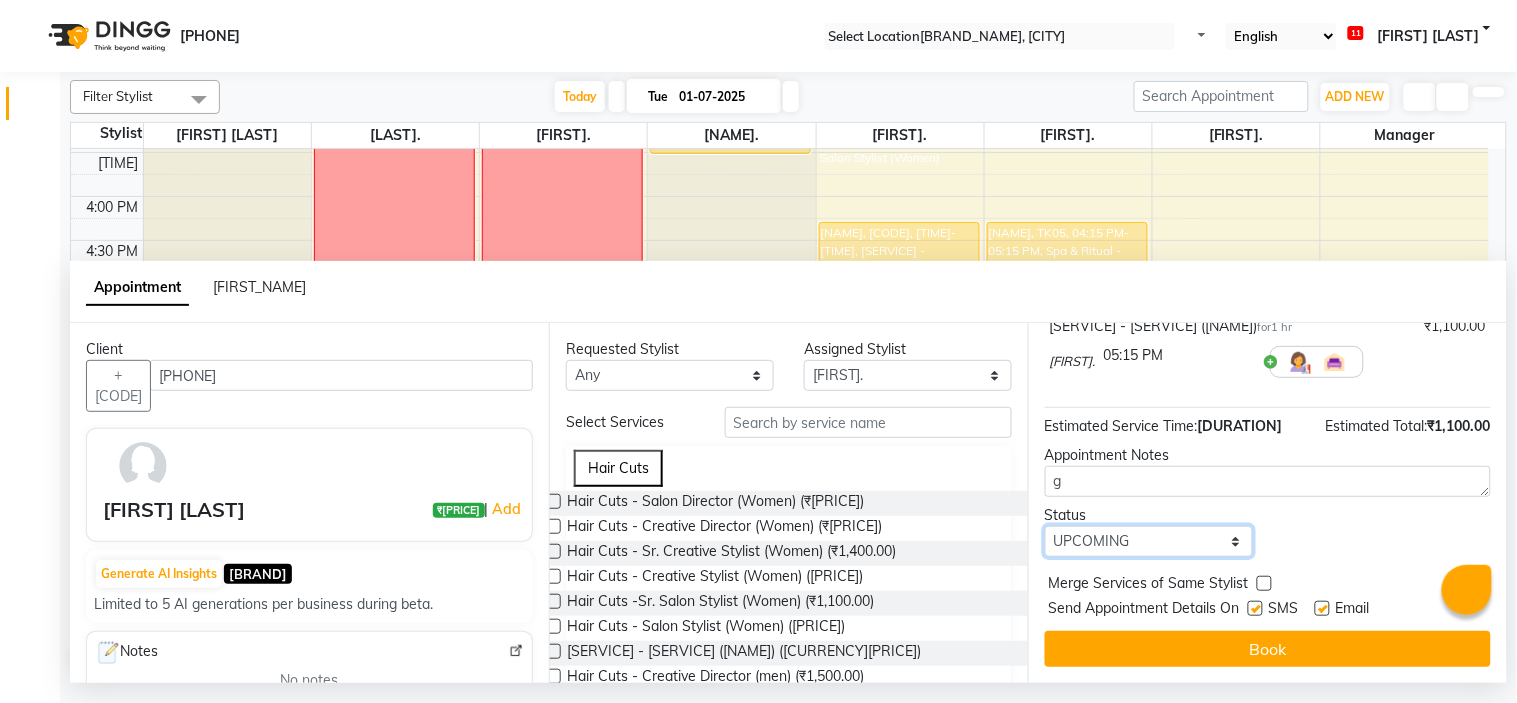 click on "Select TENTATIVE CONFIRM CHECK-IN UPCOMING" at bounding box center (1149, 541) 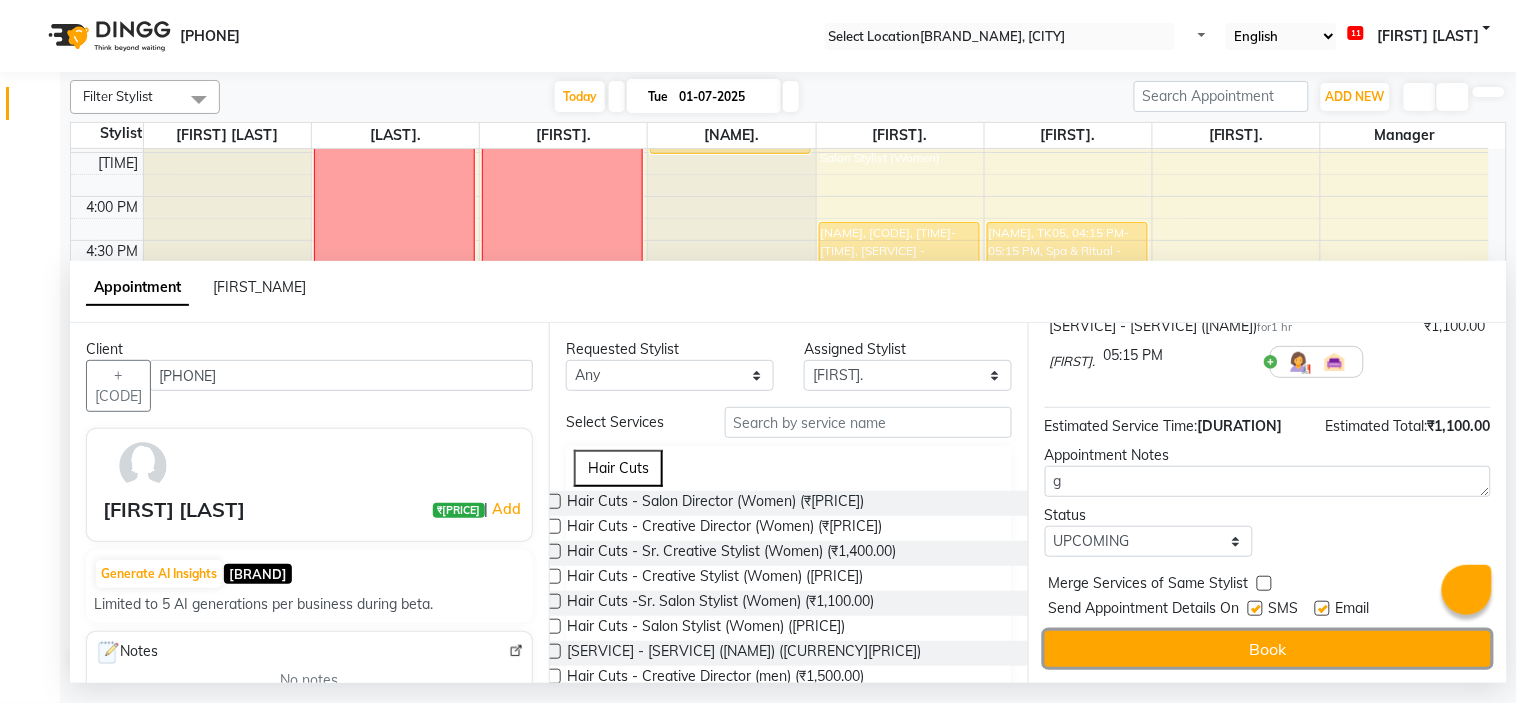 click on "Book" at bounding box center (1268, 649) 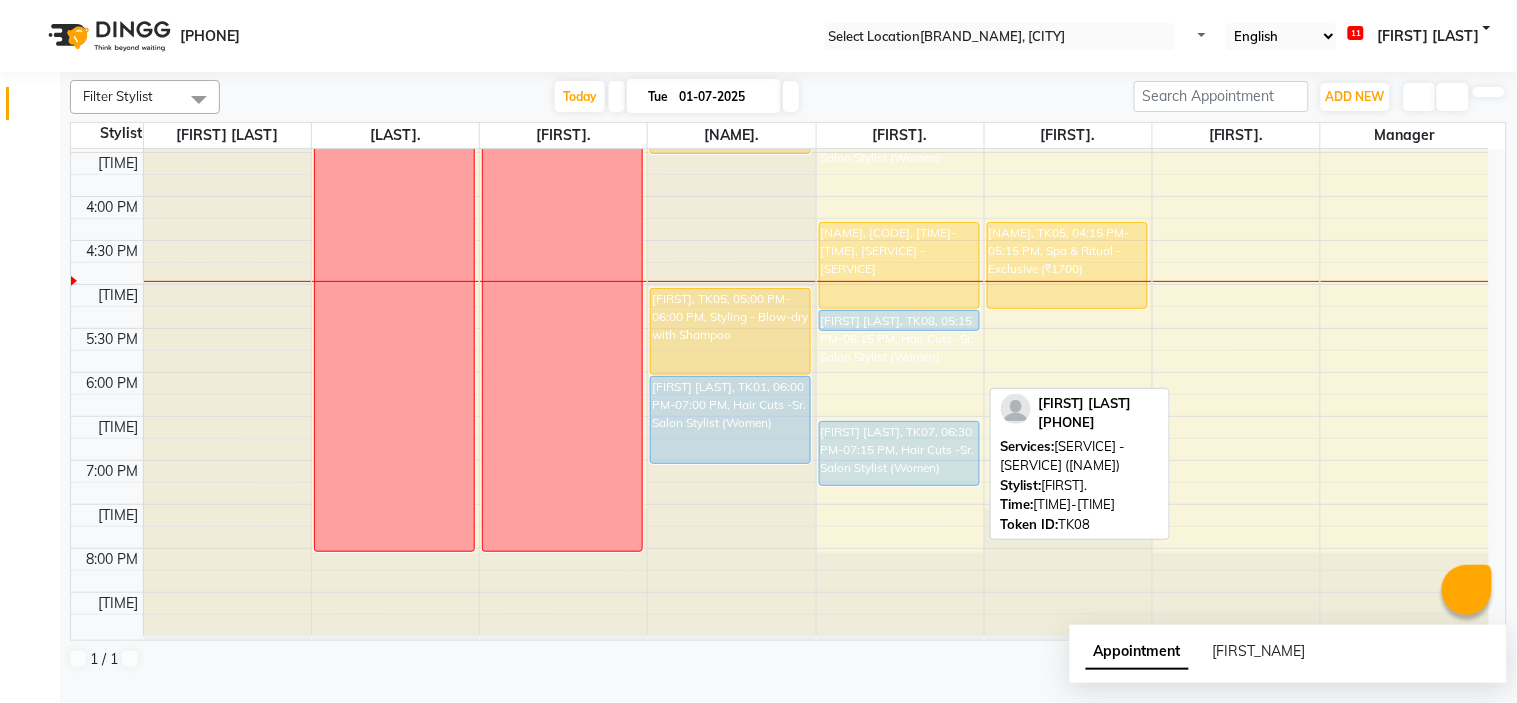 drag, startPoint x: 892, startPoint y: 397, endPoint x: 904, endPoint y: 326, distance: 72.00694 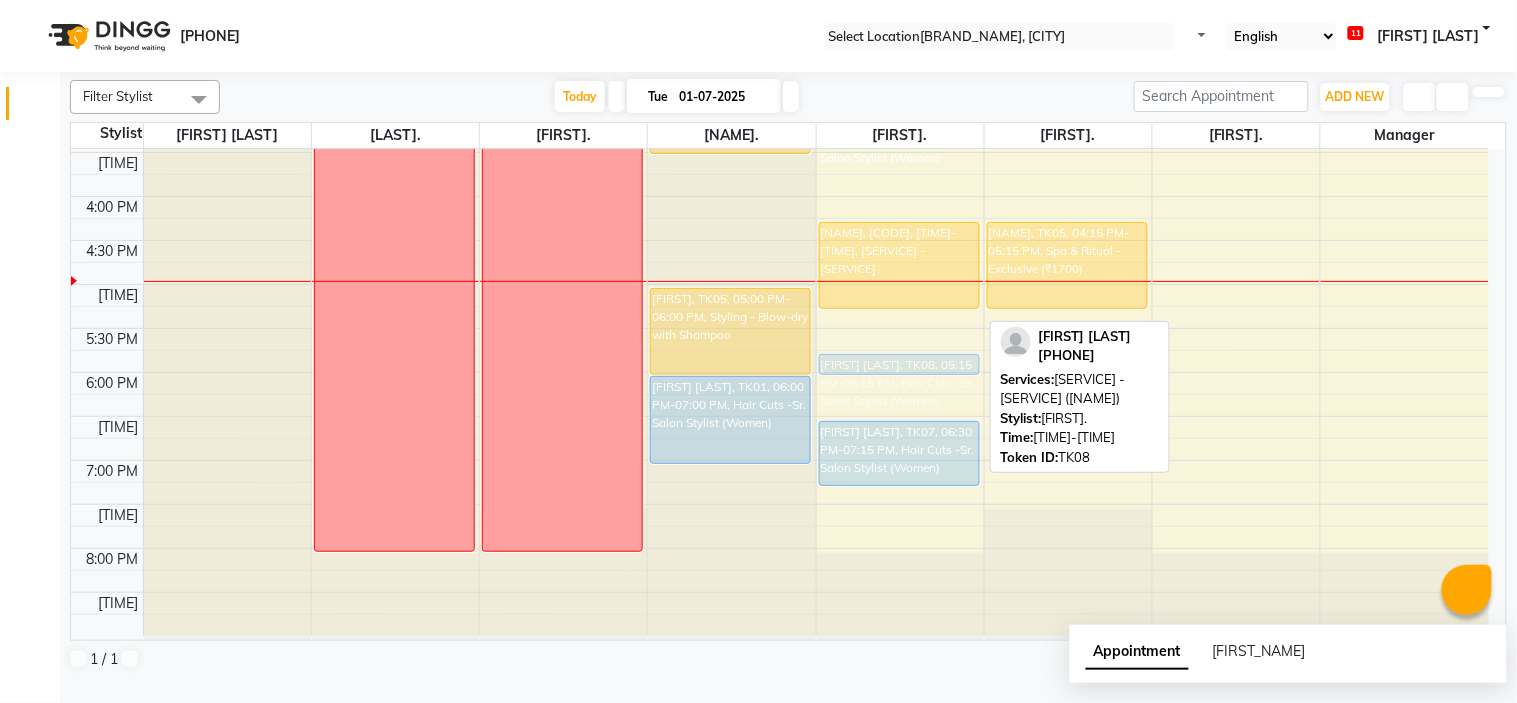 drag, startPoint x: 895, startPoint y: 318, endPoint x: 892, endPoint y: 357, distance: 39.115215 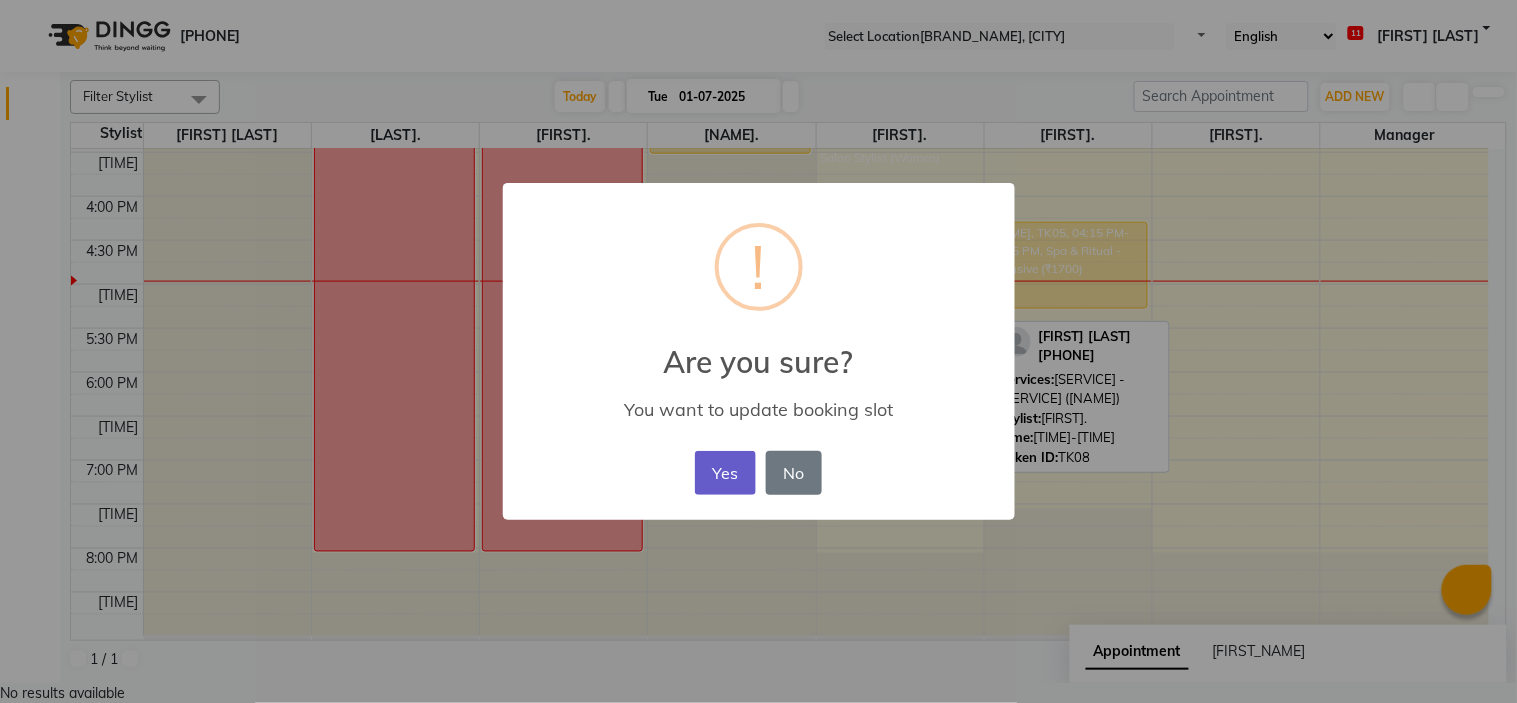 click on "Yes" at bounding box center [725, 473] 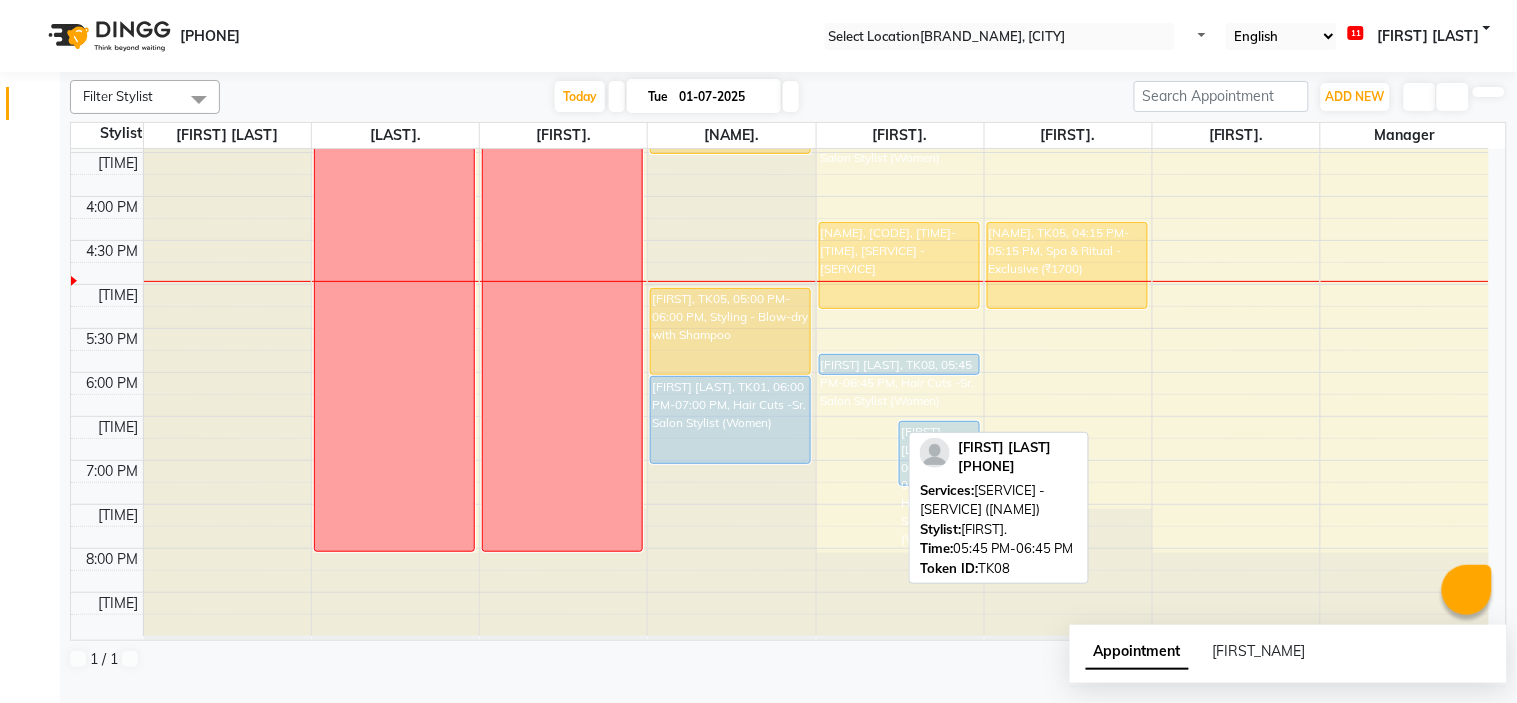 drag, startPoint x: 851, startPoint y: 440, endPoint x: 873, endPoint y: 370, distance: 73.37575 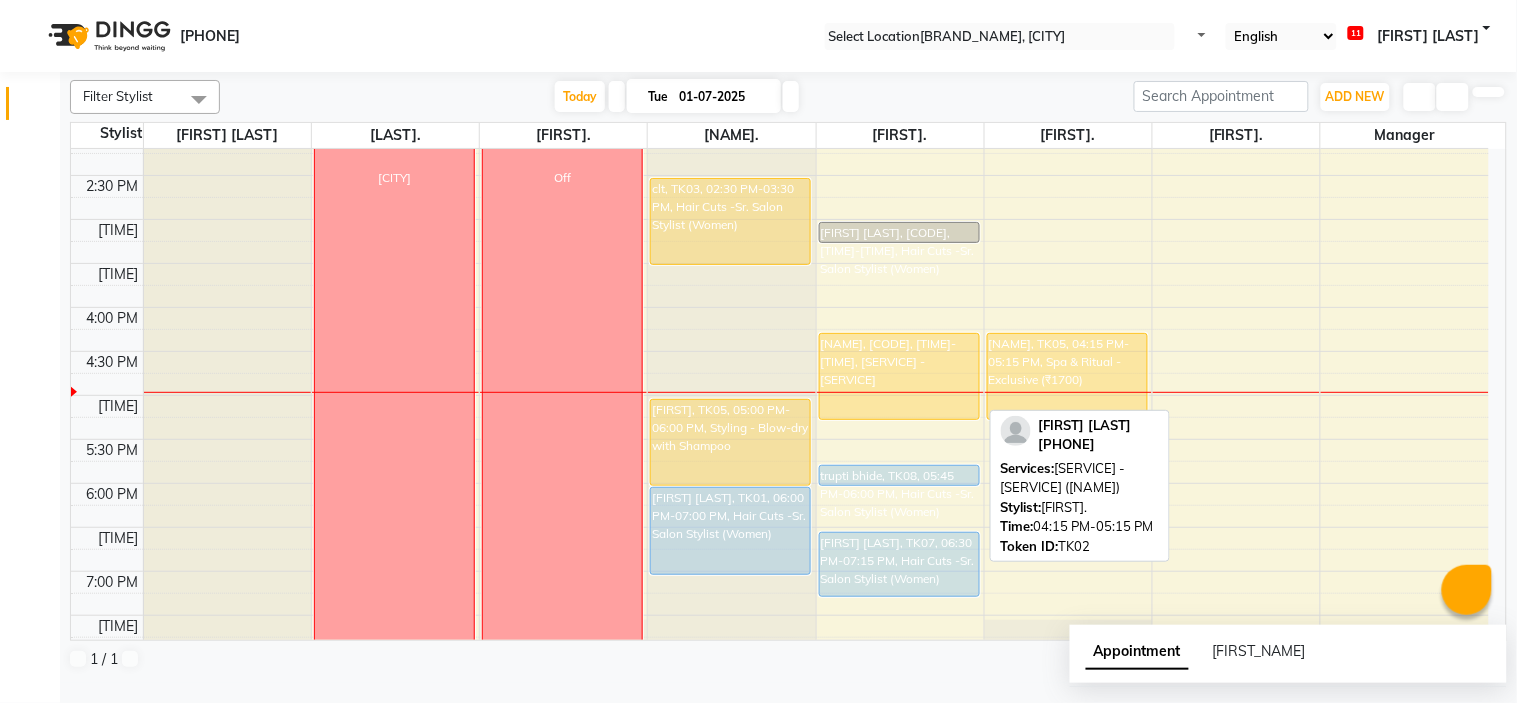 scroll, scrollTop: 656, scrollLeft: 0, axis: vertical 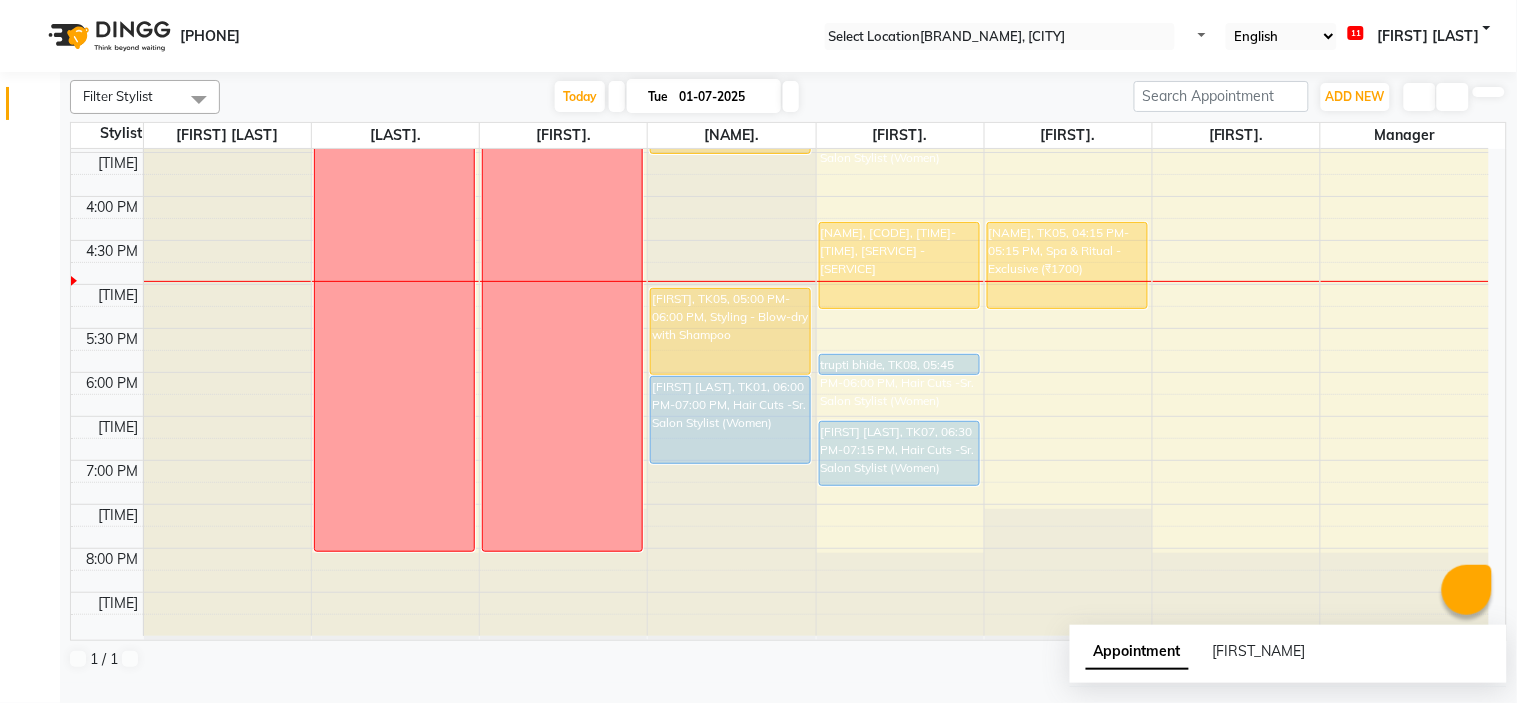 click on "Drop" at bounding box center [50, 737] 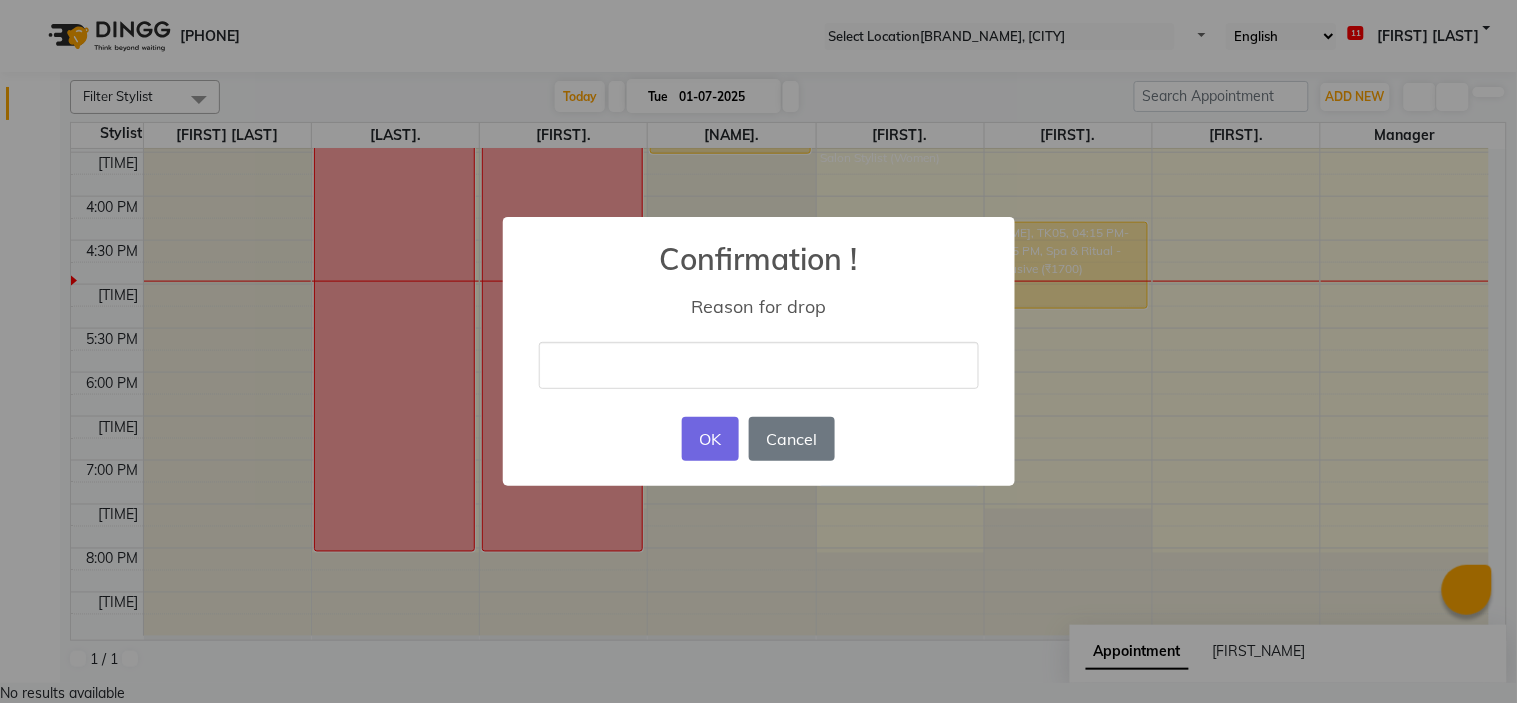 click at bounding box center (759, 365) 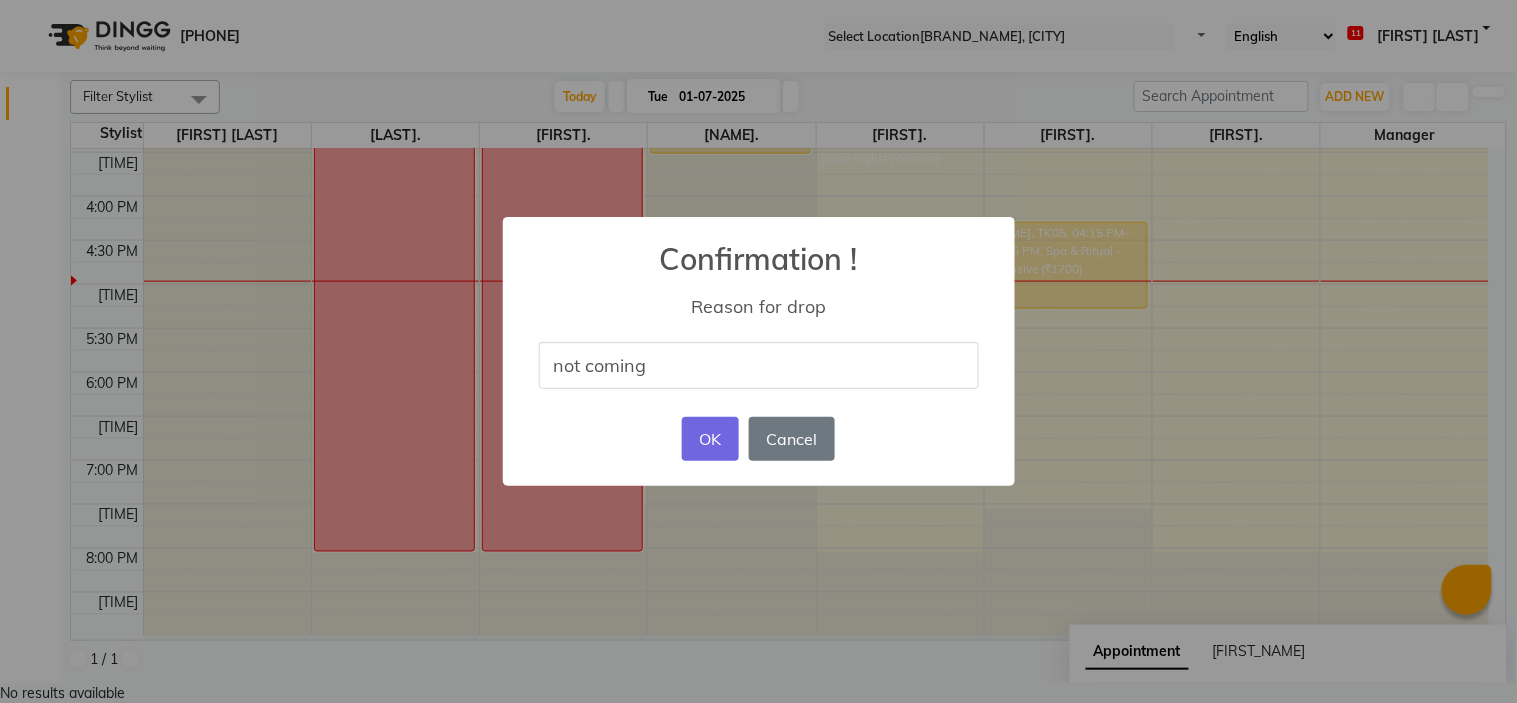 click on "not coming" at bounding box center (759, 365) 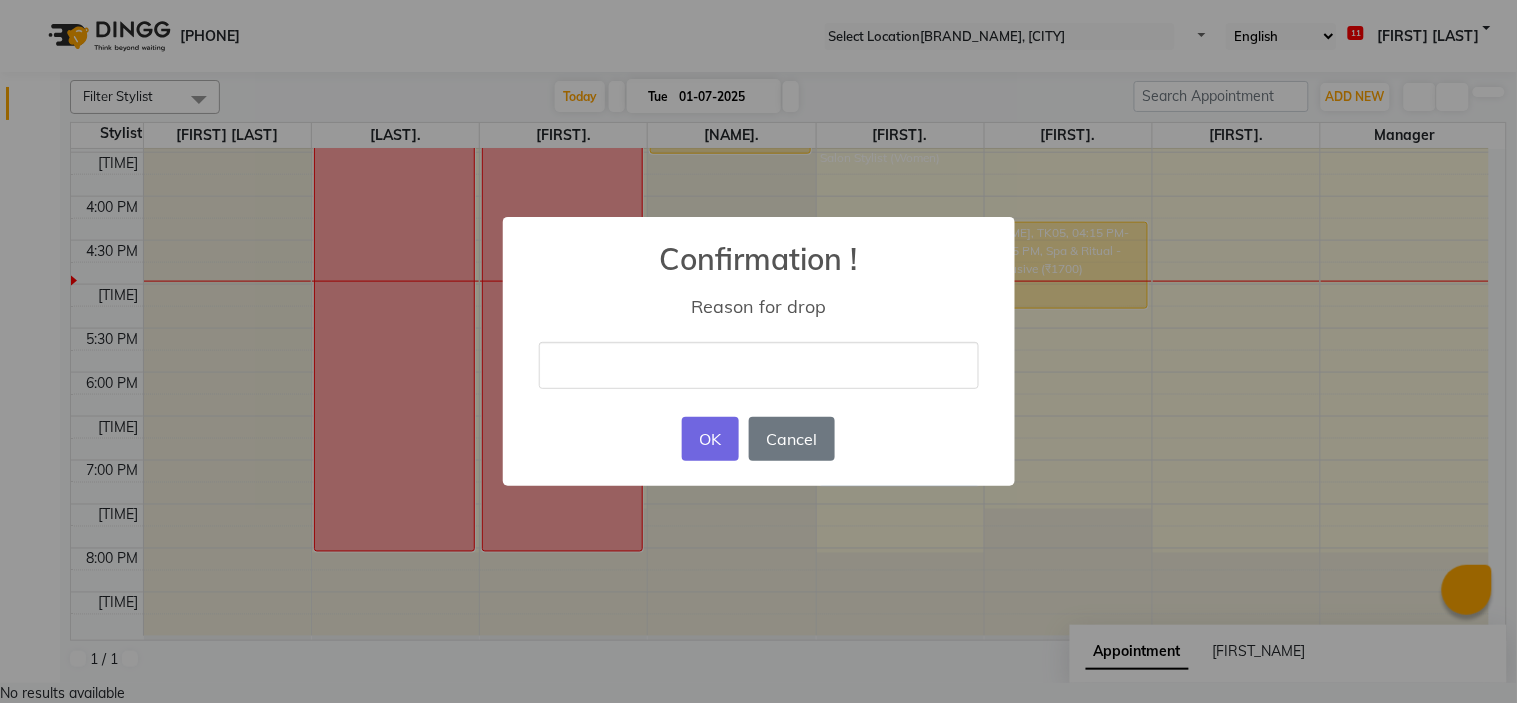 click at bounding box center [759, 365] 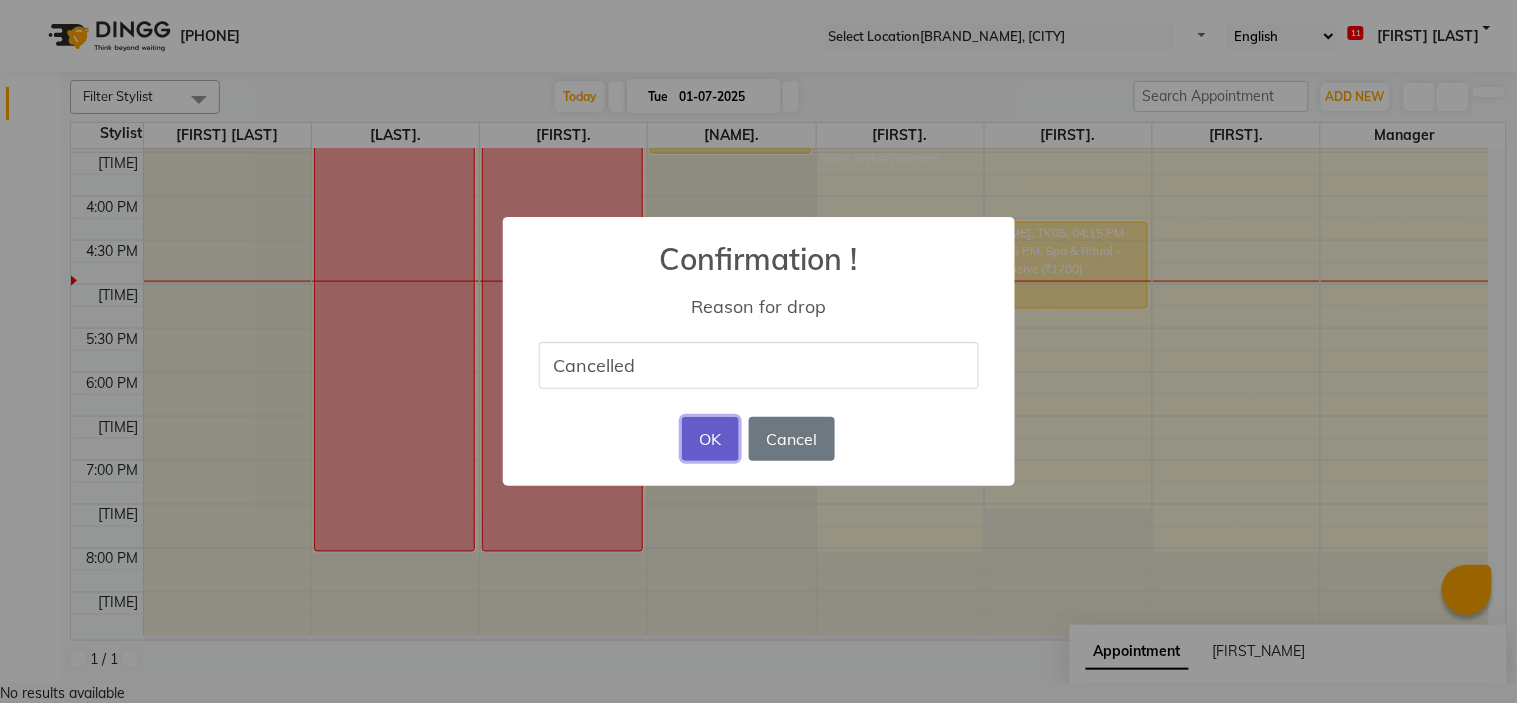 click on "OK" at bounding box center (710, 439) 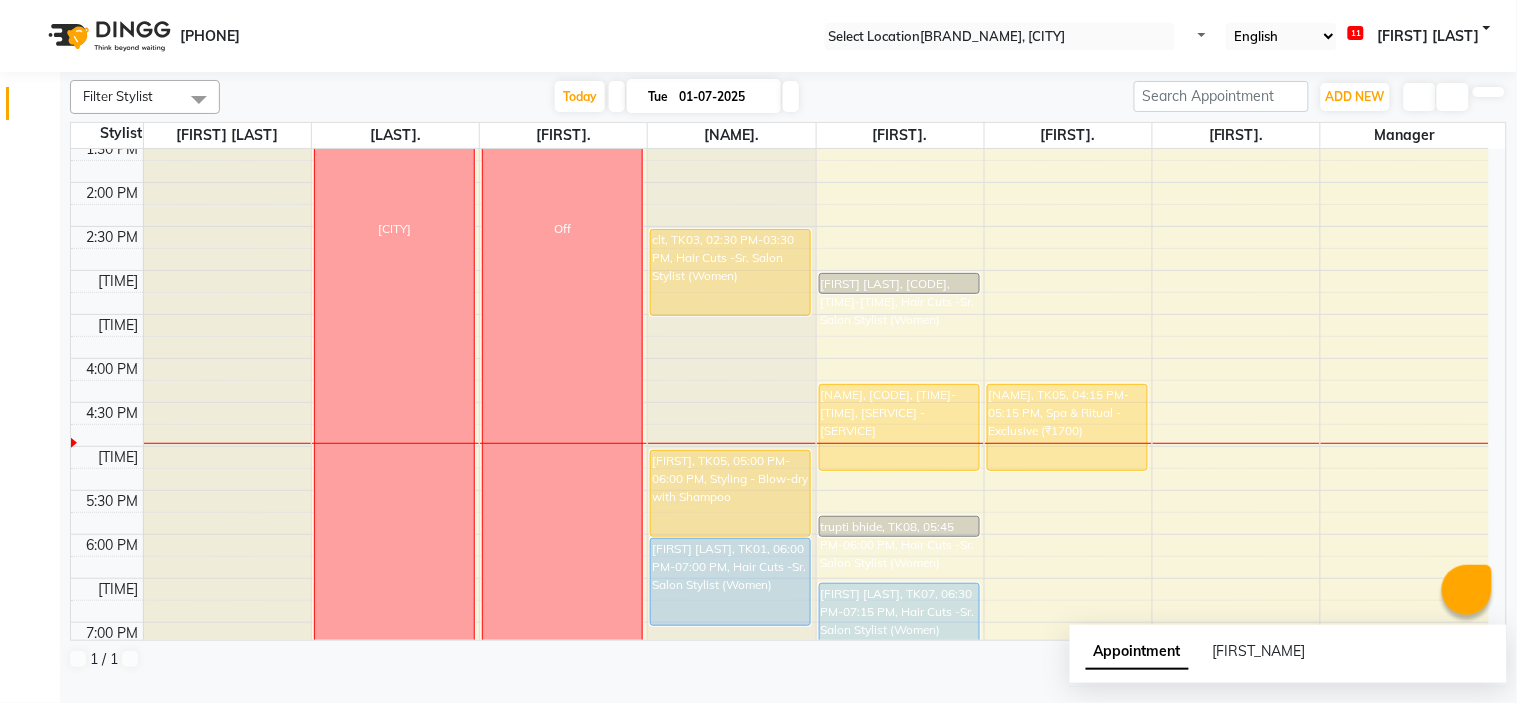 scroll, scrollTop: 545, scrollLeft: 0, axis: vertical 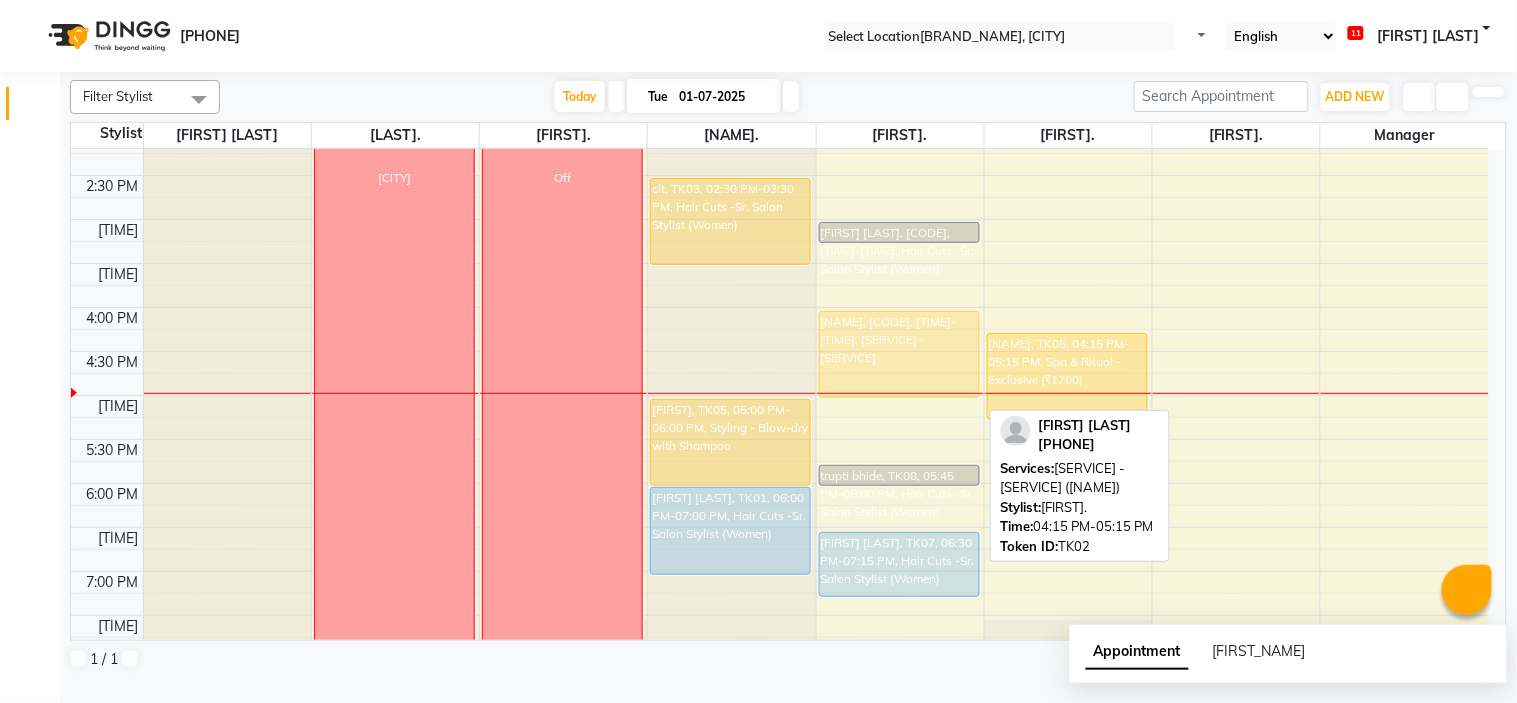 drag, startPoint x: 893, startPoint y: 361, endPoint x: 912, endPoint y: 345, distance: 24.839485 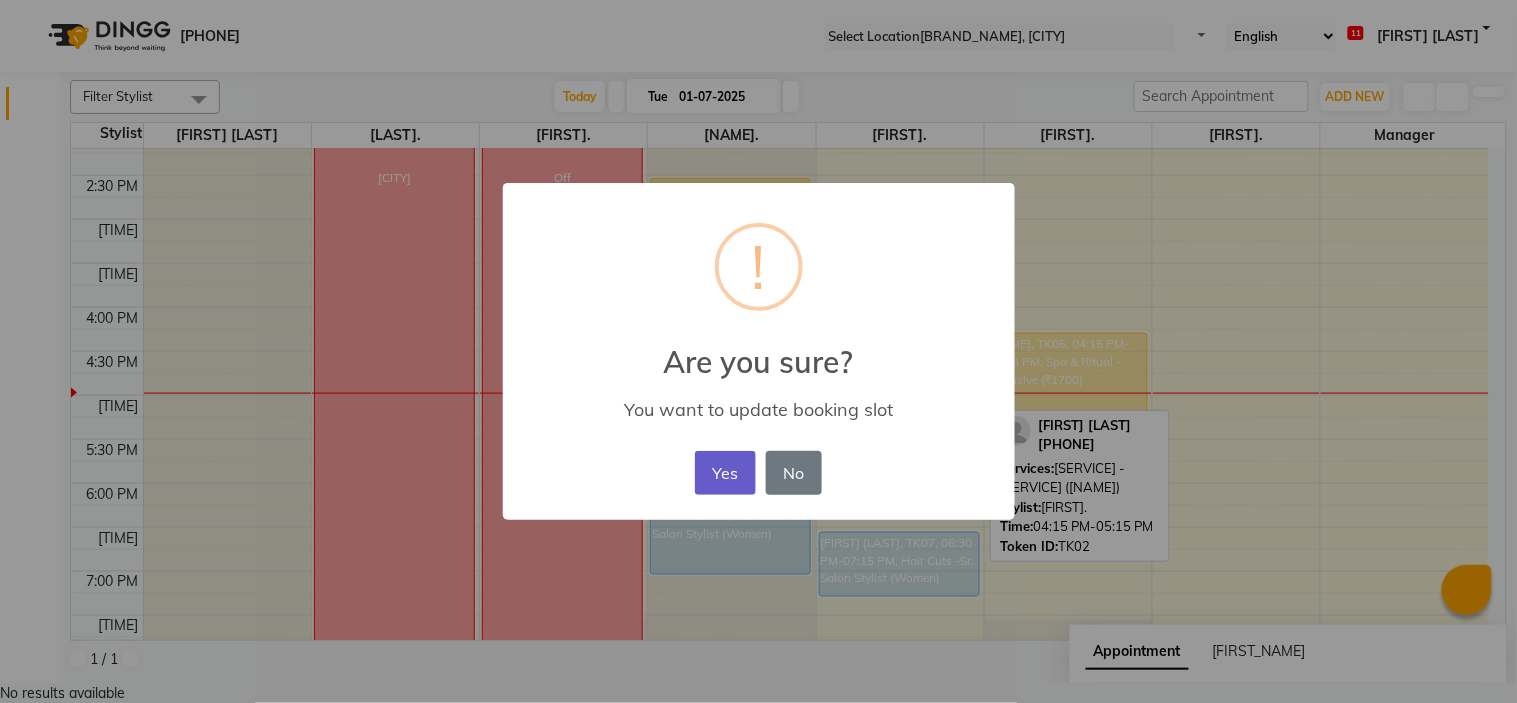 click on "Yes" at bounding box center [725, 473] 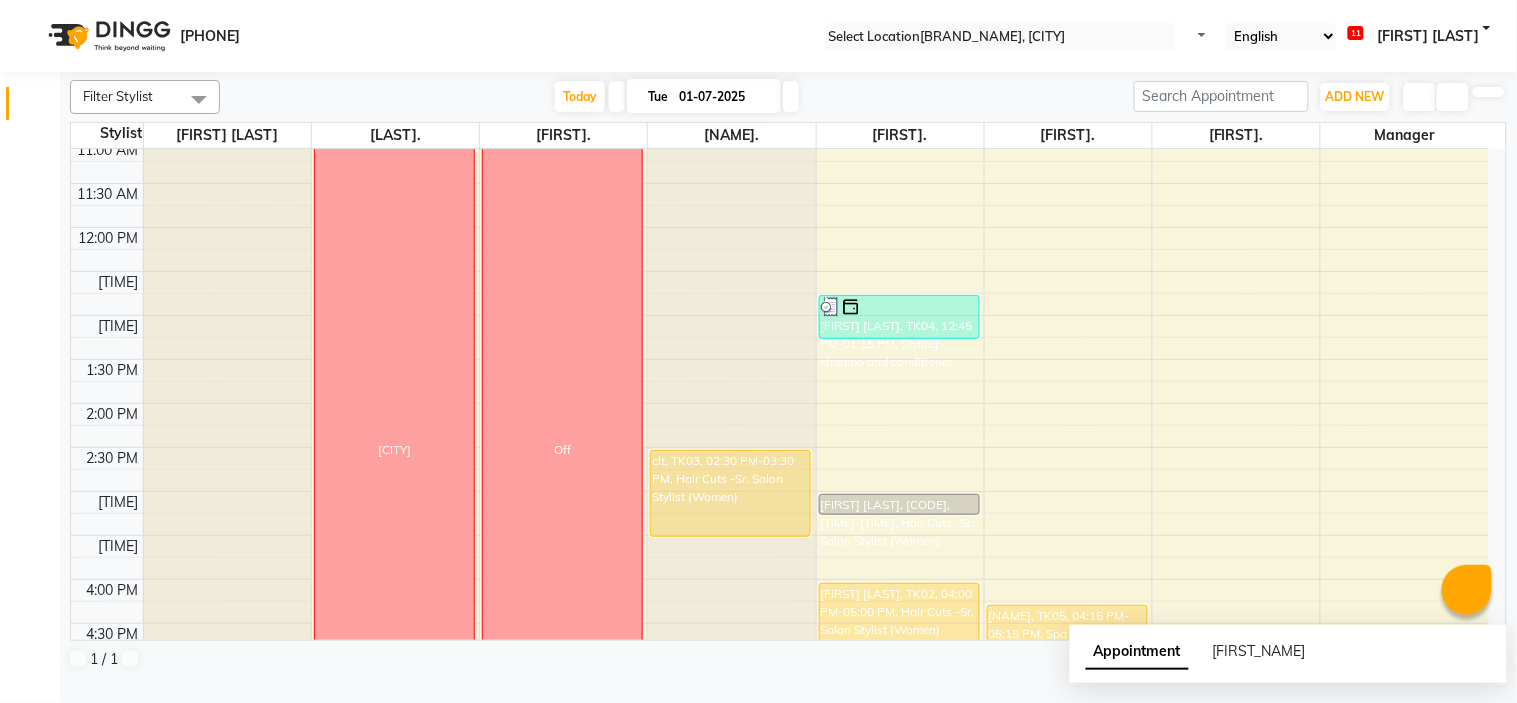 scroll, scrollTop: 324, scrollLeft: 0, axis: vertical 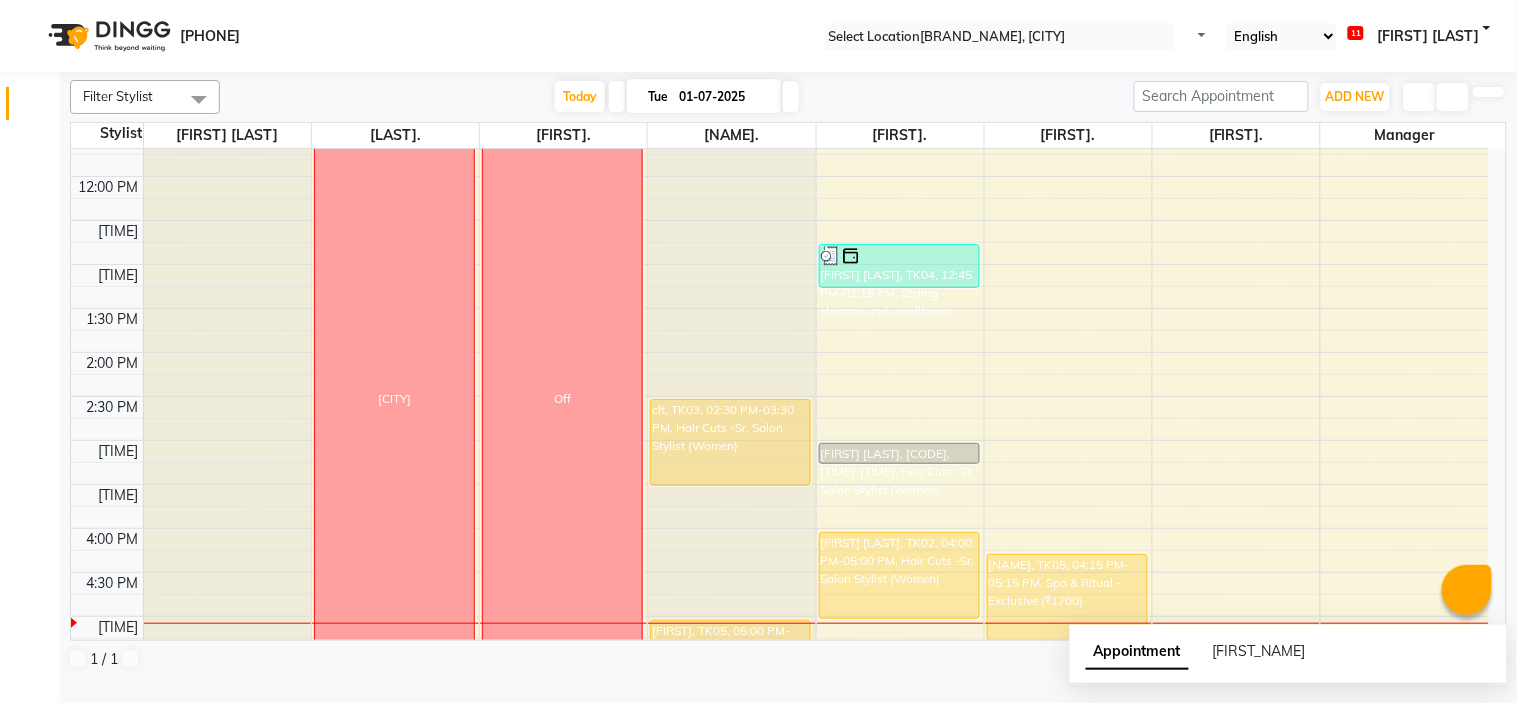 click at bounding box center [791, 96] 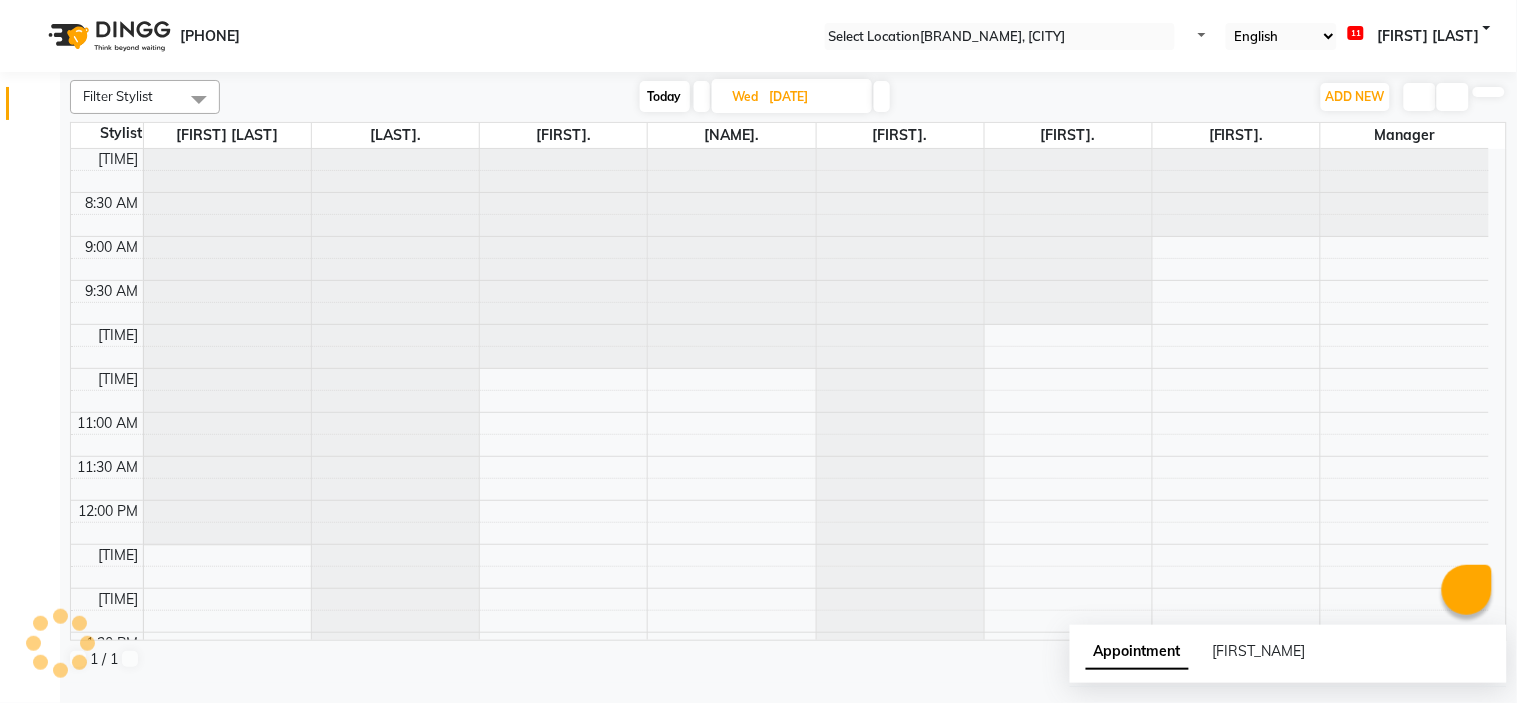scroll, scrollTop: 656, scrollLeft: 0, axis: vertical 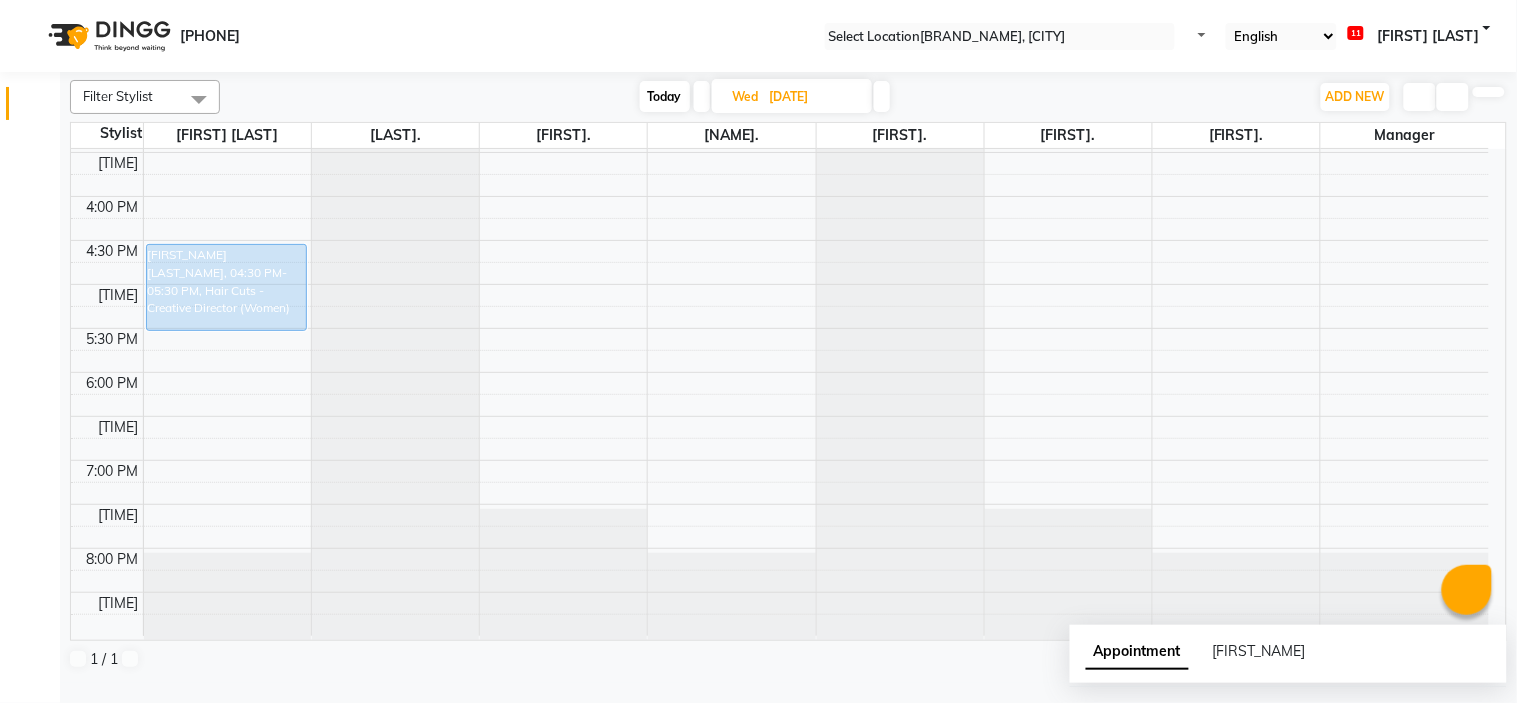 click at bounding box center (882, 96) 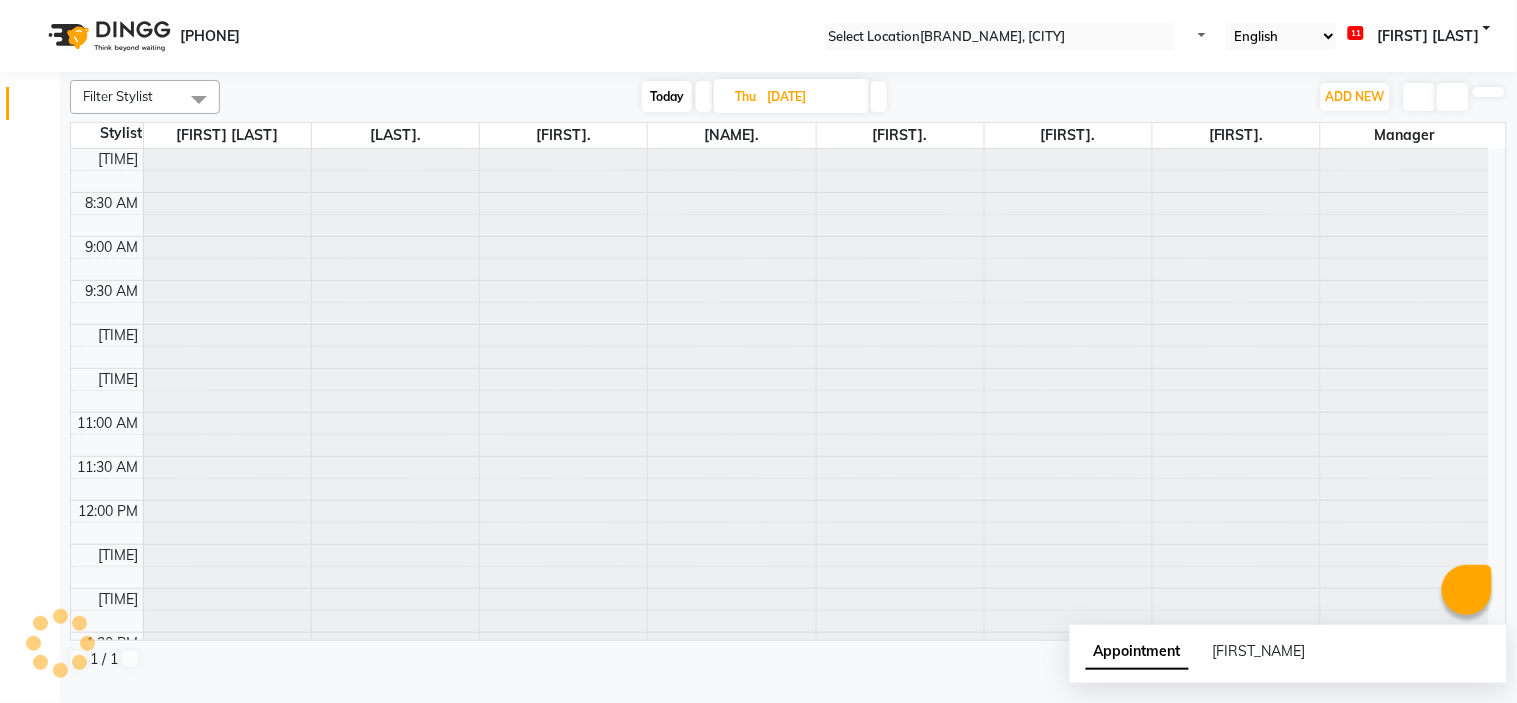 scroll, scrollTop: 656, scrollLeft: 0, axis: vertical 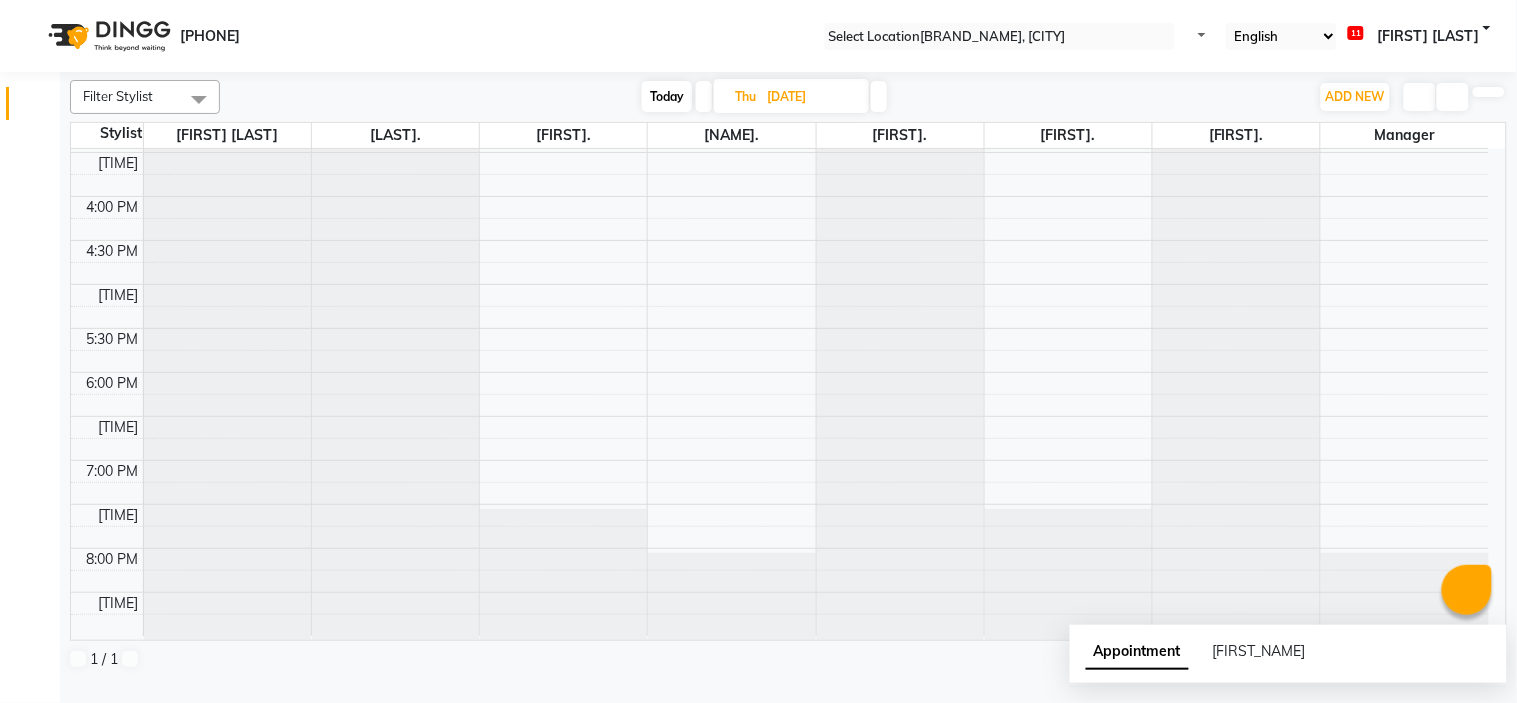 click at bounding box center [879, 96] 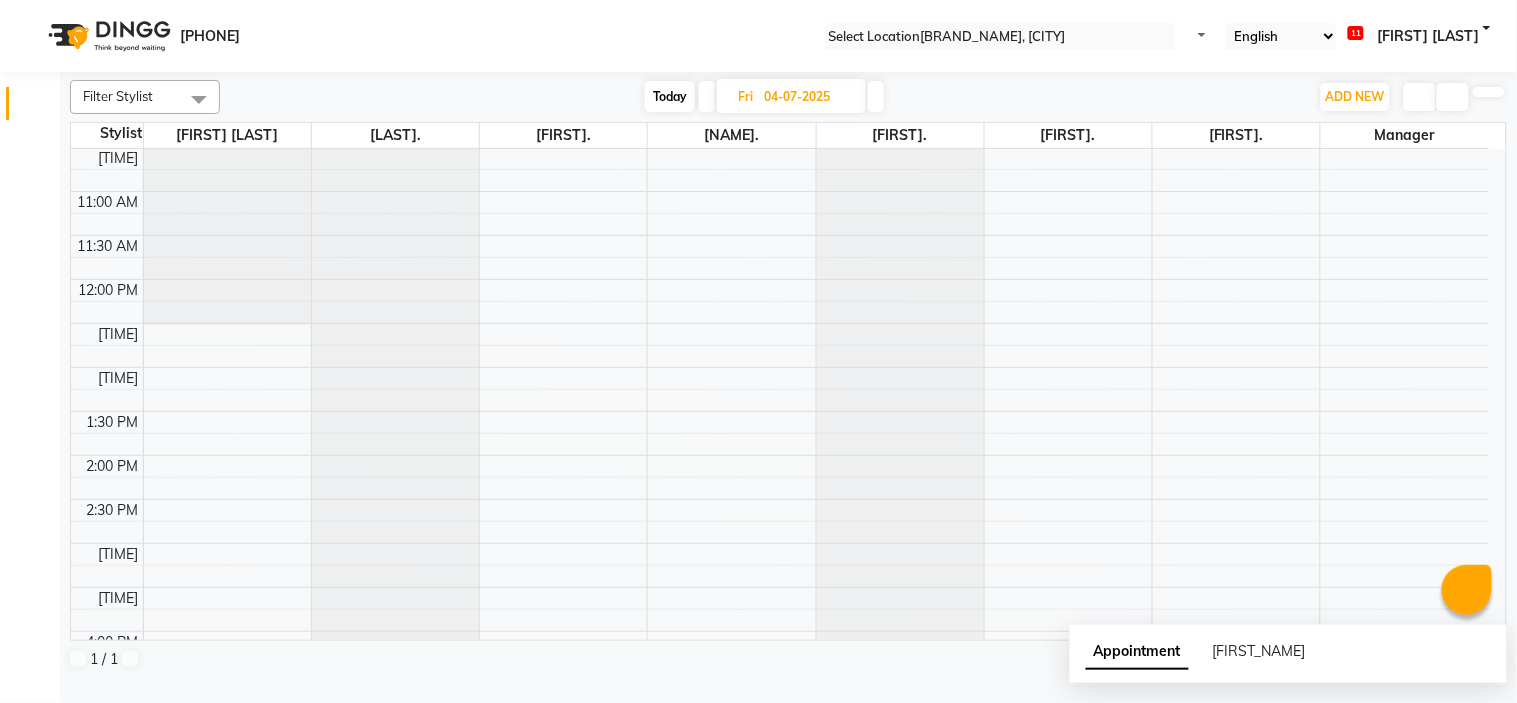 scroll, scrollTop: 222, scrollLeft: 0, axis: vertical 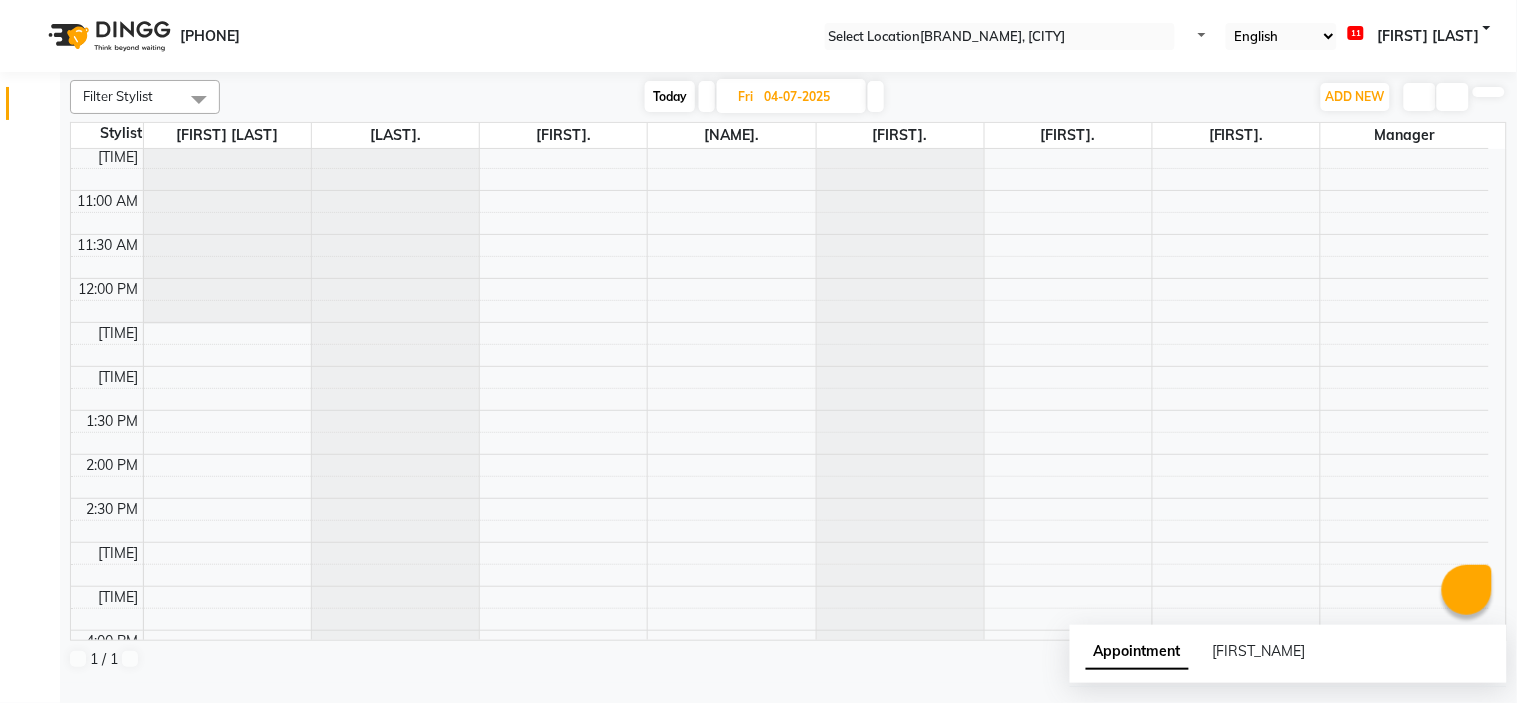 click at bounding box center [876, 96] 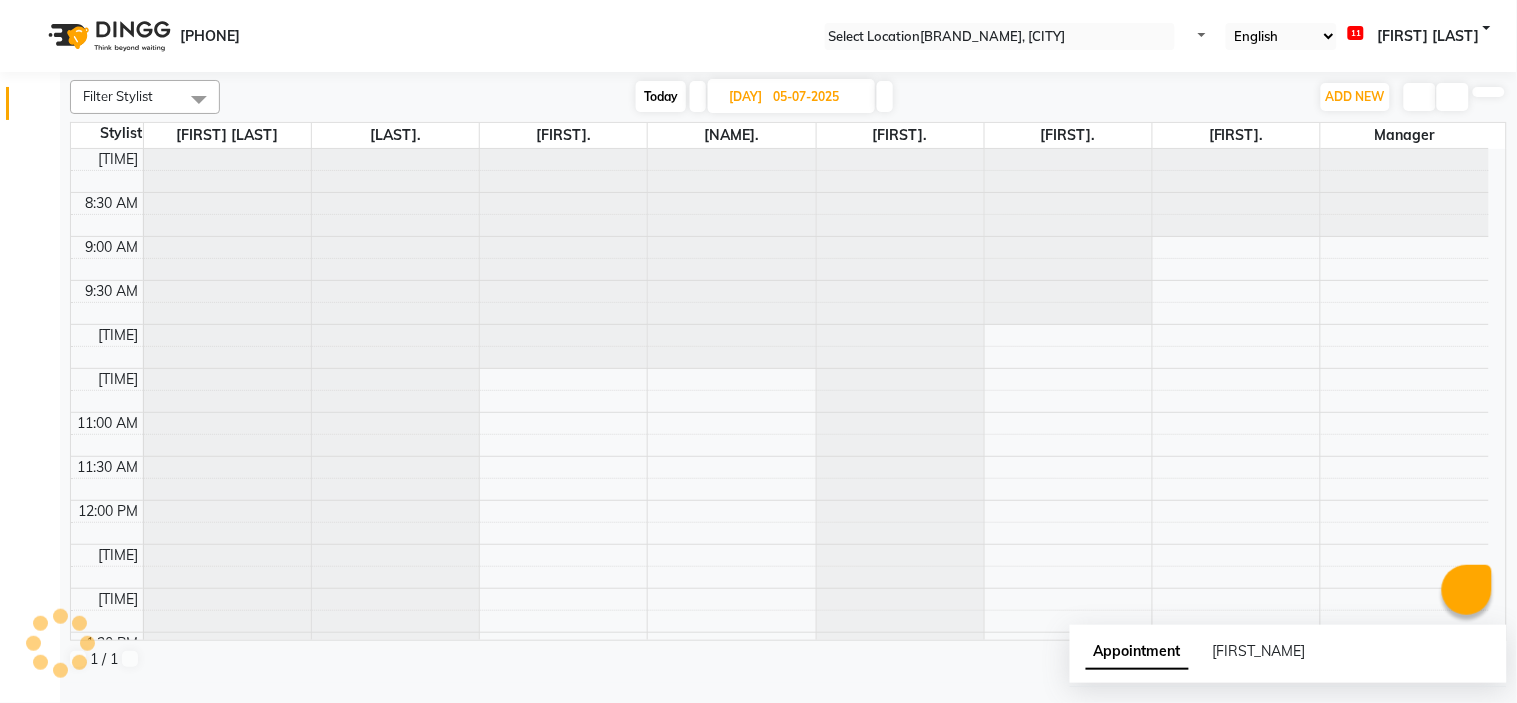 scroll, scrollTop: 656, scrollLeft: 0, axis: vertical 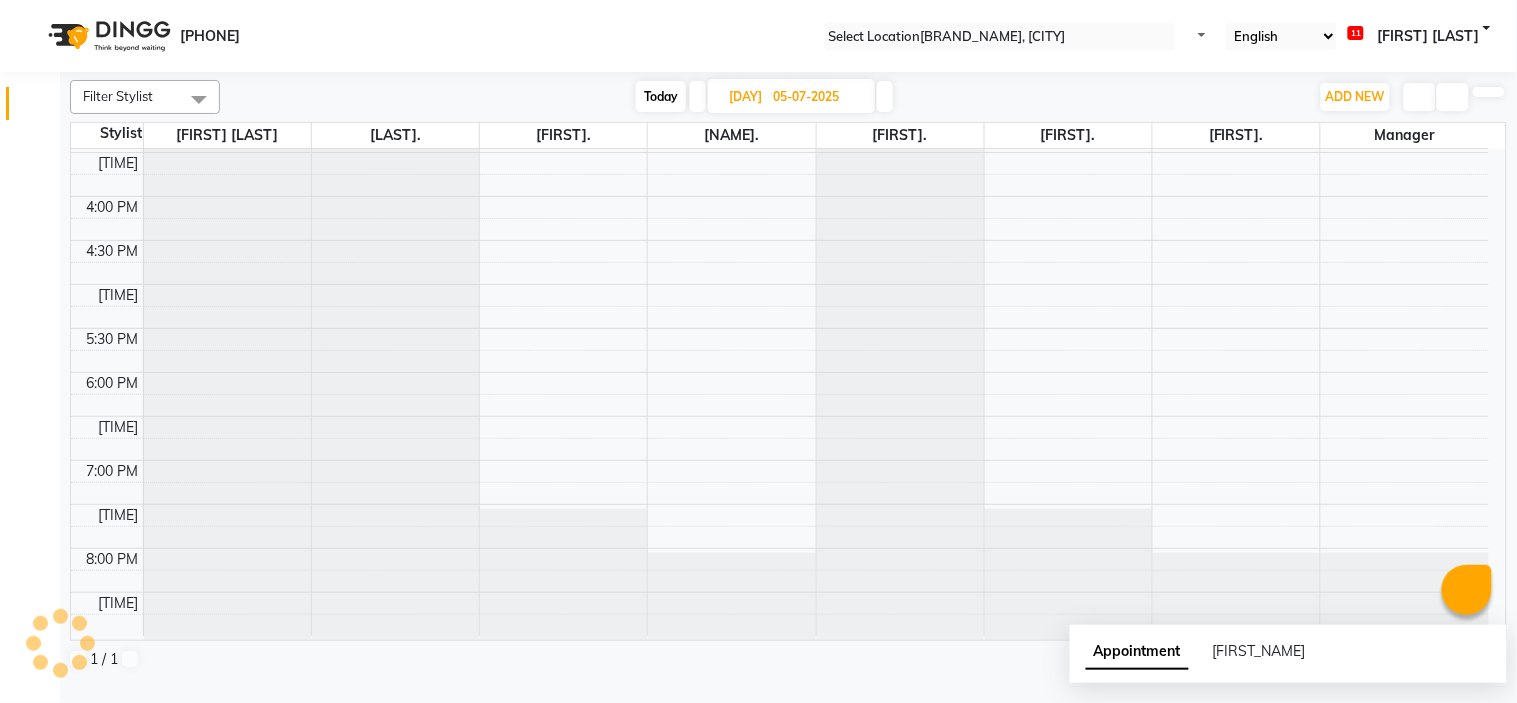 click at bounding box center (885, 96) 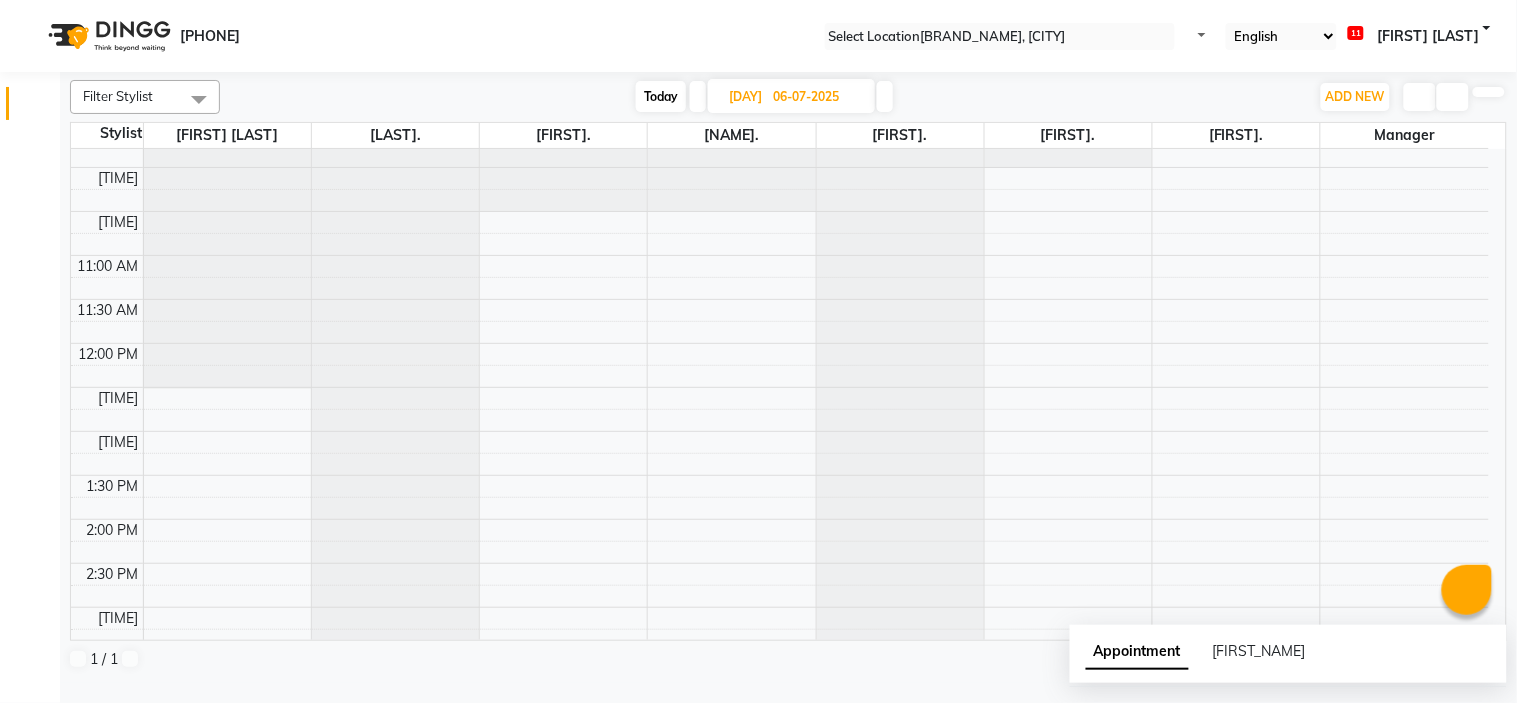 scroll, scrollTop: 656, scrollLeft: 0, axis: vertical 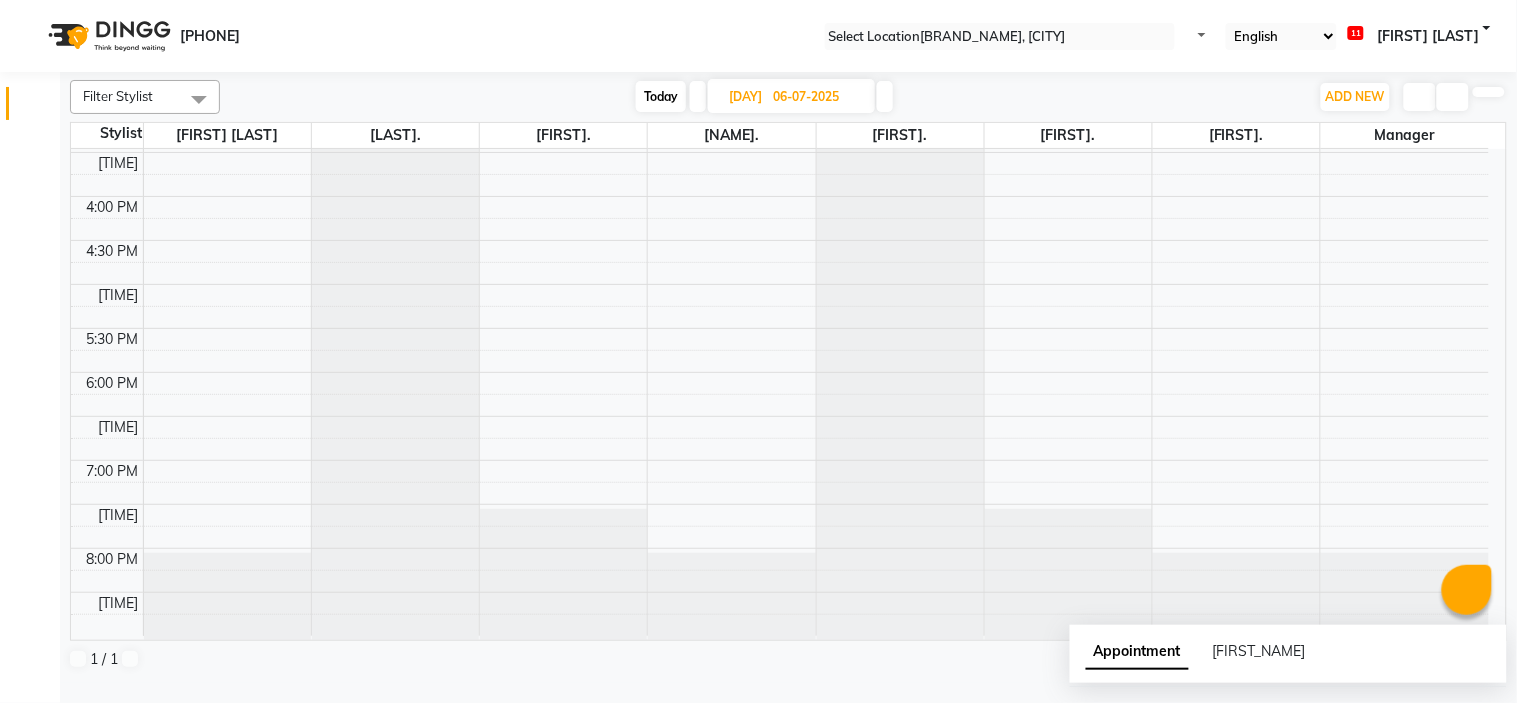 type 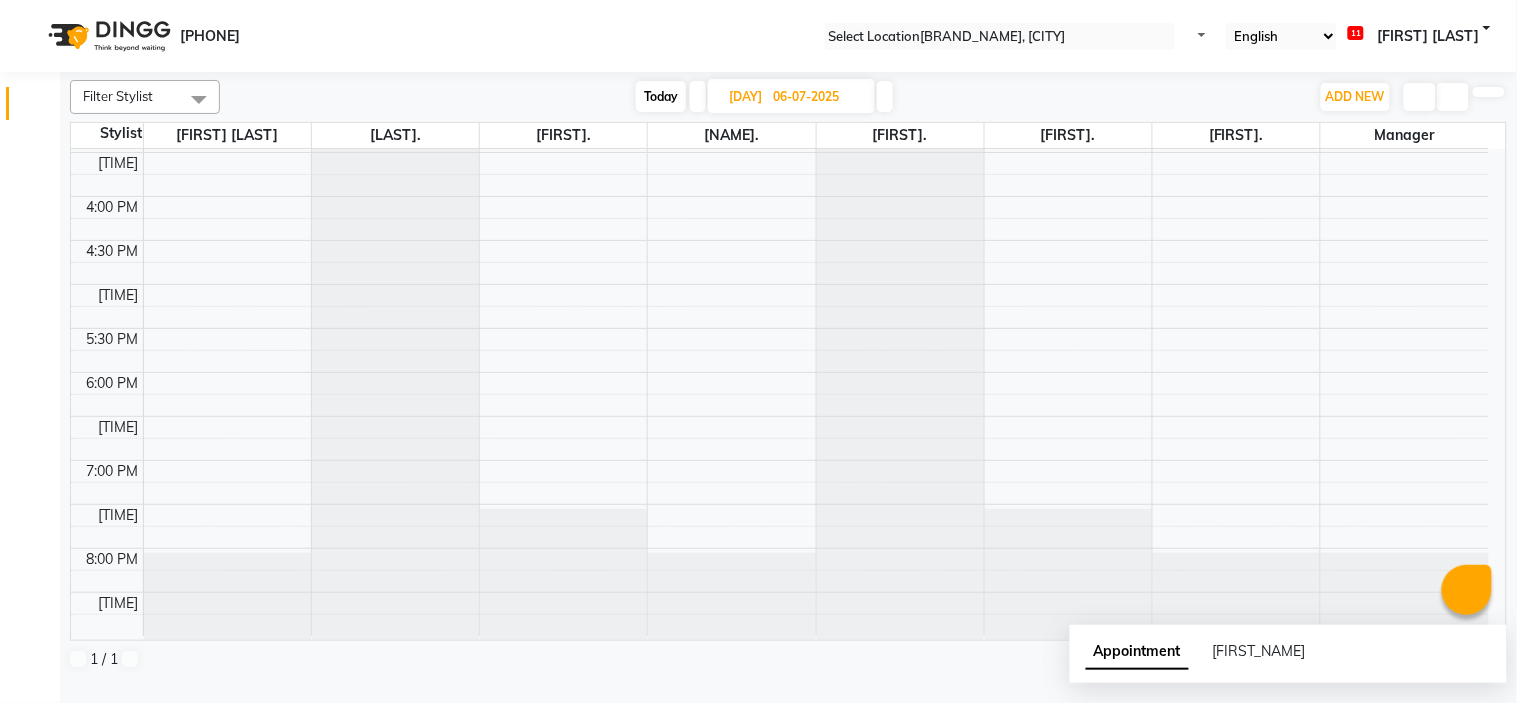 type 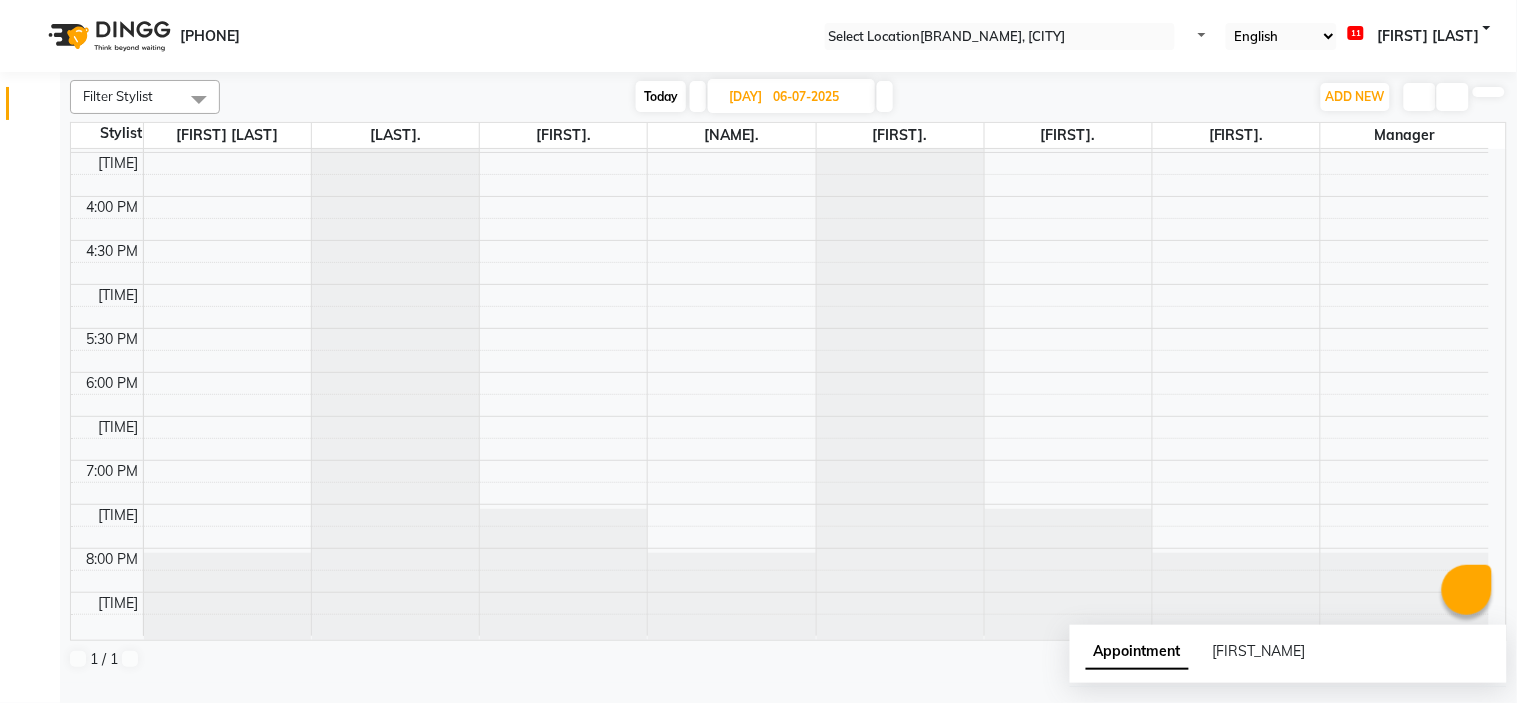 type 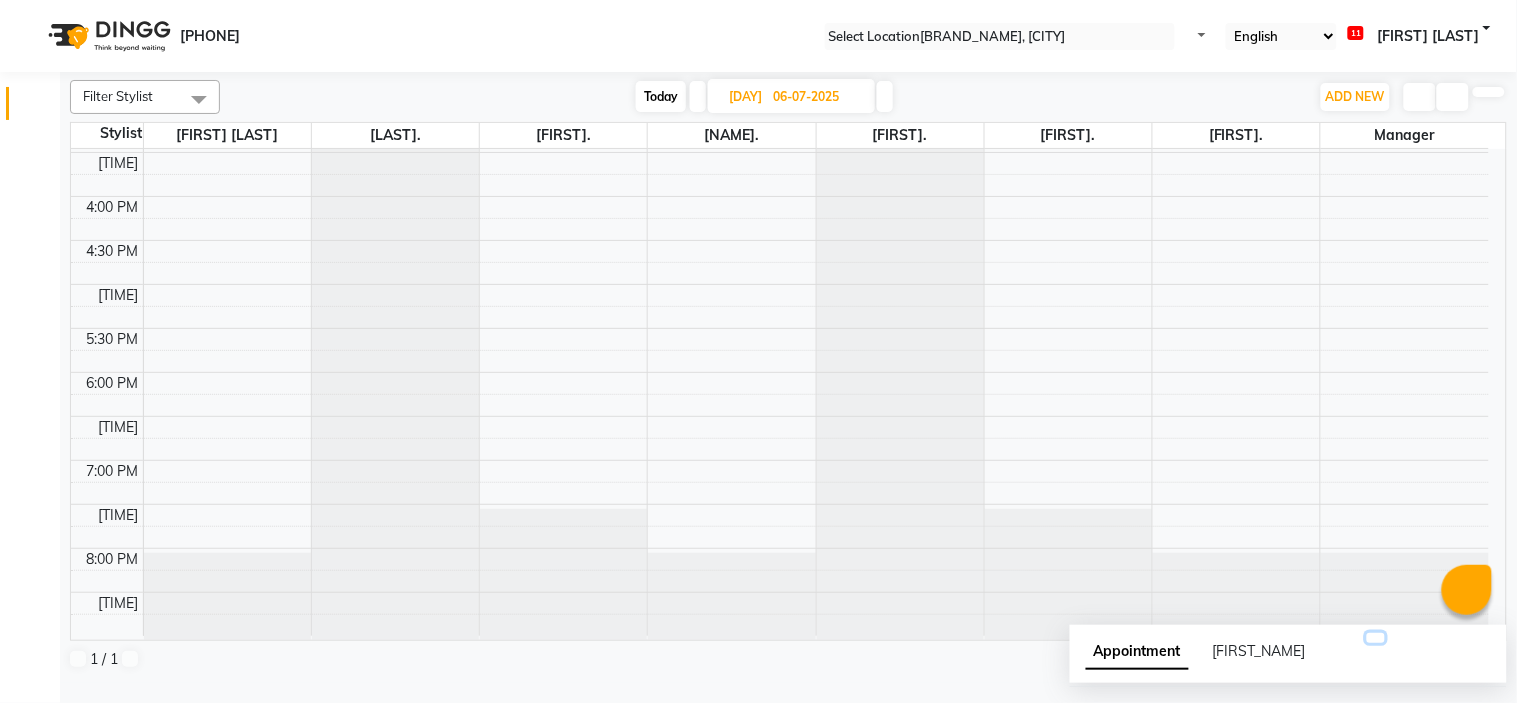 type 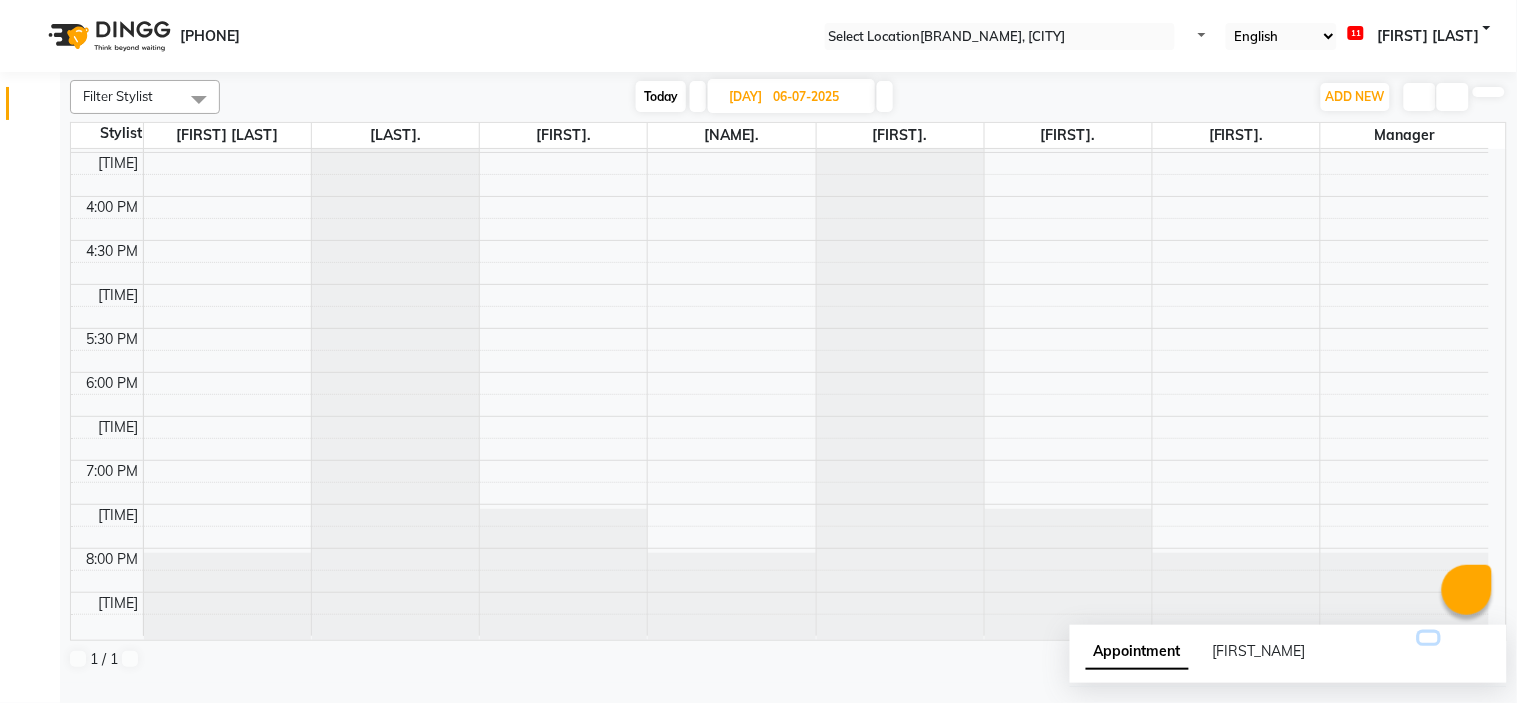 type 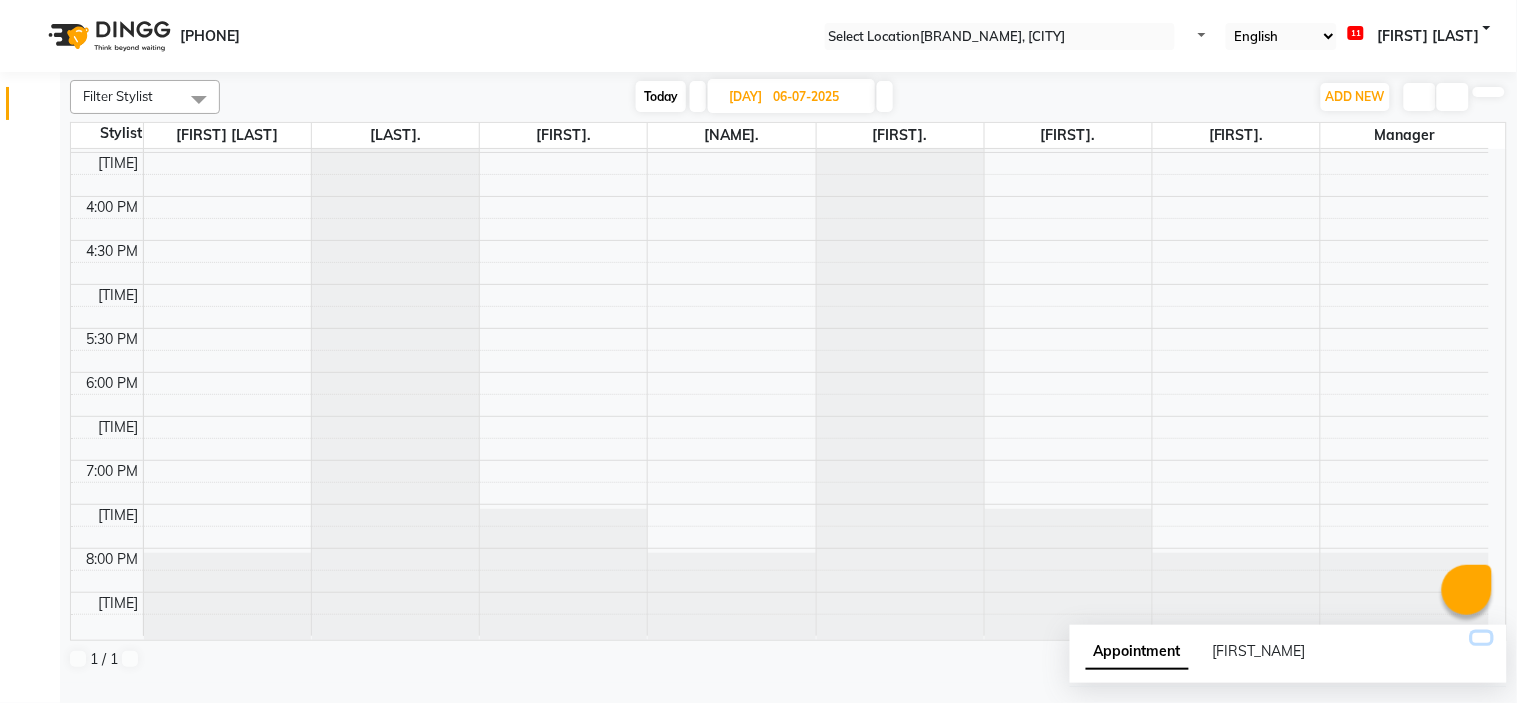 type 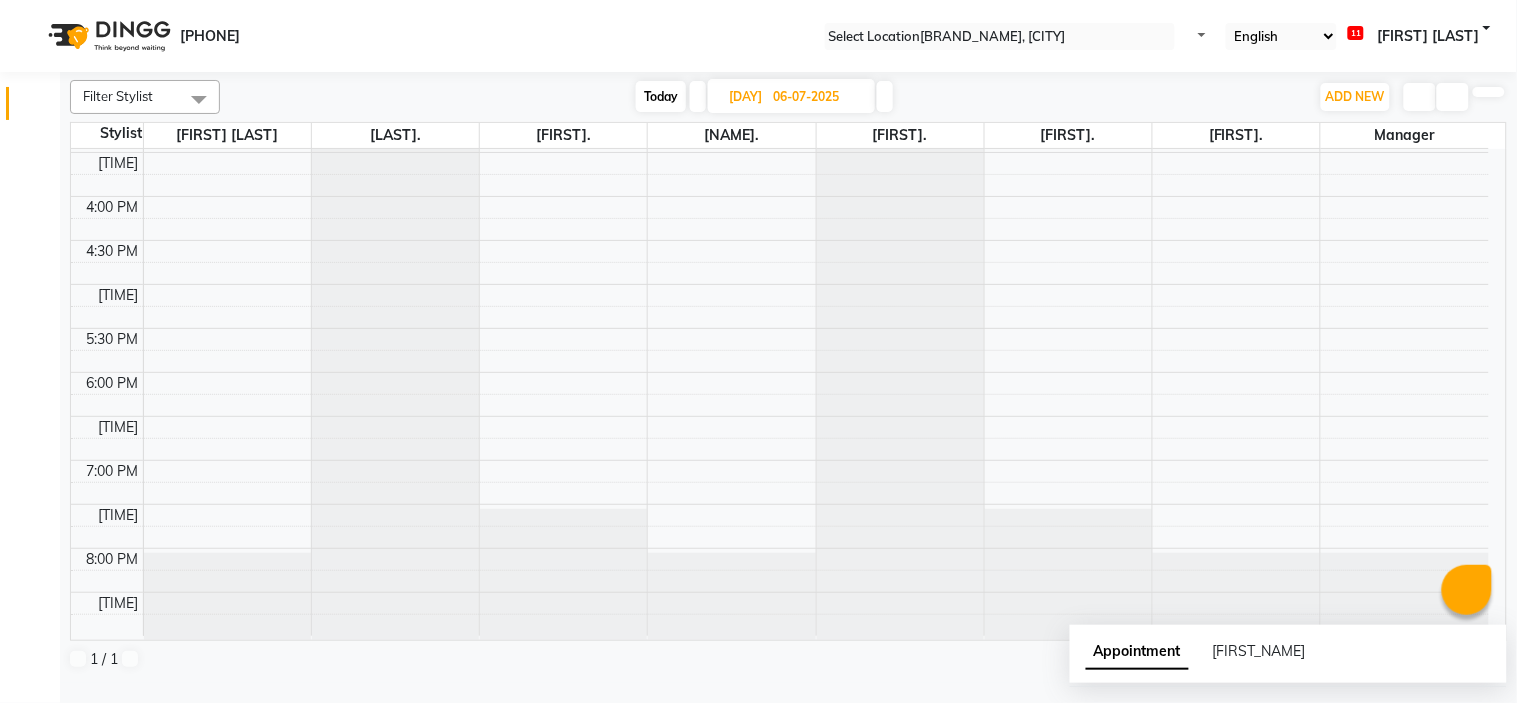 drag, startPoint x: 1516, startPoint y: 310, endPoint x: 1513, endPoint y: 324, distance: 14.3178215 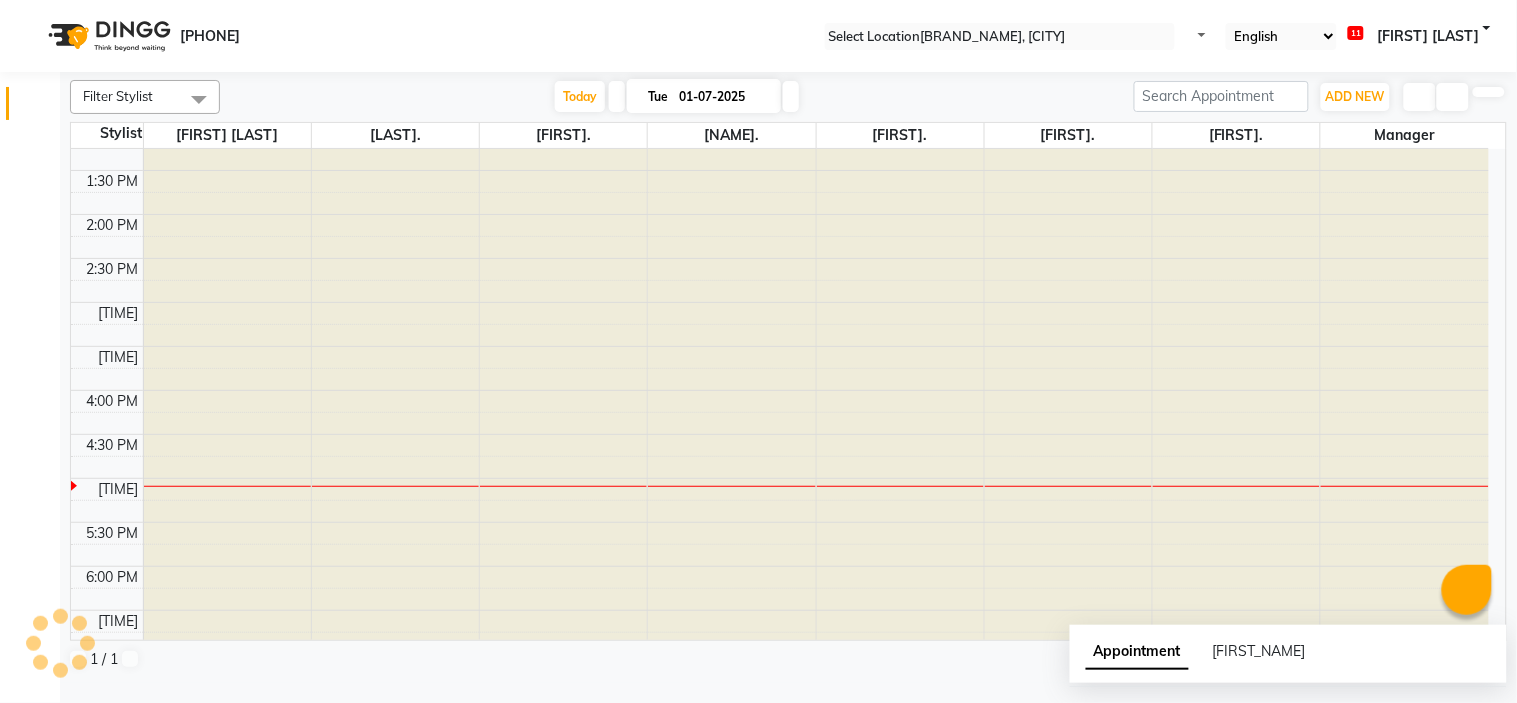 scroll, scrollTop: 656, scrollLeft: 0, axis: vertical 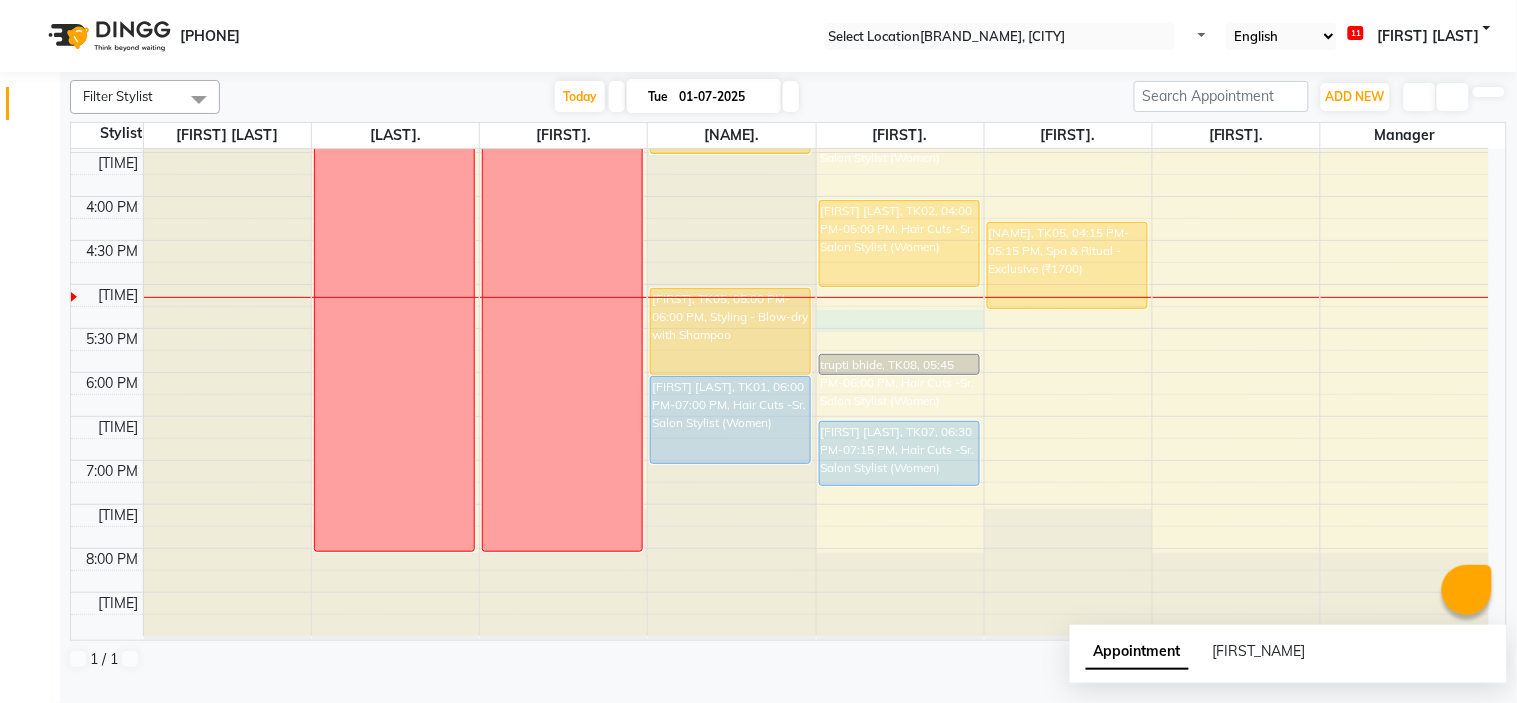 click on "[TIME] [TIME] [TIME] [TIME] [TIME] [TIME] [TIME] [TIME] [TIME] [TIME] [TIME] [TIME] [TIME] [TIME] [TIME] [TIME] [TIME] [TIME] [TIME] [TIME] [TIME] [TIME] [TIME] [TIME] [TIME] [TIME] [BRAND] [BRAND] [BRAND], [TIME]-[TIME], [SERVICE] - [SERVICE] [NAME], [CODE], [TIME]-[TIME], [SERVICE] - [SERVICE] [NAME], [CODE], [TIME]-[TIME], [SERVICE] - [SERVICE] [NAME], [CODE], [TIME]-[TIME], [SERVICE] - [SERVICE] [NAME], [CODE], [TIME]-[TIME], [SERVICE] - [SERVICE] [NAME], [CODE], [TIME]-[TIME], [SERVICE] - [SERVICE]" at bounding box center (780, 64) 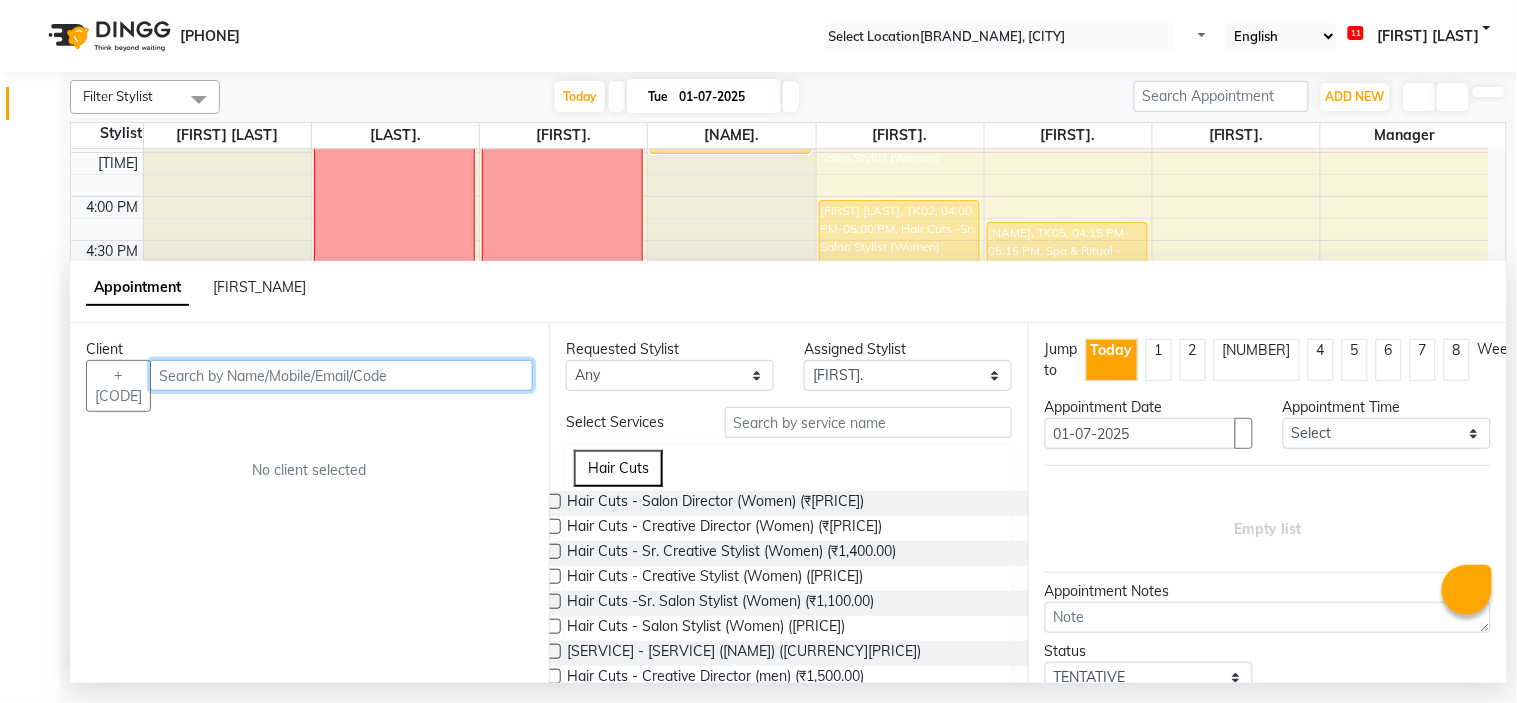 click at bounding box center [341, 375] 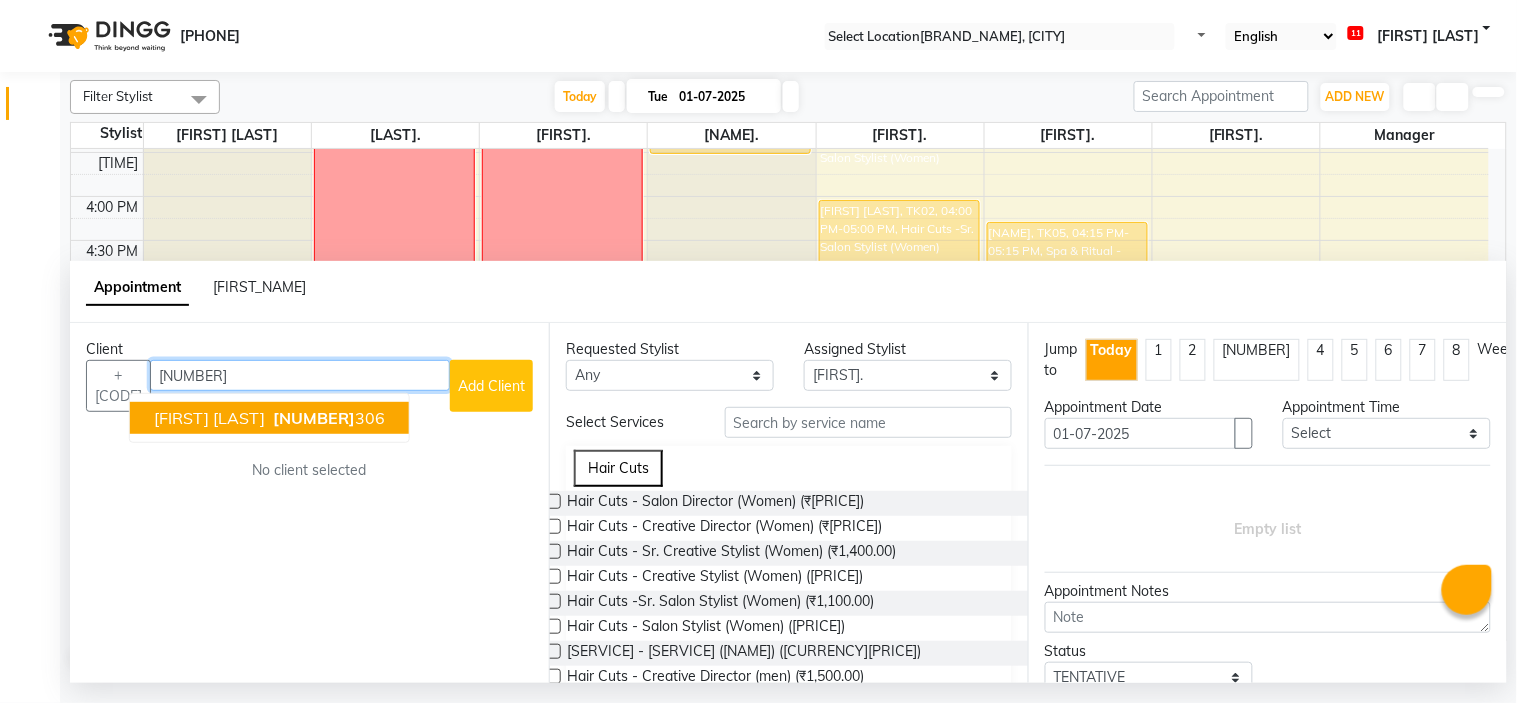 click on "[NUMBER]" at bounding box center (314, 418) 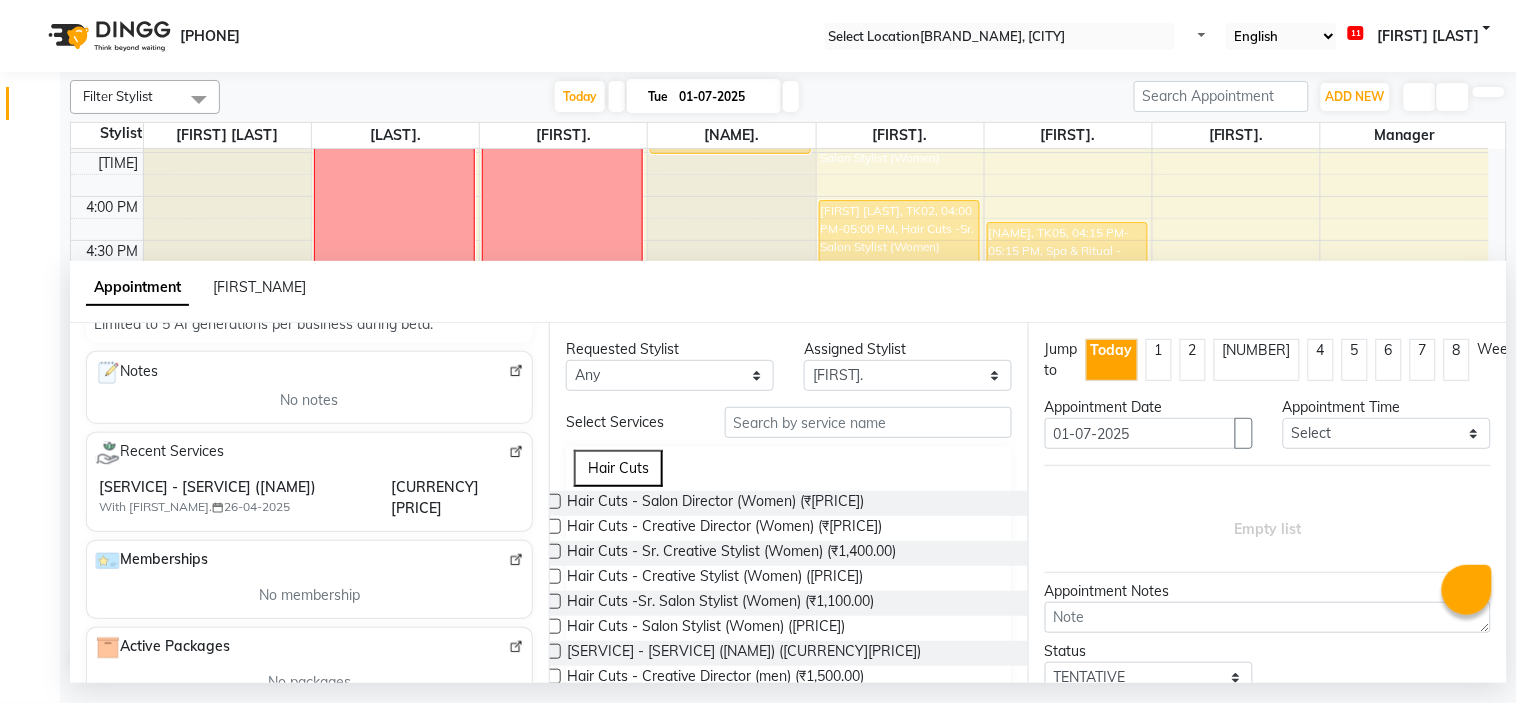 scroll, scrollTop: 333, scrollLeft: 0, axis: vertical 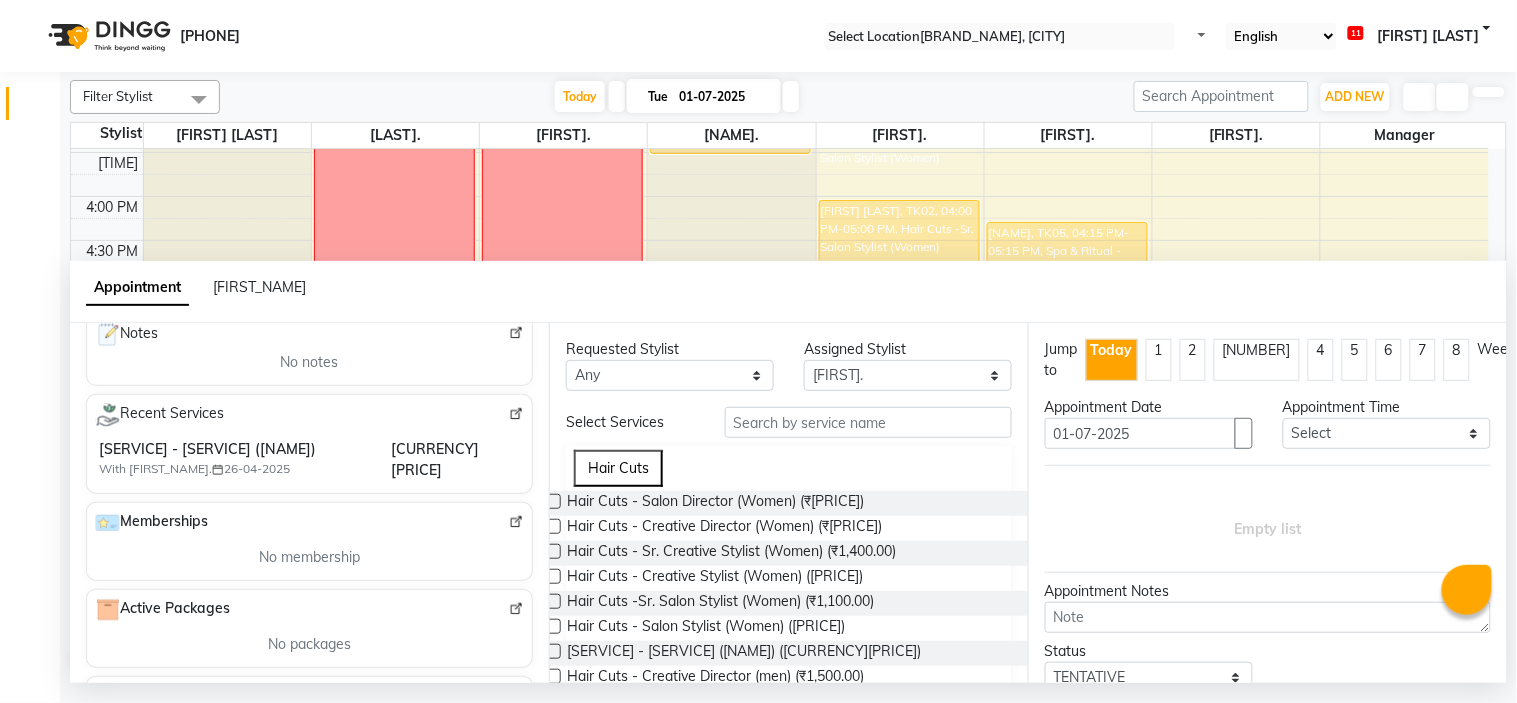 type on "[PHONE]" 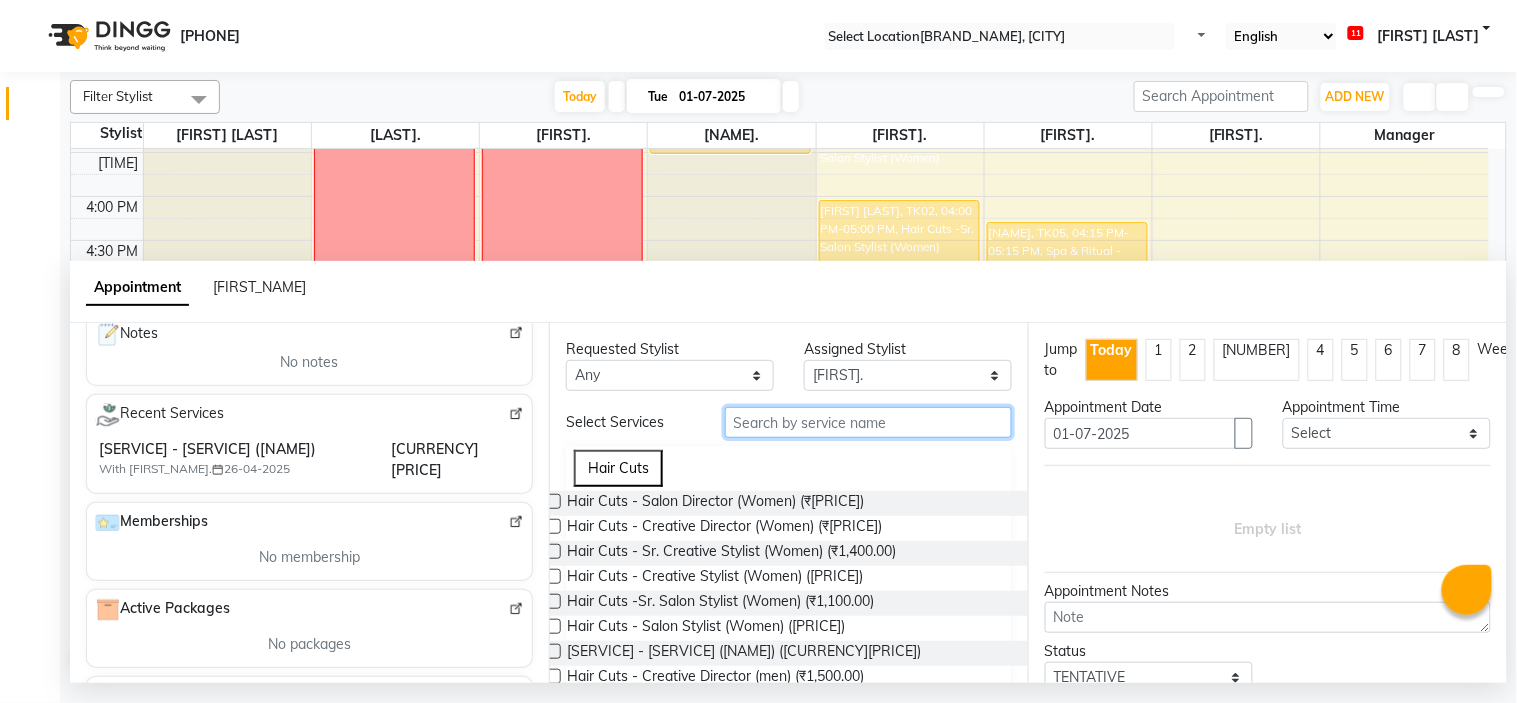 click at bounding box center [868, 422] 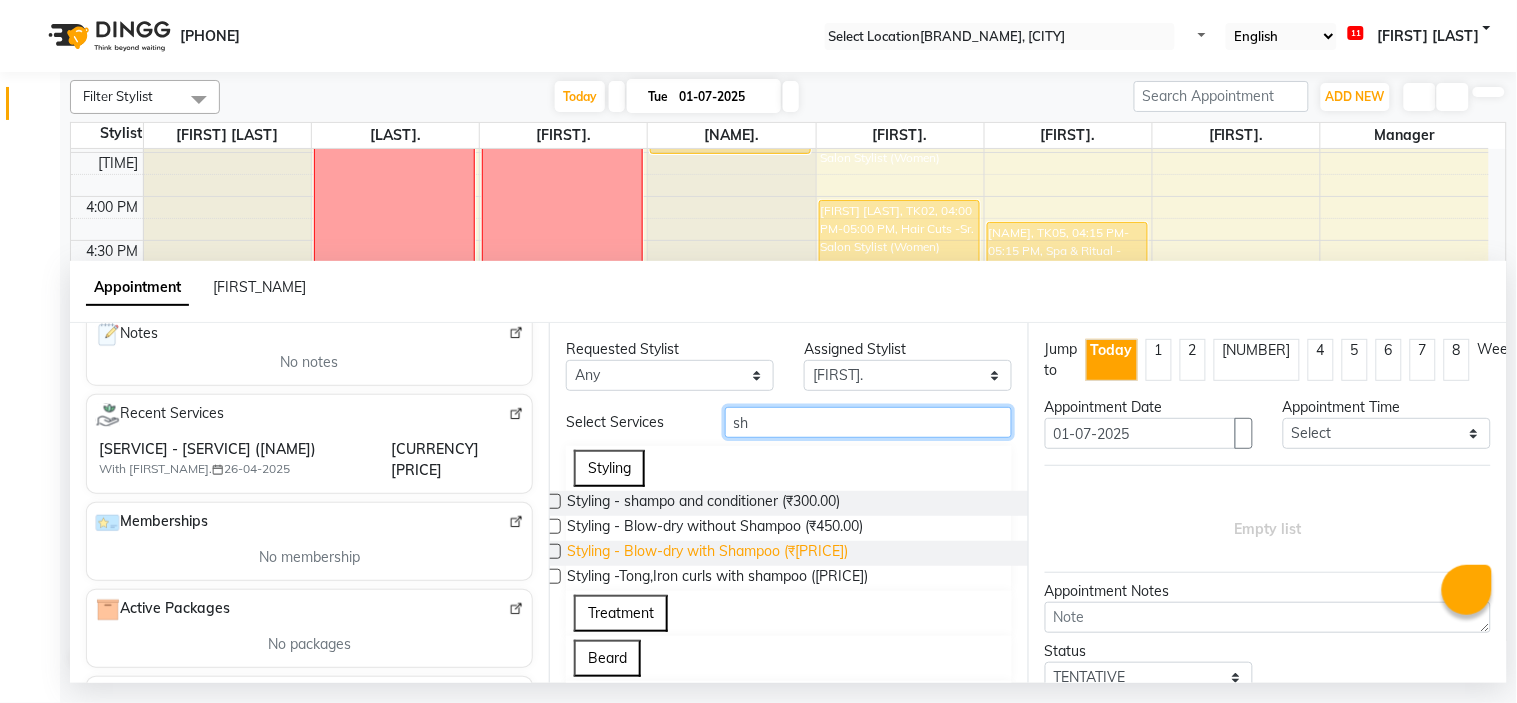 type on "sh" 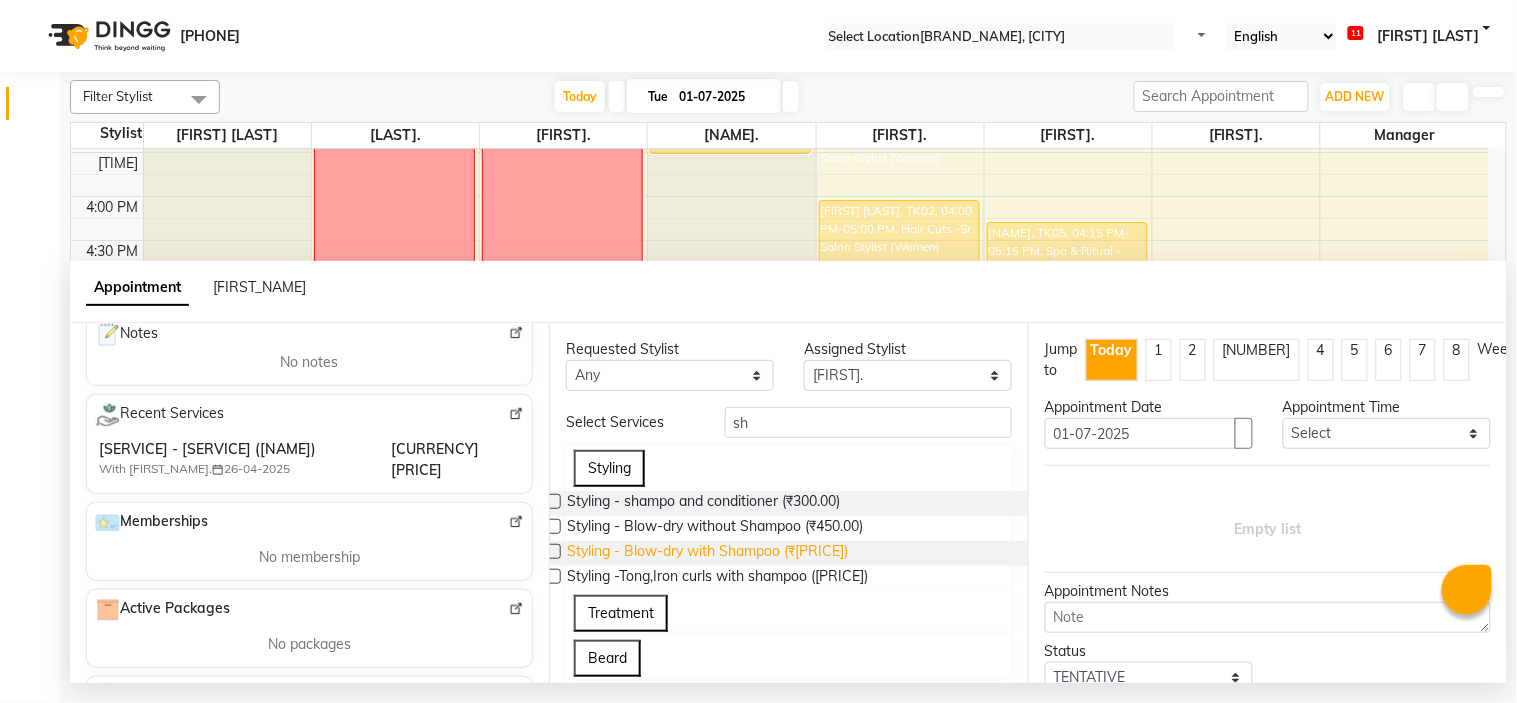 click on "Styling - Blow-dry with Shampoo (₹[PRICE])" at bounding box center [703, 503] 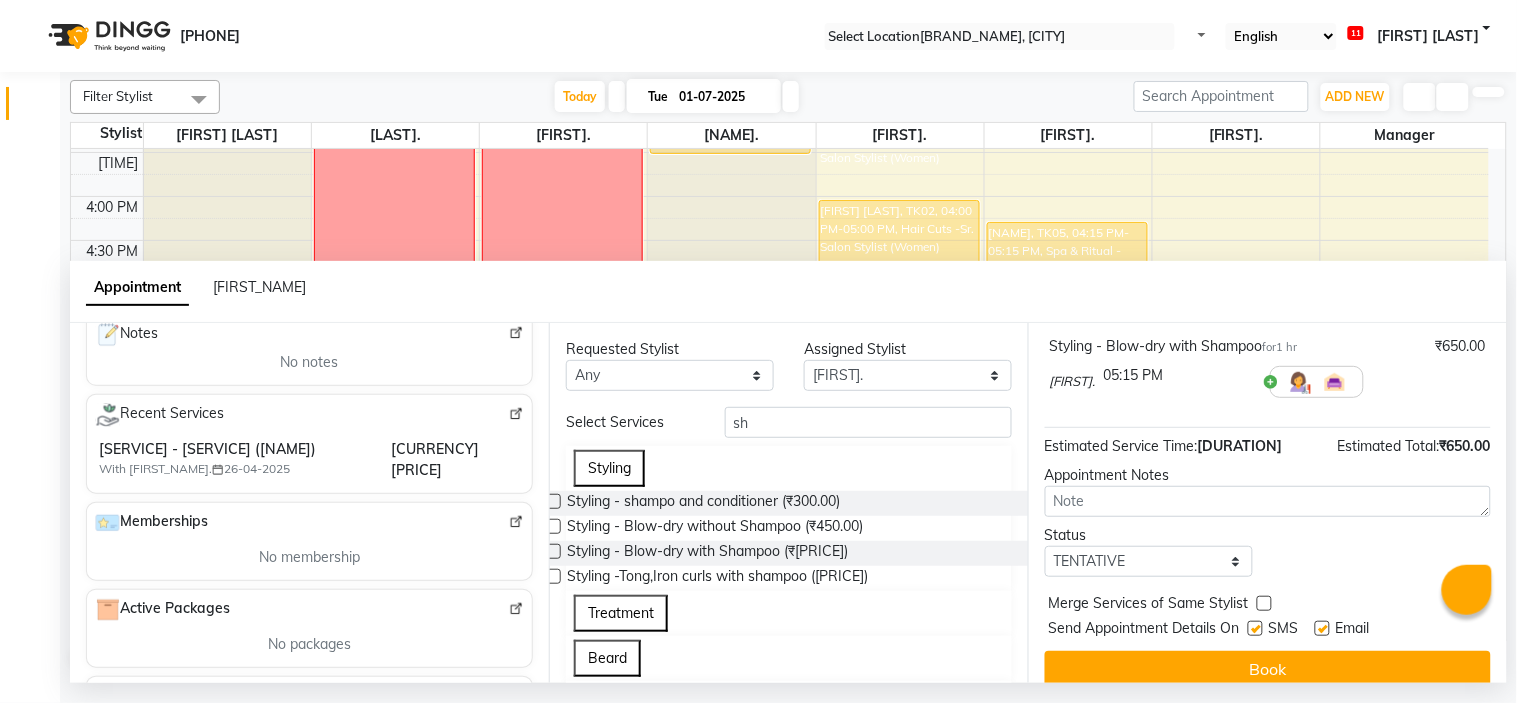 scroll, scrollTop: 166, scrollLeft: 0, axis: vertical 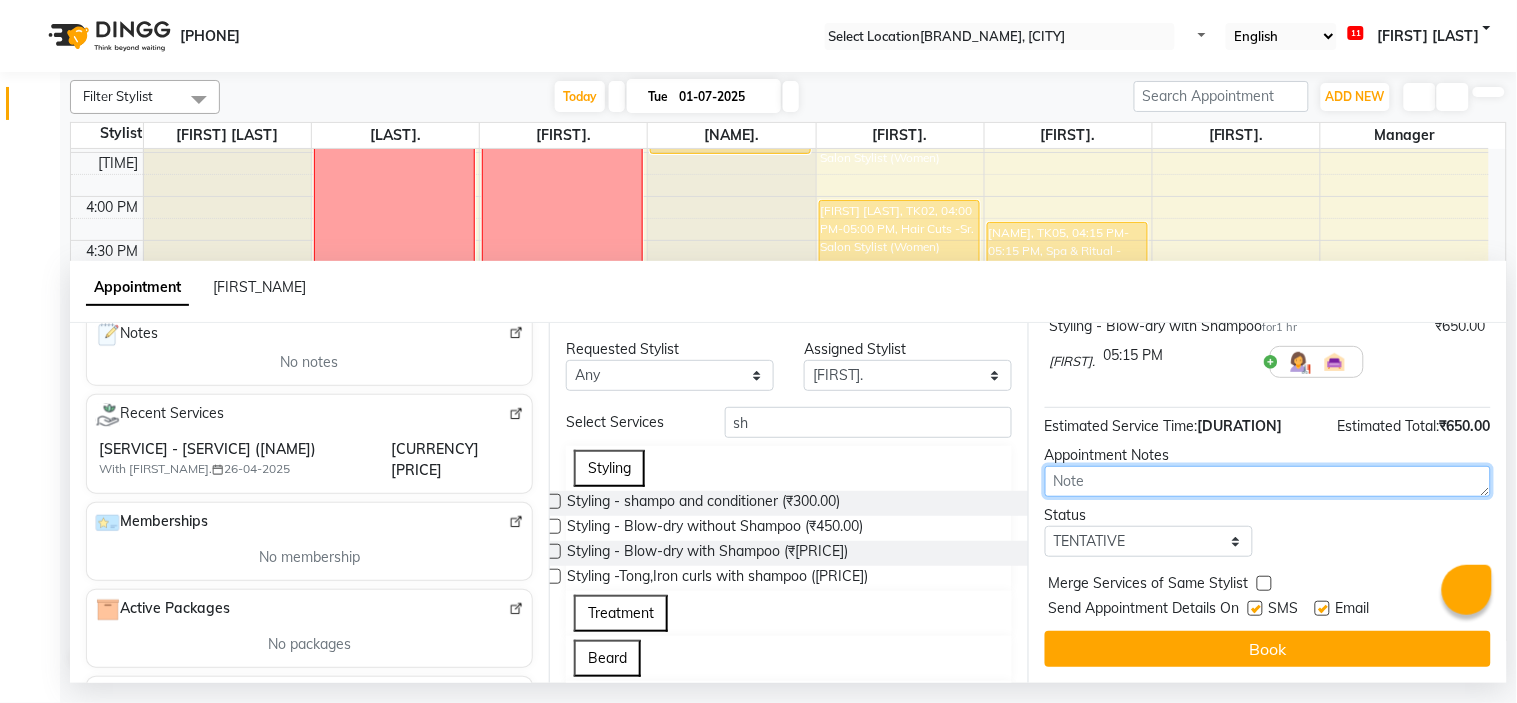 click at bounding box center [1268, 481] 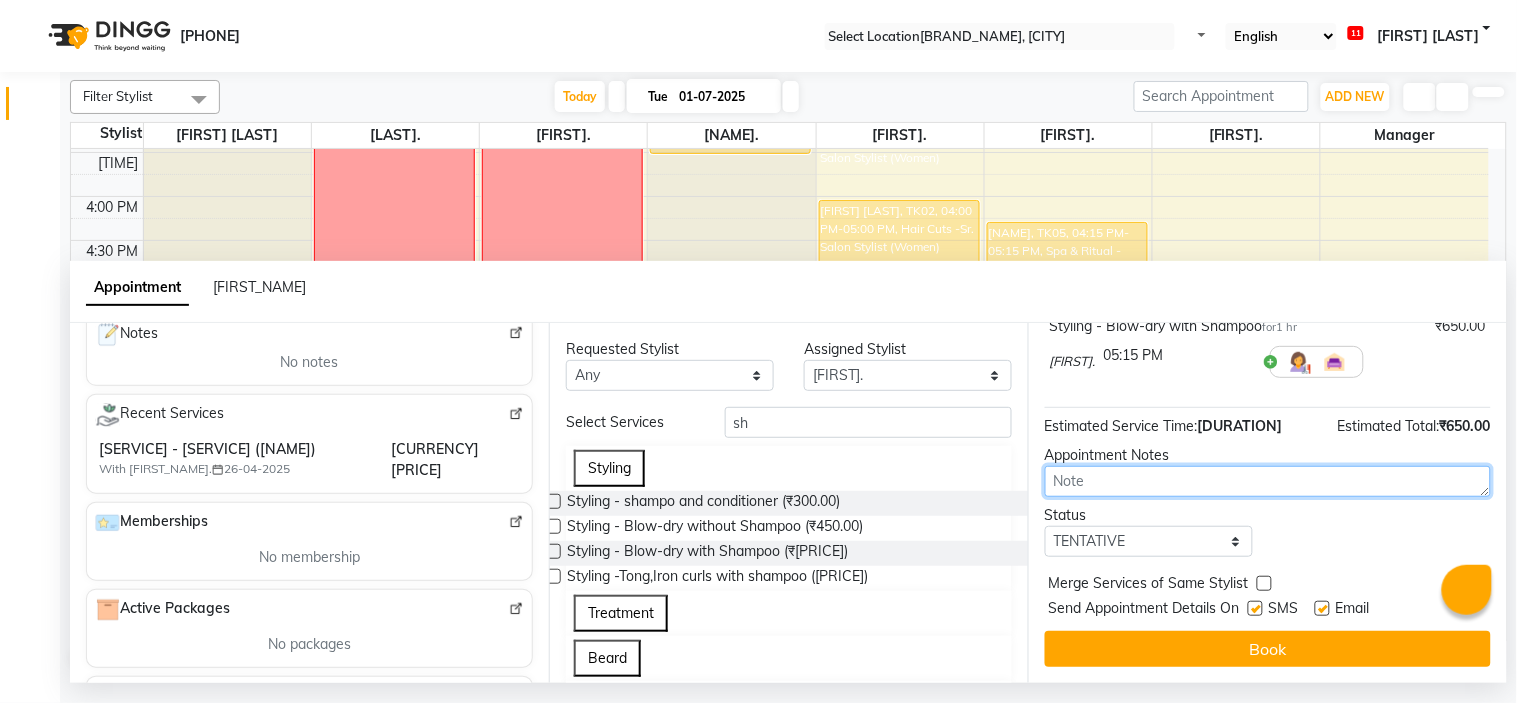 click at bounding box center (1268, 481) 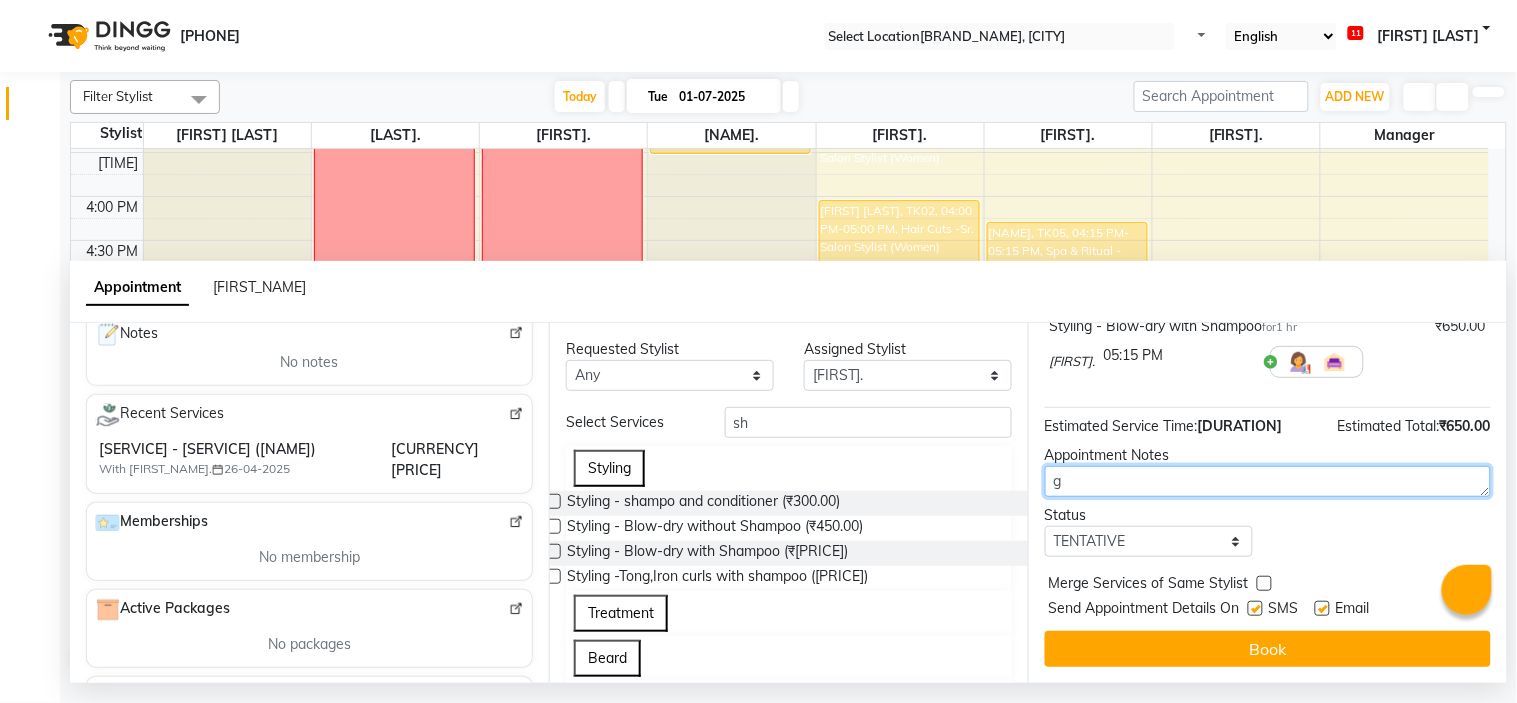 type on "g" 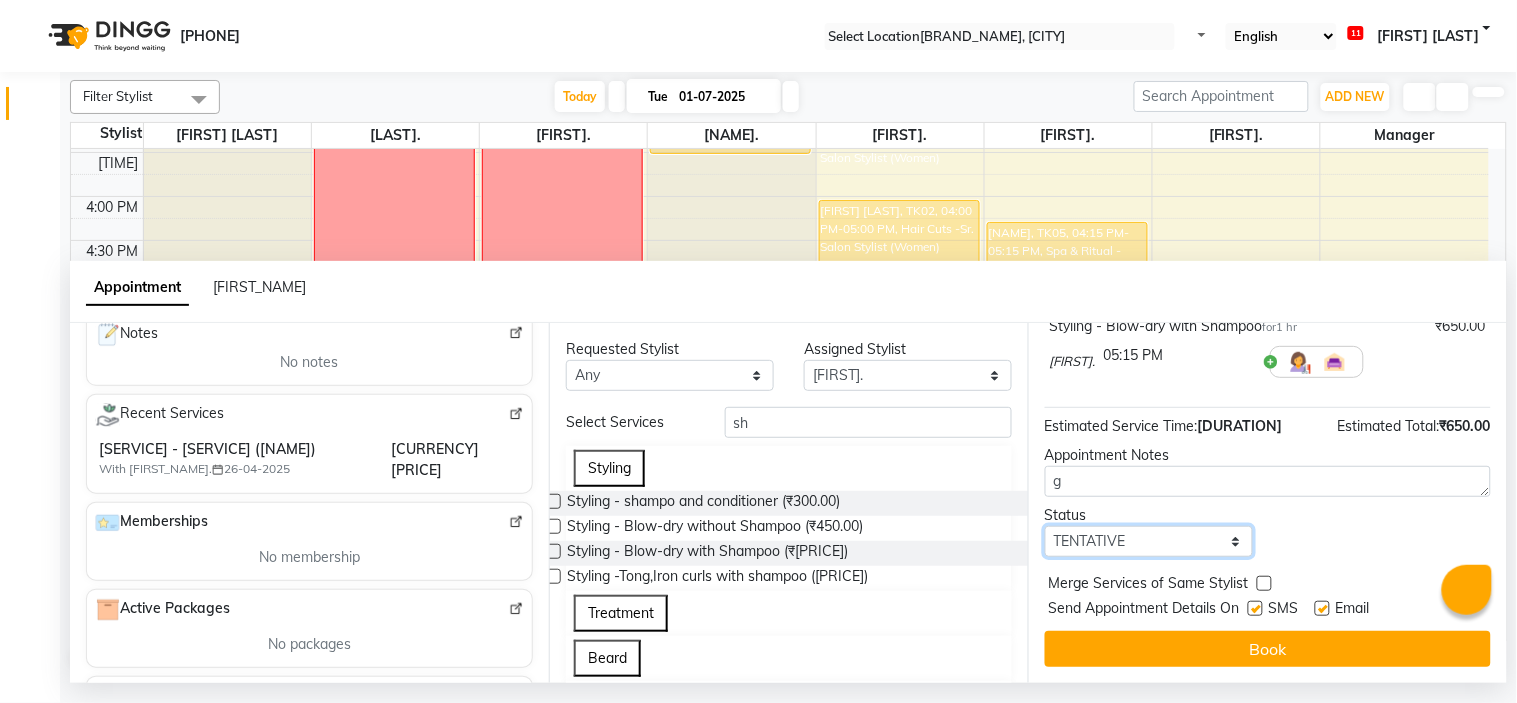 click on "Select TENTATIVE CONFIRM CHECK-IN UPCOMING" at bounding box center (1149, 541) 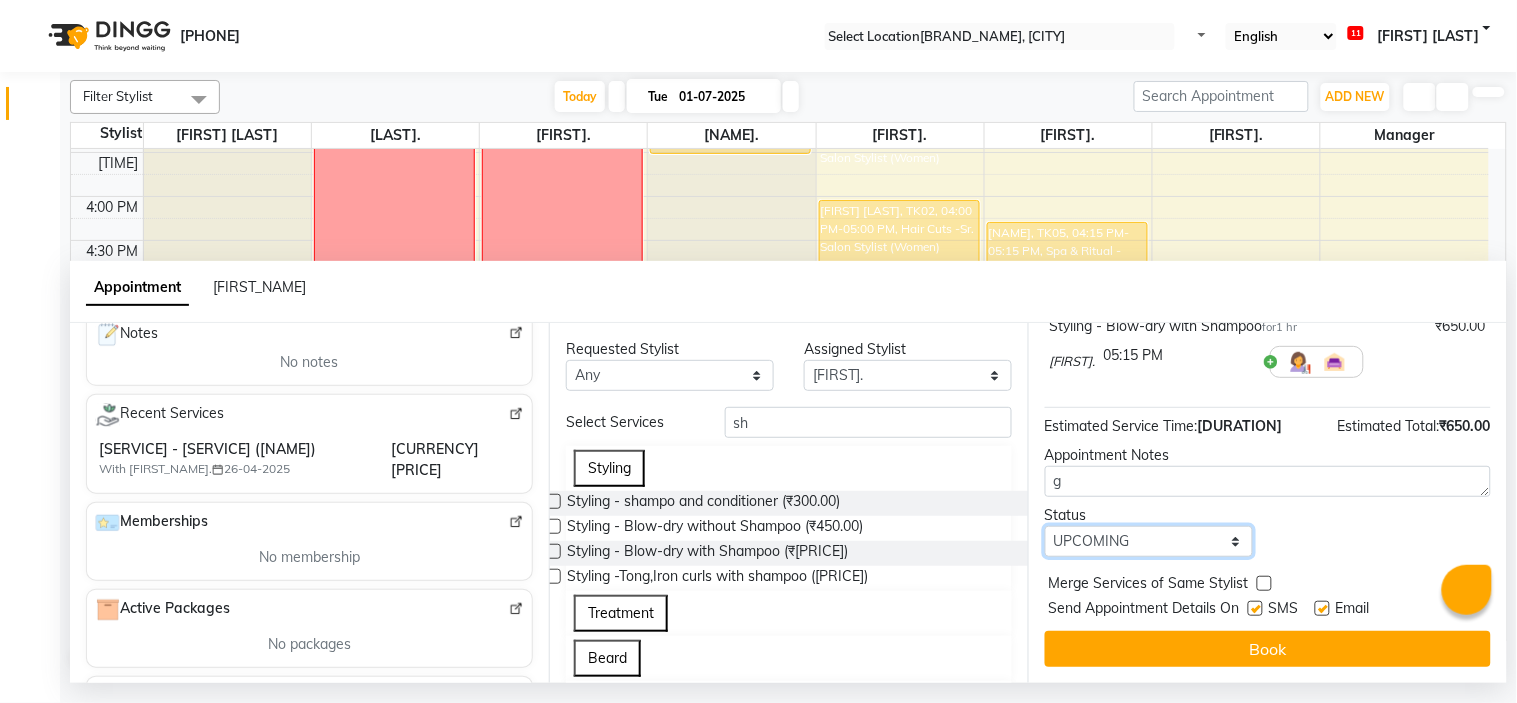 click on "Select TENTATIVE CONFIRM CHECK-IN UPCOMING" at bounding box center [1149, 541] 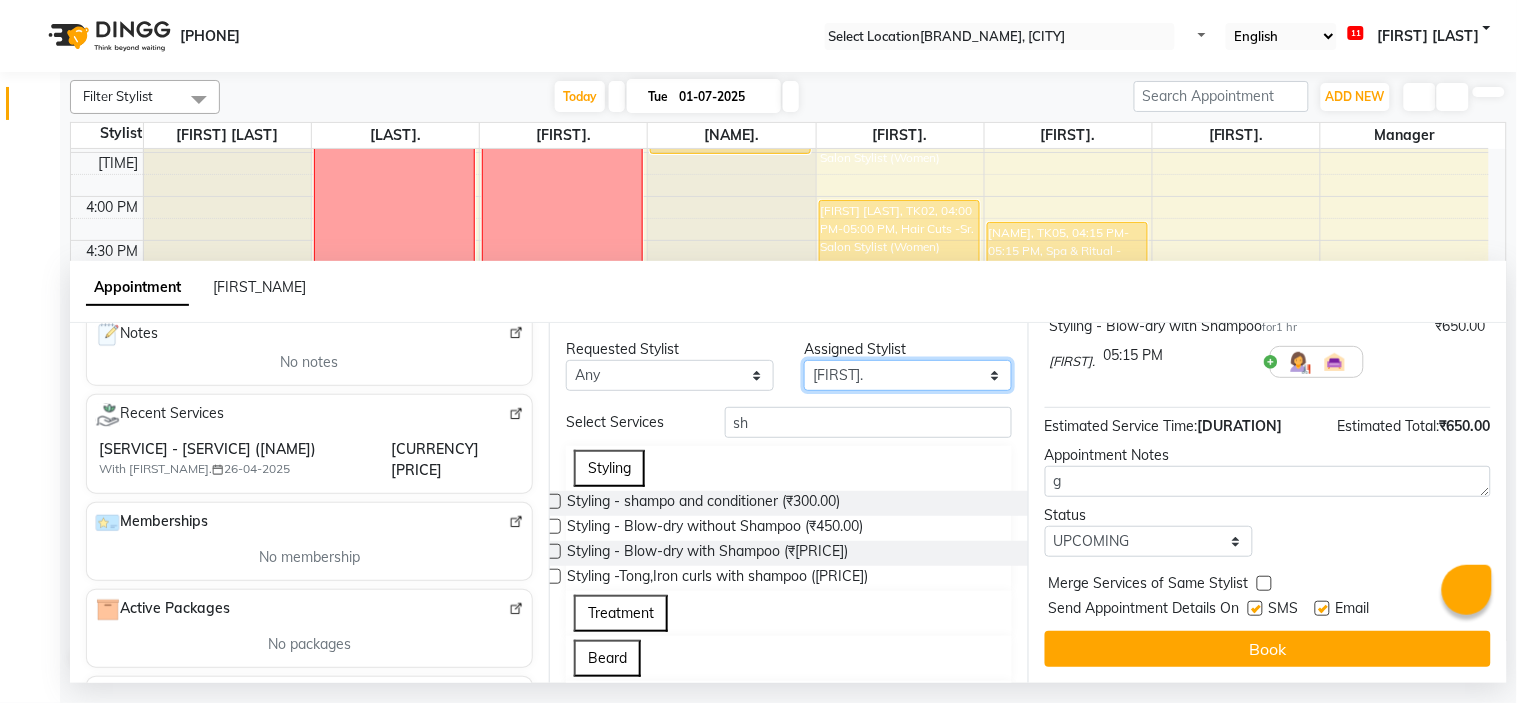 click on "Select Ganesh. Gunjan. Krishna. Manager Manju. Preeti. Revati Karandikar Siddhant." at bounding box center (670, 375) 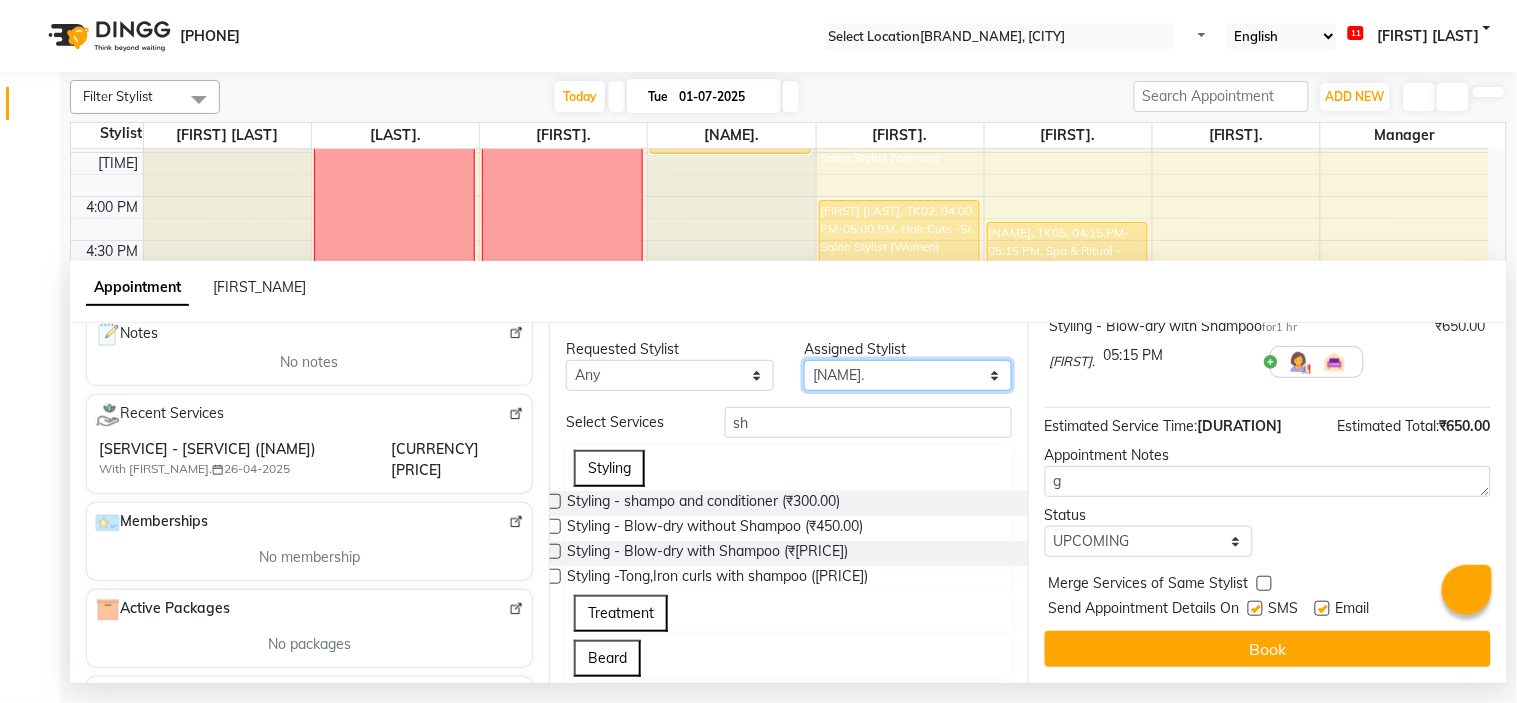 click on "Select Ganesh. Gunjan. Krishna. Manager Manju. Preeti. Revati Karandikar Siddhant." at bounding box center [670, 375] 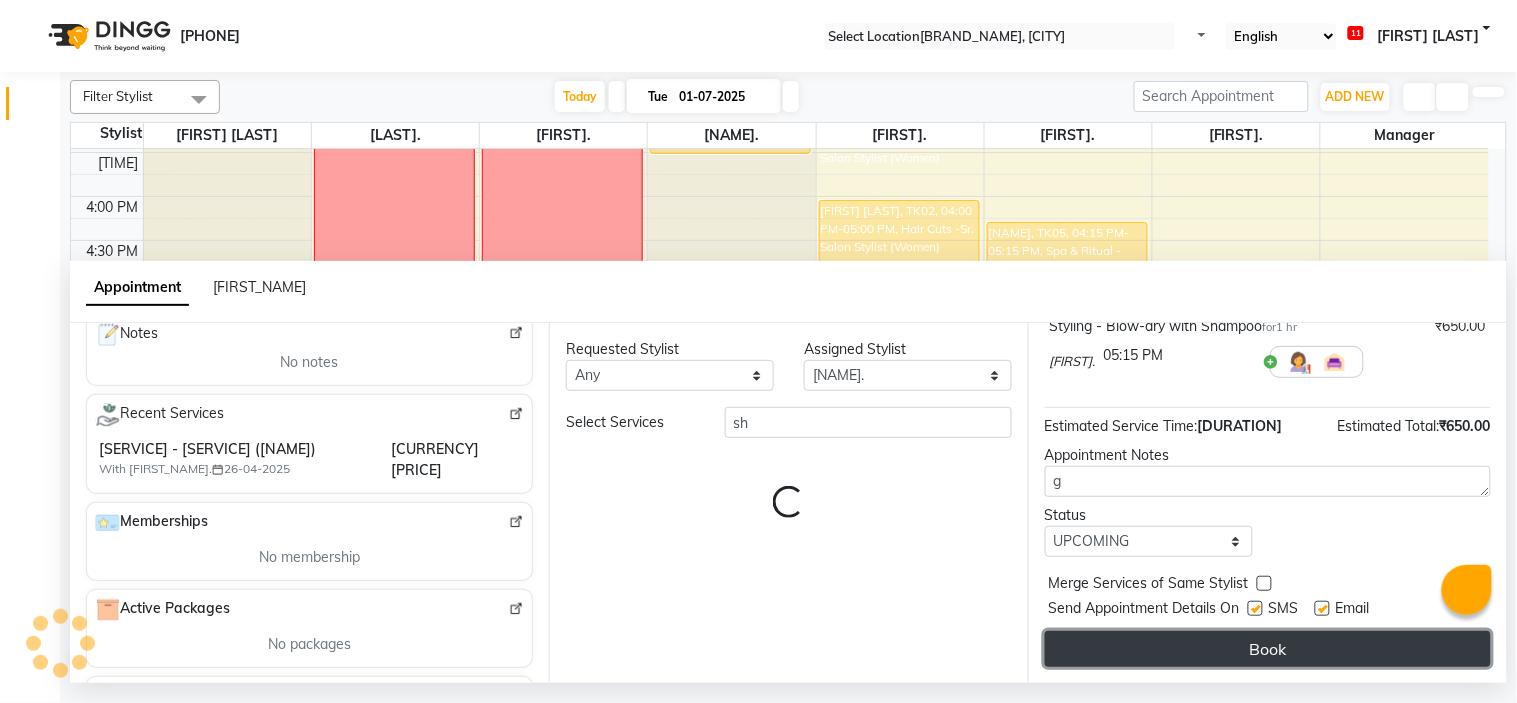 click on "Book" at bounding box center [1268, 649] 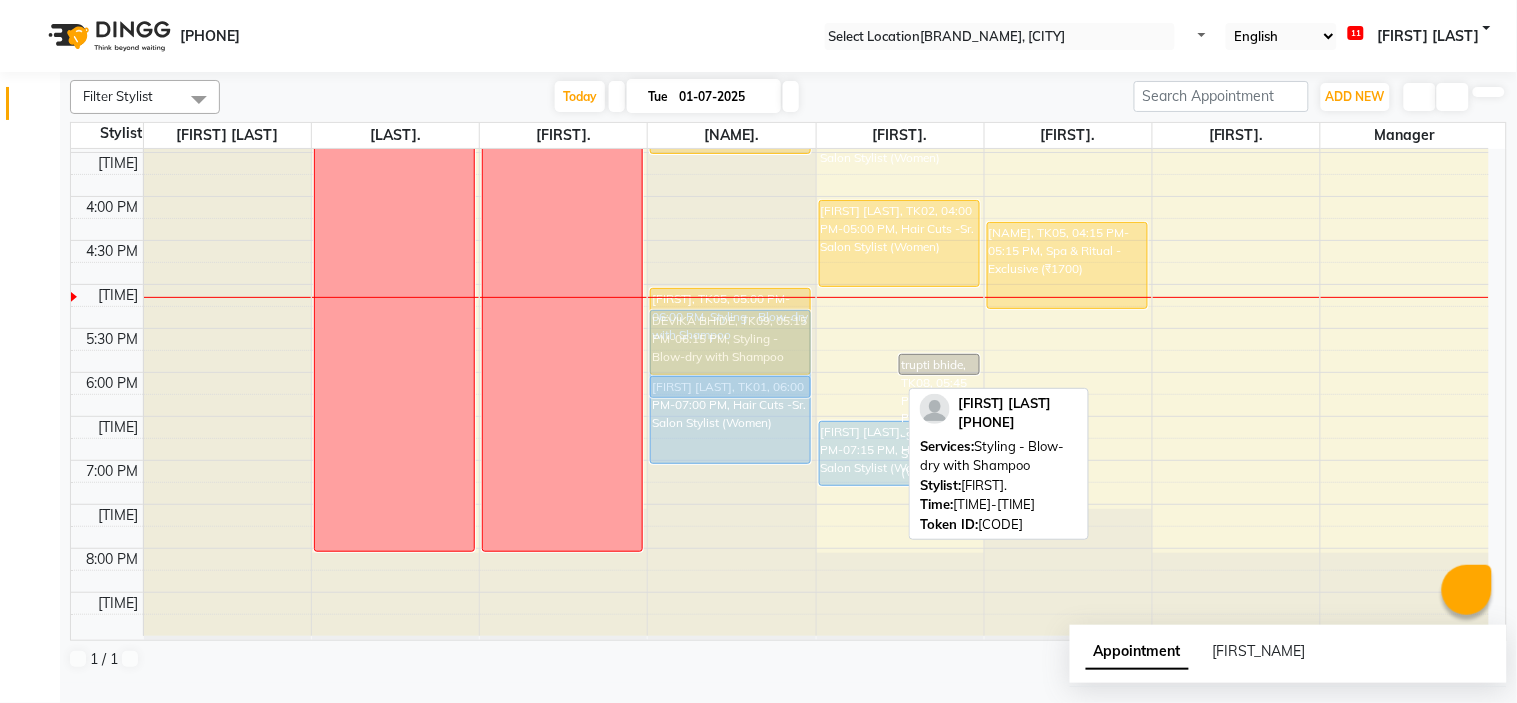 drag, startPoint x: 868, startPoint y: 373, endPoint x: 813, endPoint y: 378, distance: 55.226807 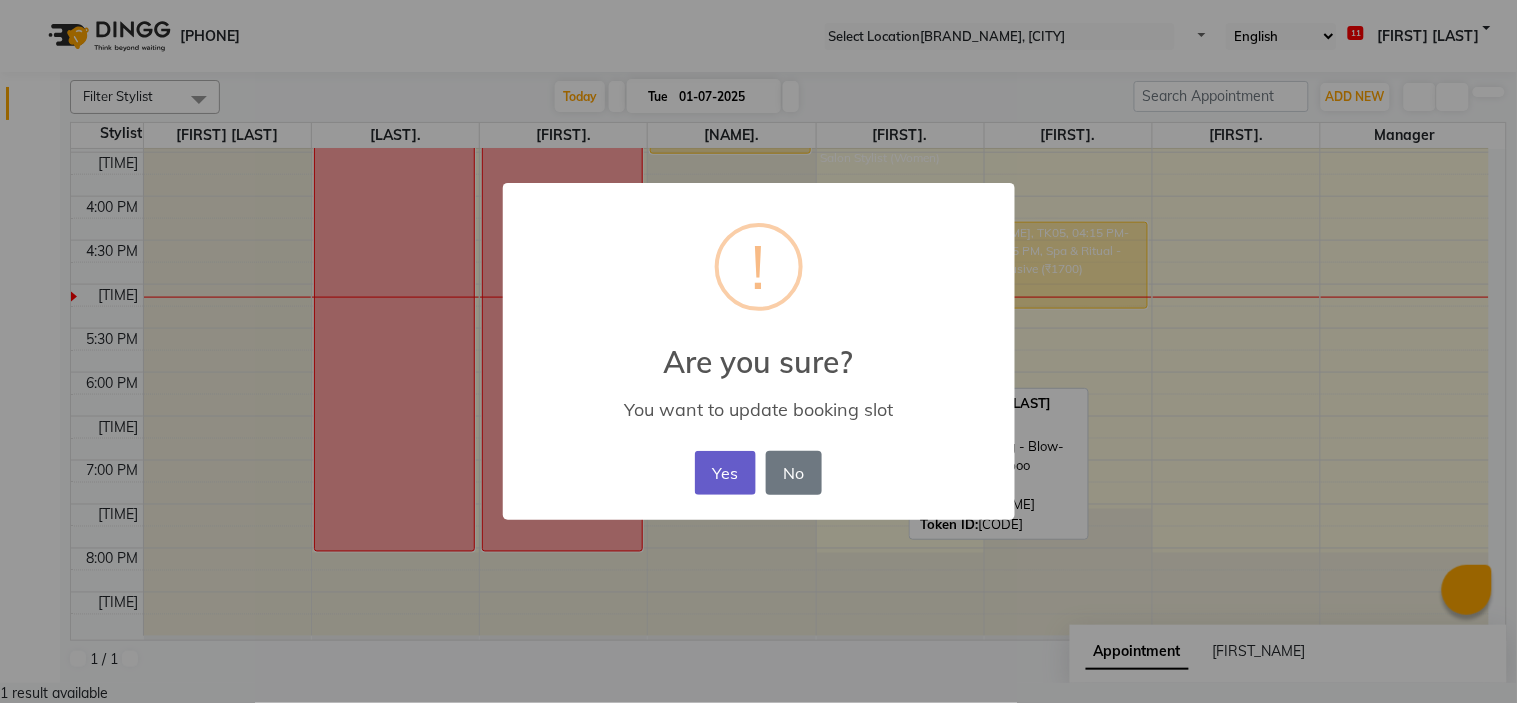 click on "Yes" at bounding box center (725, 473) 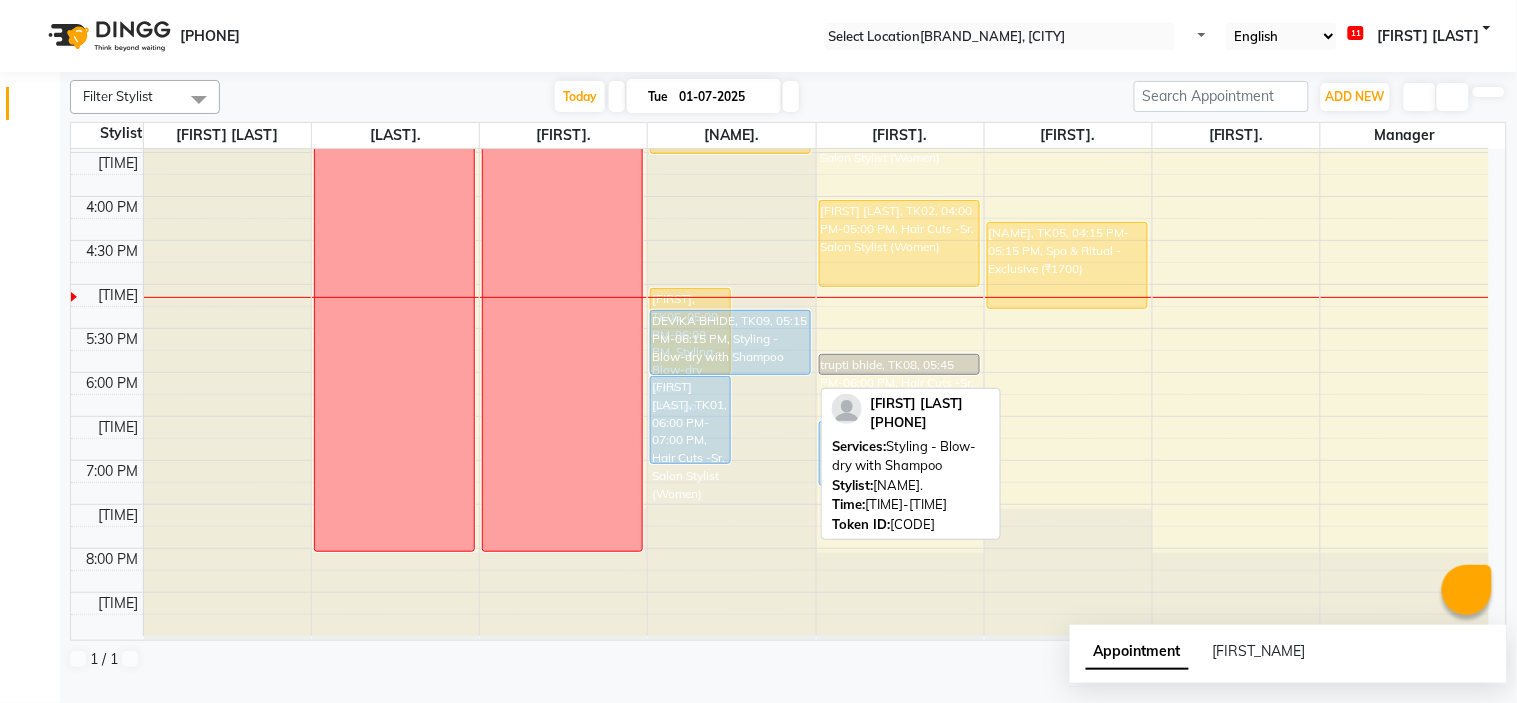 drag, startPoint x: 758, startPoint y: 393, endPoint x: 767, endPoint y: 364, distance: 30.364452 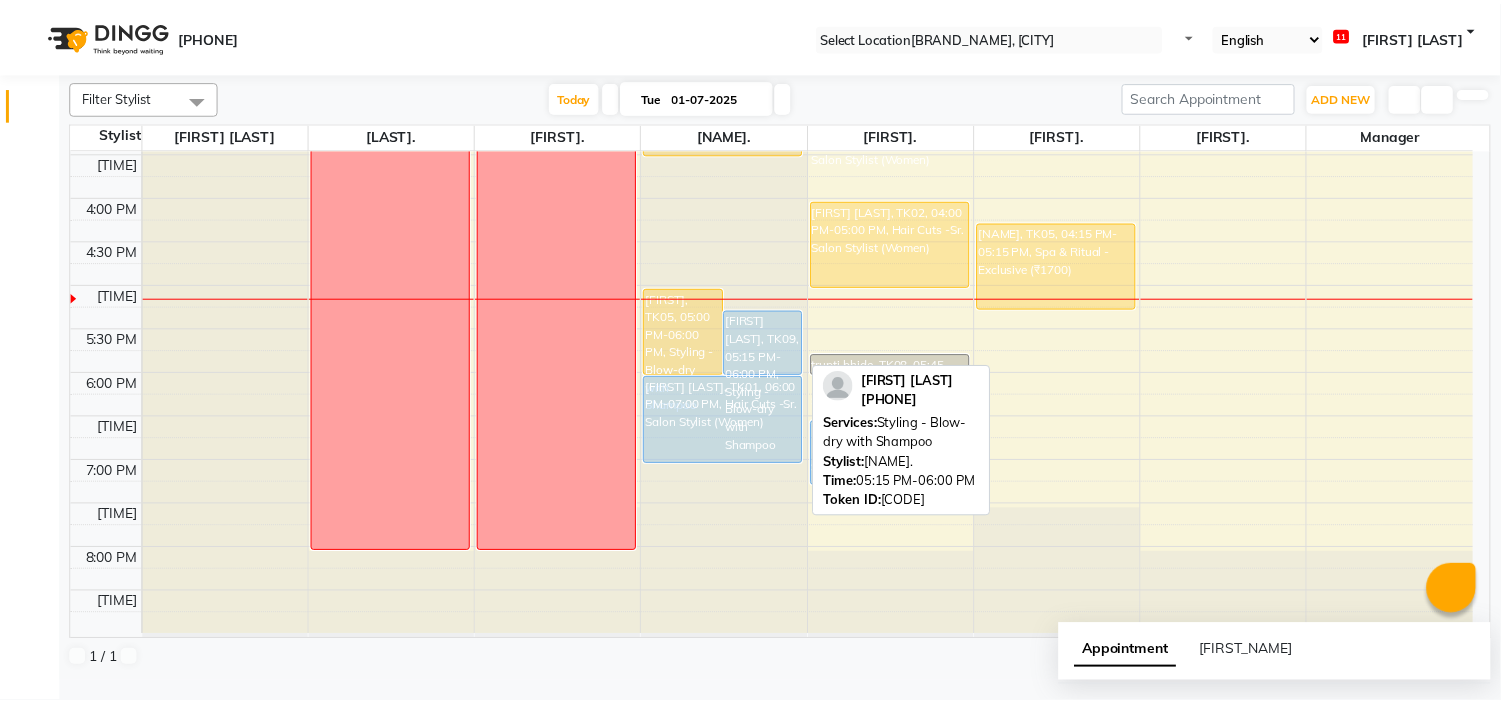 scroll, scrollTop: 545, scrollLeft: 0, axis: vertical 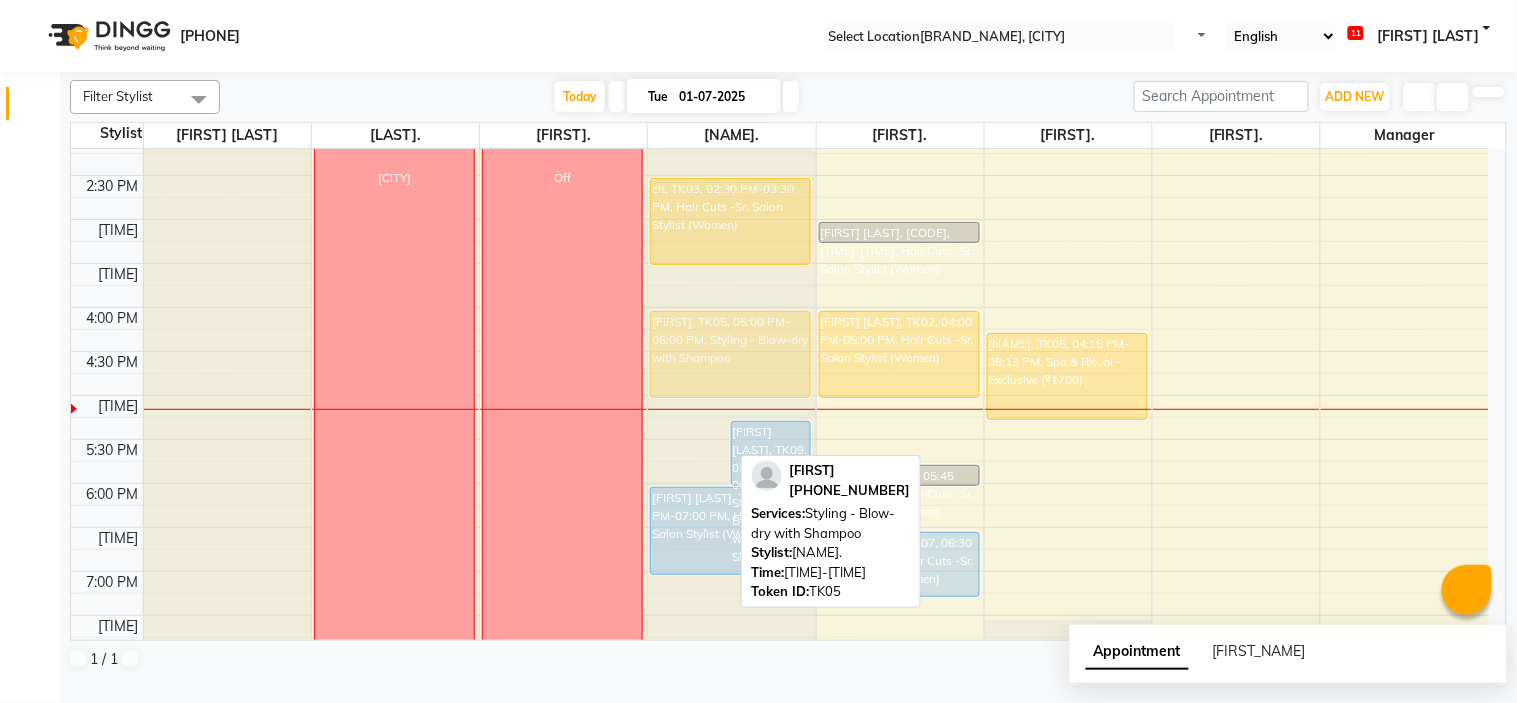 drag, startPoint x: 700, startPoint y: 440, endPoint x: 756, endPoint y: 344, distance: 111.13955 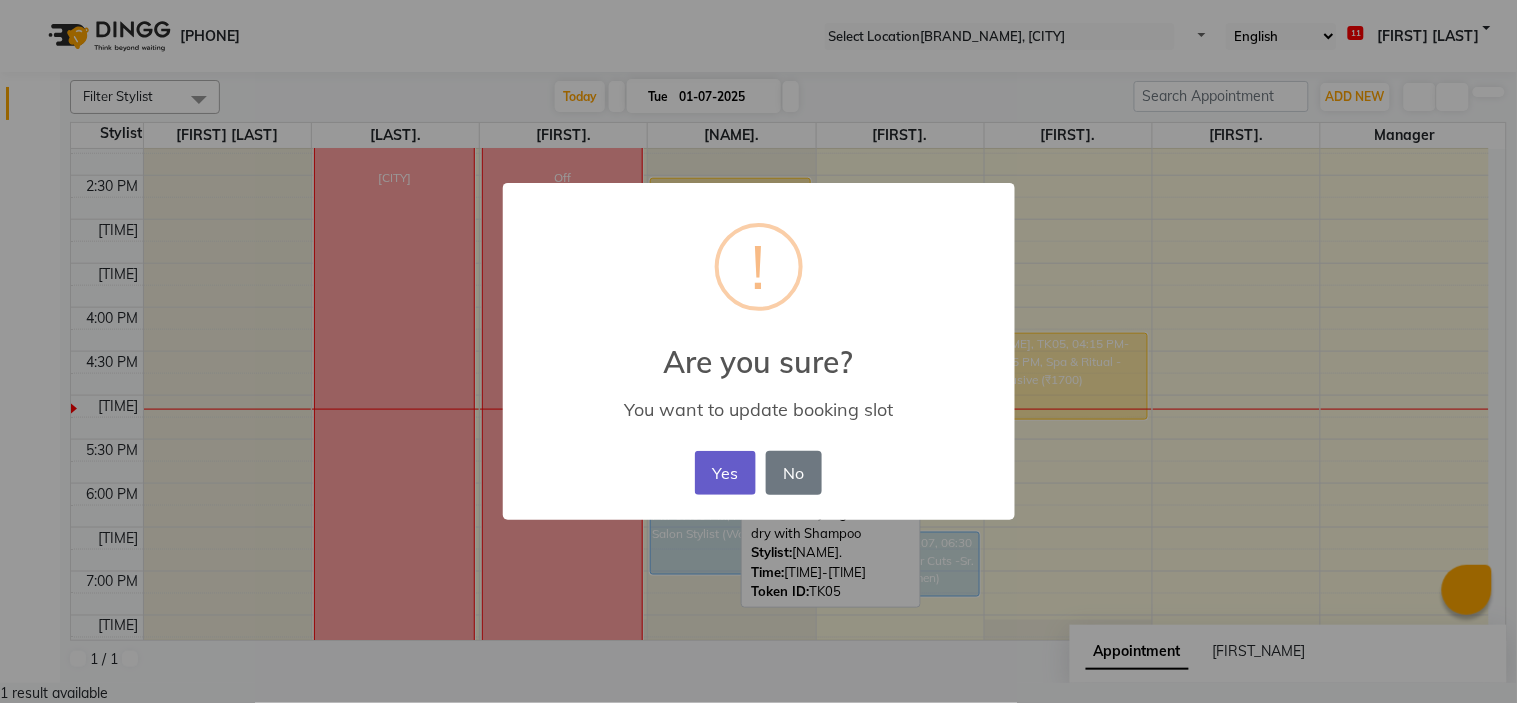 click on "Yes" at bounding box center (725, 473) 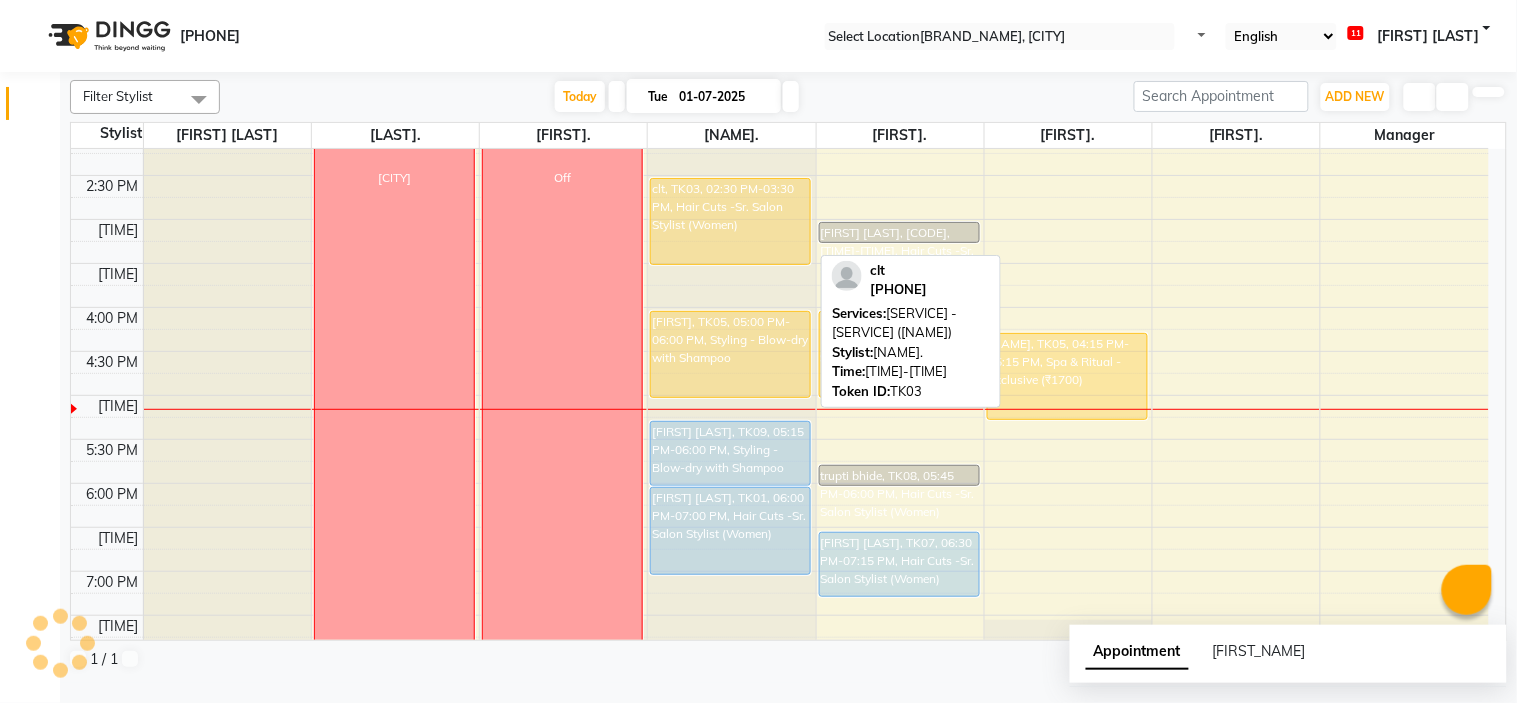 click on "clt, TK03, 02:30 PM-03:30 PM, Hair Cuts -Sr. Salon Stylist (Women)" at bounding box center [730, 221] 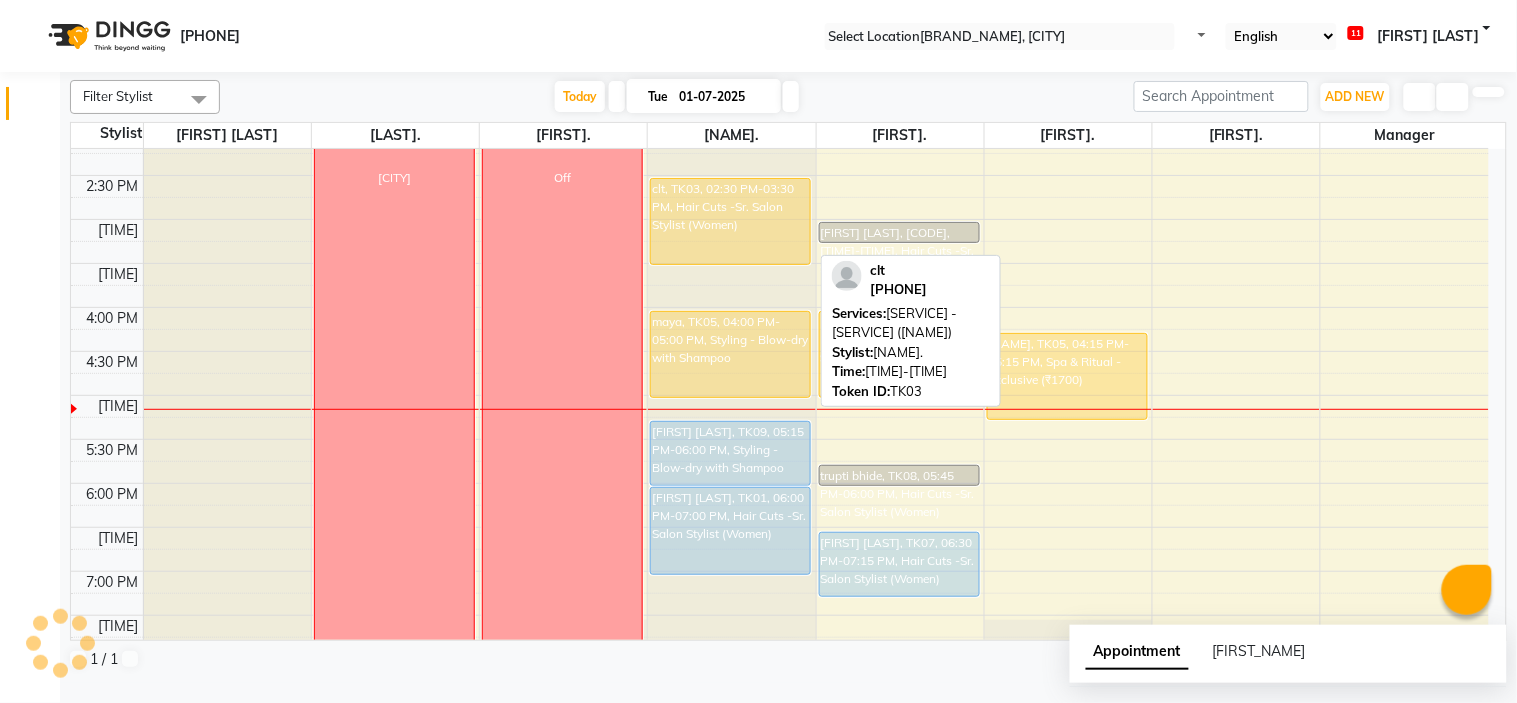 click on "clt, TK03, 02:30 PM-03:30 PM, Hair Cuts -Sr. Salon Stylist (Women)" at bounding box center [730, 221] 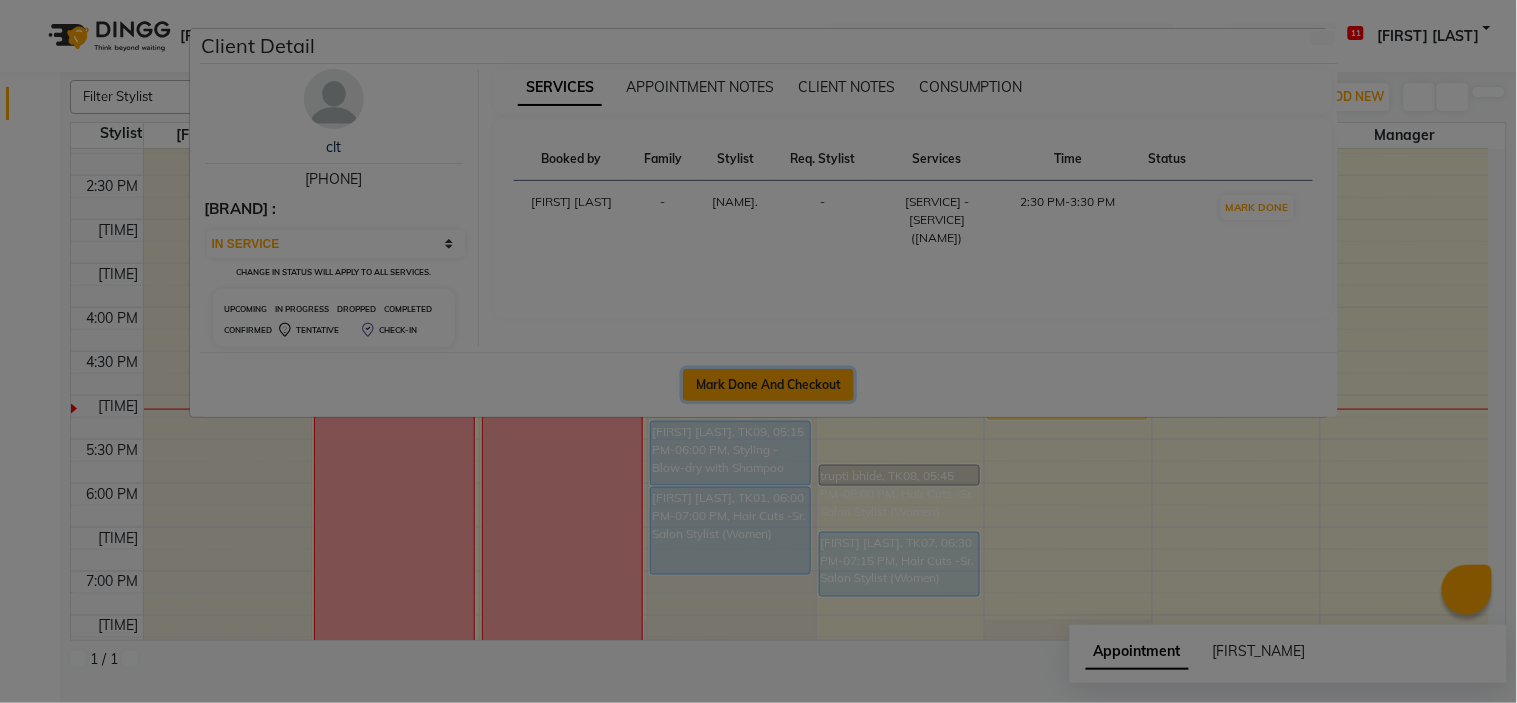 click on "Mark Done And Checkout" at bounding box center [768, 385] 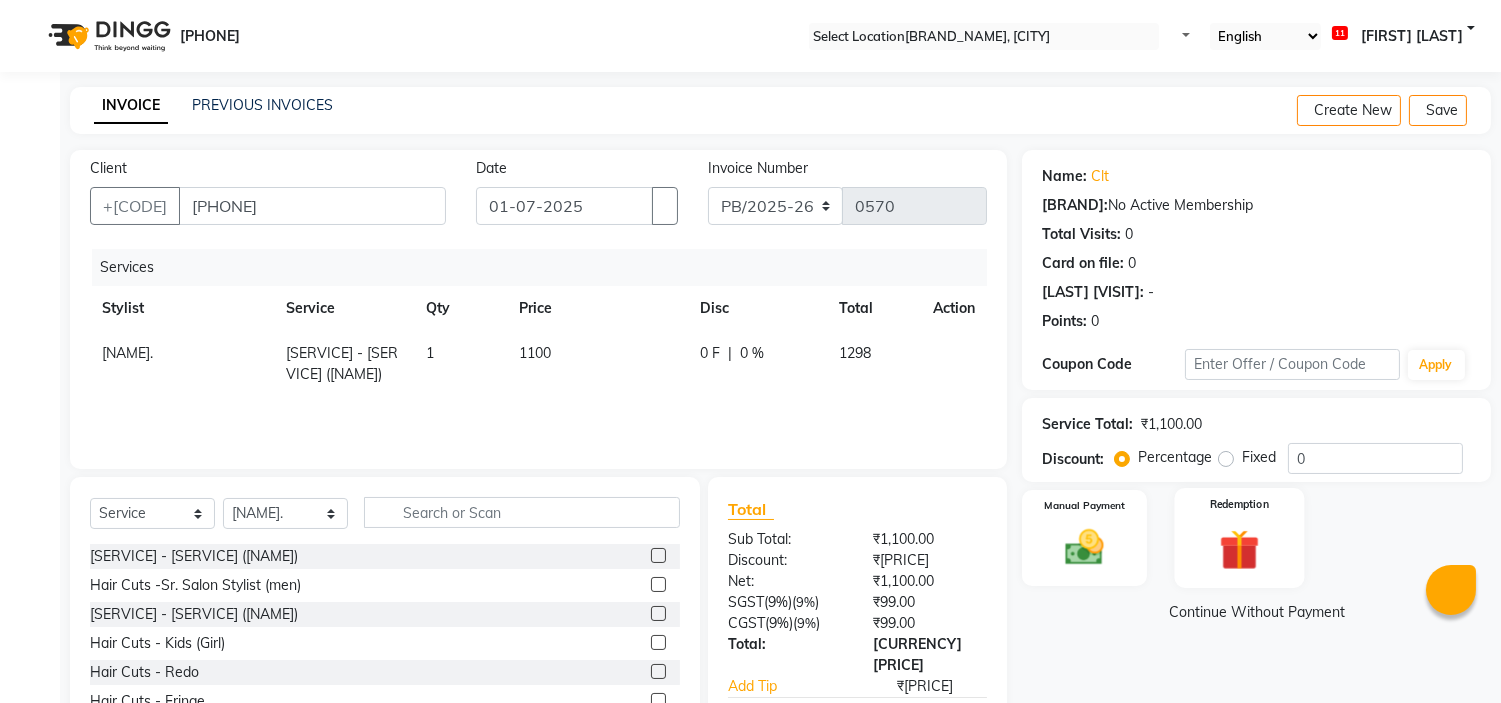 scroll, scrollTop: 100, scrollLeft: 0, axis: vertical 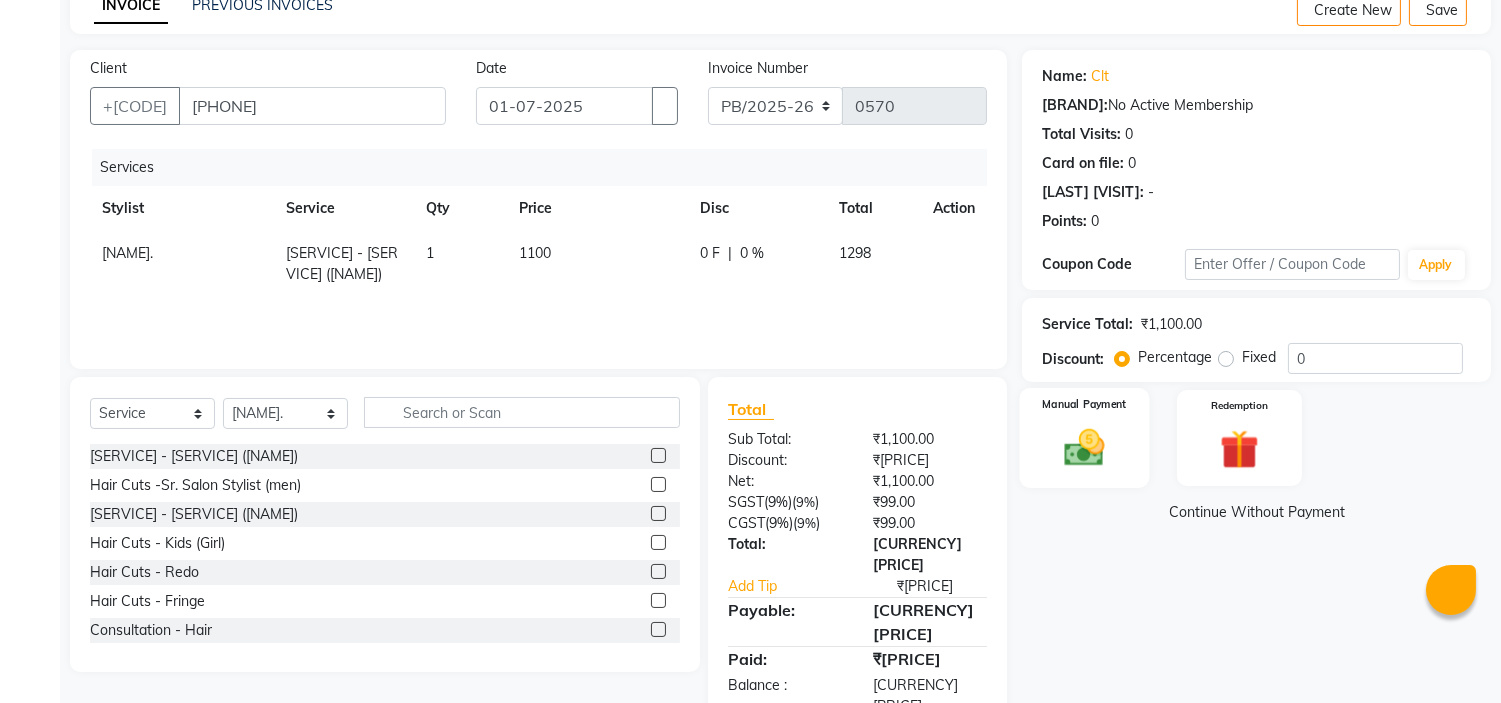 click at bounding box center [1085, 447] 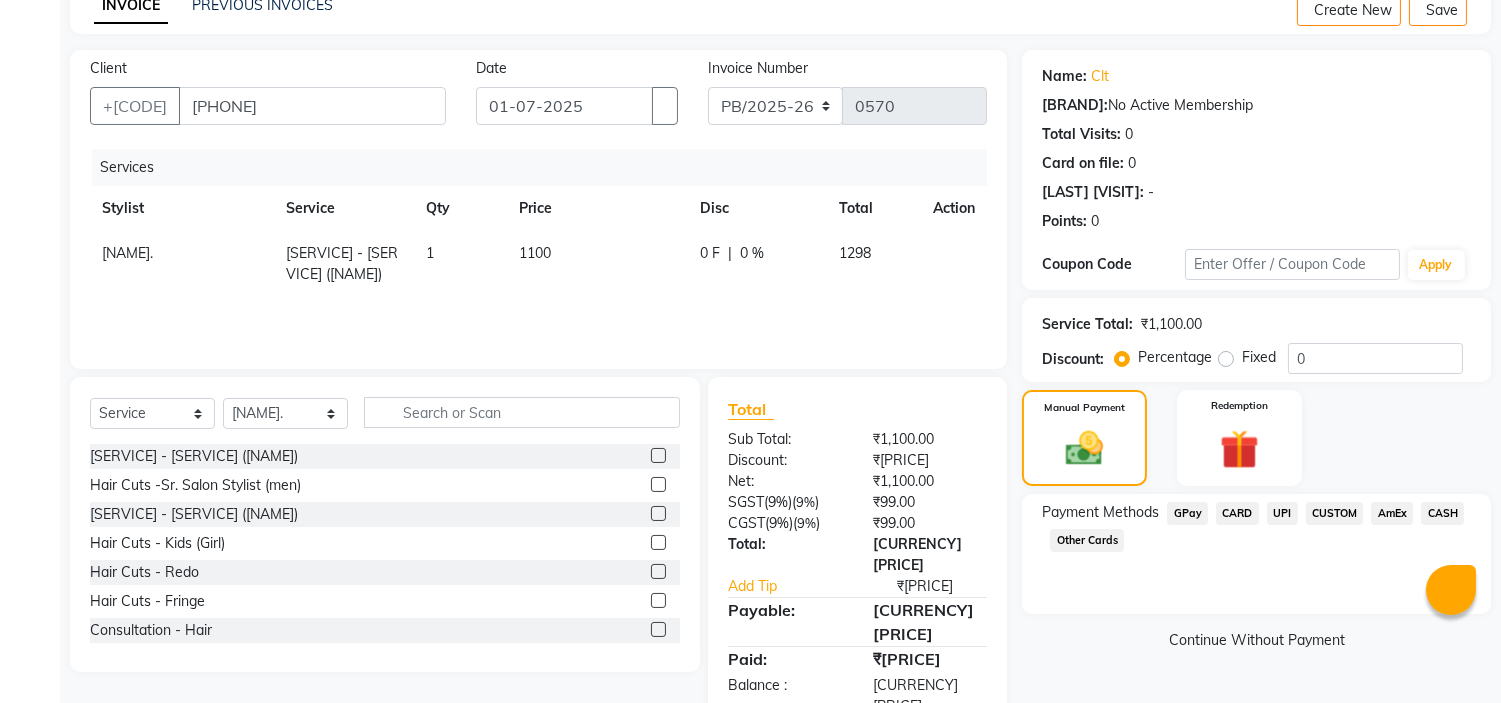 click on "CARD" at bounding box center [1187, 513] 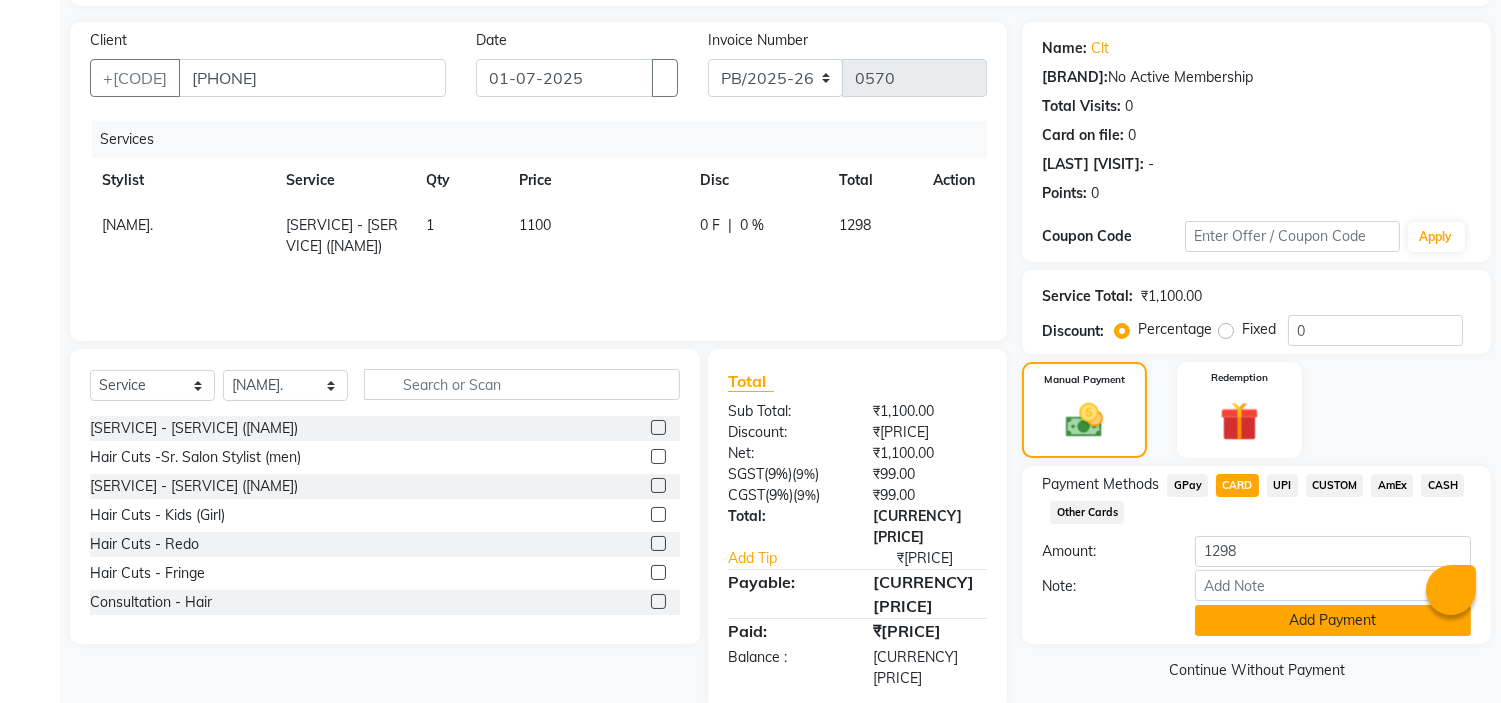 scroll, scrollTop: 141, scrollLeft: 0, axis: vertical 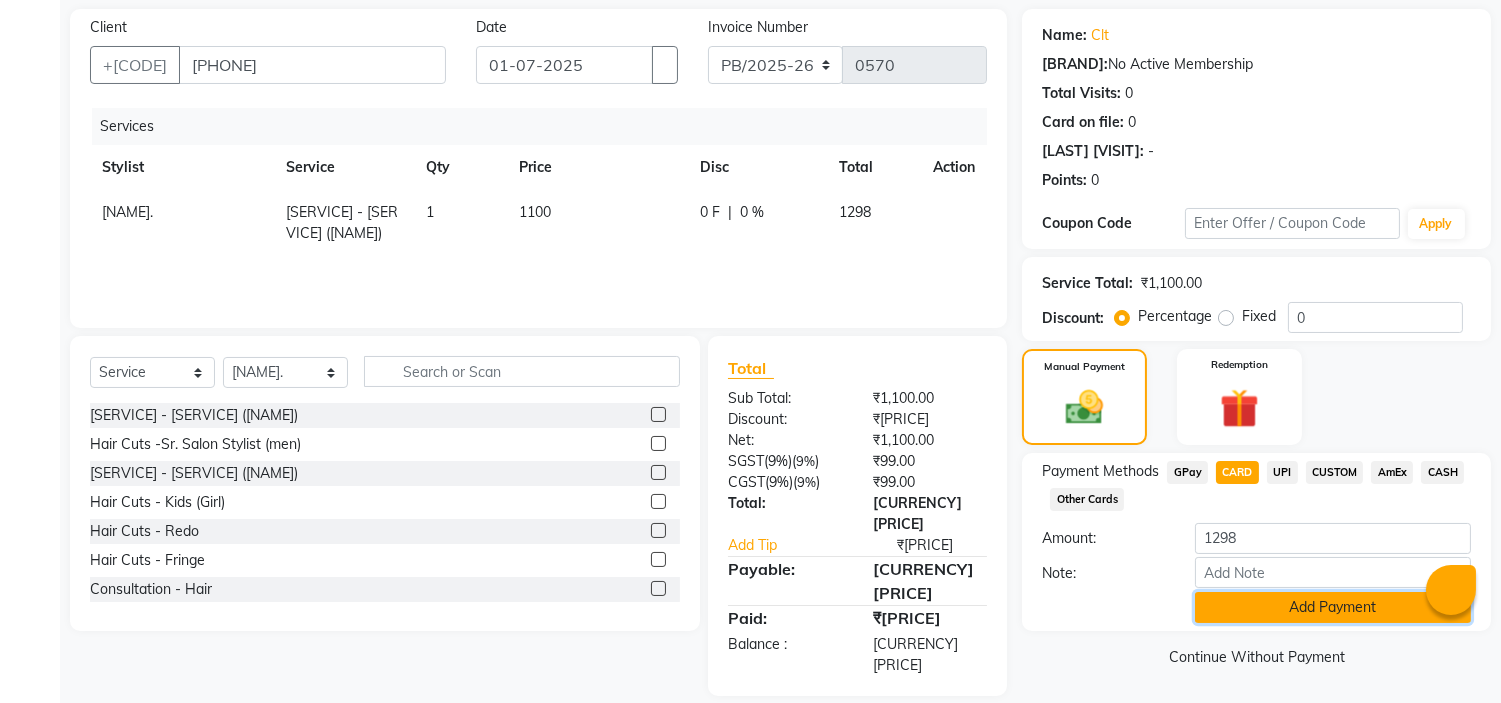 click on "Add Payment" at bounding box center [1333, 607] 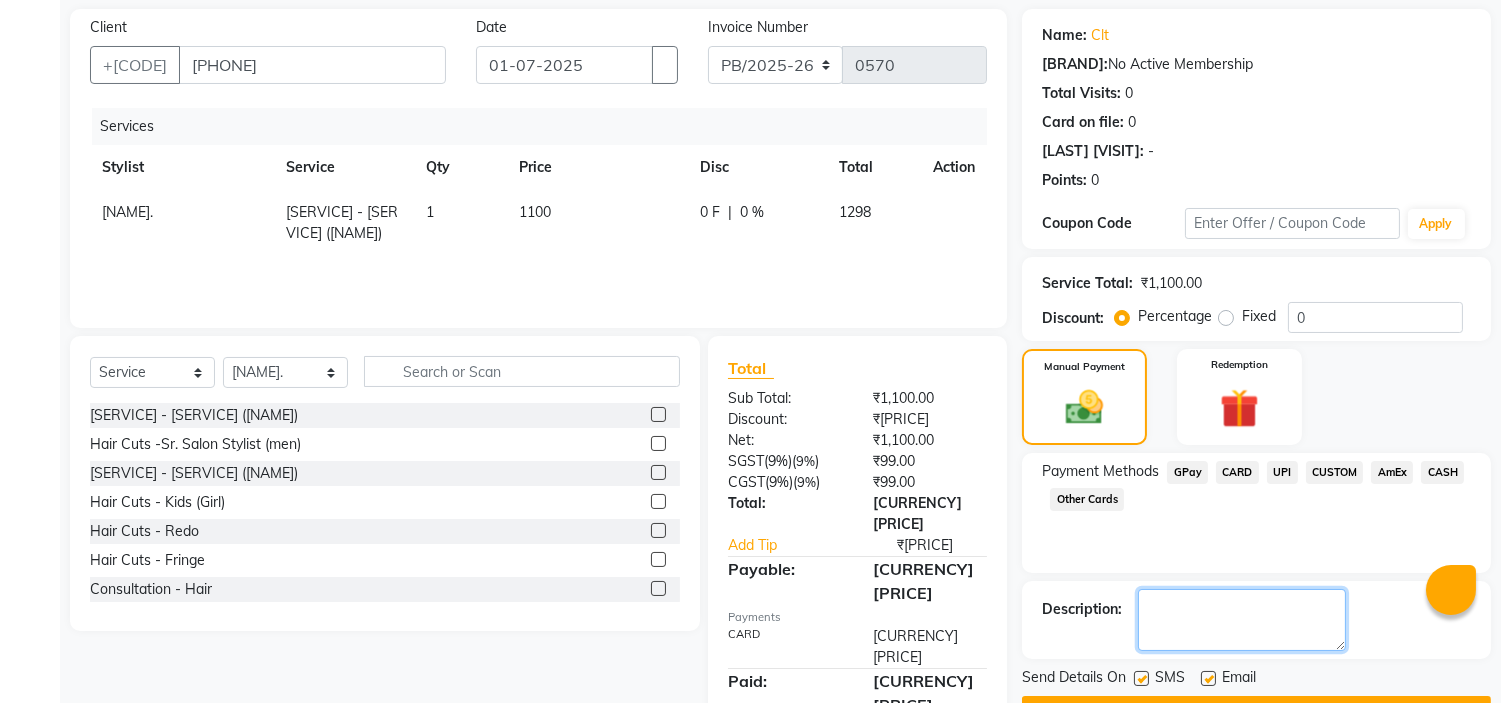 click at bounding box center (1242, 620) 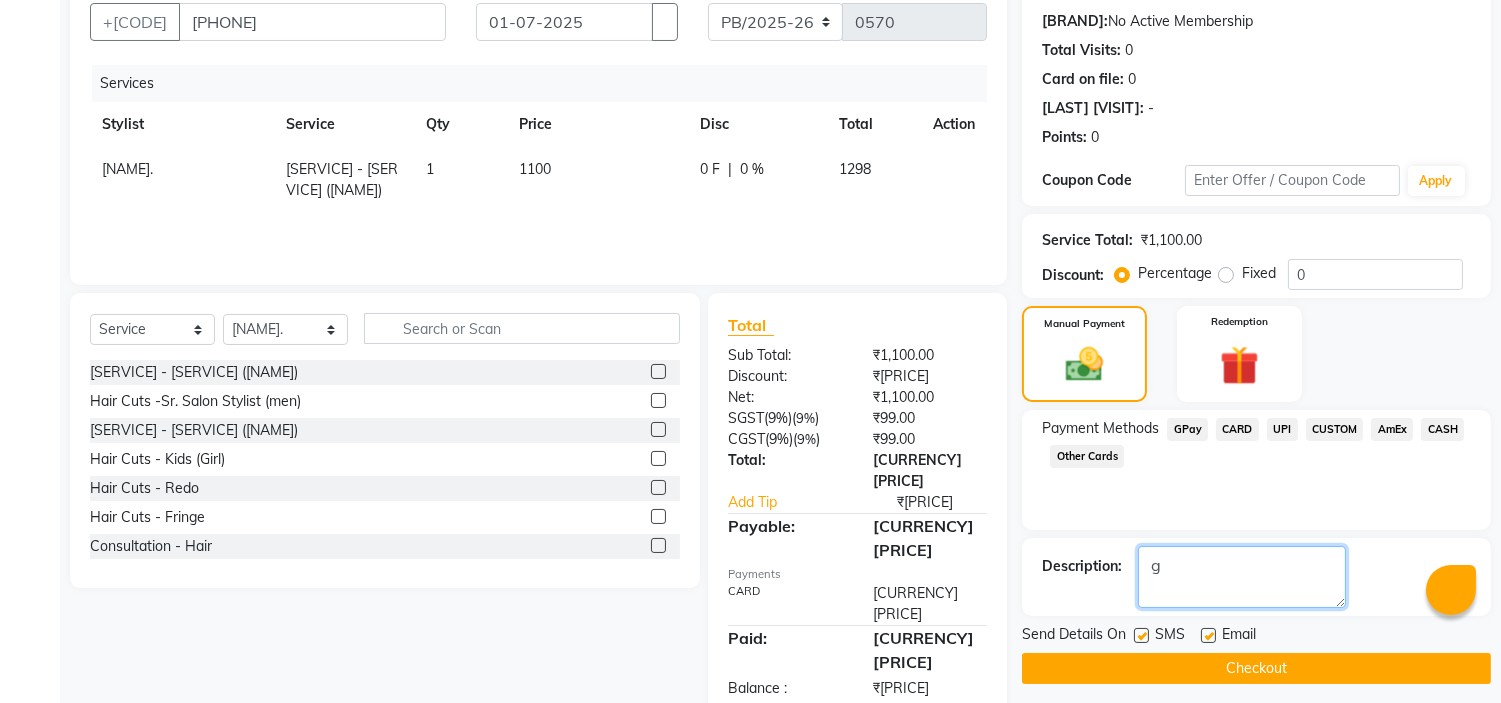 scroll, scrollTop: 196, scrollLeft: 0, axis: vertical 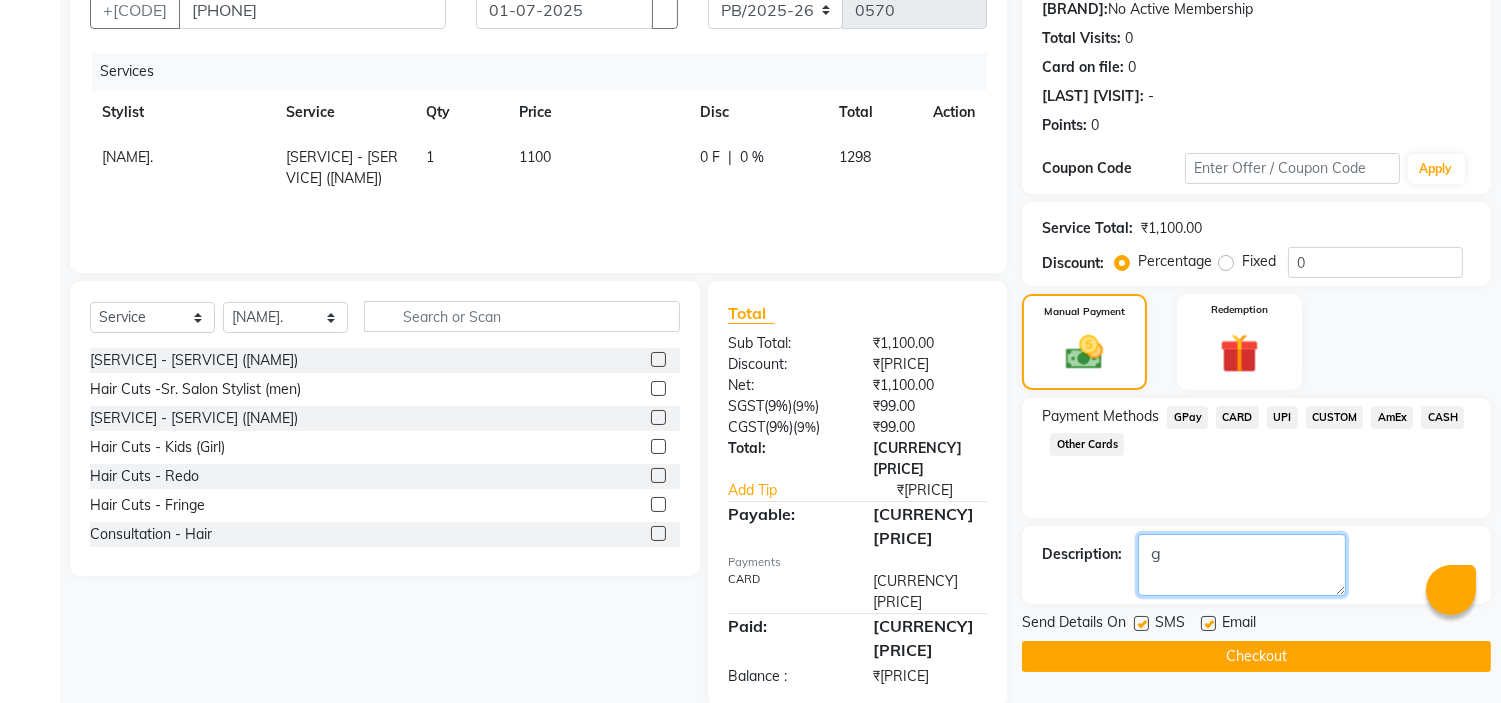 type on "g" 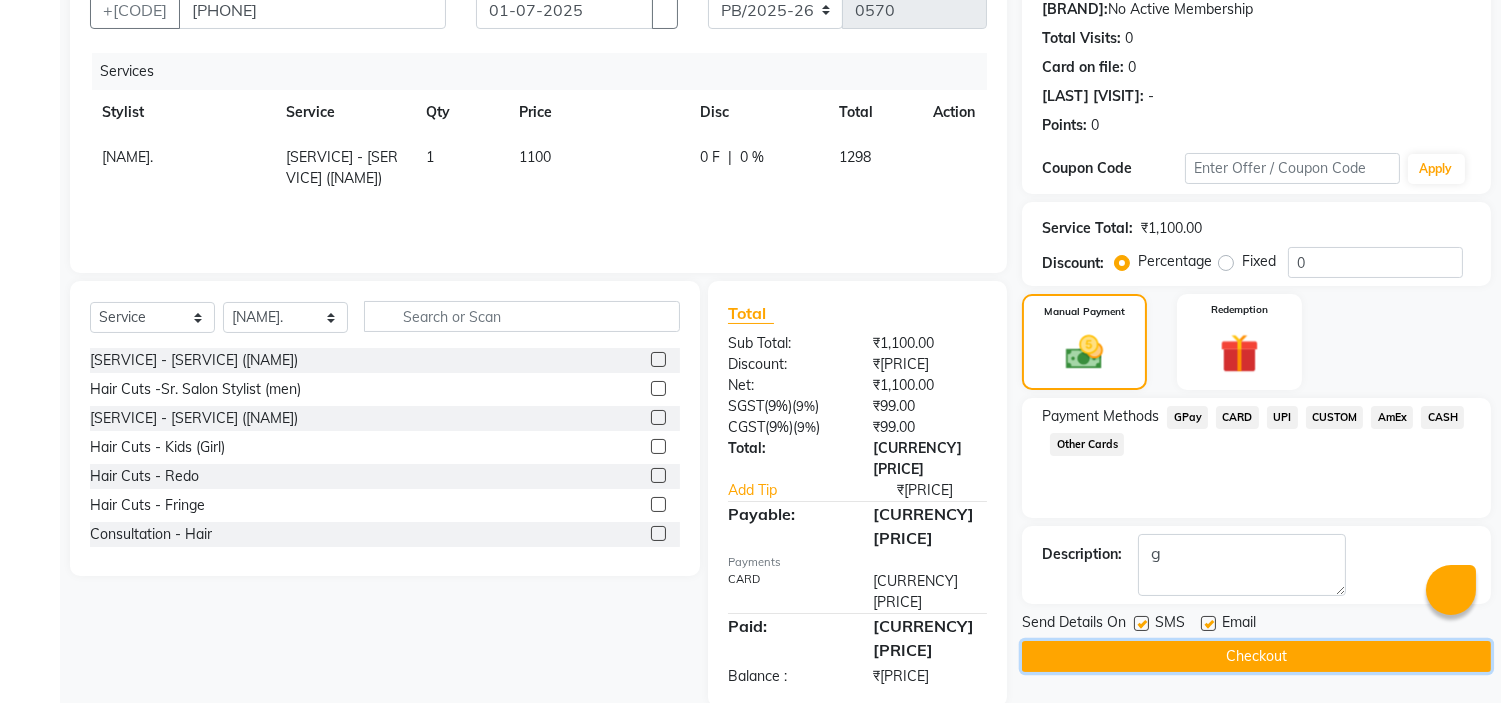 click on "Checkout" at bounding box center (1256, 656) 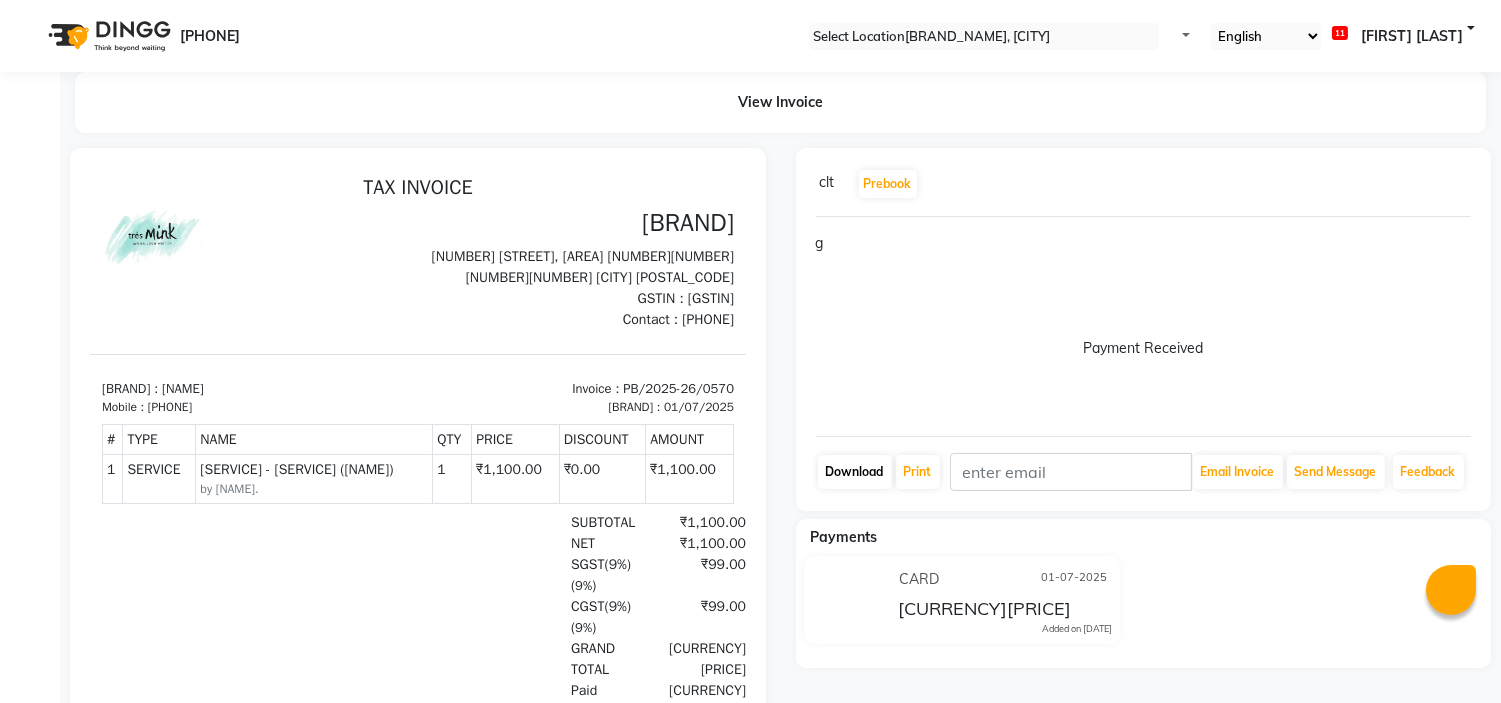 scroll, scrollTop: 0, scrollLeft: 0, axis: both 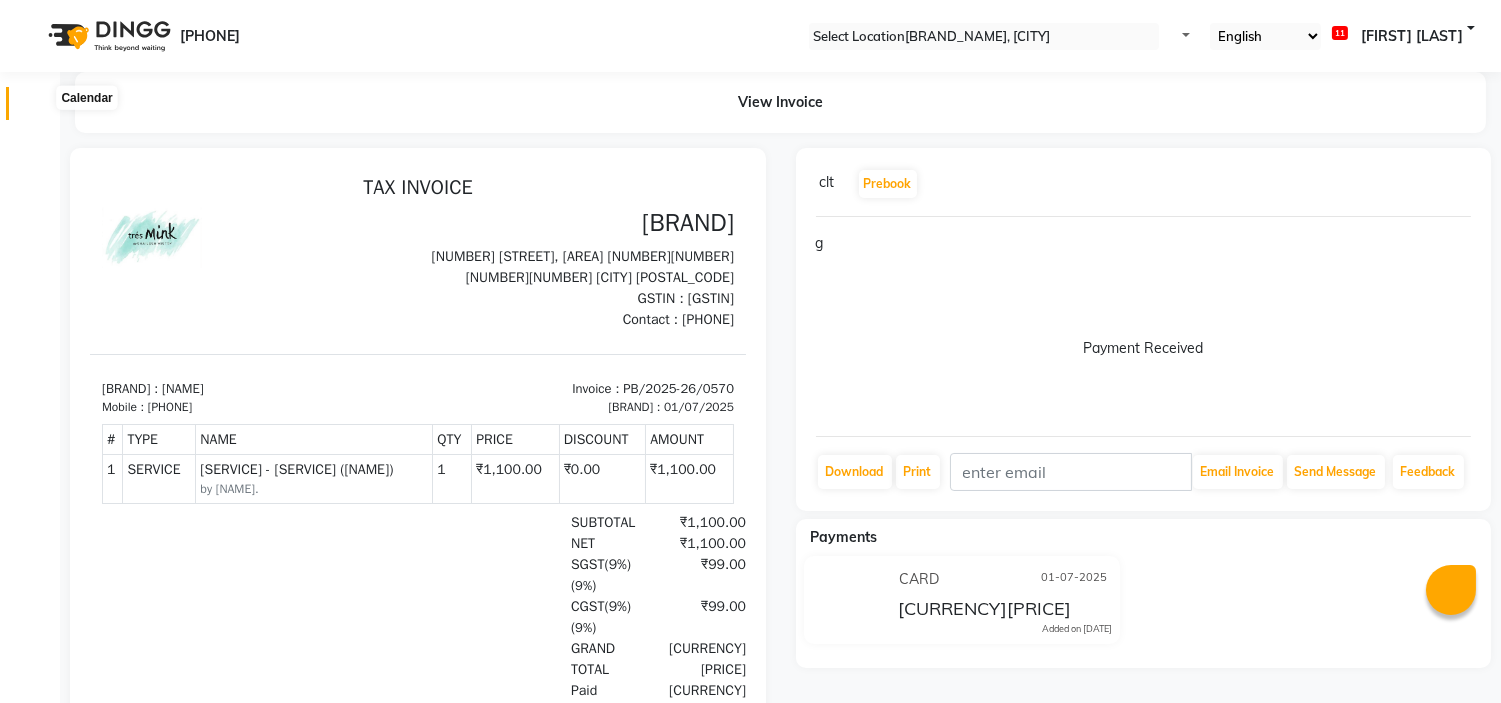 click at bounding box center (38, 108) 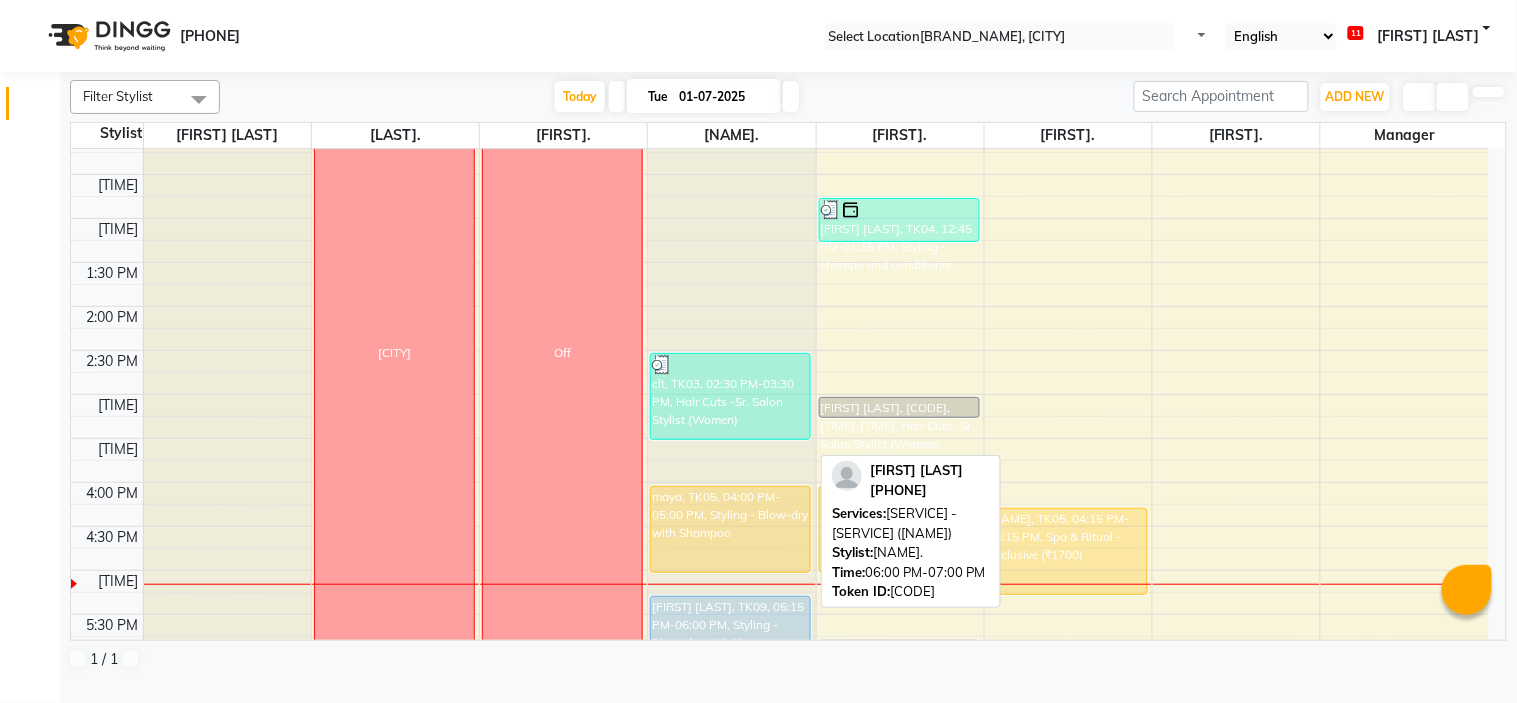 scroll, scrollTop: 435, scrollLeft: 0, axis: vertical 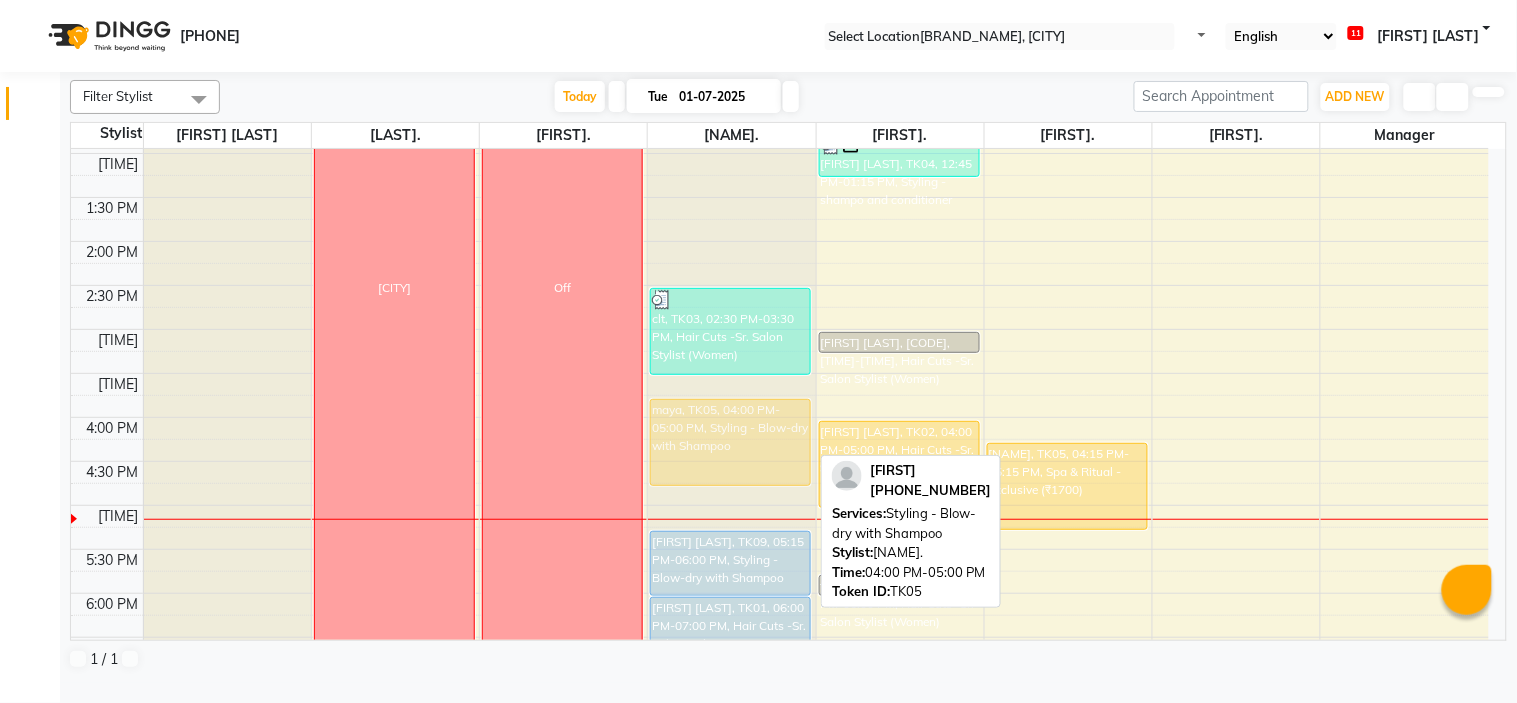 click on "clt, TK03, 02:30 PM-03:30 PM, Hair Cuts -Sr. Salon Stylist (Women)    [FIRST] [LAST], TK05, 04:00 PM-05:00 PM, Styling - Blow-dry with Shampoo    [FIRST] [LAST], TK09, 05:15 PM-06:00 PM, Styling - Blow-dry with Shampoo    [FIRST] [LAST], TK01, 06:00 PM-07:00 PM, Hair Cuts -Sr. Salon Stylist (Women)    [FIRST] [LAST], TK05, 04:00 PM-05:00 PM, Styling - Blow-dry with Shampoo" at bounding box center [227, 285] 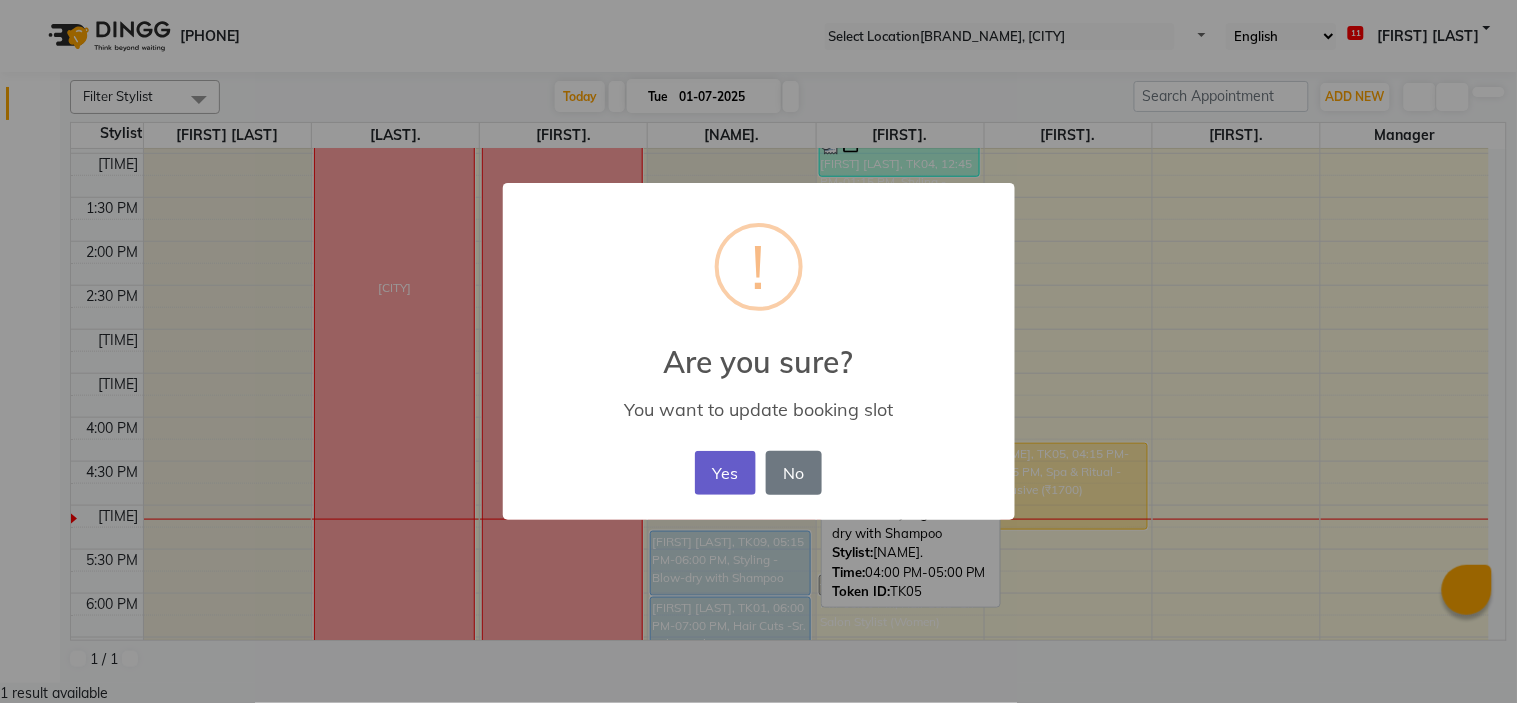 click on "Yes" at bounding box center (725, 473) 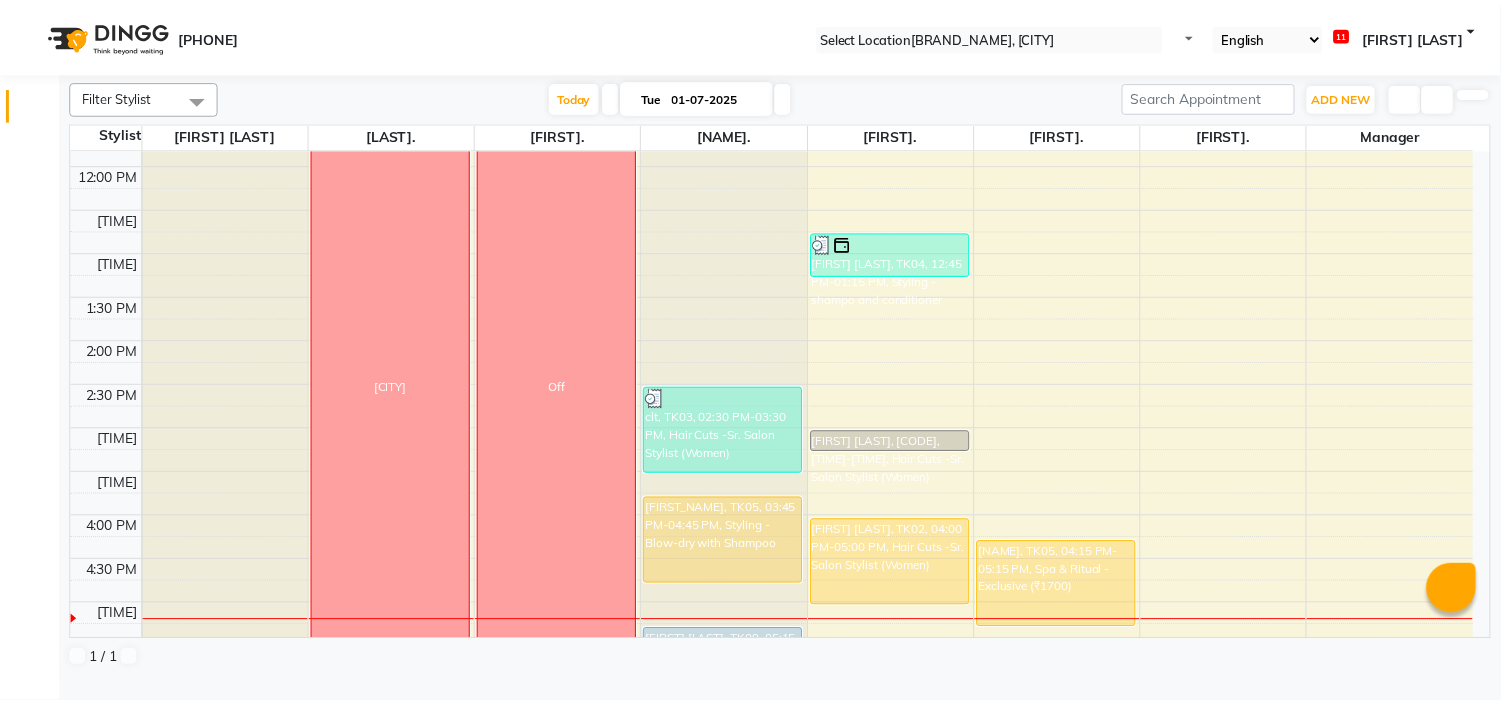 scroll, scrollTop: 444, scrollLeft: 0, axis: vertical 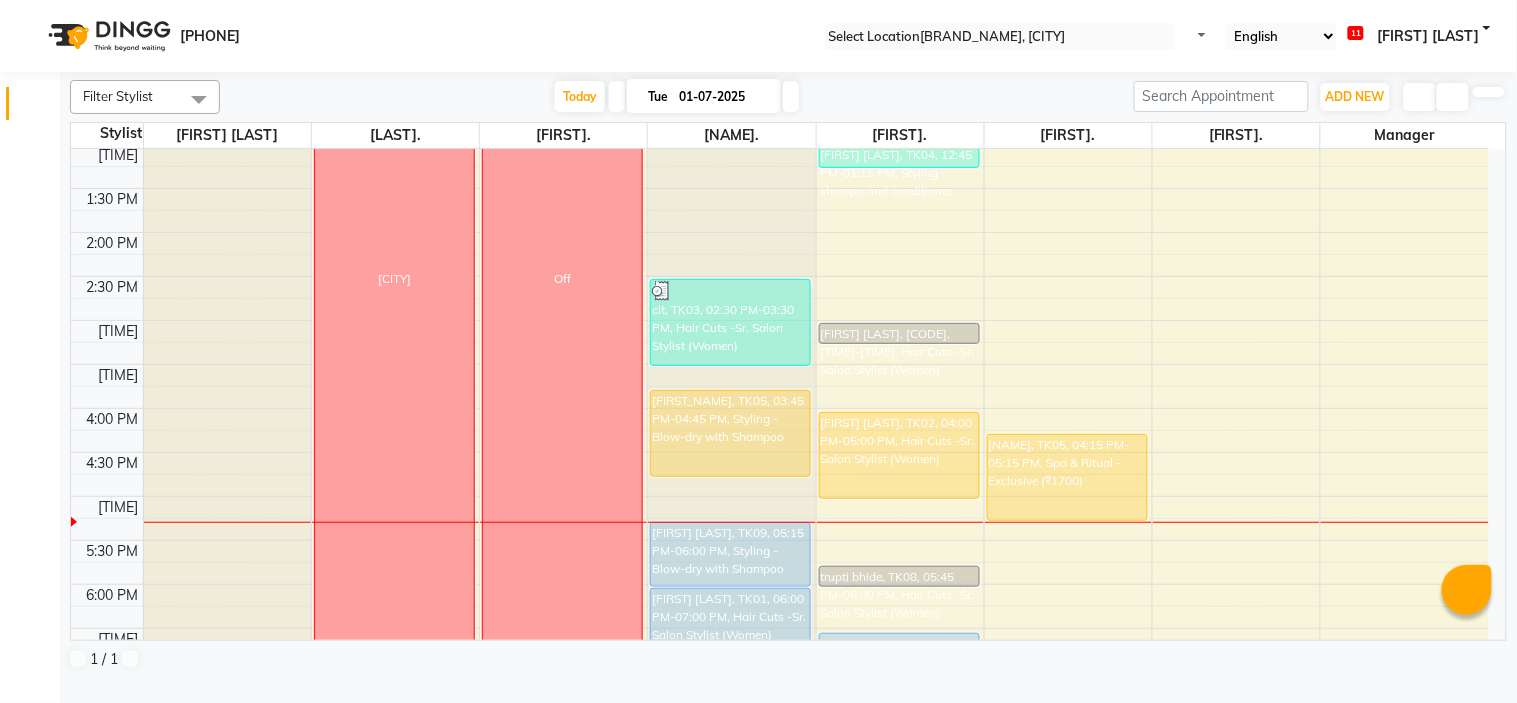 click on "8:00 AM 8:30 AM 9:00 AM 9:30 AM 10:00 AM 10:30 AM 11:00 AM 11:30 AM 12:00 PM 12:30 PM 1:00 PM 1:30 PM 2:00 PM 2:30 PM 3:00 PM 3:30 PM 4:00 PM 4:30 PM 5:00 PM 5:30 PM 6:00 PM 6:30 PM 7:00 PM 7:30 PM 8:00 PM 8:30 PM  kharadi   Off      clt, TK03, 02:30 PM-03:30 PM, Hair Cuts -Sr. Salon Stylist (Women)    [FIRST] [LAST], TK05, 03:45 PM-04:45 PM, Styling - Blow-dry with Shampoo    [FIRST] [LAST], TK09, 05:15 PM-06:00 PM, Styling - Blow-dry with Shampoo    [FIRST] [LAST], TK01, 06:00 PM-07:00 PM, Hair Cuts -Sr. Salon Stylist (Women)     [FIRST] [LAST], TK04, 12:45 PM-01:15 PM, Styling - shampo and conditioner    [FIRST] [LAST], TK06, 03:00 PM-03:15 PM, Hair Cuts -Sr. Salon Stylist (Women)    [FIRST] [LAST], TK02, 04:00 PM-05:00 PM, Hair Cuts -Sr. Salon Stylist (Women)    [FIRST] [LAST], TK08, 05:45 PM-06:00 PM, Hair Cuts -Sr. Salon Stylist (Women)    [FIRST] [LAST], TK07, 06:30 PM-07:15 PM, Hair Cuts -Sr. Salon Stylist (Women)    [FIRST] [LAST], TK05, 04:15 PM-05:15 PM, Spa & Ritual - Exclusive (₹1700)" at bounding box center [780, 276] 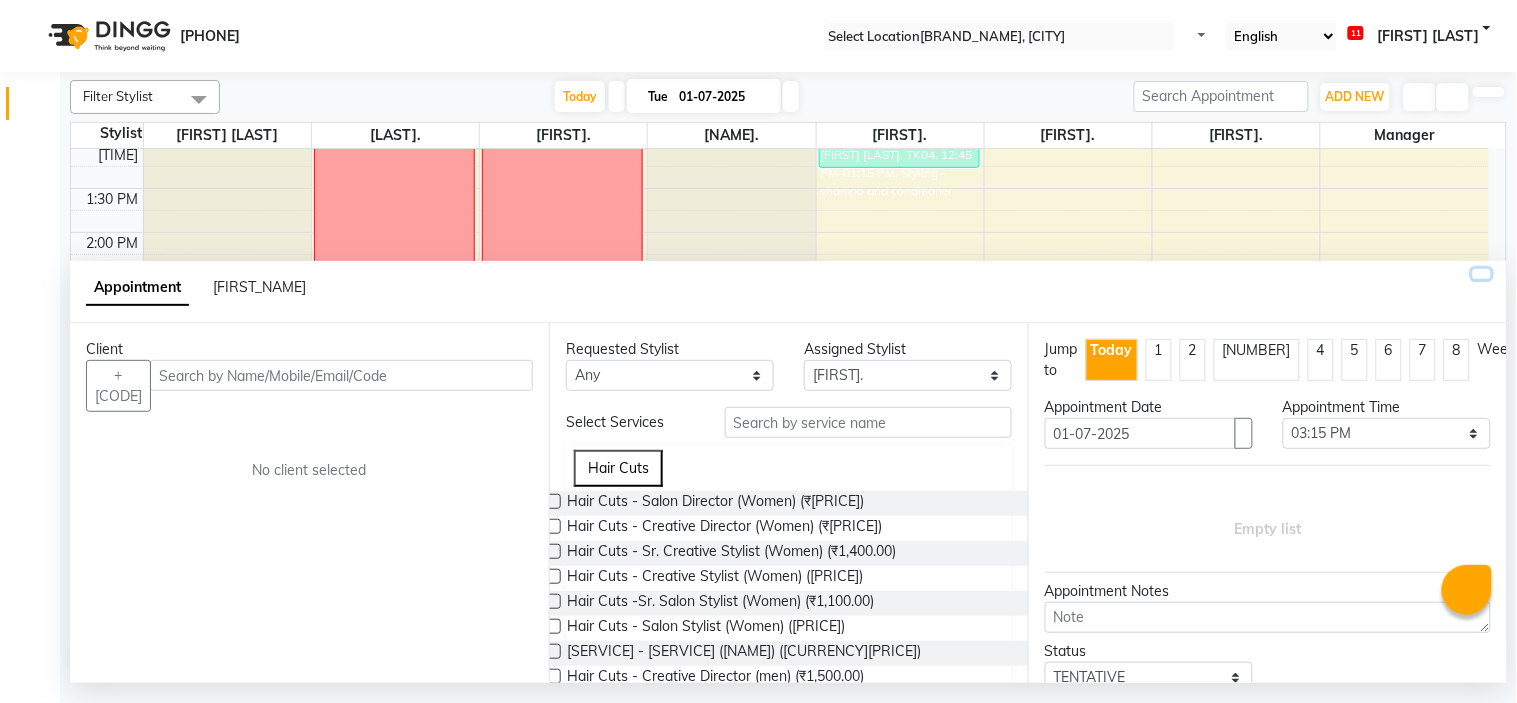 click at bounding box center (1482, 274) 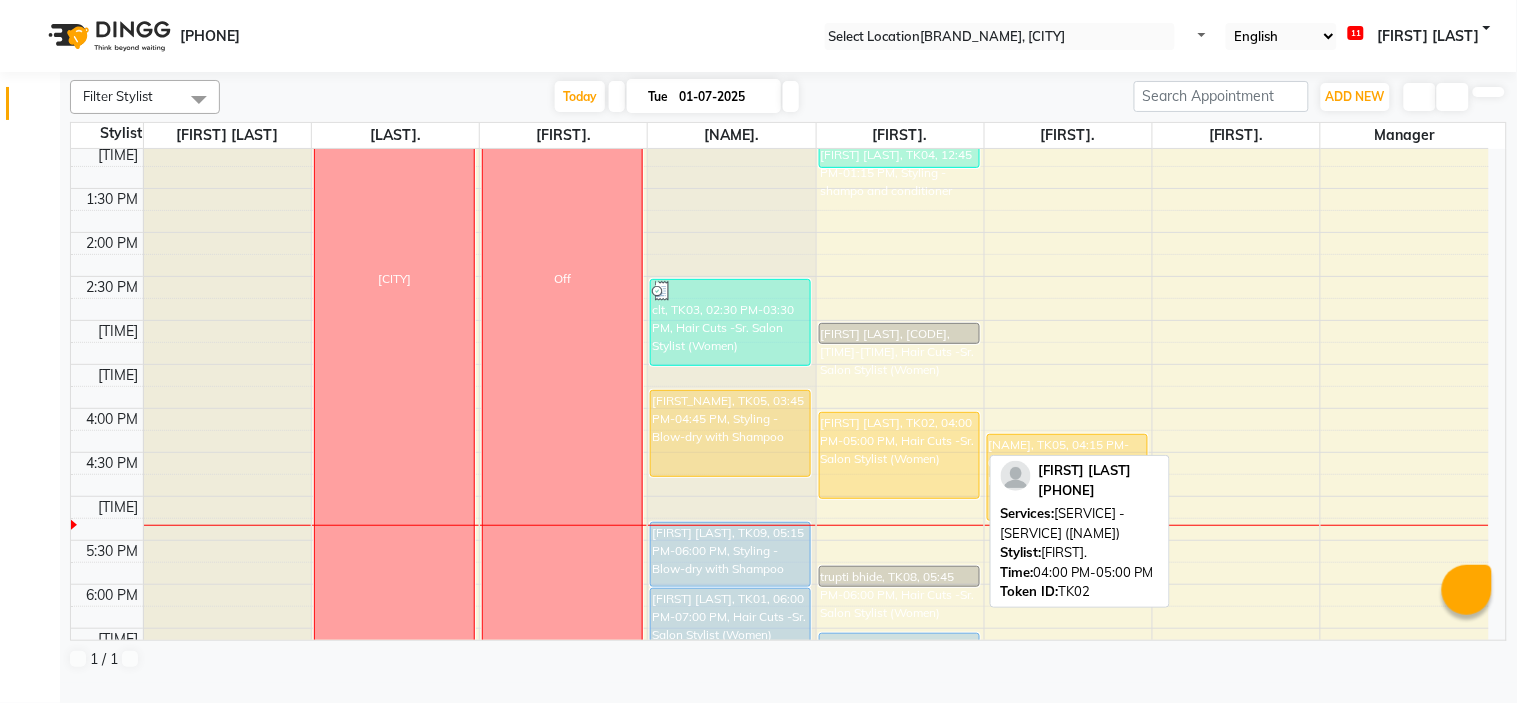 click on "[FIRST] [LAST], TK02, 04:00 PM-05:00 PM, Hair Cuts -Sr. Salon Stylist (Women)" at bounding box center (730, 433) 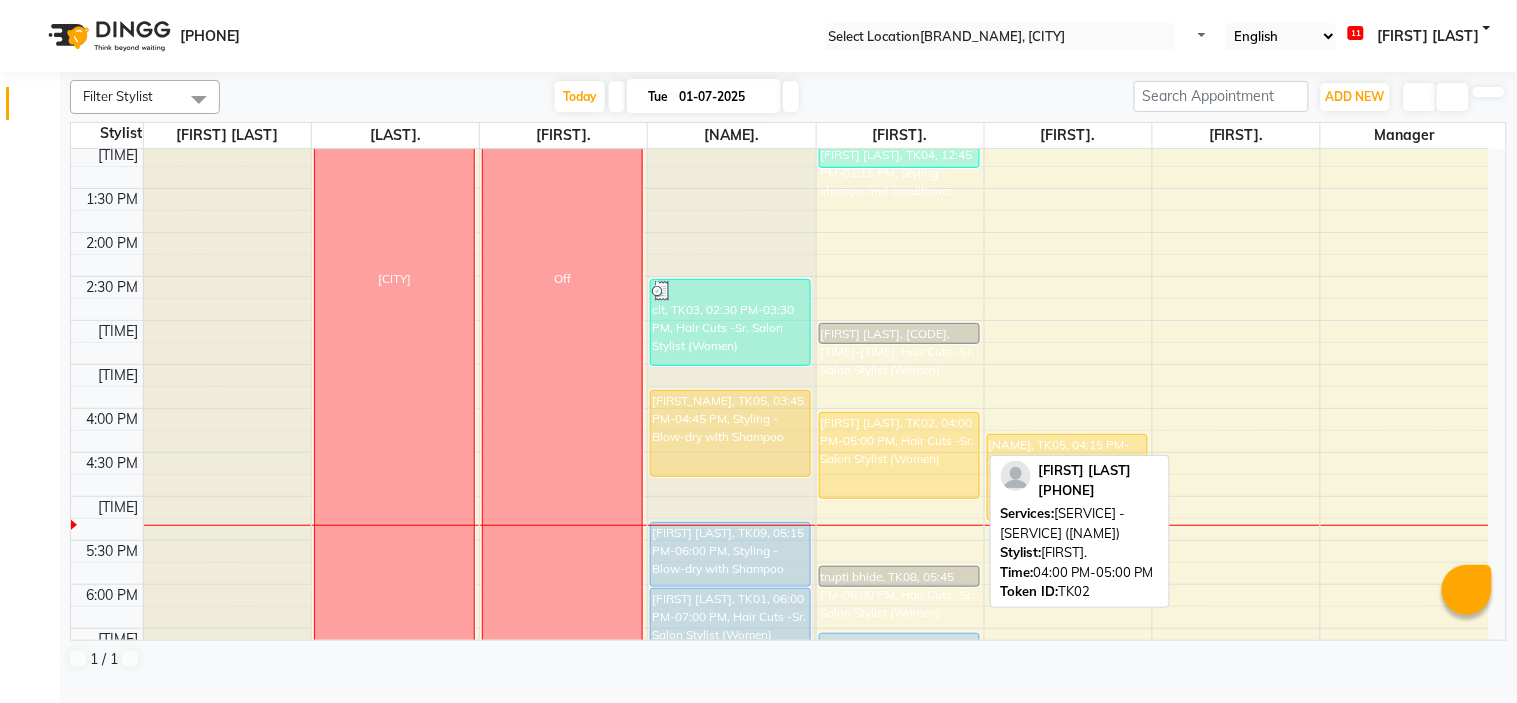 click on "[FIRST] [LAST], TK02, 04:00 PM-05:00 PM, Hair Cuts -Sr. Salon Stylist (Women)" at bounding box center (730, 433) 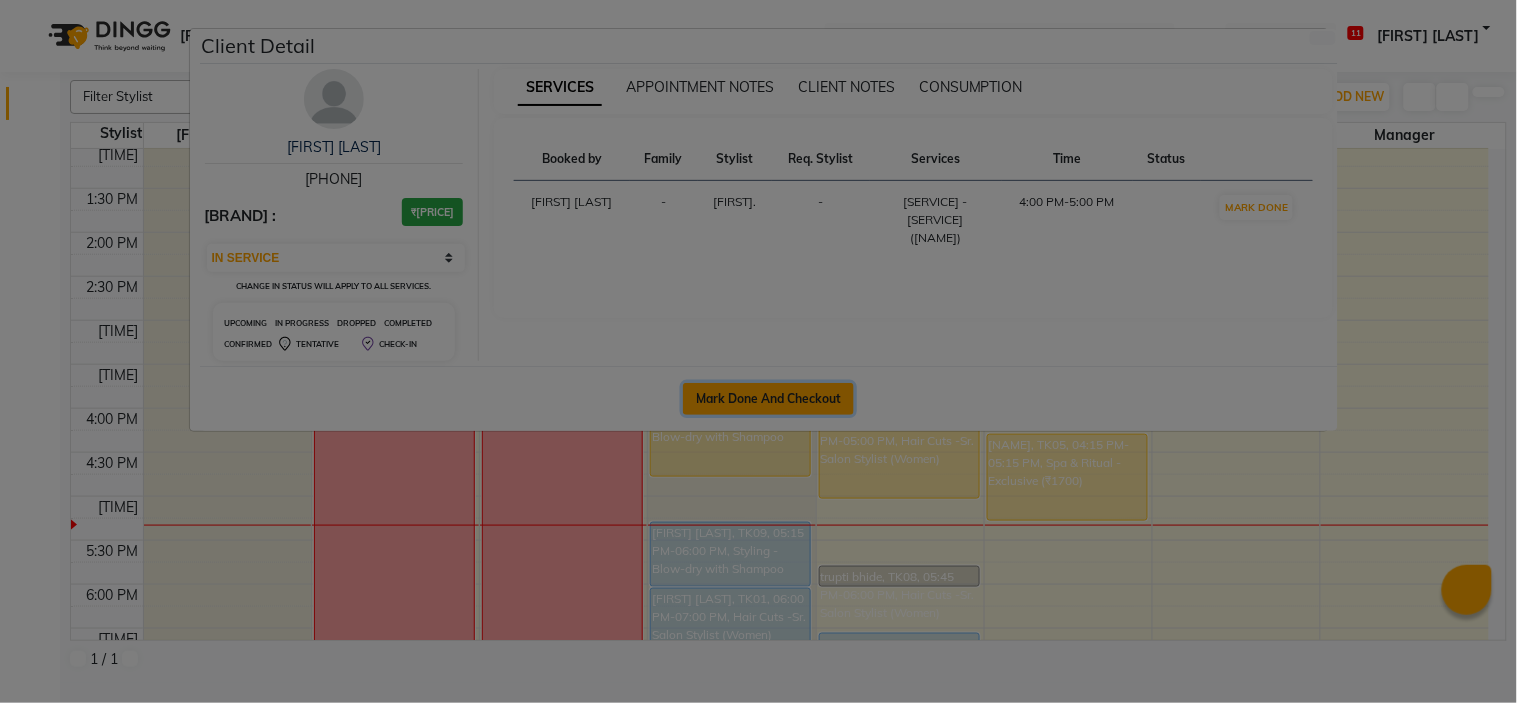 click on "Mark Done And Checkout" at bounding box center [768, 399] 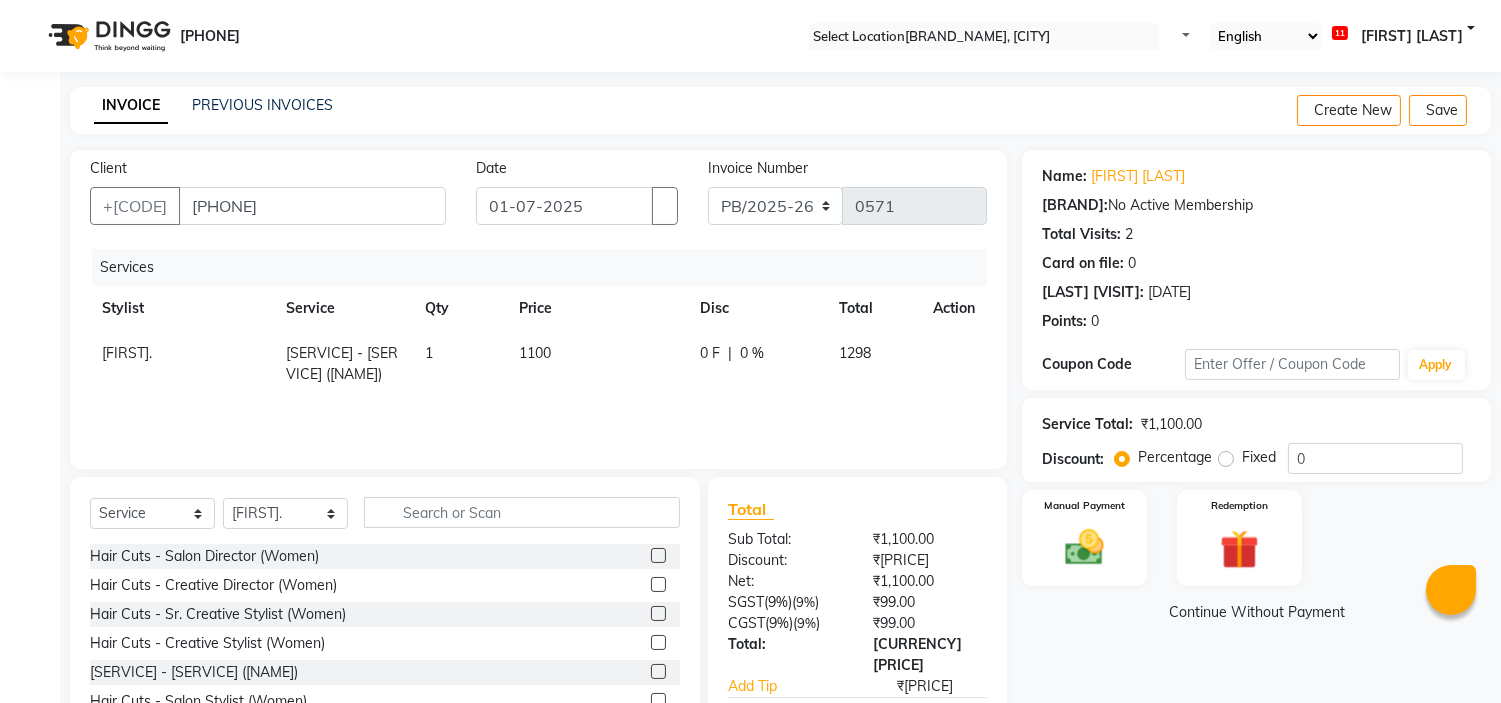 click on "[SERVICE] - [SERVICE] ([NAME])" at bounding box center [342, 363] 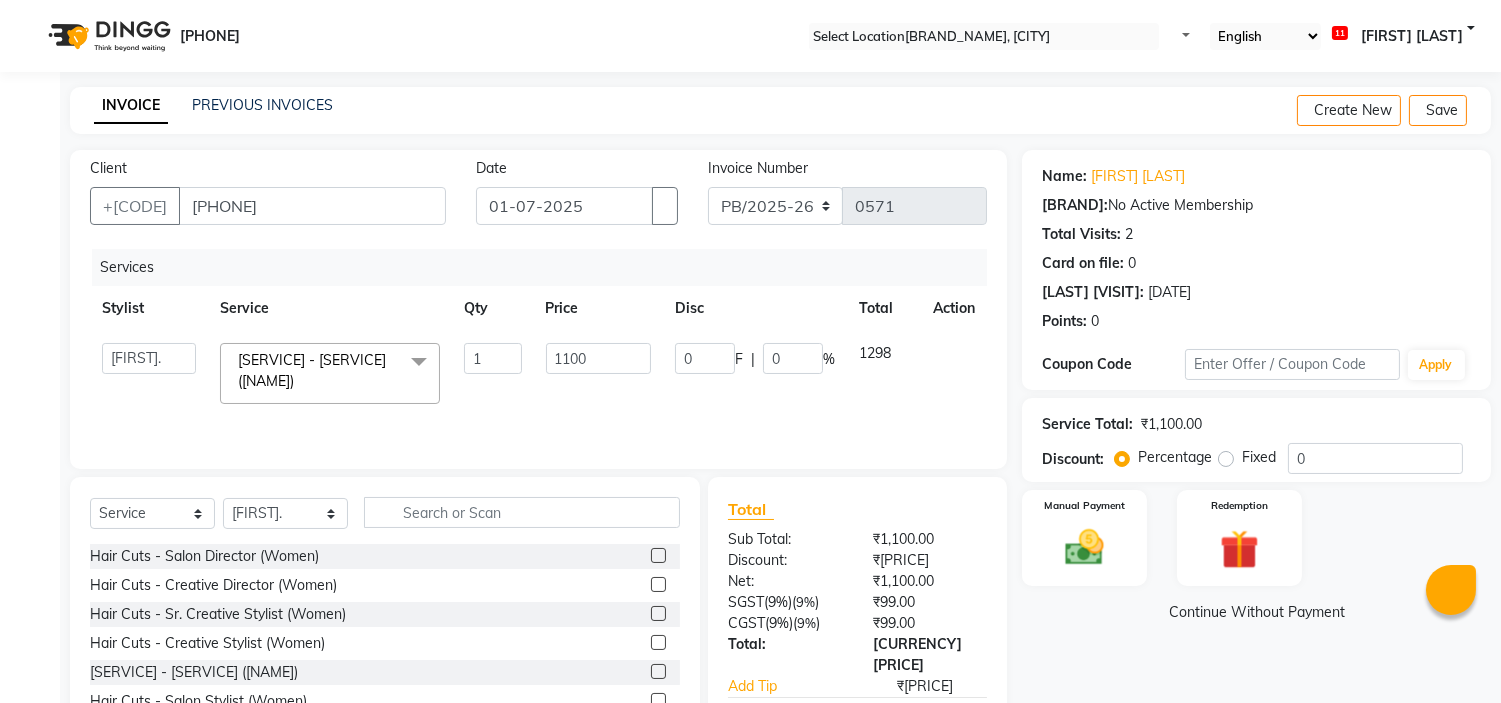 click at bounding box center (419, 362) 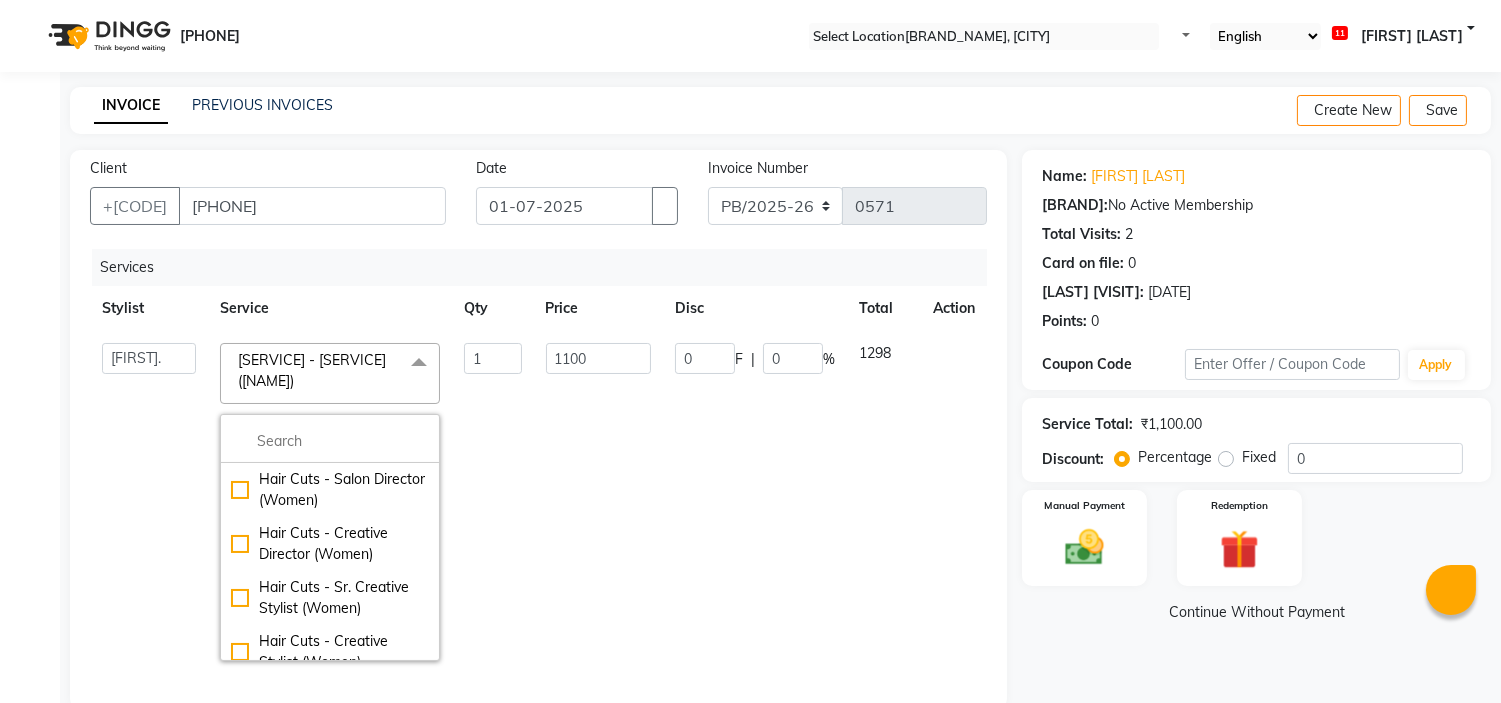 click at bounding box center [330, 442] 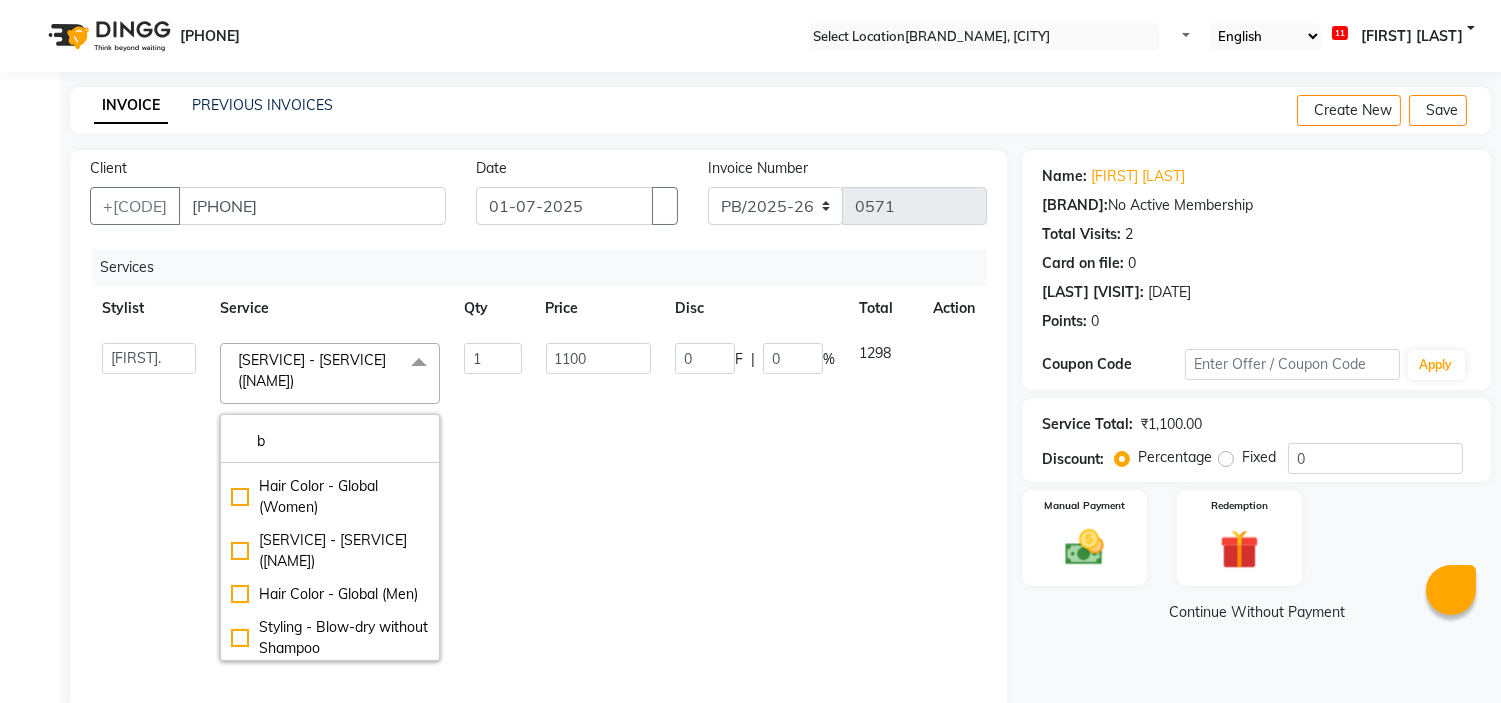 scroll, scrollTop: 0, scrollLeft: 0, axis: both 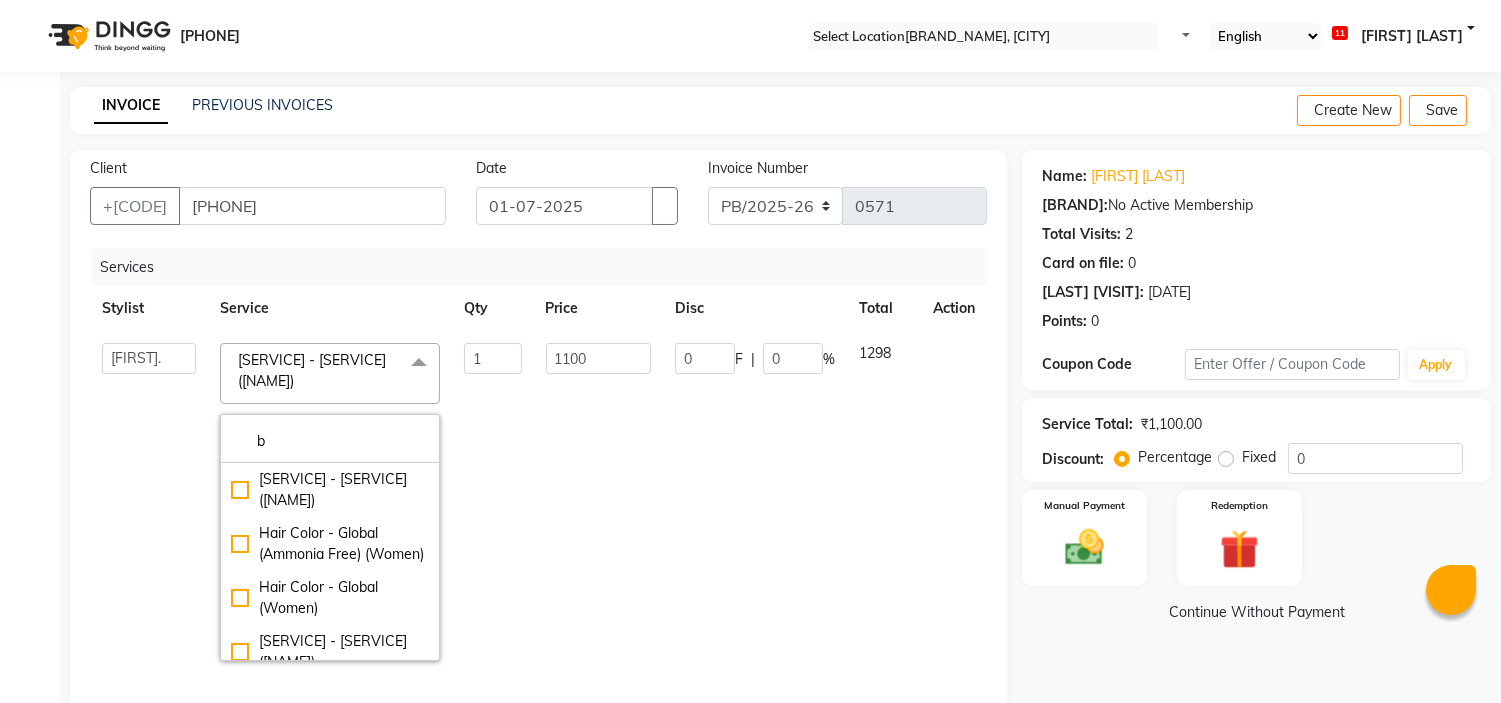 drag, startPoint x: 262, startPoint y: 435, endPoint x: 242, endPoint y: 444, distance: 21.931713 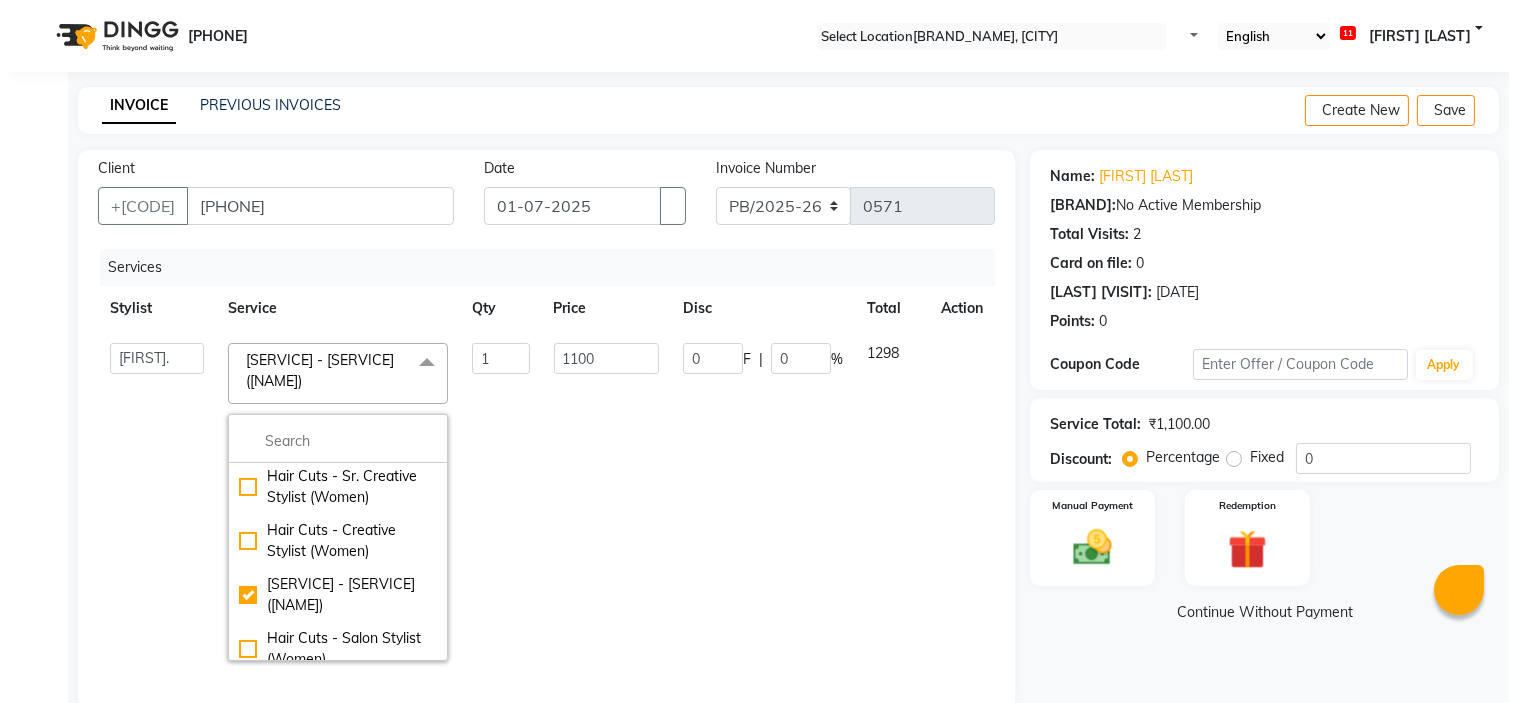scroll, scrollTop: 1063, scrollLeft: 0, axis: vertical 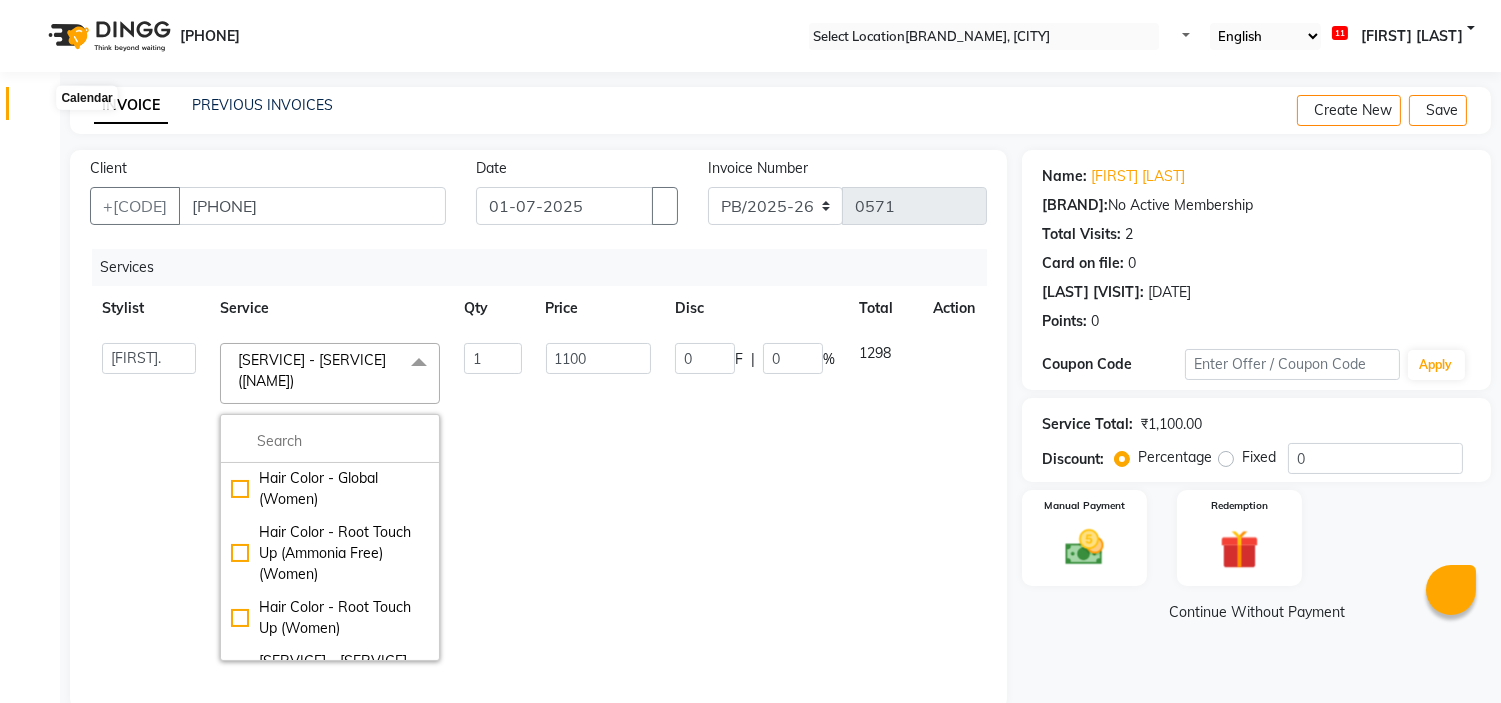 click at bounding box center (37, 108) 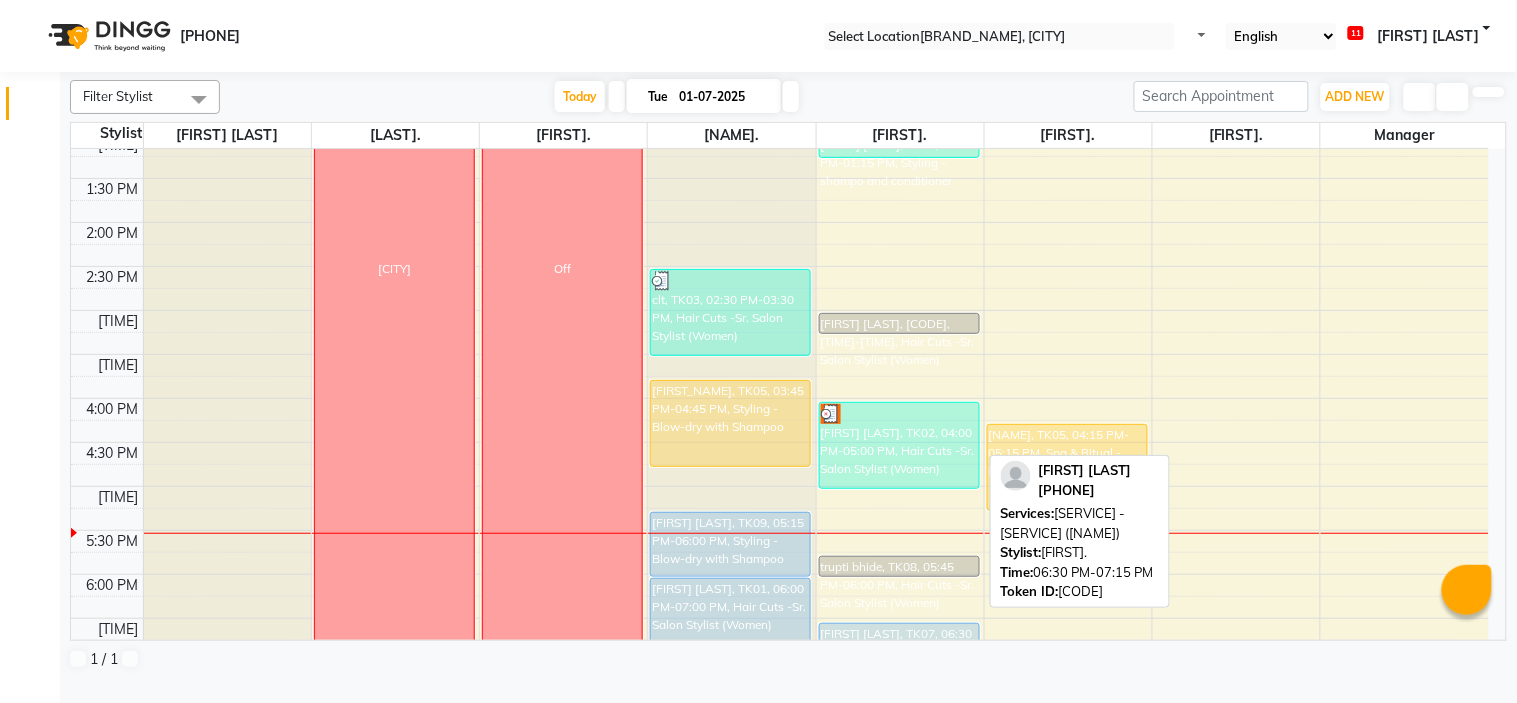 scroll, scrollTop: 434, scrollLeft: 0, axis: vertical 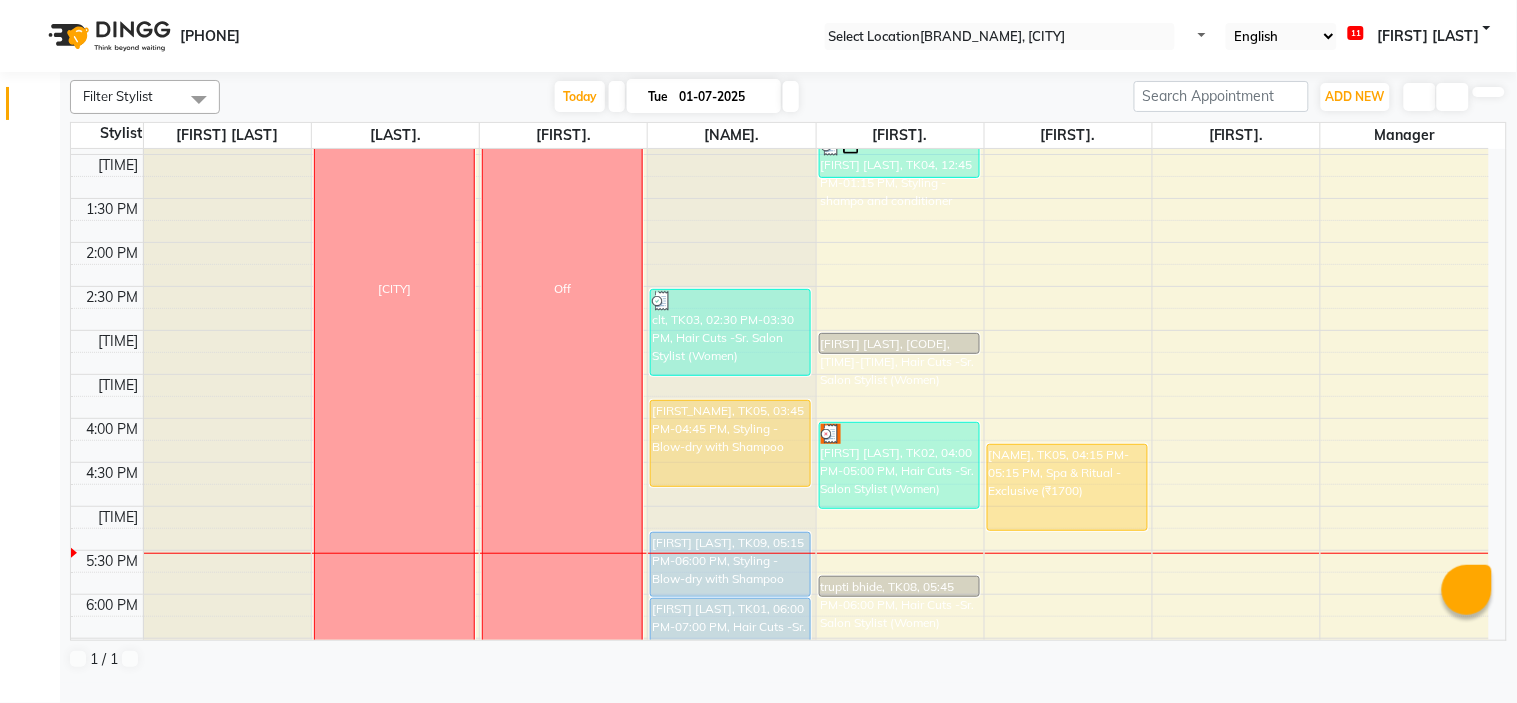 click at bounding box center (791, 96) 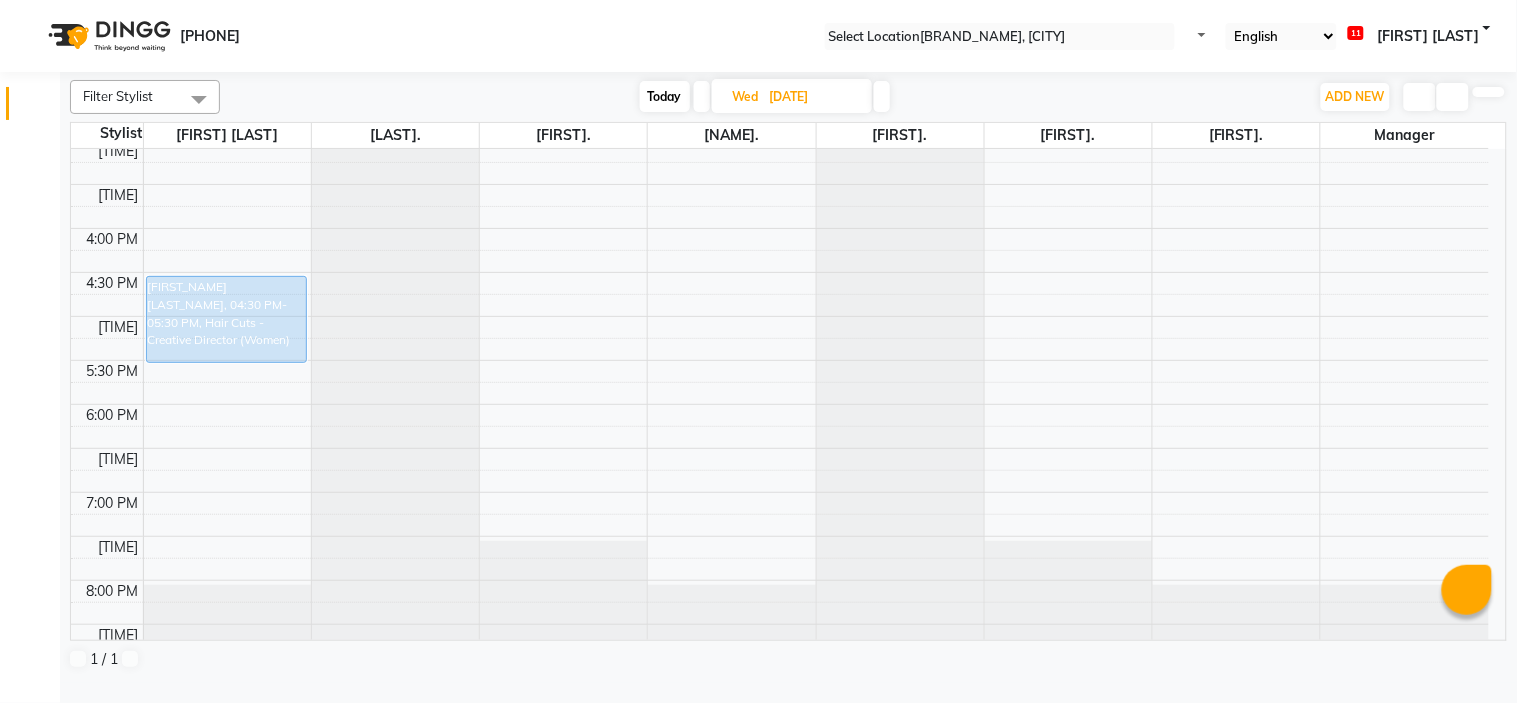 scroll, scrollTop: 656, scrollLeft: 0, axis: vertical 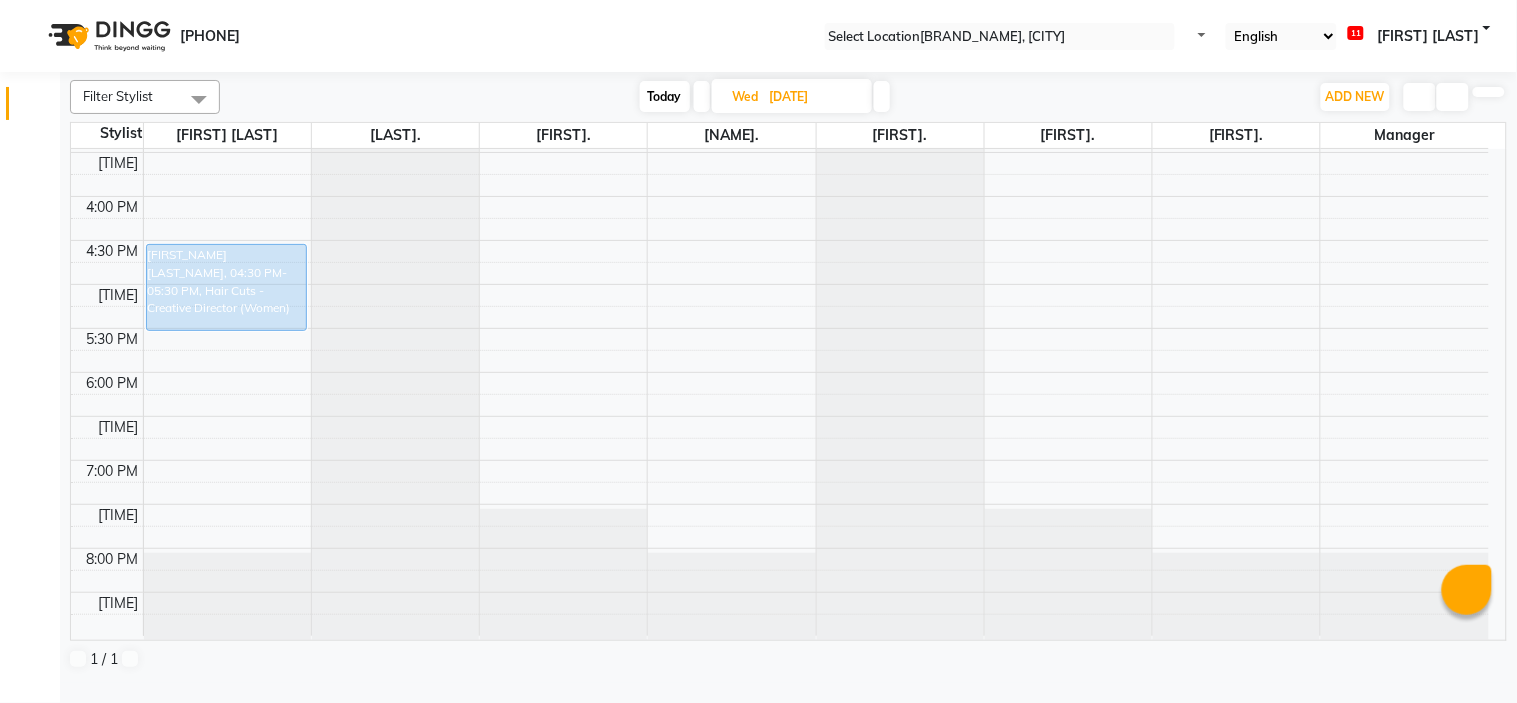 click on "Today" at bounding box center (665, 96) 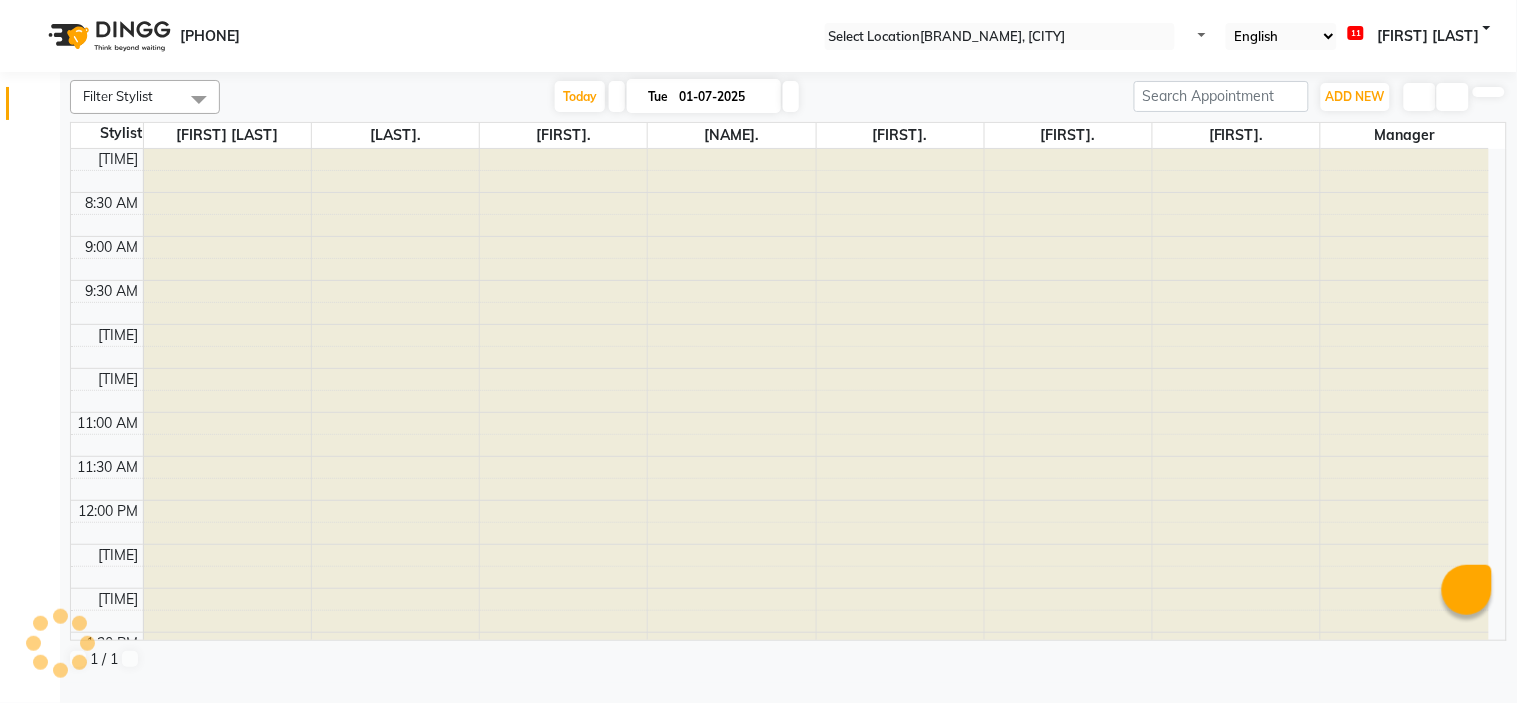 scroll, scrollTop: 656, scrollLeft: 0, axis: vertical 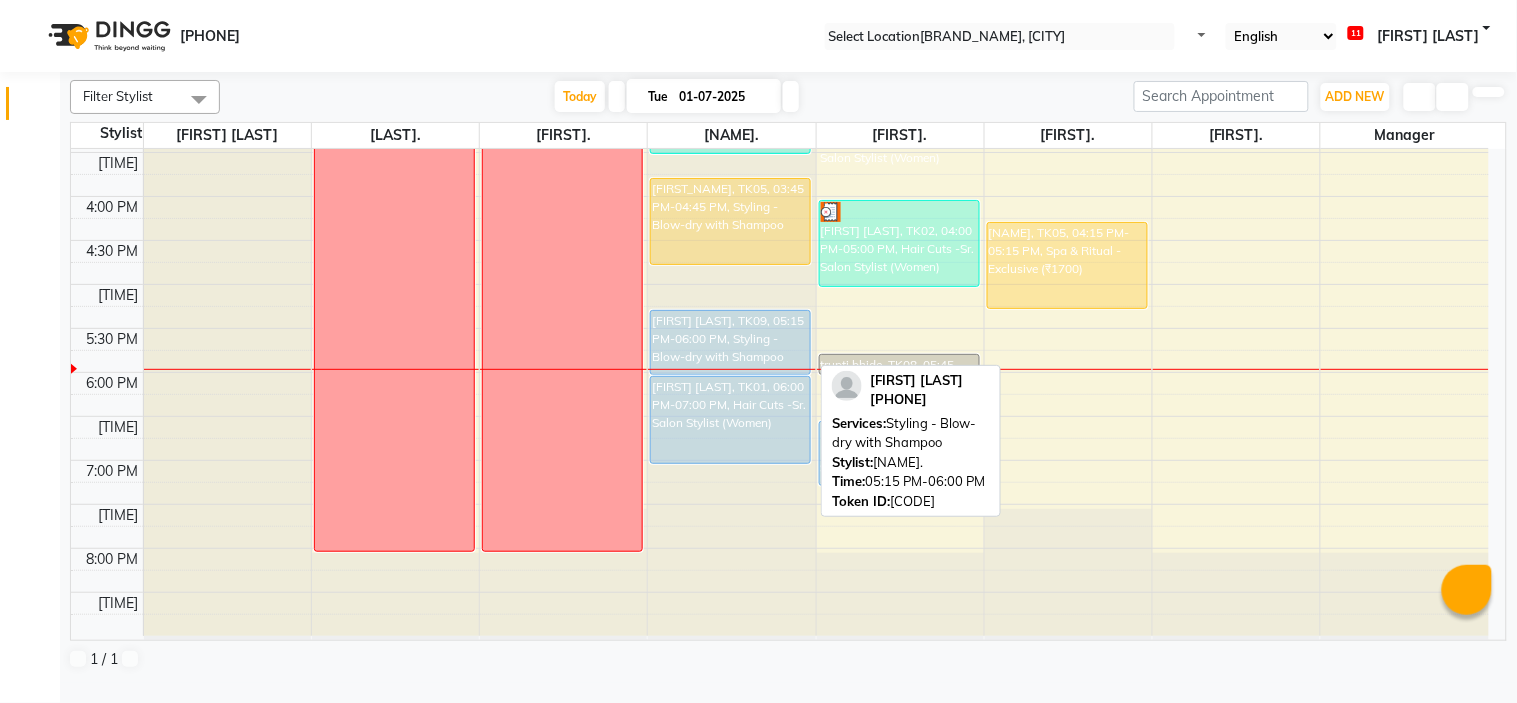 click on "[FIRST] [LAST], TK09, 05:15 PM-06:00 PM, Styling - Blow-dry with Shampoo" at bounding box center (730, 221) 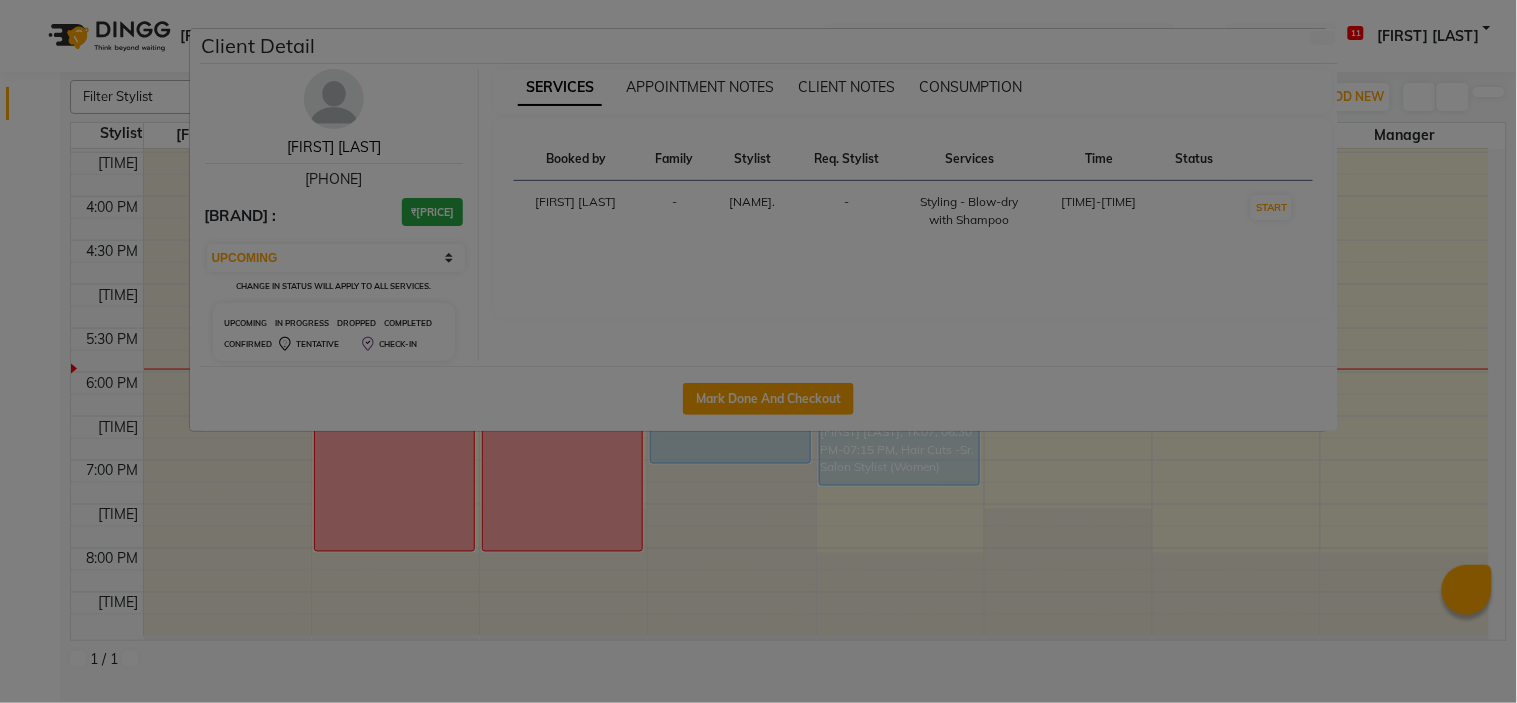 click on "[FIRST] [LAST]" at bounding box center [334, 147] 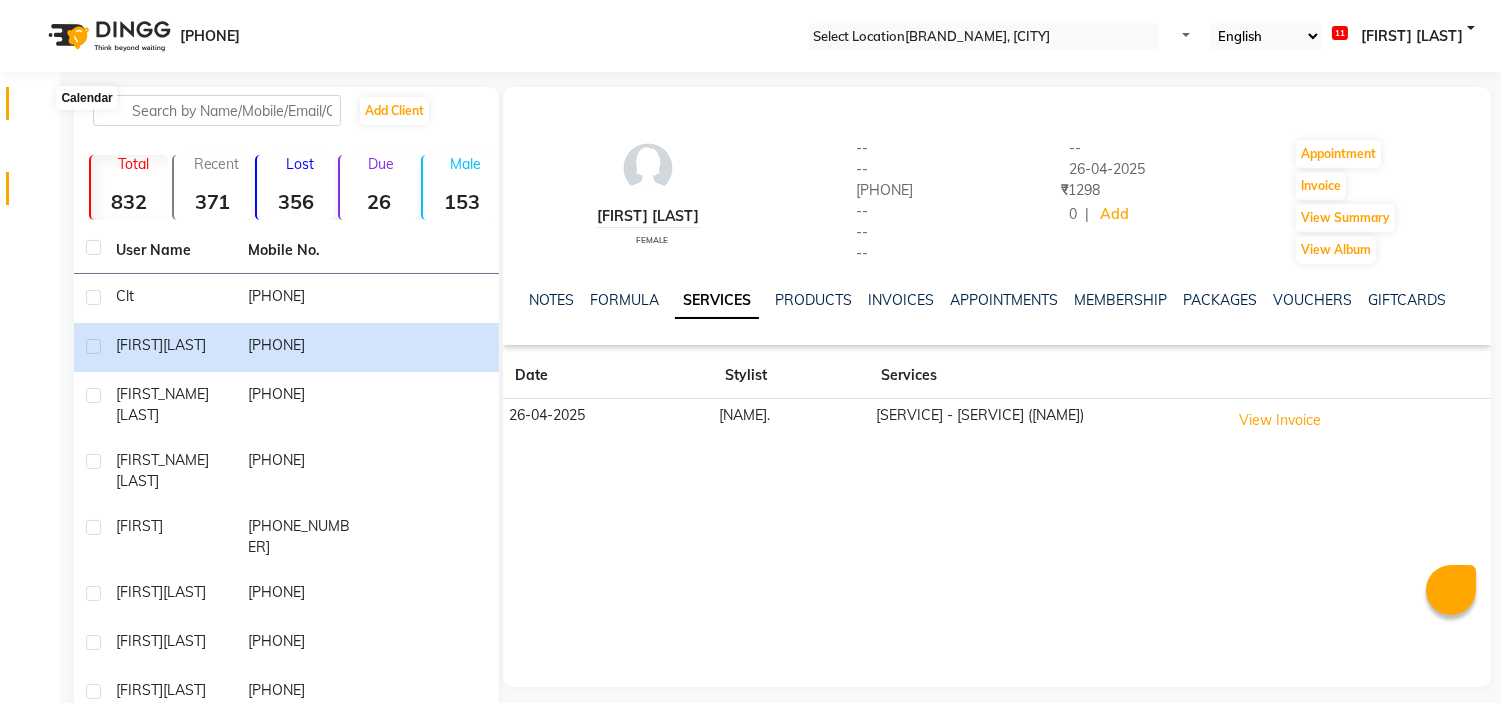 click at bounding box center (38, 108) 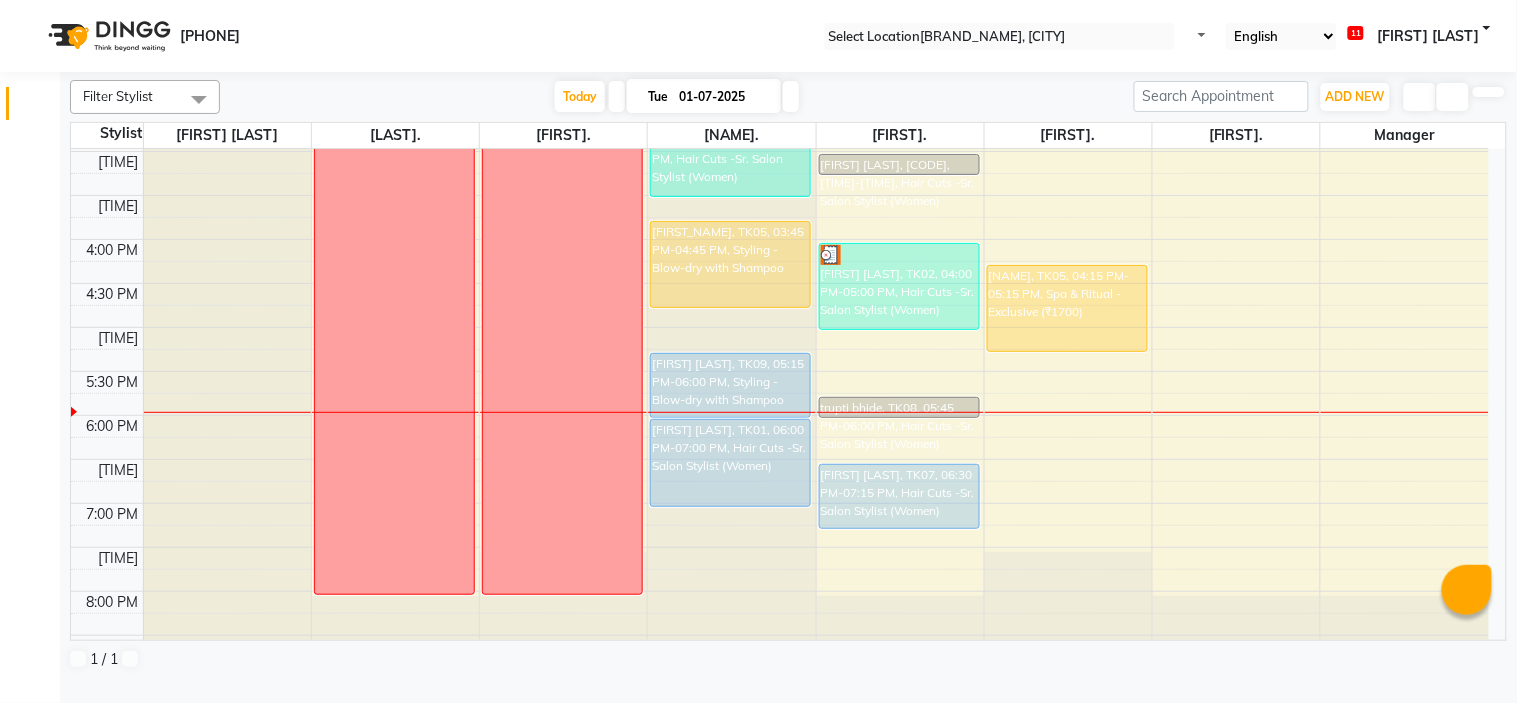 scroll, scrollTop: 656, scrollLeft: 0, axis: vertical 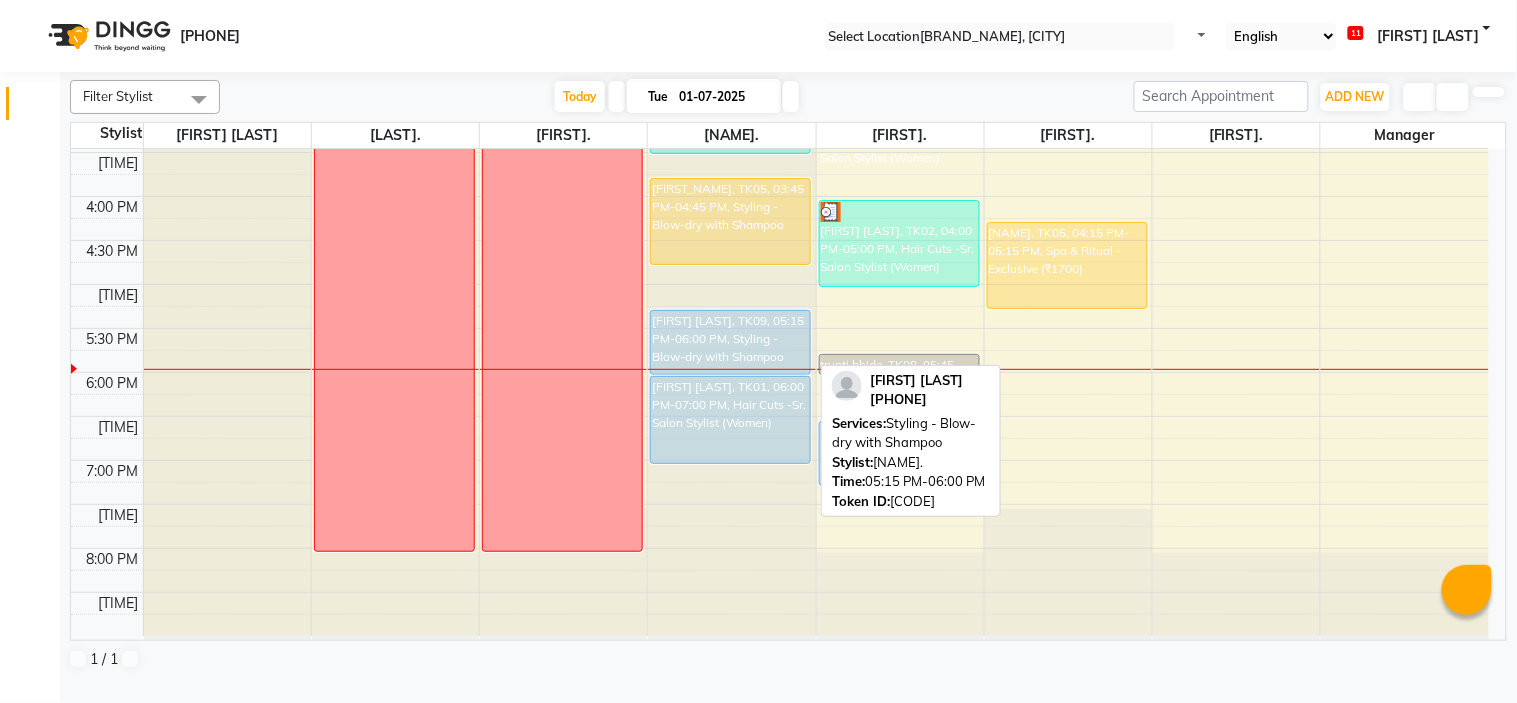 click on "[FIRST] [LAST], TK09, 05:15 PM-06:00 PM, Styling - Blow-dry with Shampoo" at bounding box center (730, 221) 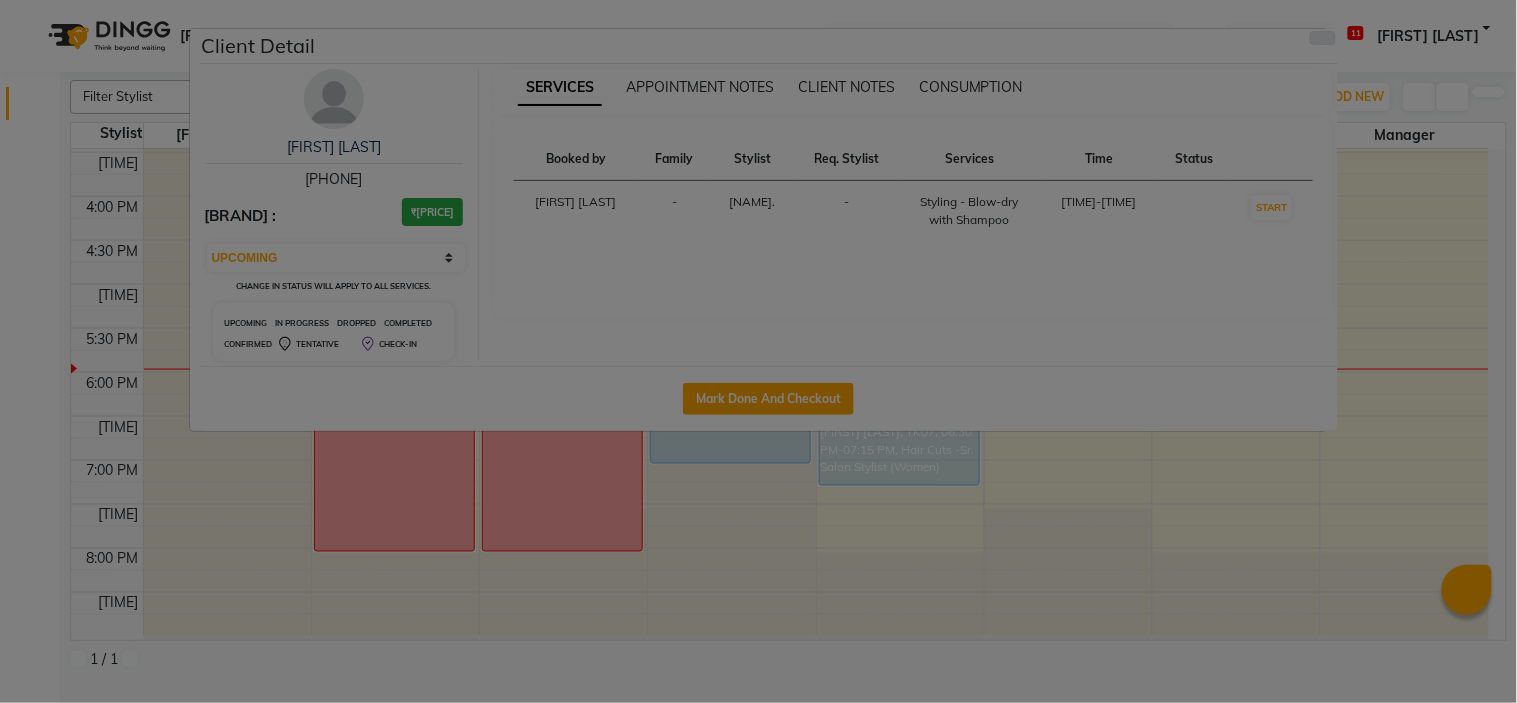 click at bounding box center [1323, 38] 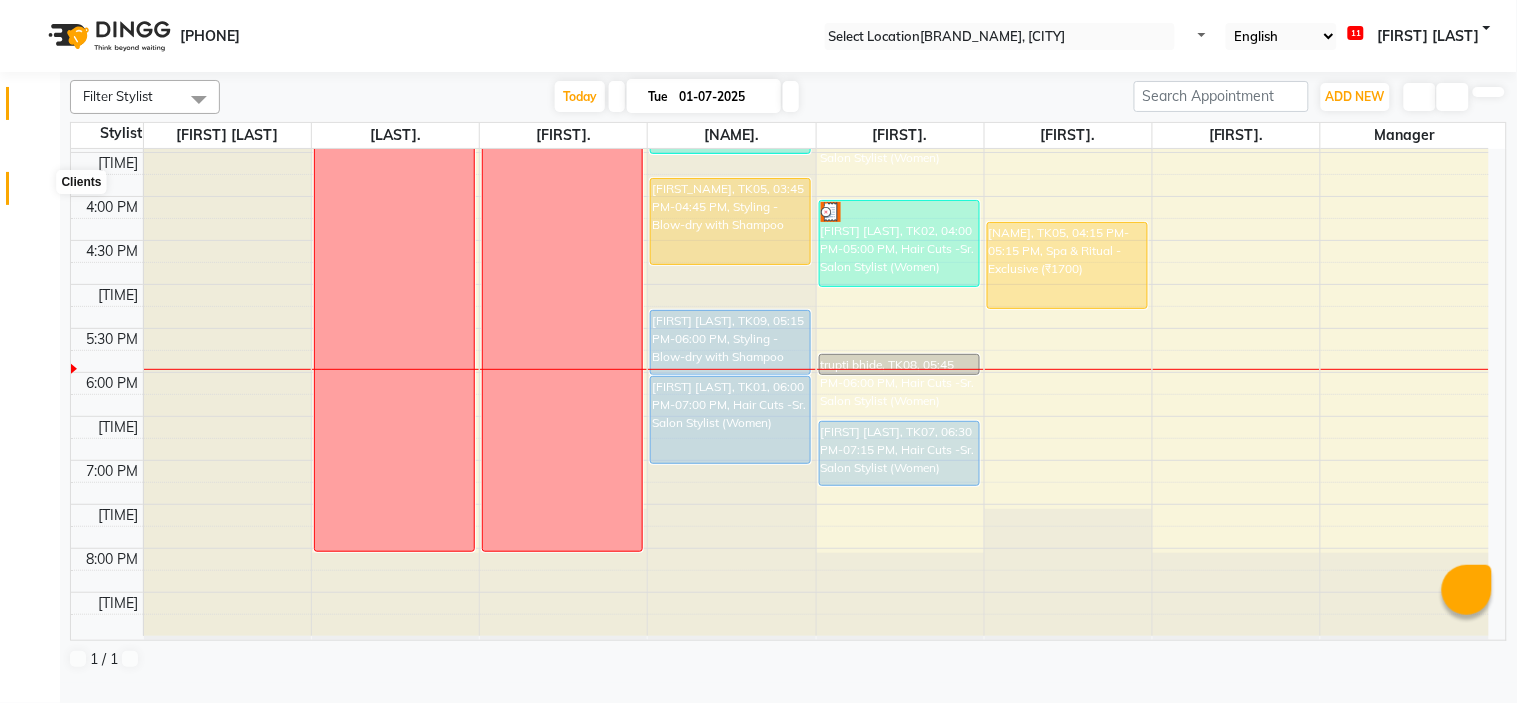 click at bounding box center (38, 193) 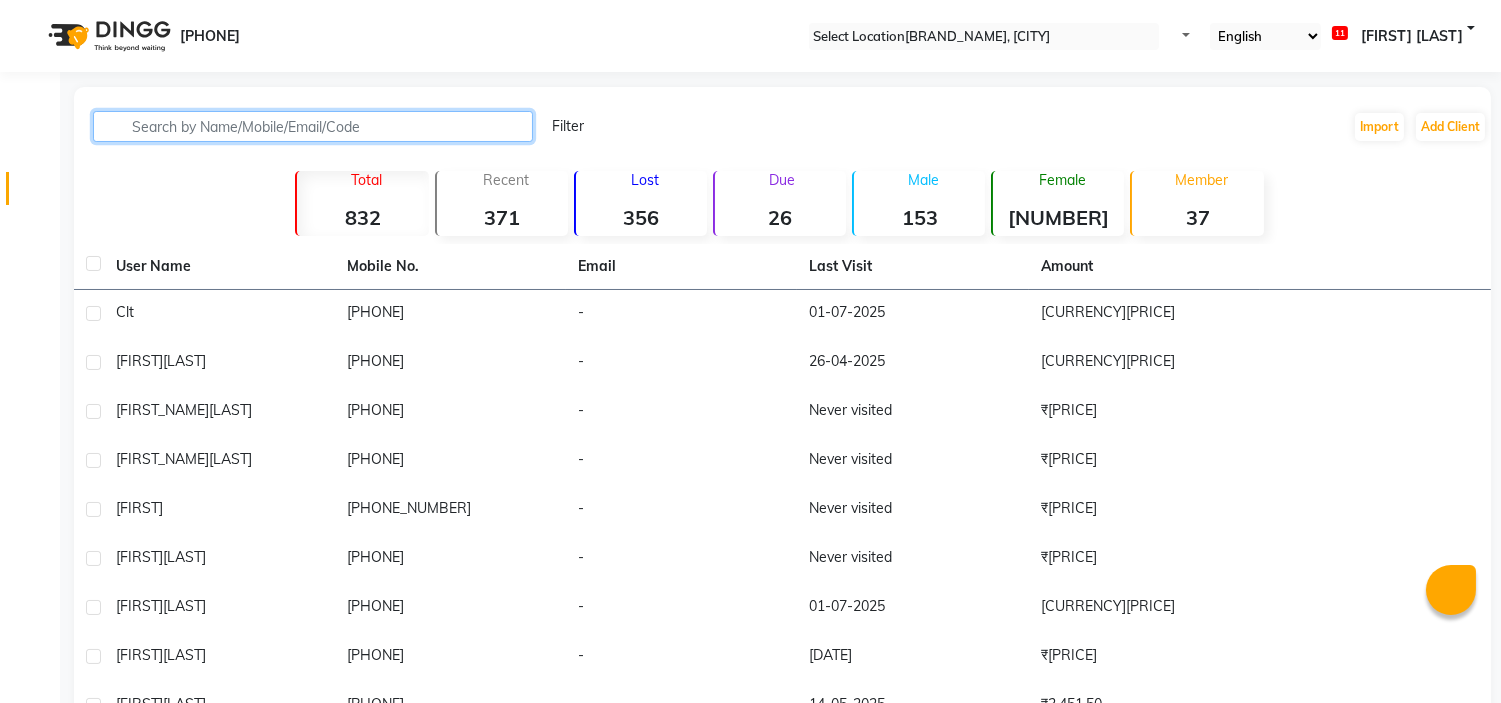 click at bounding box center (313, 126) 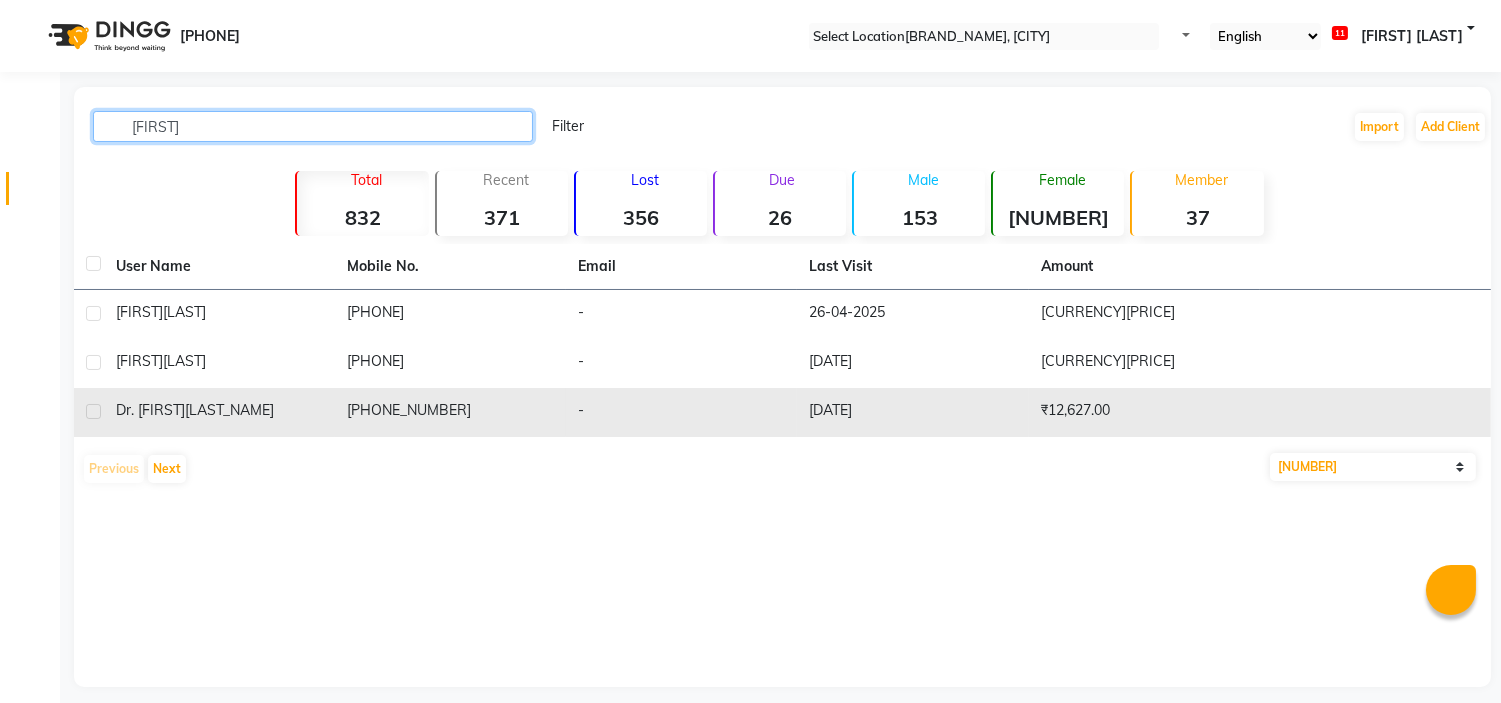 type on "[FIRST]" 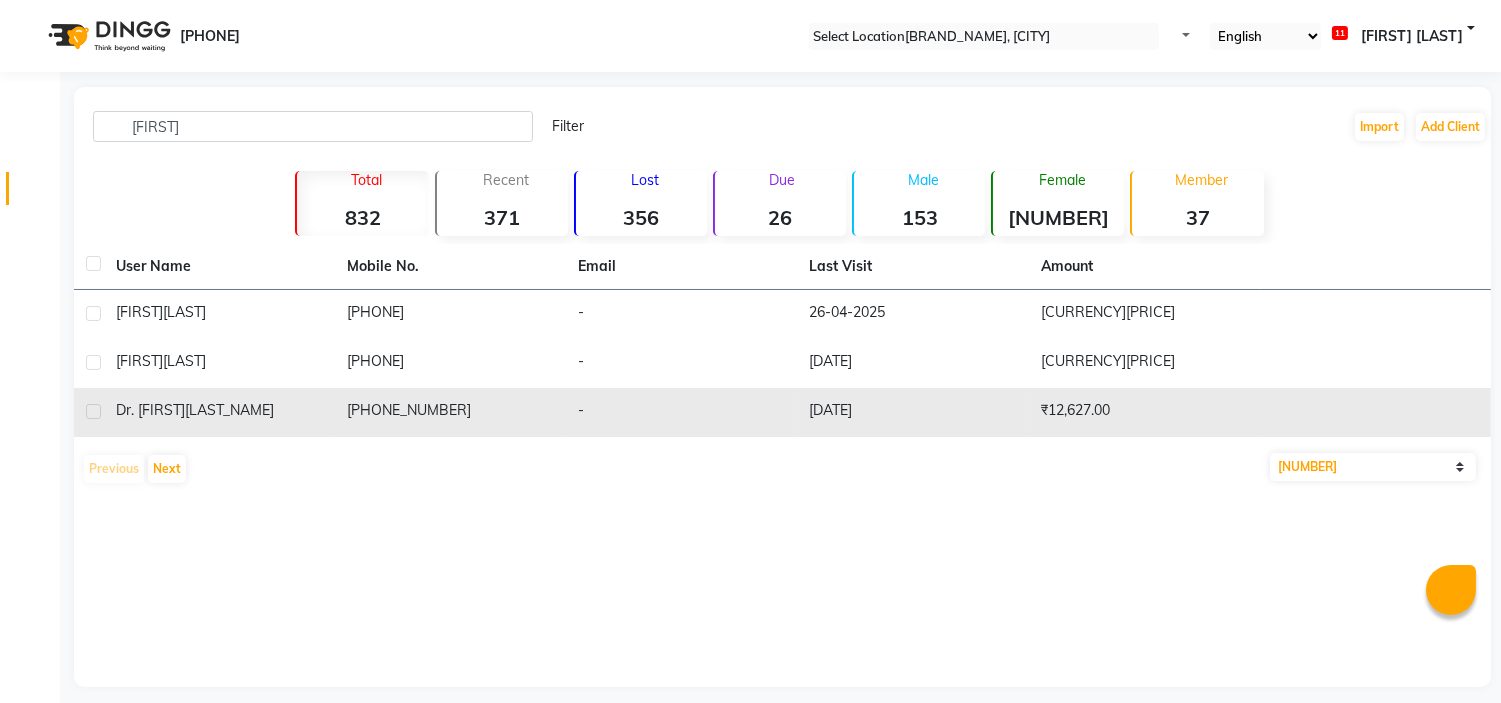 click on "Dr. [FIRST] [LAST]" at bounding box center (219, 314) 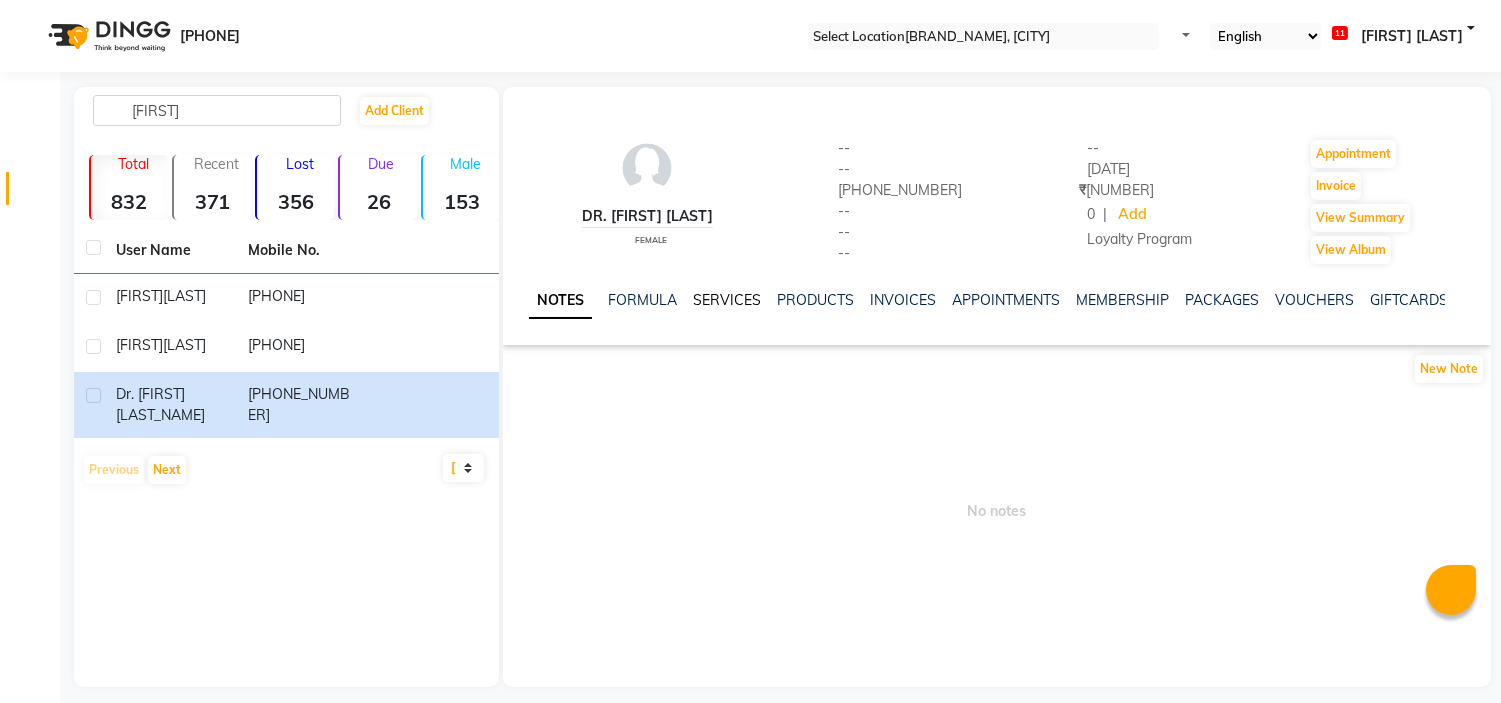 click on "SERVICES" at bounding box center (727, 300) 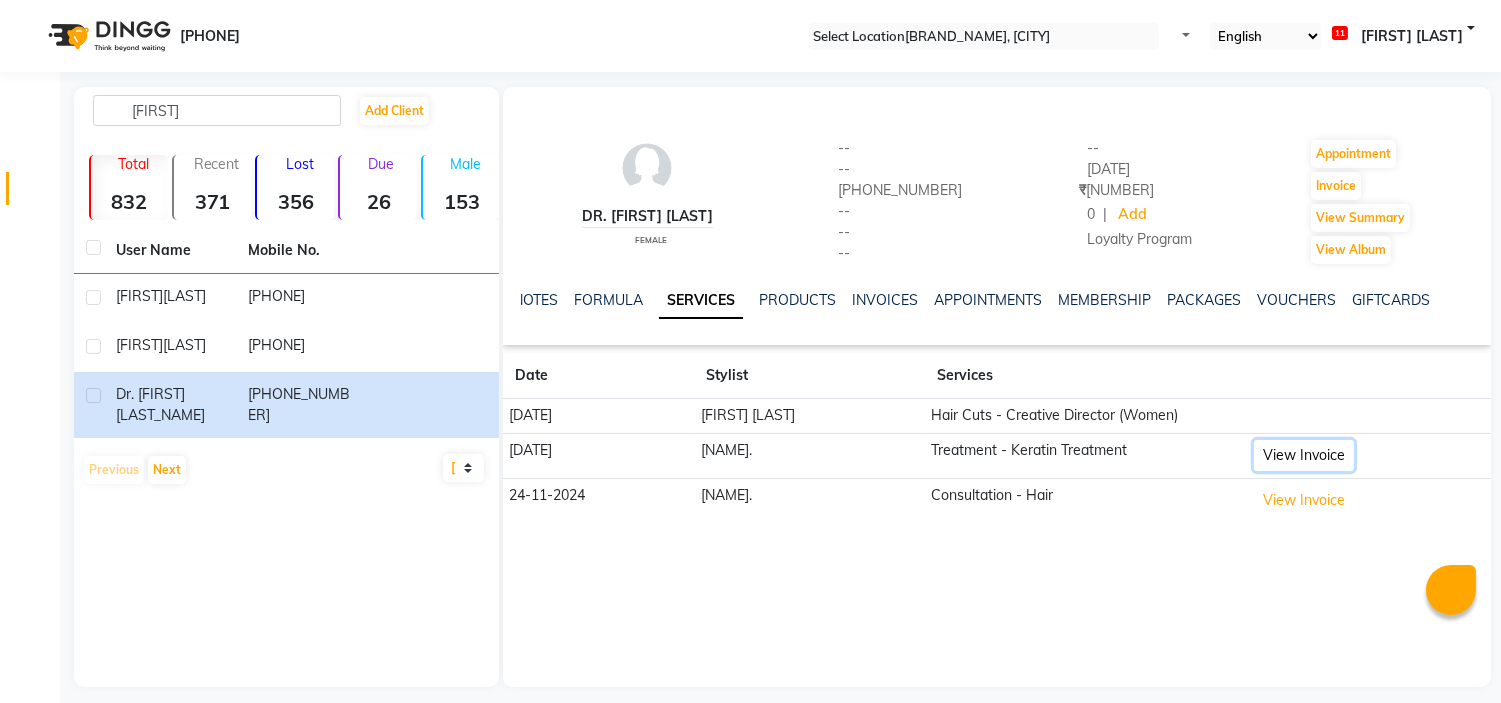 click on "View Invoice" at bounding box center [1304, 455] 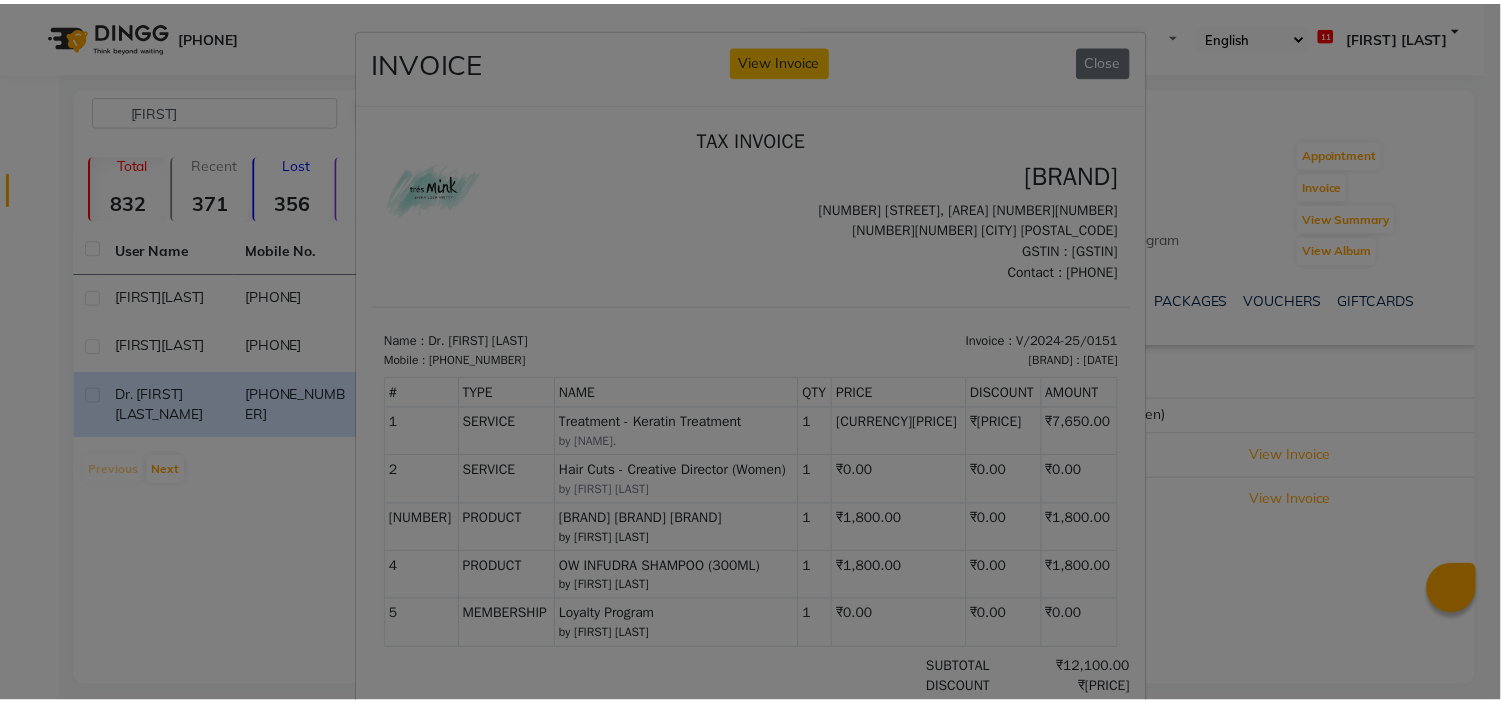 scroll, scrollTop: 0, scrollLeft: 0, axis: both 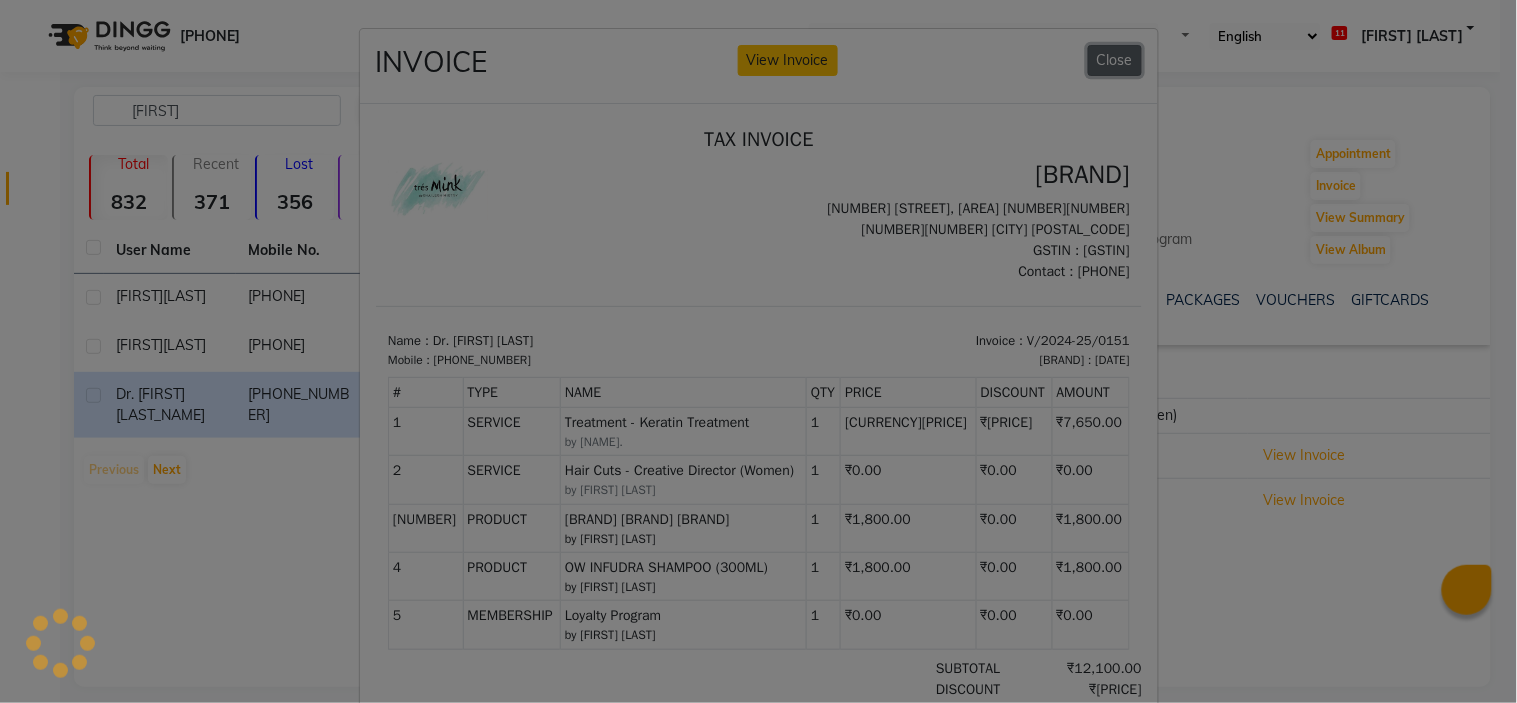click on "Close" at bounding box center (1115, 60) 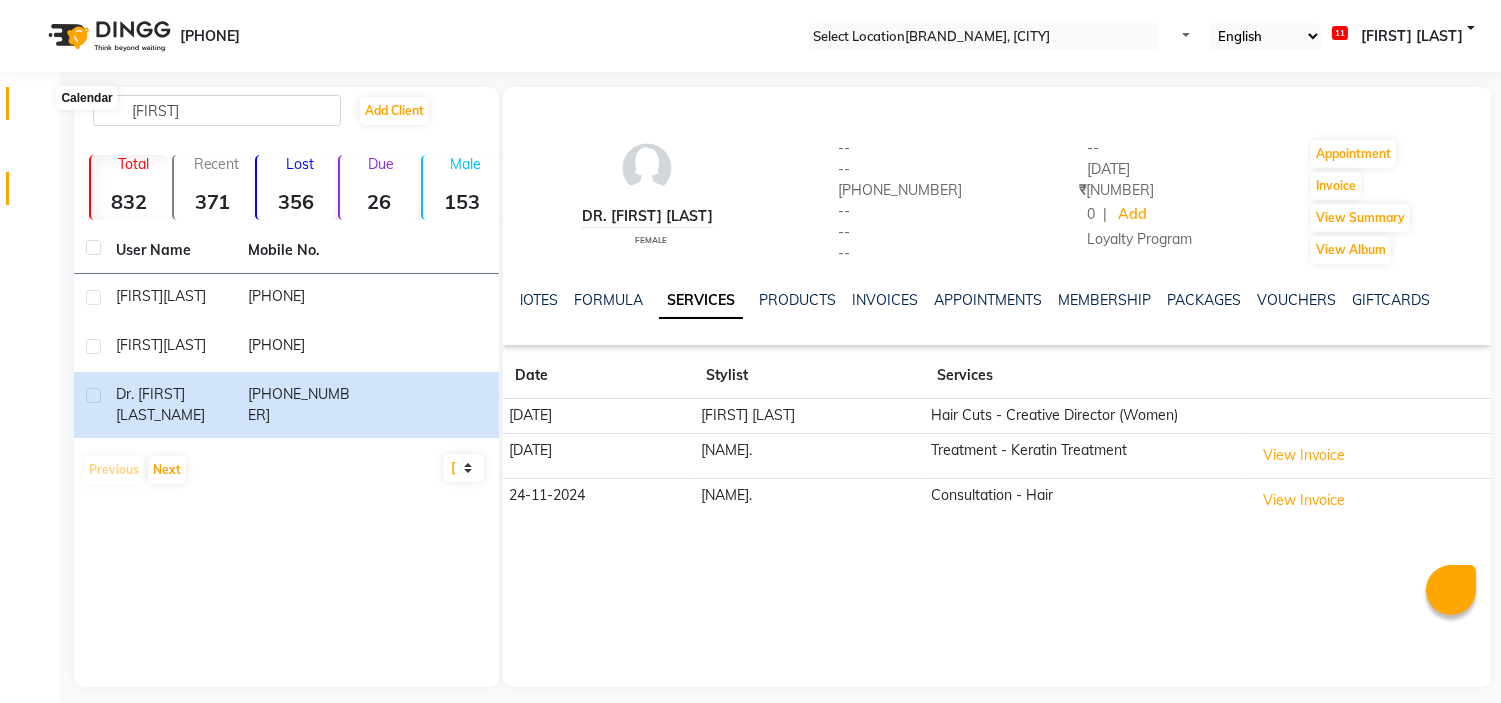 click at bounding box center (38, 108) 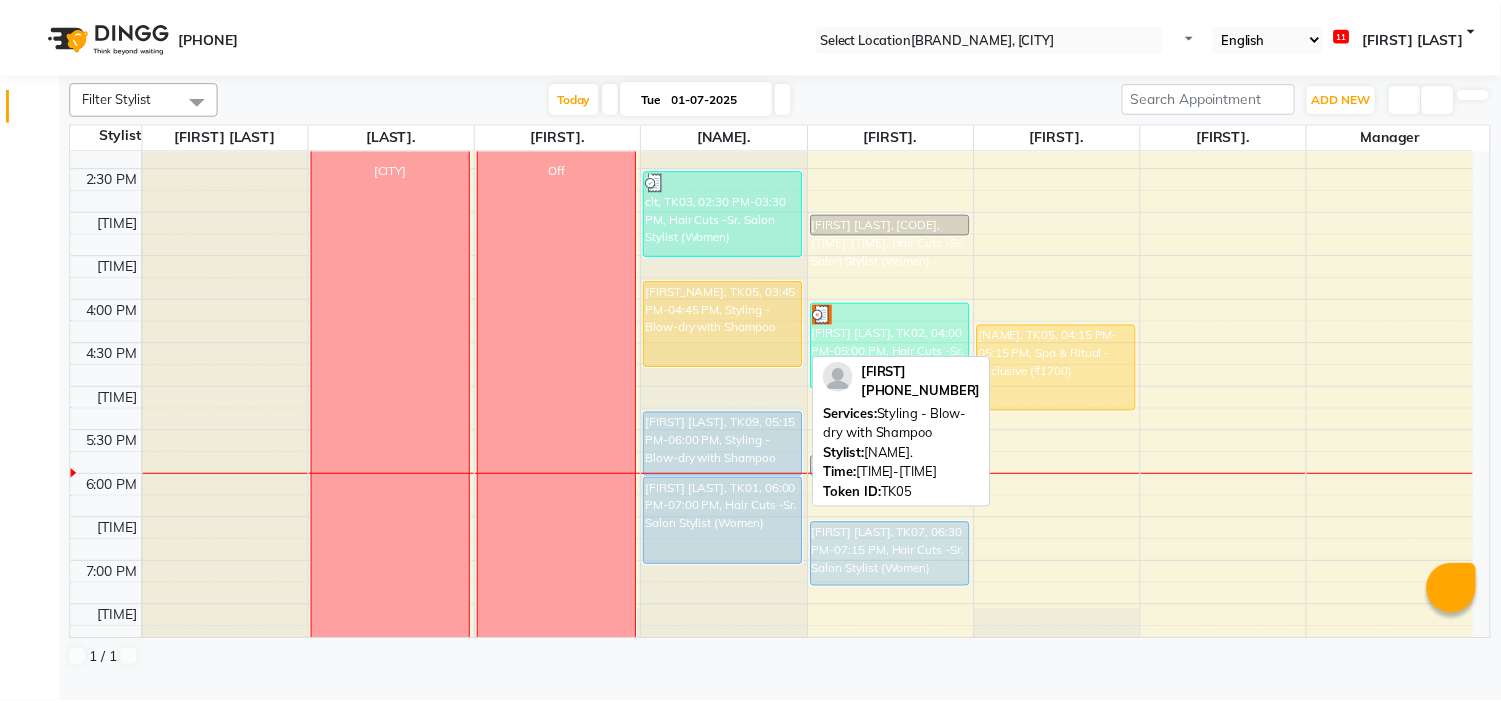 scroll, scrollTop: 555, scrollLeft: 0, axis: vertical 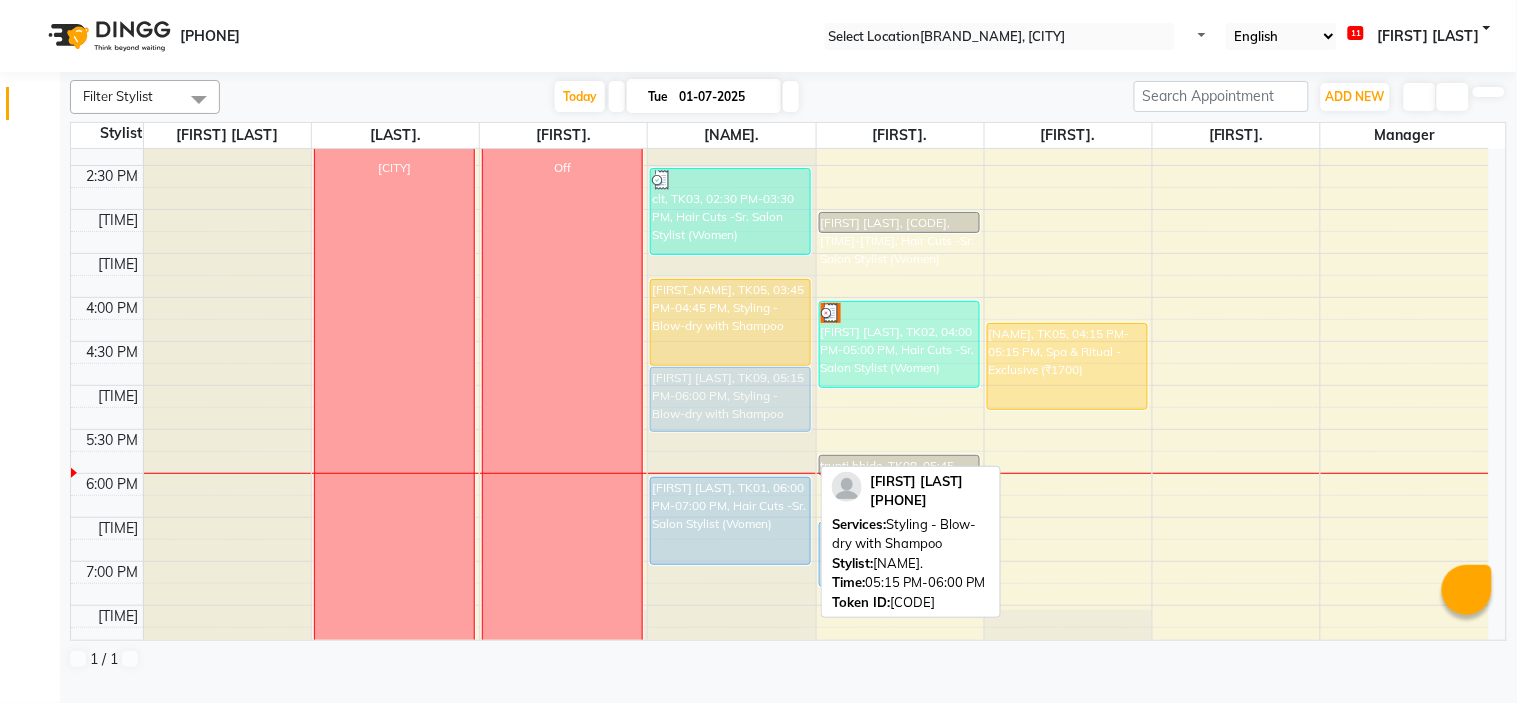drag, startPoint x: 725, startPoint y: 442, endPoint x: 724, endPoint y: 408, distance: 34.0147 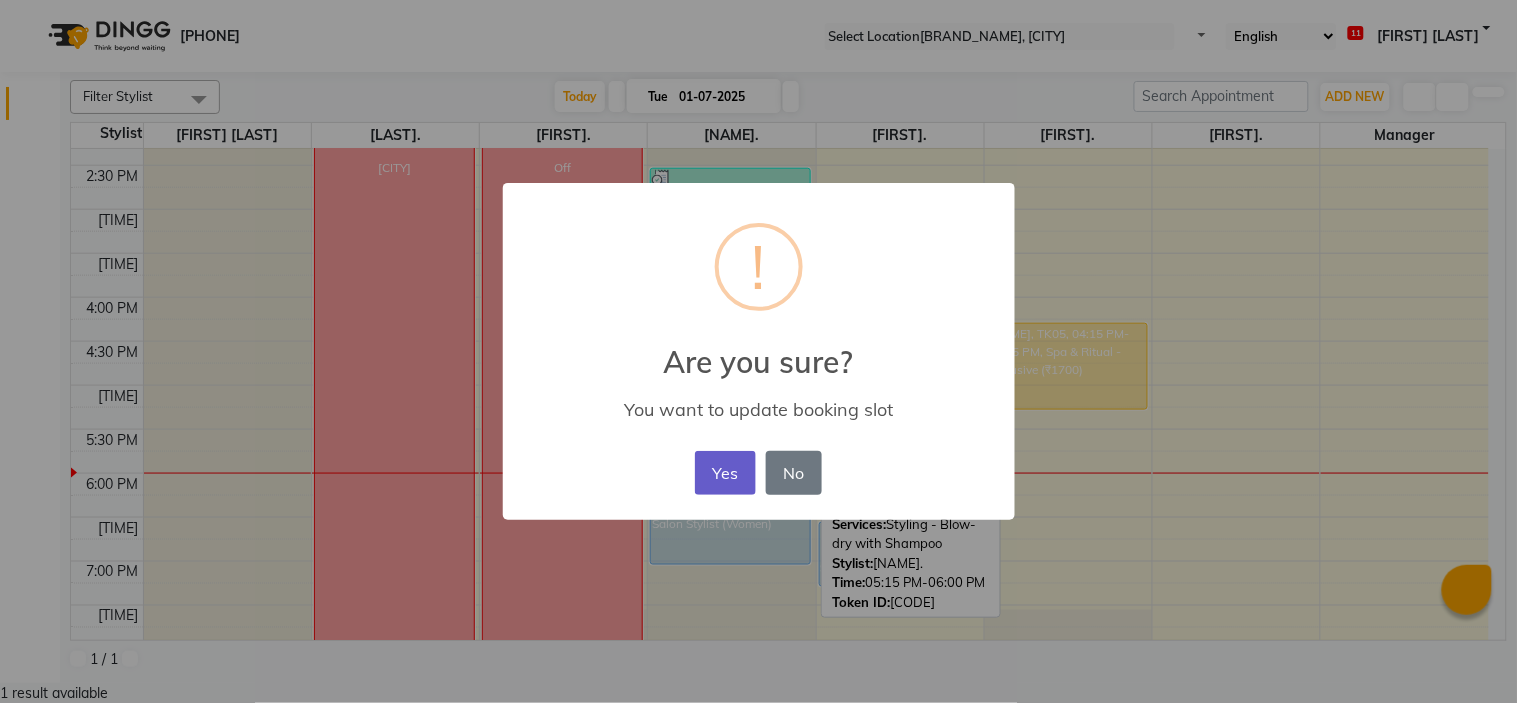 click on "Yes" at bounding box center (725, 473) 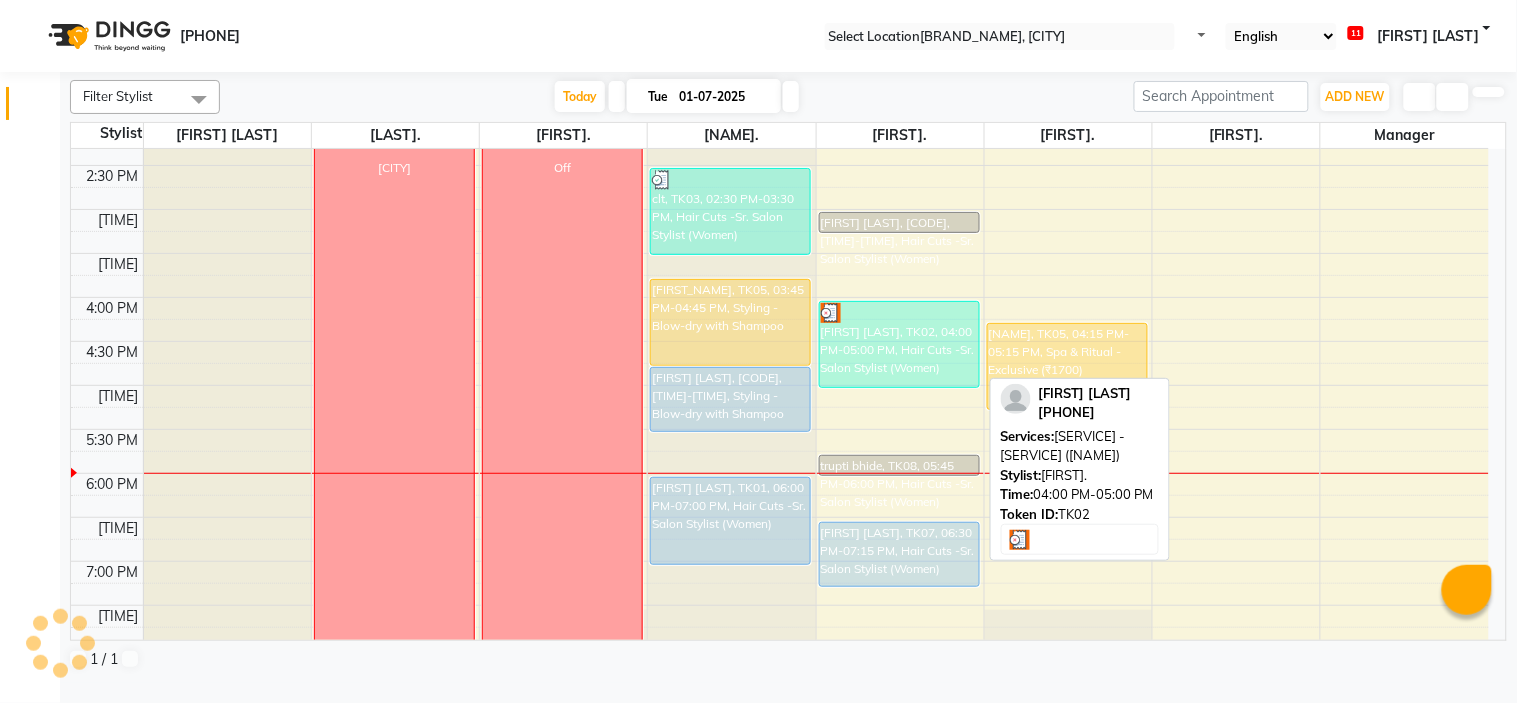 click on "[FIRST] [LAST], TK02, 04:00 PM-05:00 PM, Hair Cuts -Sr. Salon Stylist (Women)" at bounding box center (730, 211) 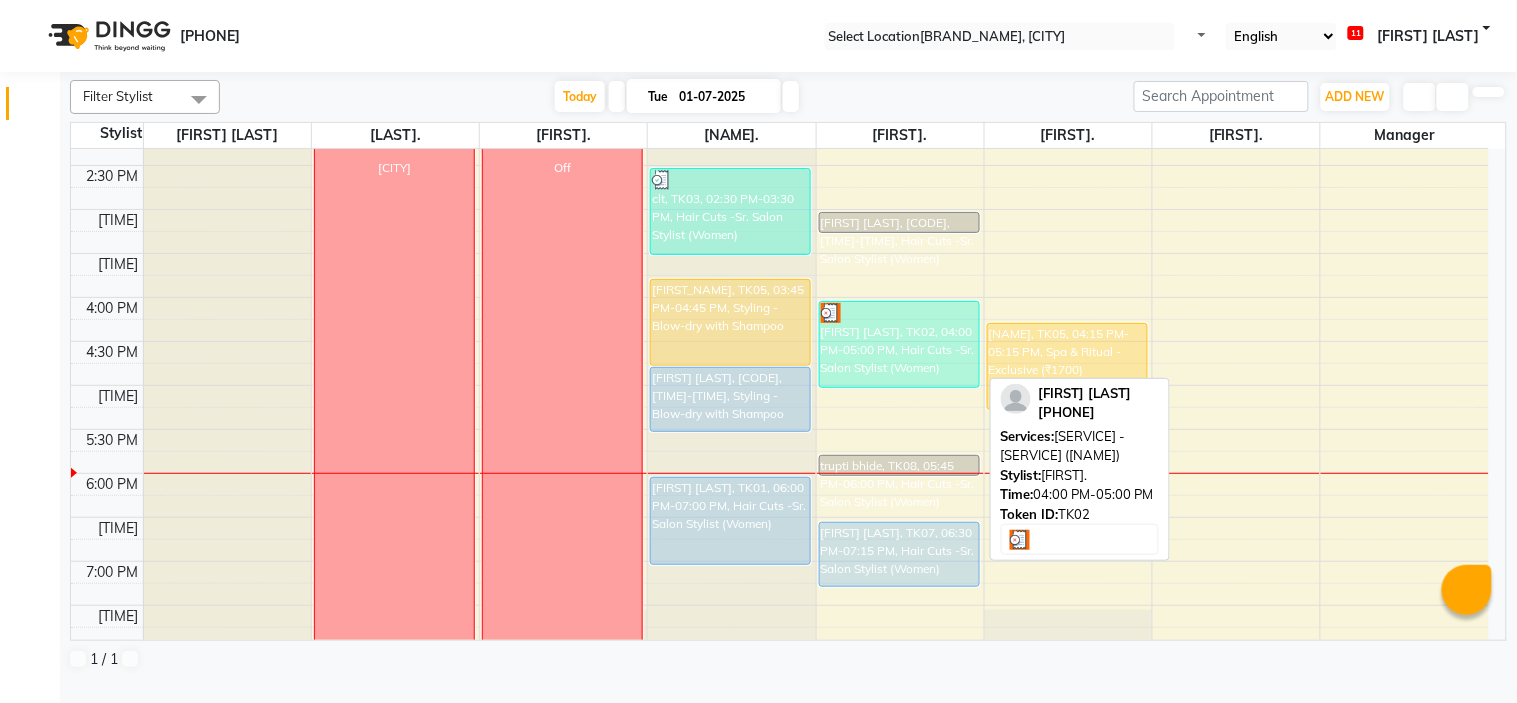 click on "[FIRST] [LAST], TK02, 04:00 PM-05:00 PM, Hair Cuts -Sr. Salon Stylist (Women)" at bounding box center (730, 211) 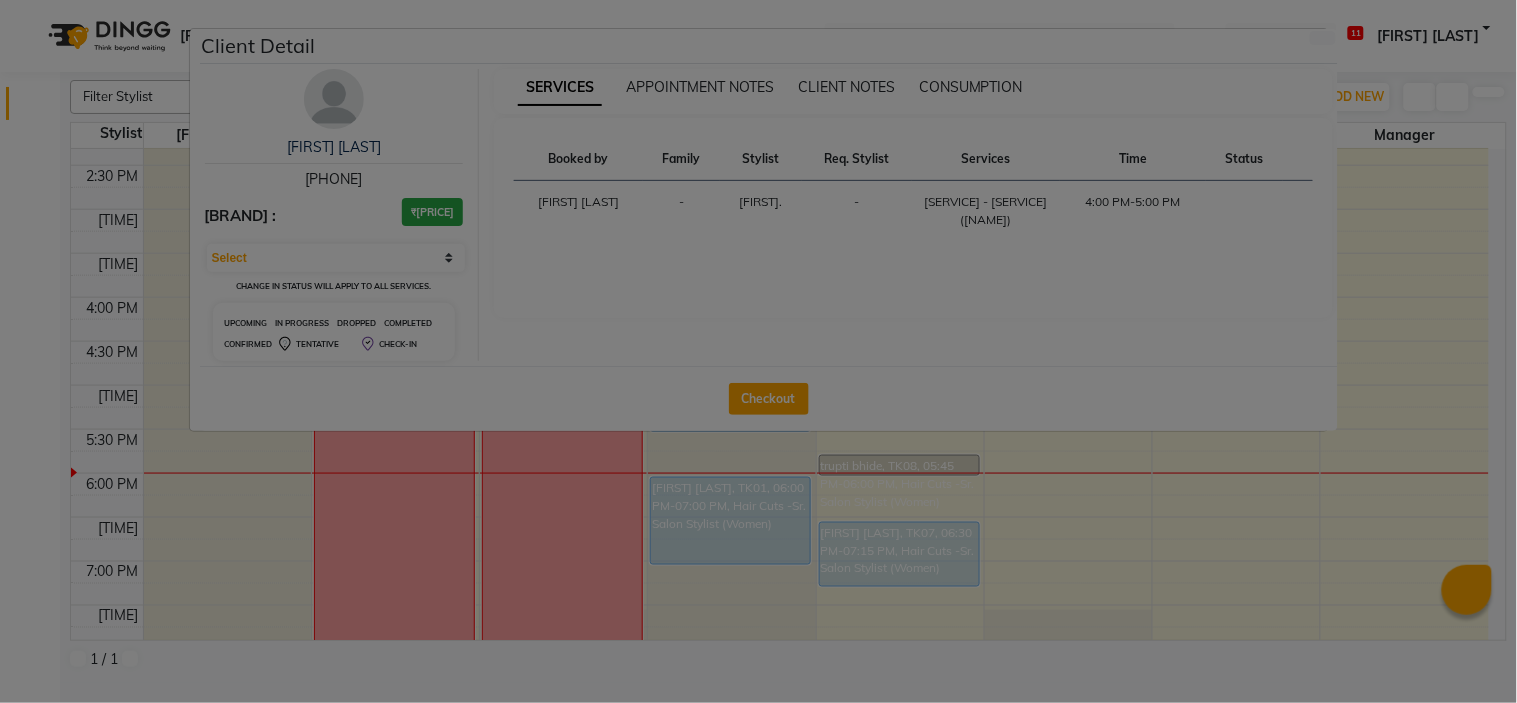 click on "Checkout" at bounding box center (769, 398) 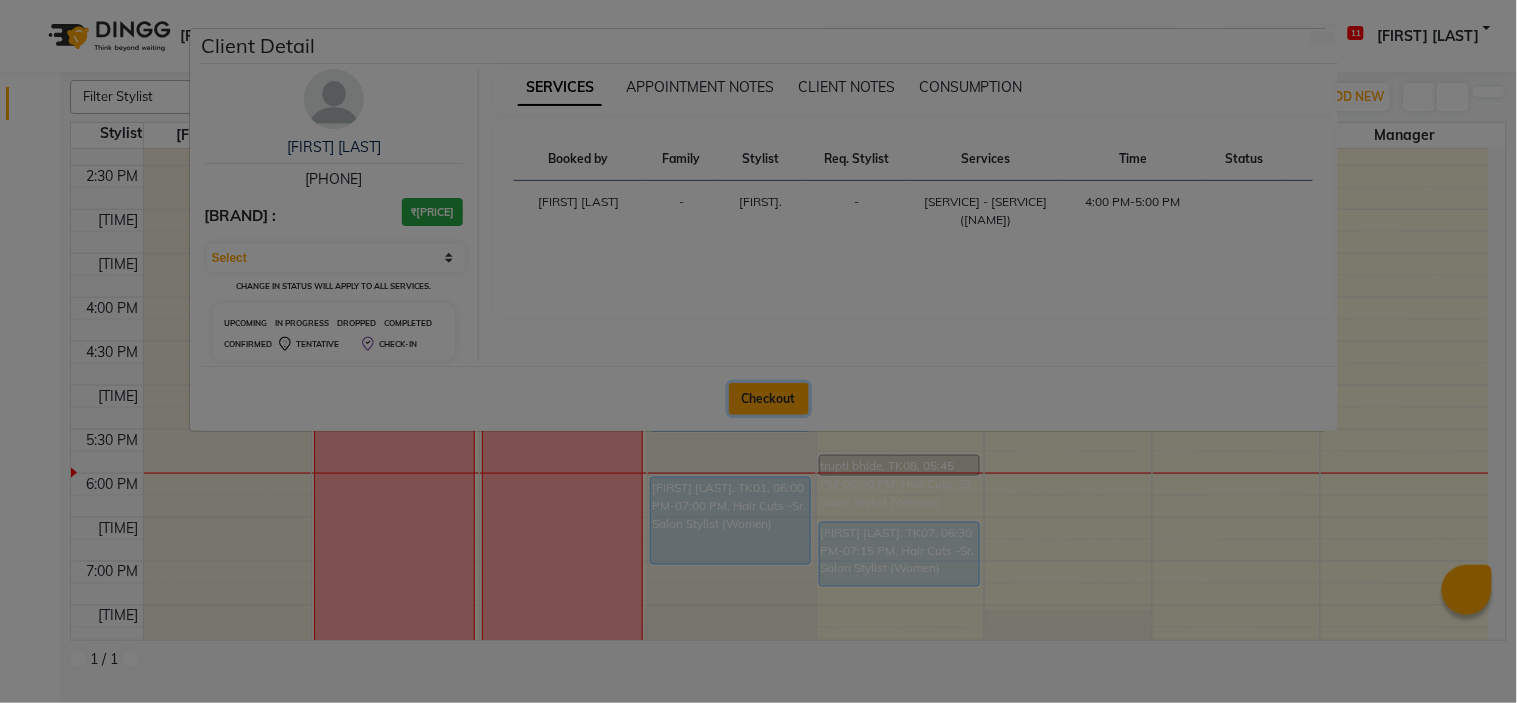 click on "Checkout" at bounding box center [769, 399] 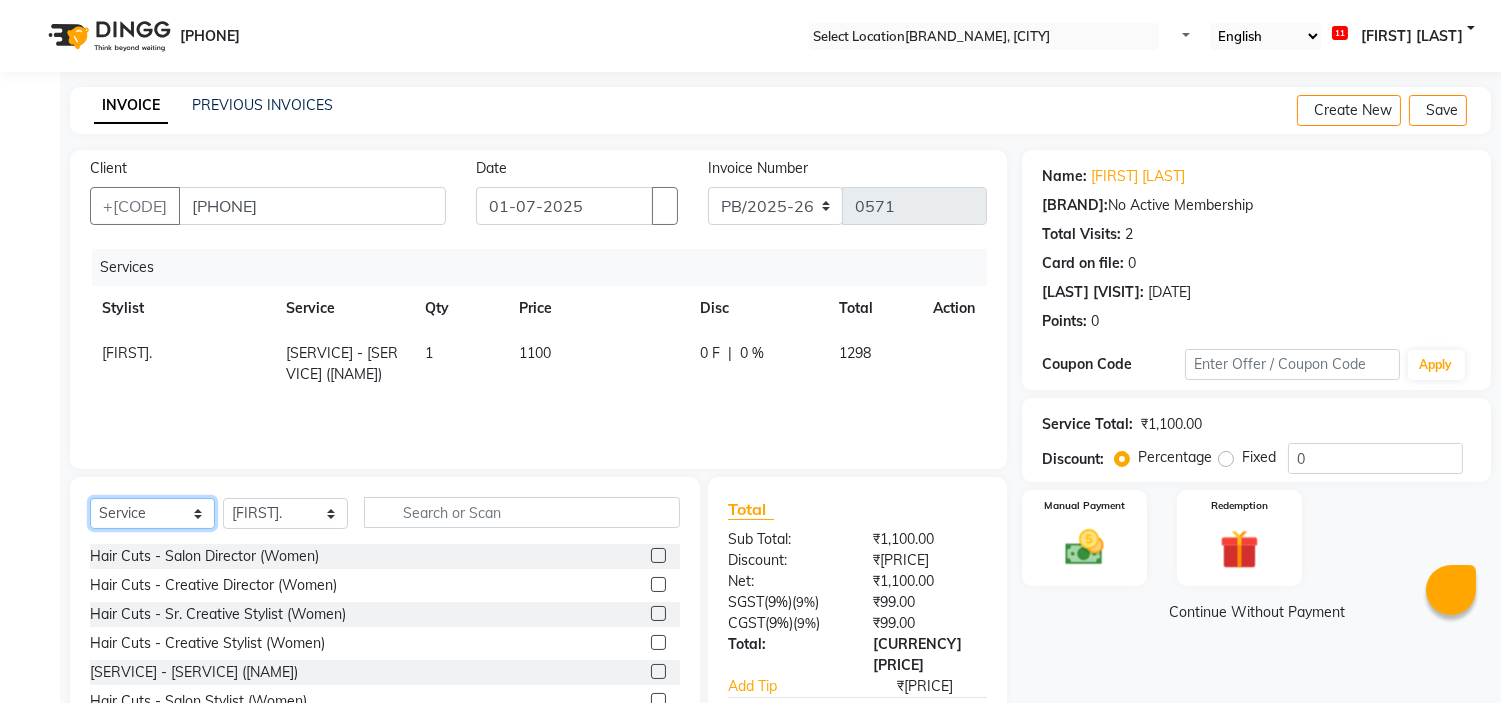 click on "Select  Service  Product  Membership  Package Voucher Prepaid Gift Card" at bounding box center (152, 513) 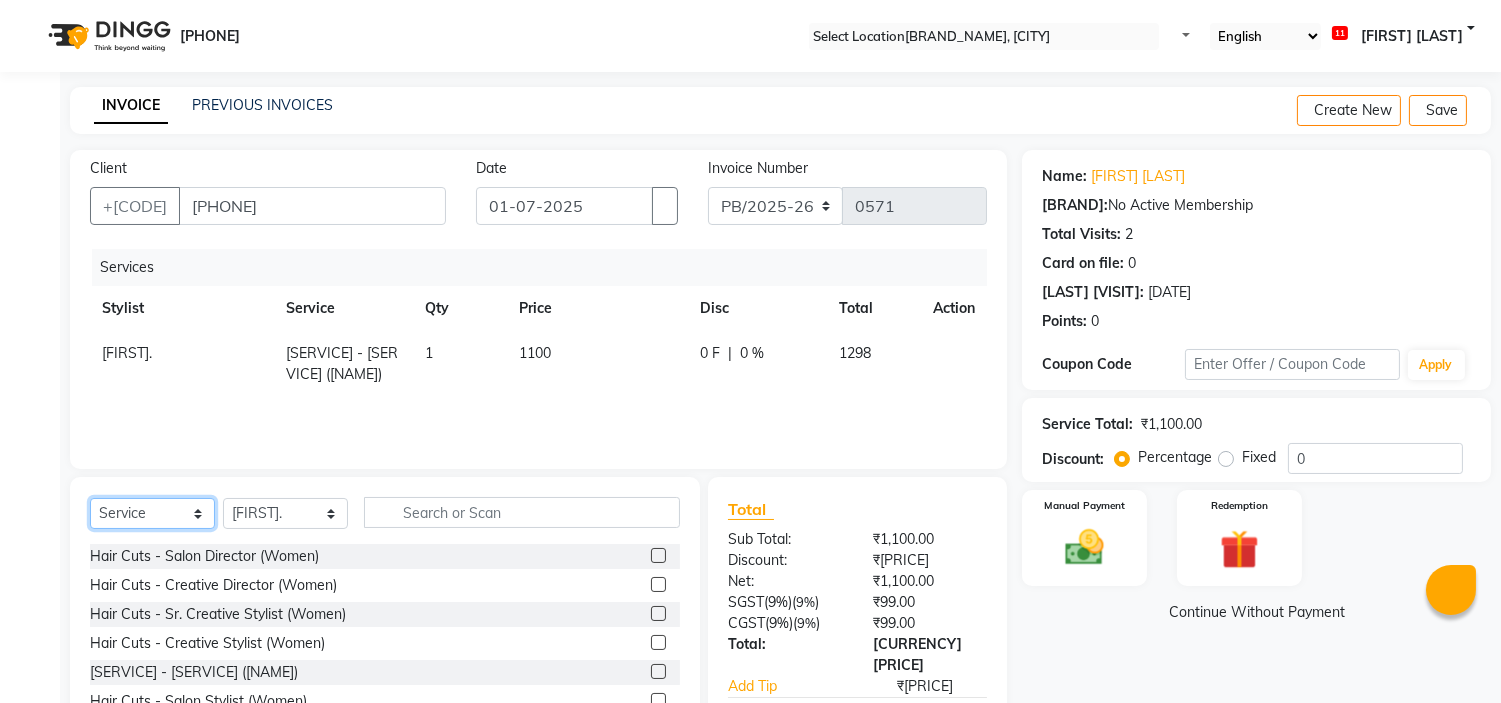 select on "product" 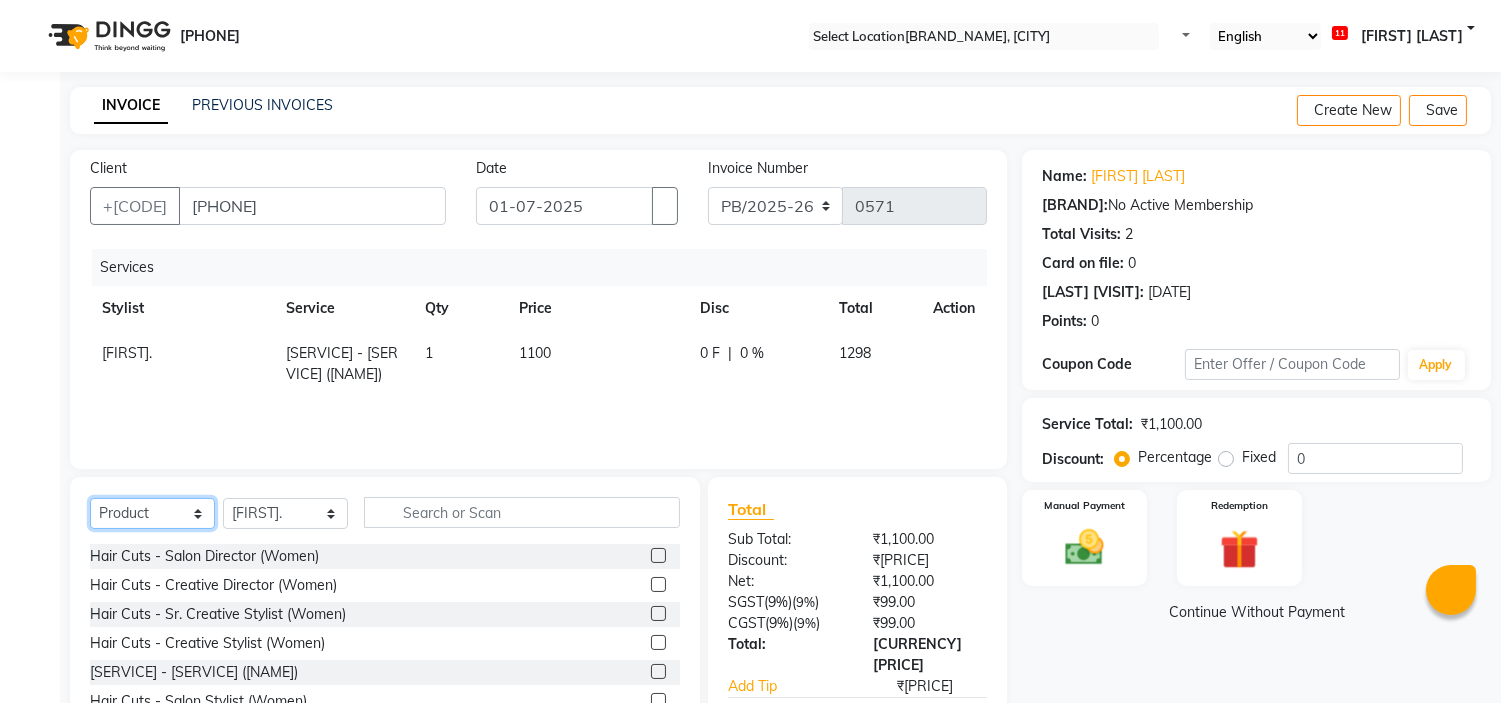 click on "Select  Service  Product  Membership  Package Voucher Prepaid Gift Card" at bounding box center [152, 513] 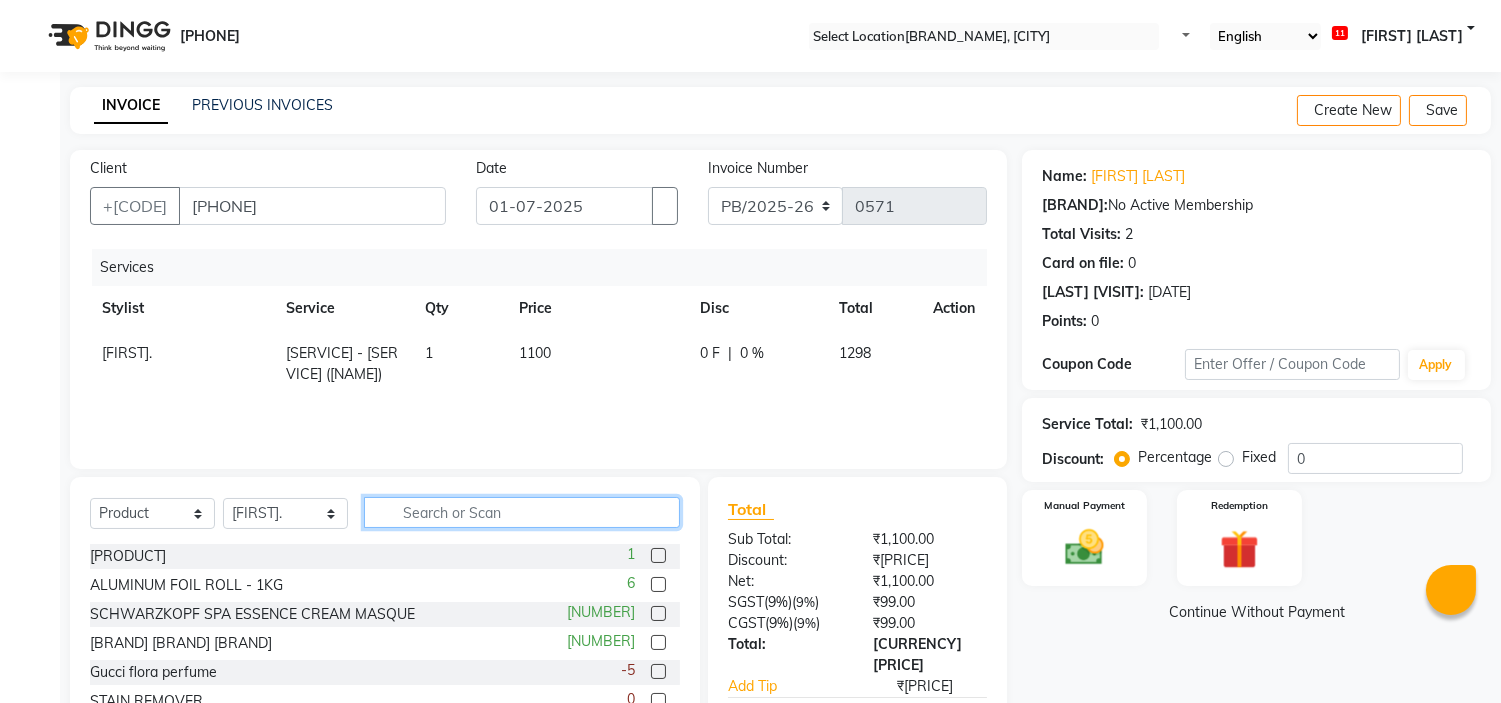 click at bounding box center (522, 512) 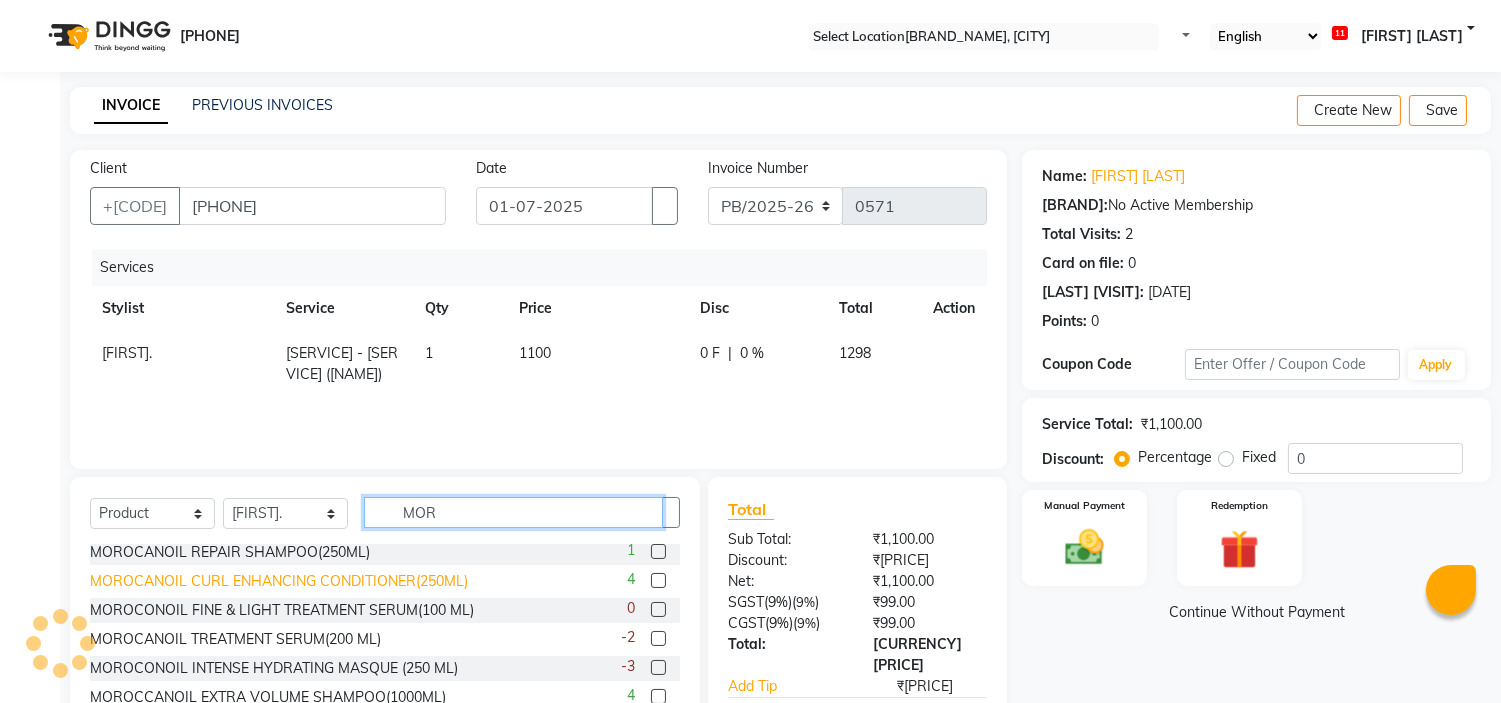 scroll, scrollTop: 333, scrollLeft: 0, axis: vertical 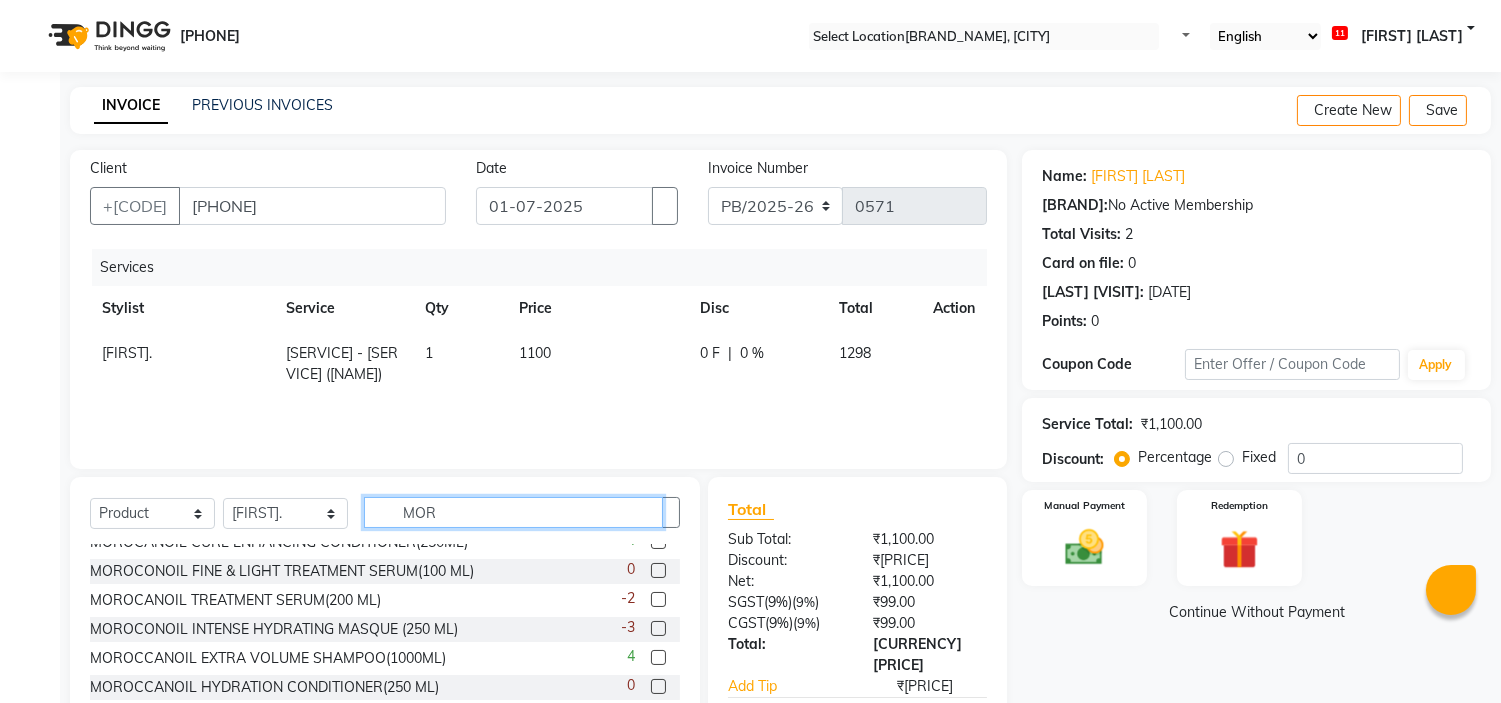 type on "MOR" 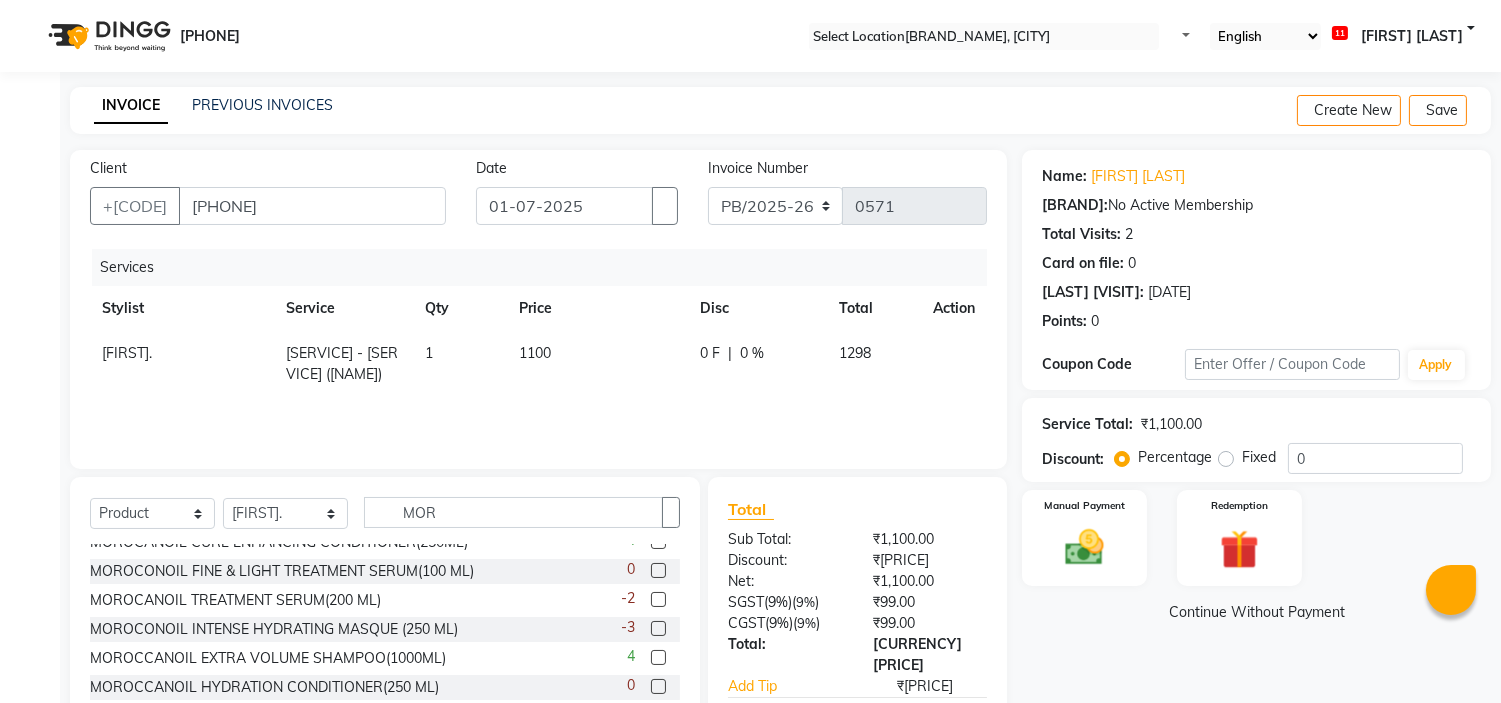 click at bounding box center [658, 628] 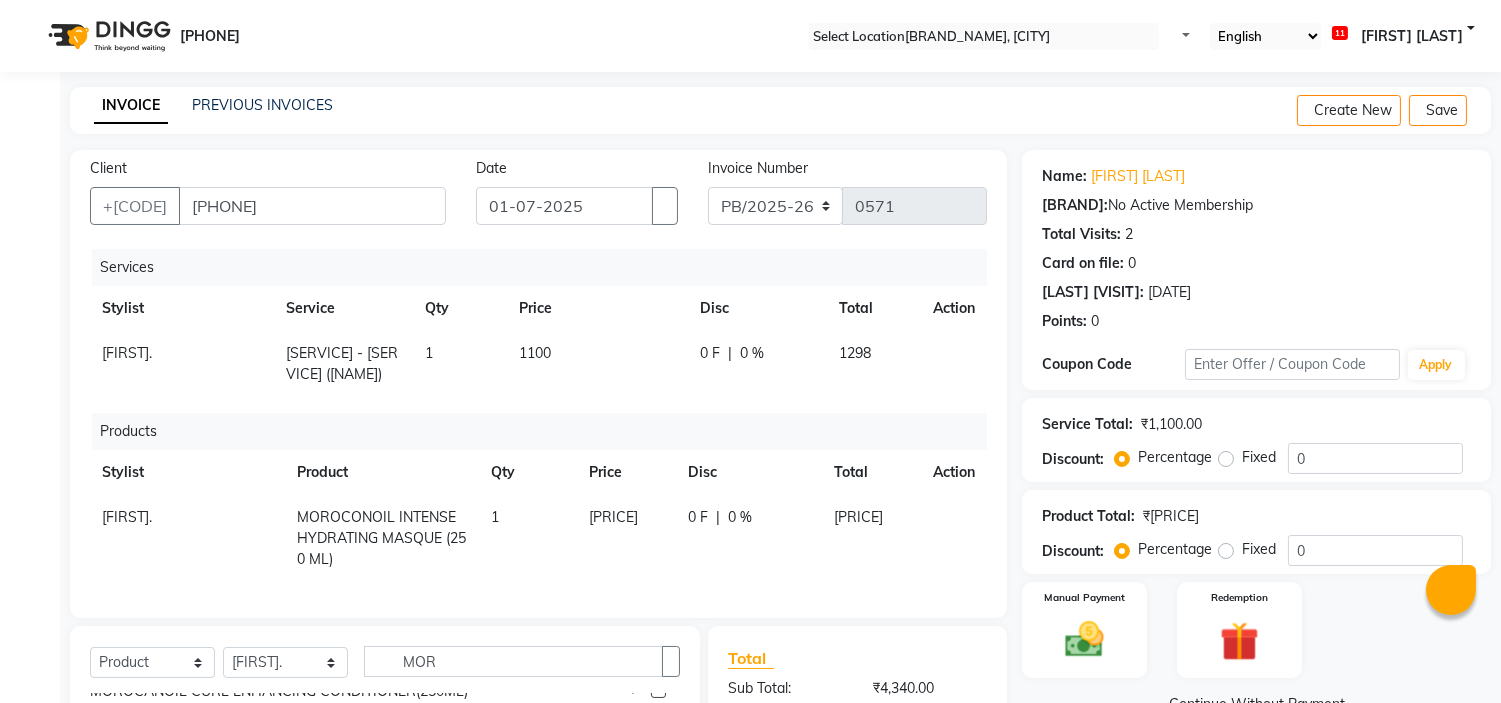 click on "[PRICE]" at bounding box center (597, 364) 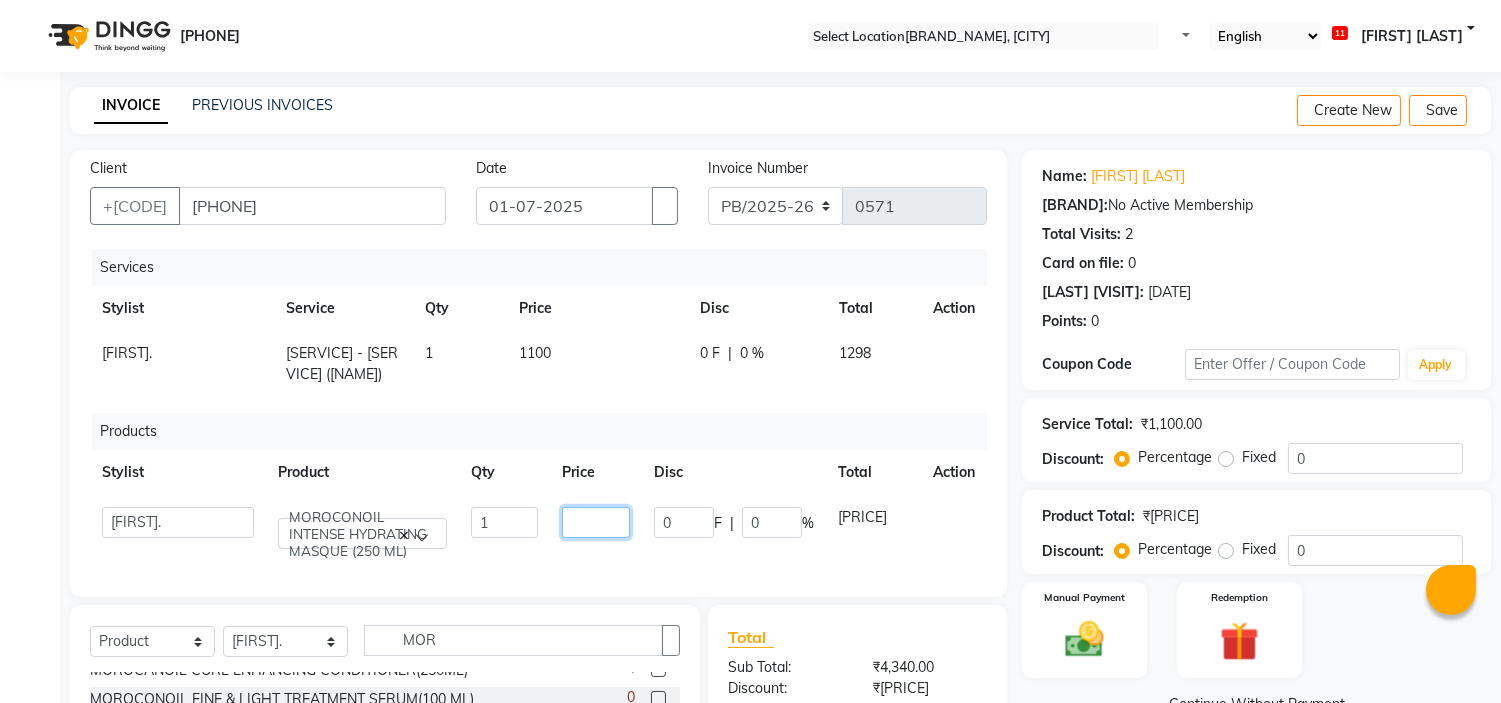 drag, startPoint x: 615, startPoint y: 542, endPoint x: 518, endPoint y: 538, distance: 97.082436 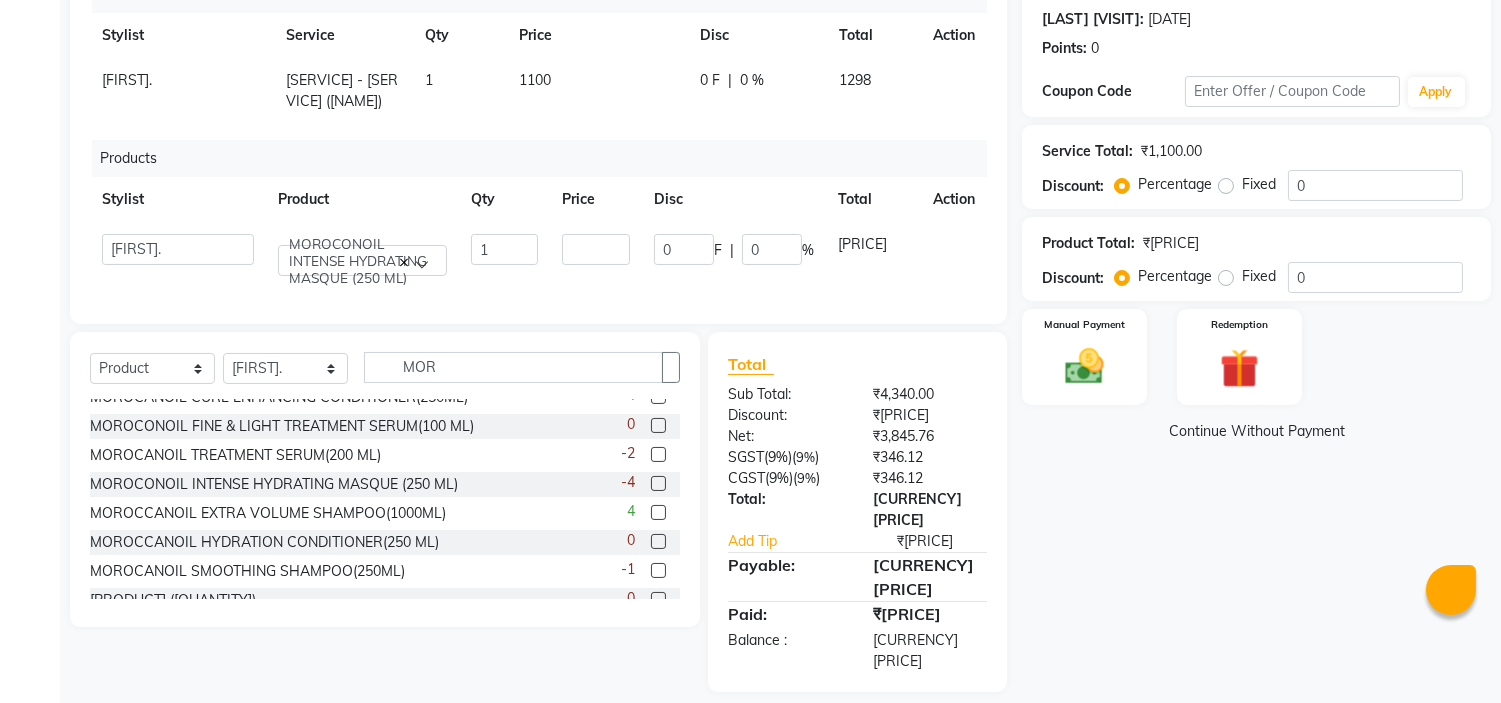 click on "[PRICE]" at bounding box center [874, 91] 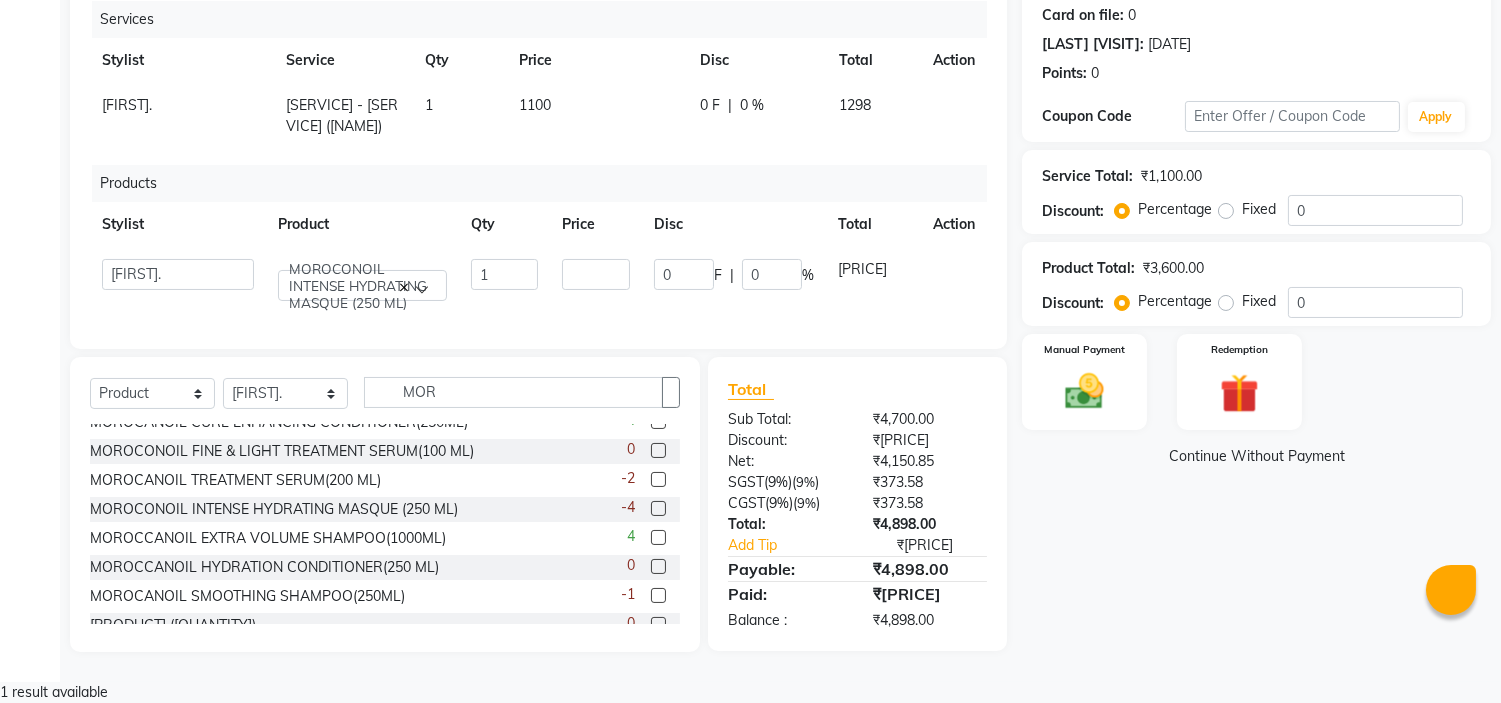scroll, scrollTop: 256, scrollLeft: 0, axis: vertical 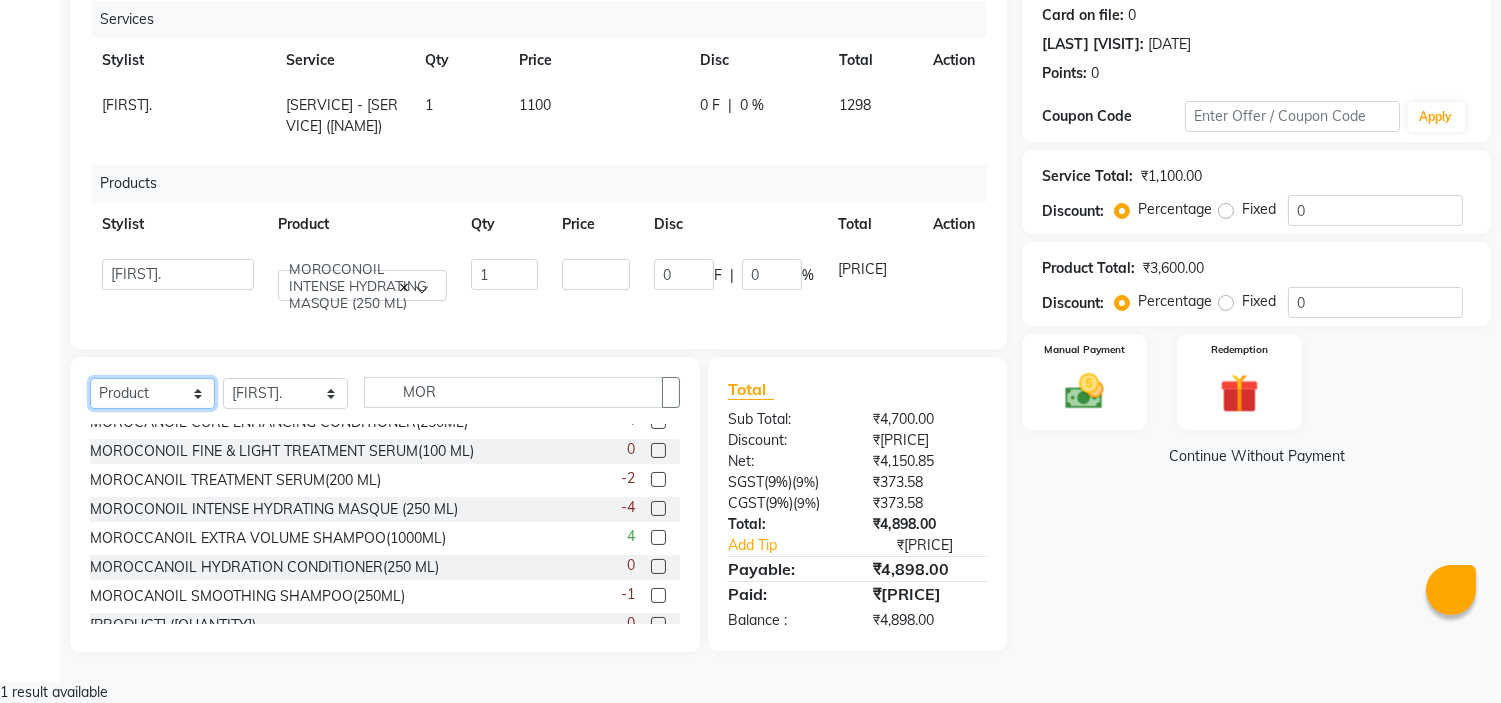 click on "Select  Service  Product  Membership  Package Voucher Prepaid Gift Card" at bounding box center (152, 393) 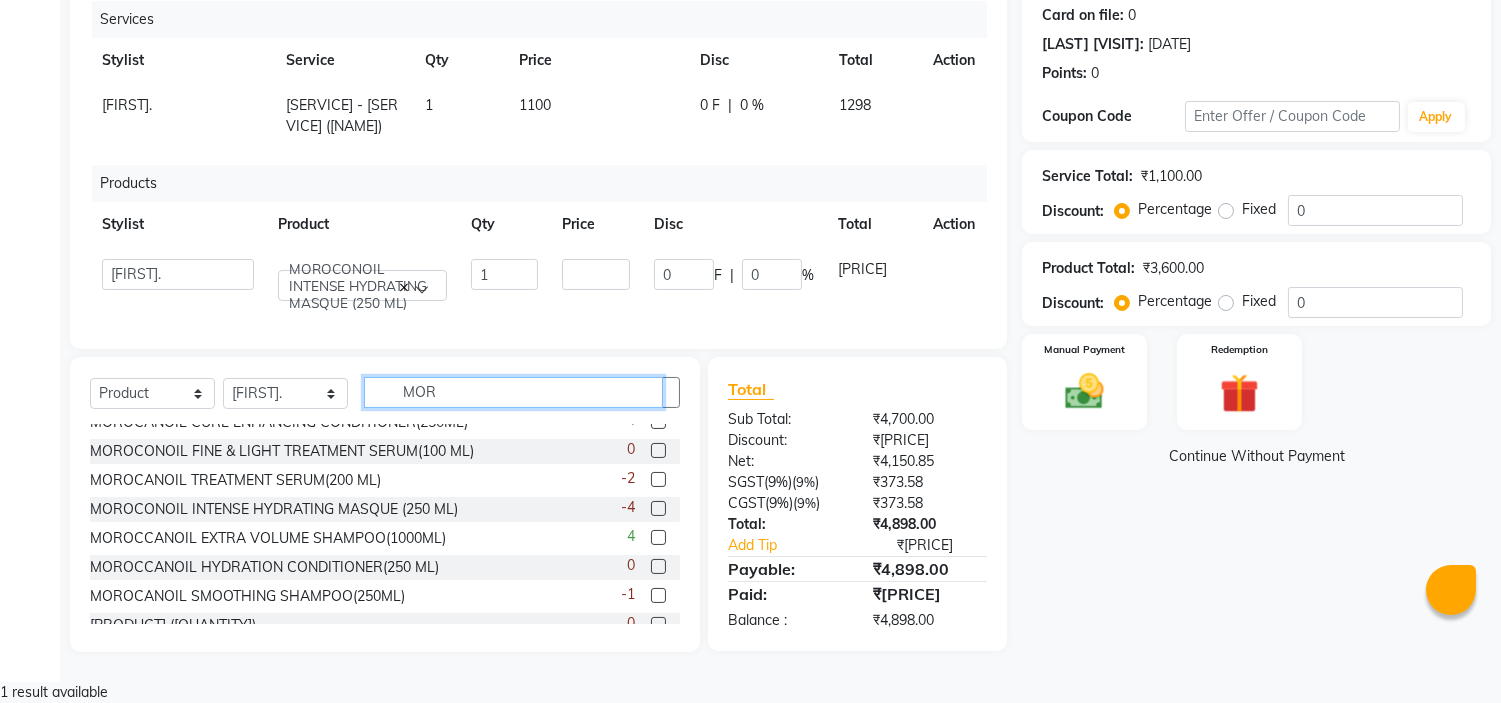 click on "MOR" at bounding box center (513, 392) 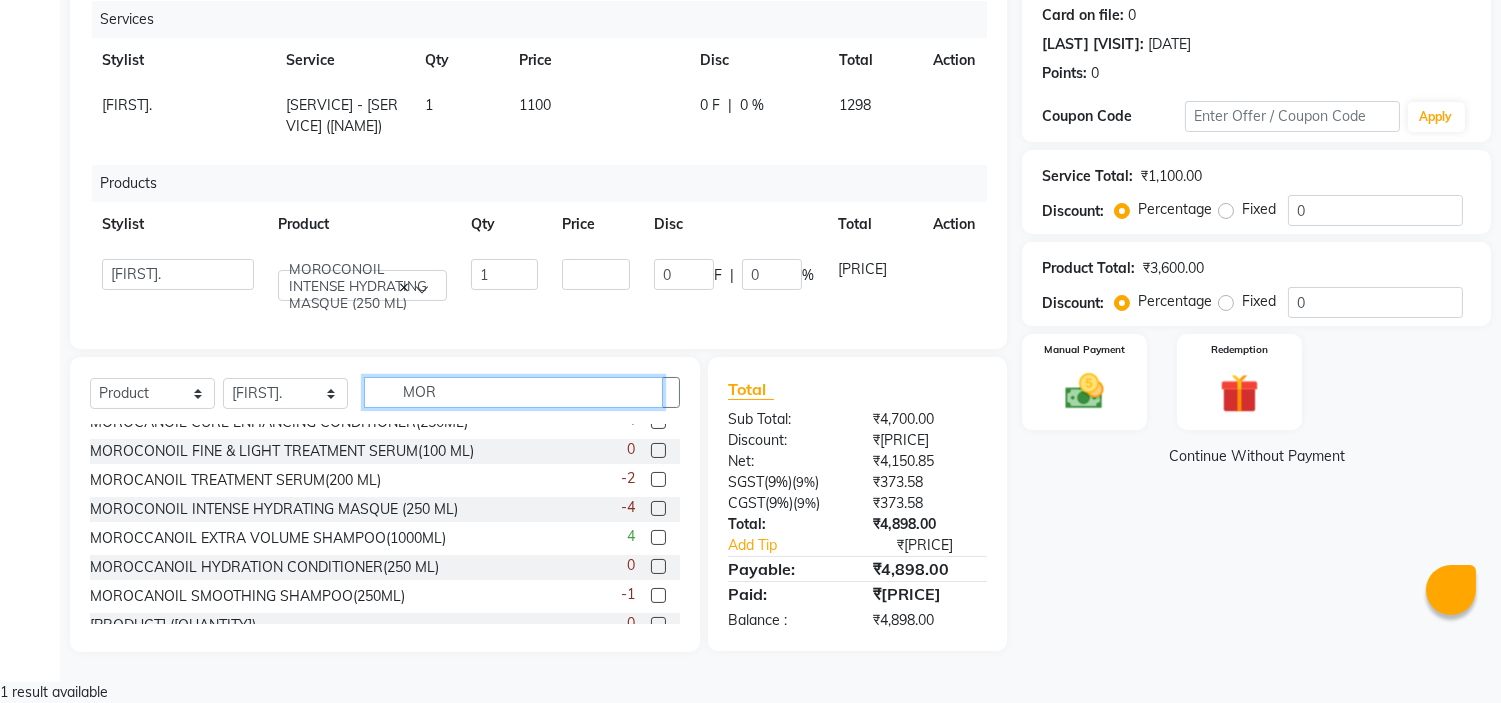 drag, startPoint x: 385, startPoint y: 427, endPoint x: 334, endPoint y: 430, distance: 51.088158 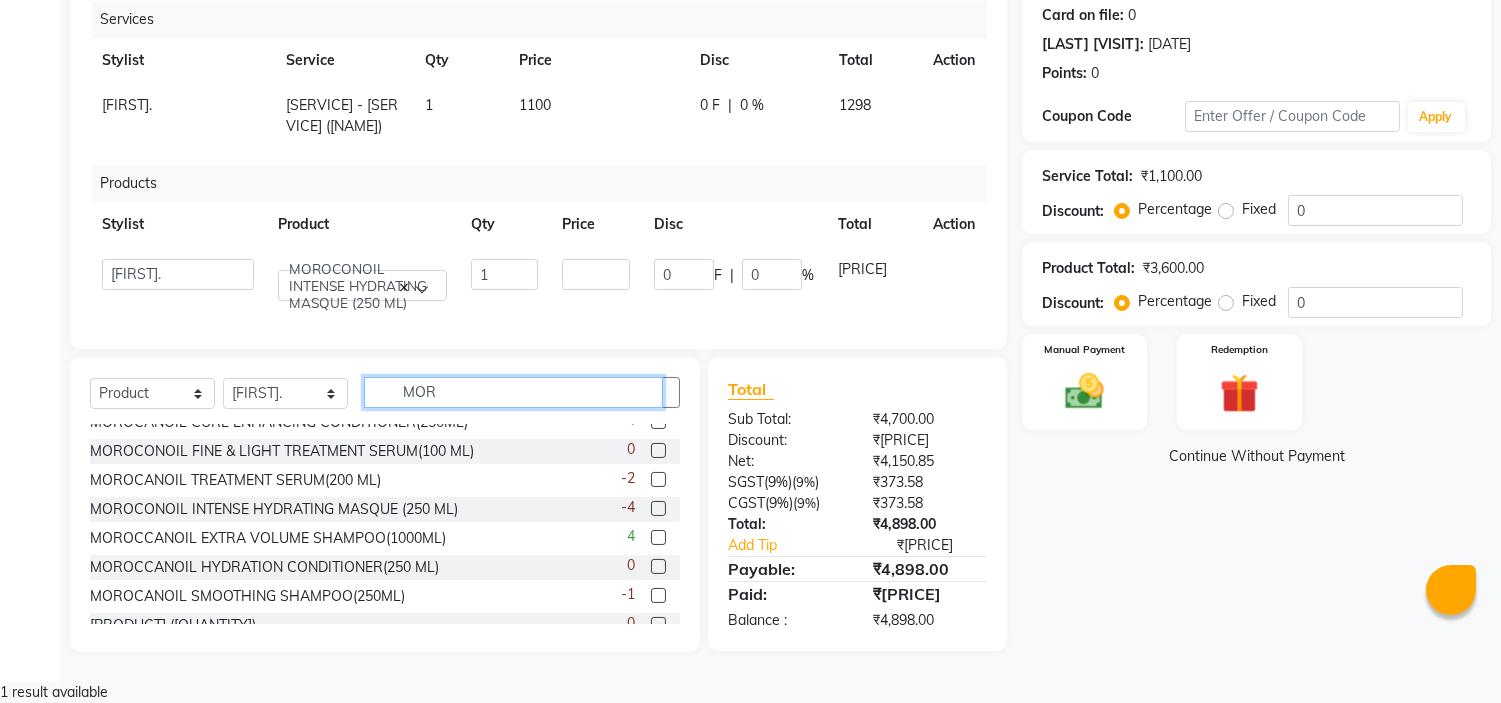 click on "Select  Service  Product  Membership  Package Voucher Prepaid Gift Card  Select Stylist Eva Ganesh. Gunjan. Karan Arya Krishna. Manager Manju. Philomina. Preeti. Revati Karandikar Shailesh Mistry Siddhant. Soham Ahire. MOR" at bounding box center (385, 400) 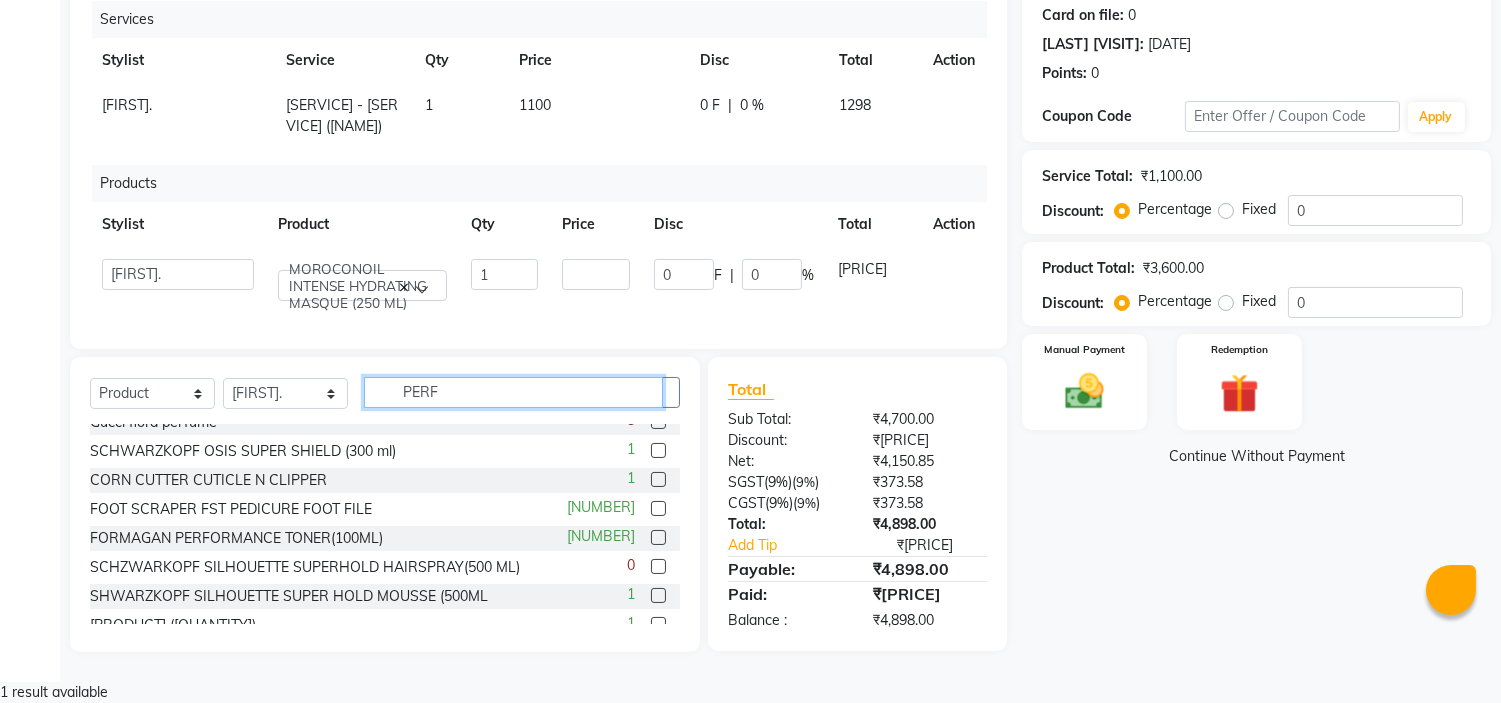 scroll, scrollTop: 0, scrollLeft: 0, axis: both 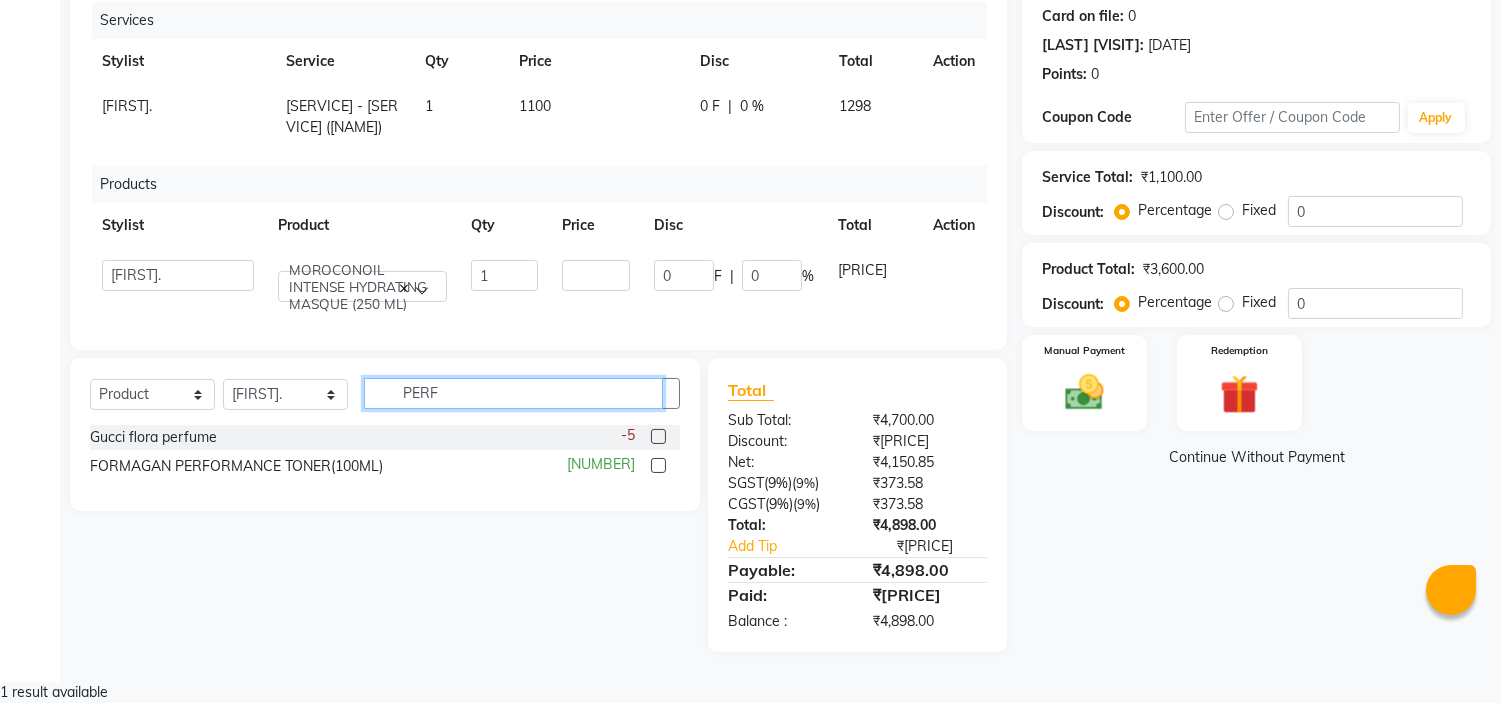 type on "PERF" 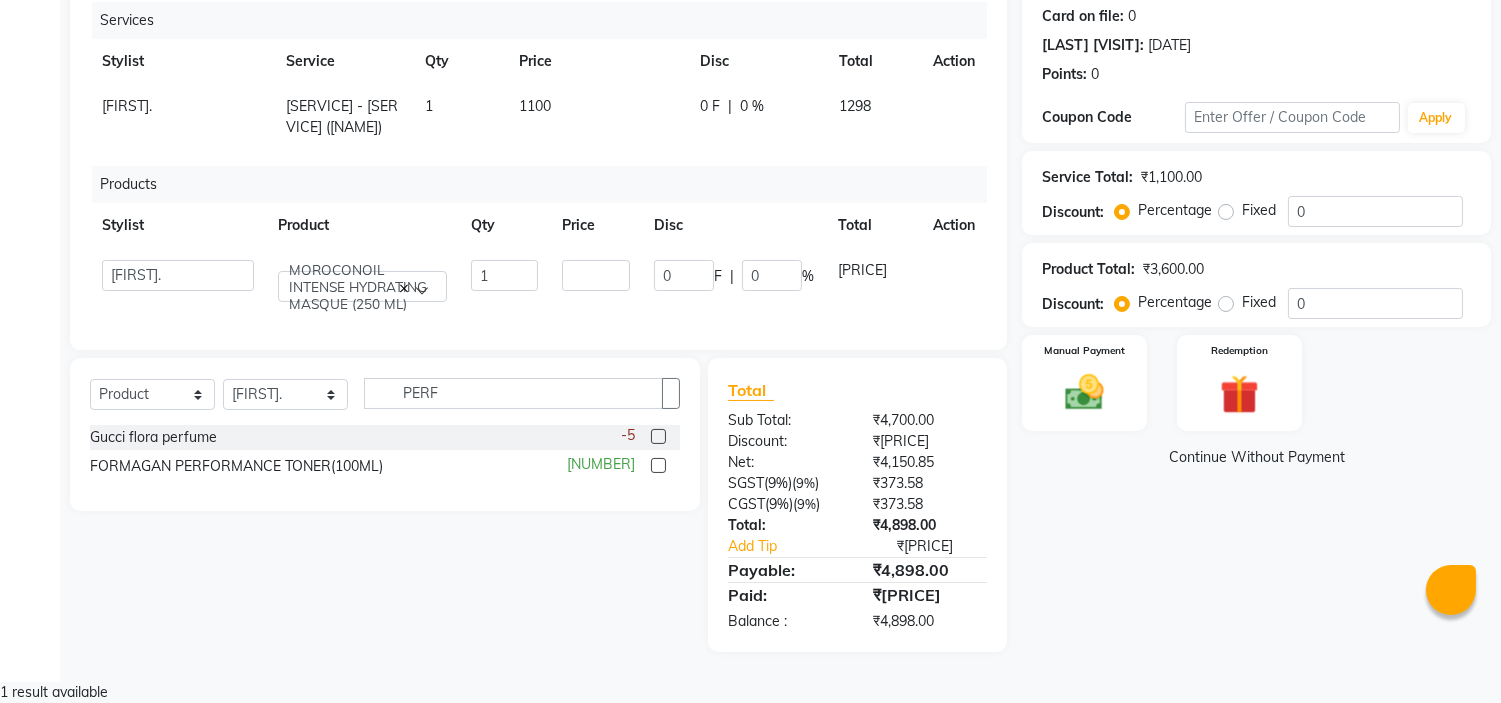 click at bounding box center [658, 436] 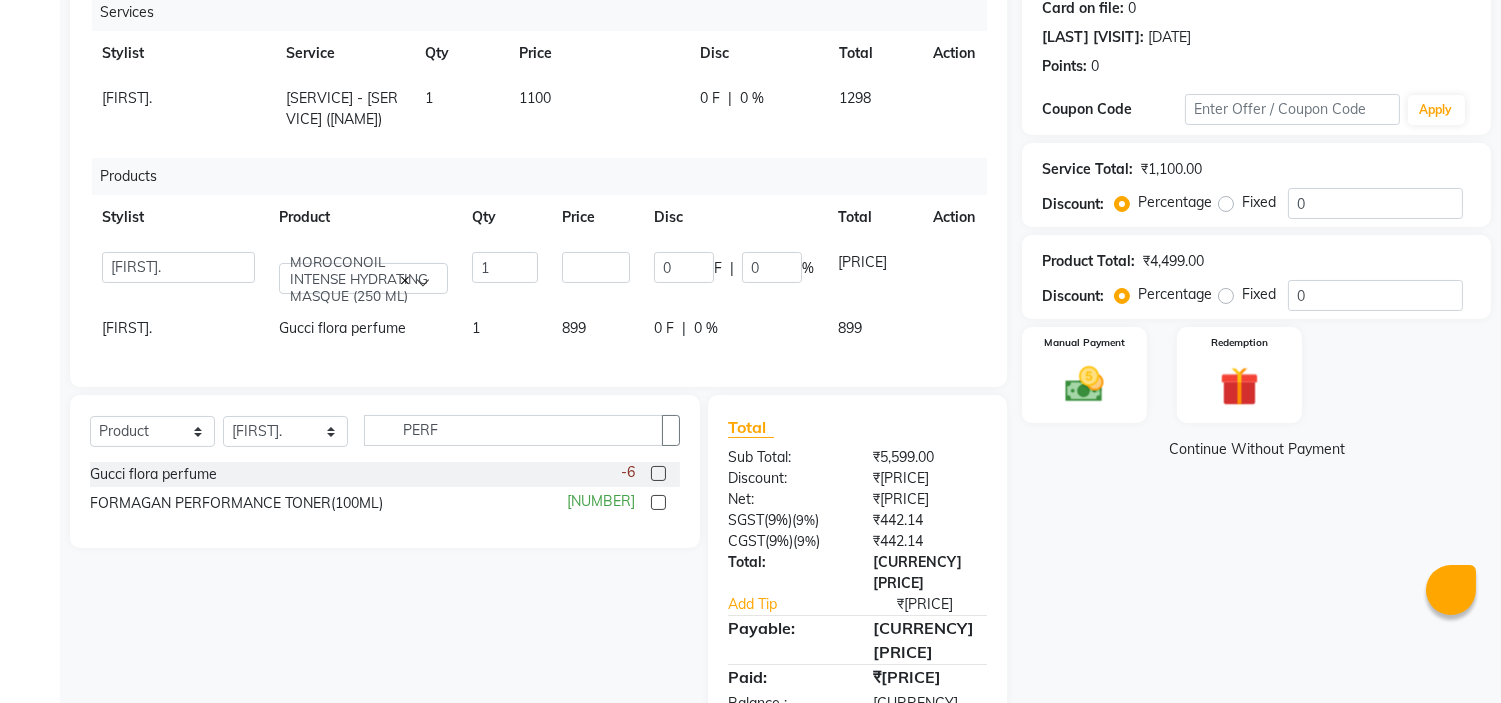scroll, scrollTop: 316, scrollLeft: 0, axis: vertical 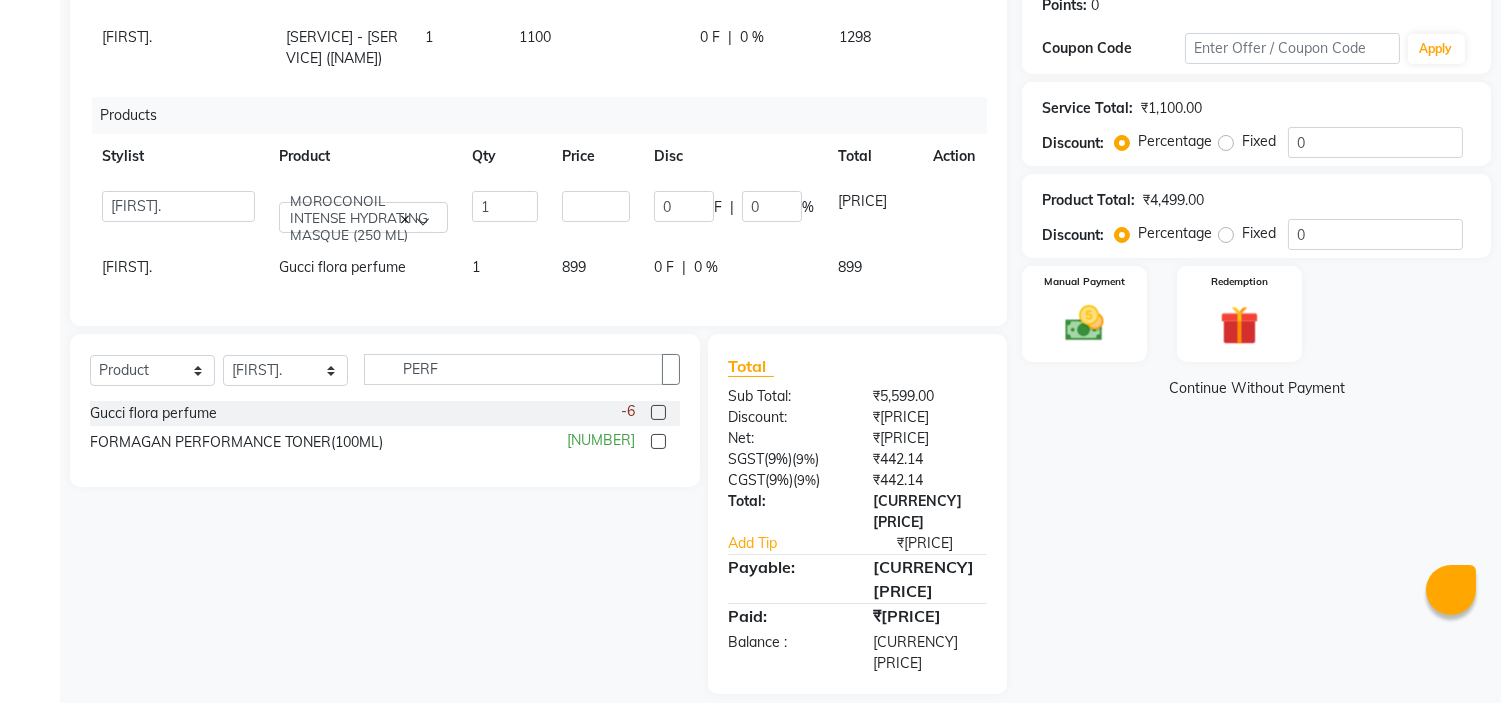 click on "Name: [FIRST] [LAST] Membership:  No Active Membership  Total Visits:  2 Card on file:  0 Last Visit:   01-04-2025 Points:   0  Coupon Code Apply Service Total:  ₹1,100.00  Discount:  Percentage   Fixed  0 Product Total:  ₹4,499.00  Discount:  Percentage   Fixed  0 Manual Payment Redemption  Continue Without Payment" at bounding box center (1264, 264) 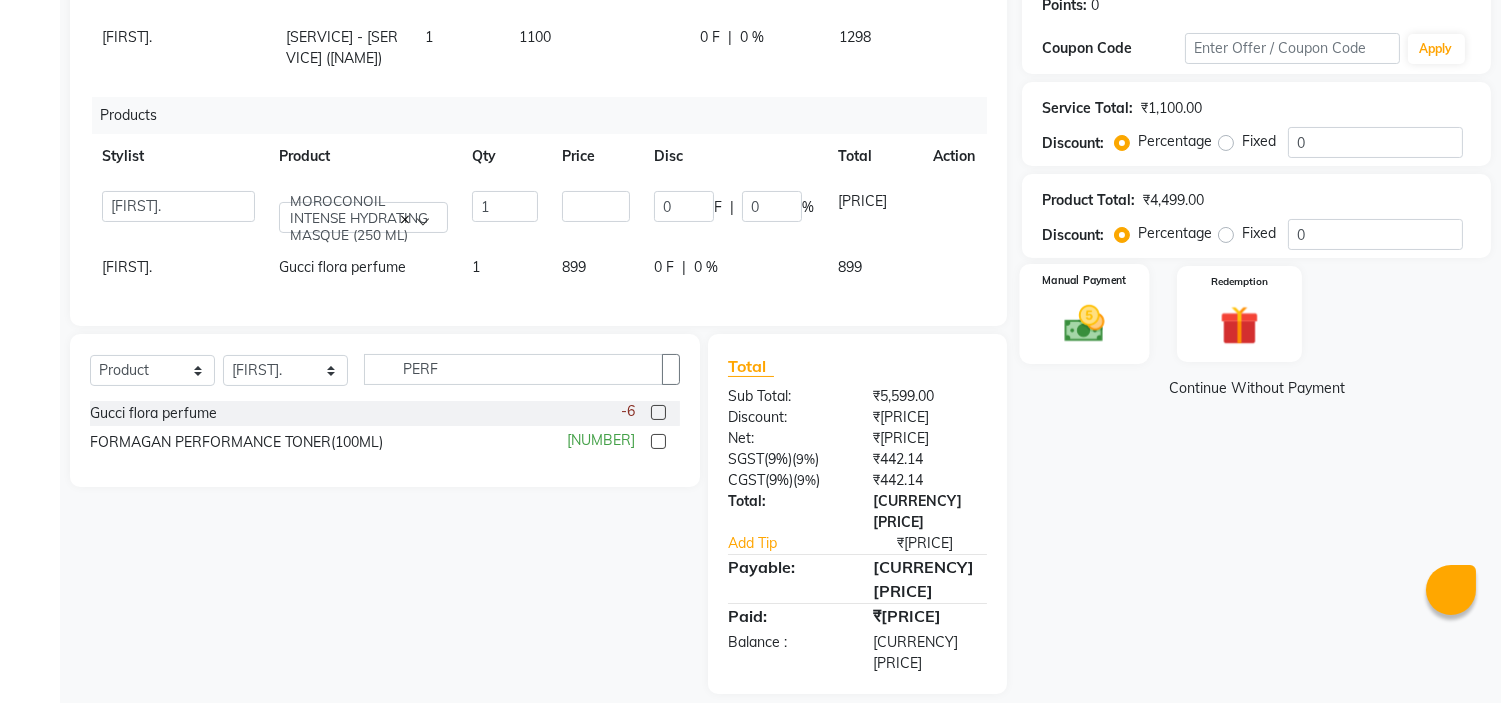 click at bounding box center [1085, 323] 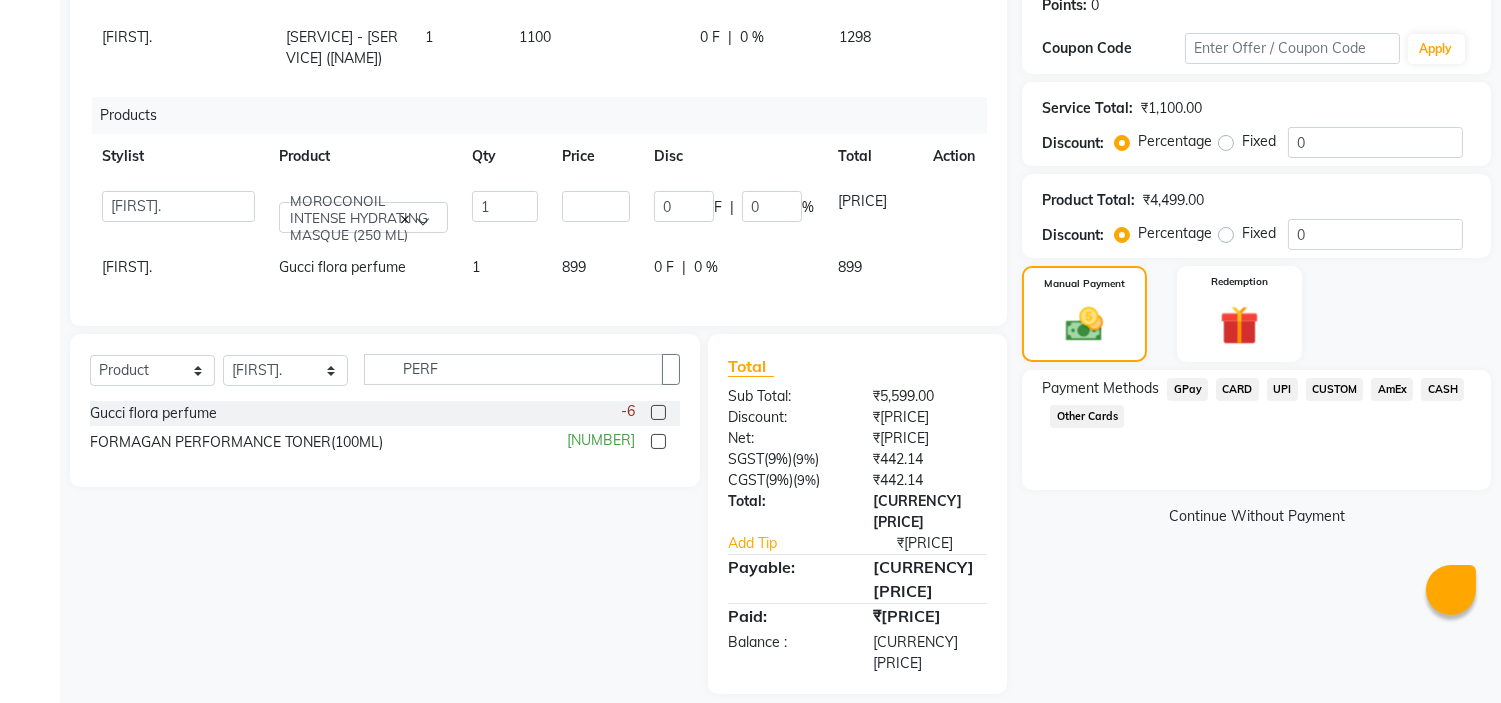 click on "CUSTOM" at bounding box center [1187, 389] 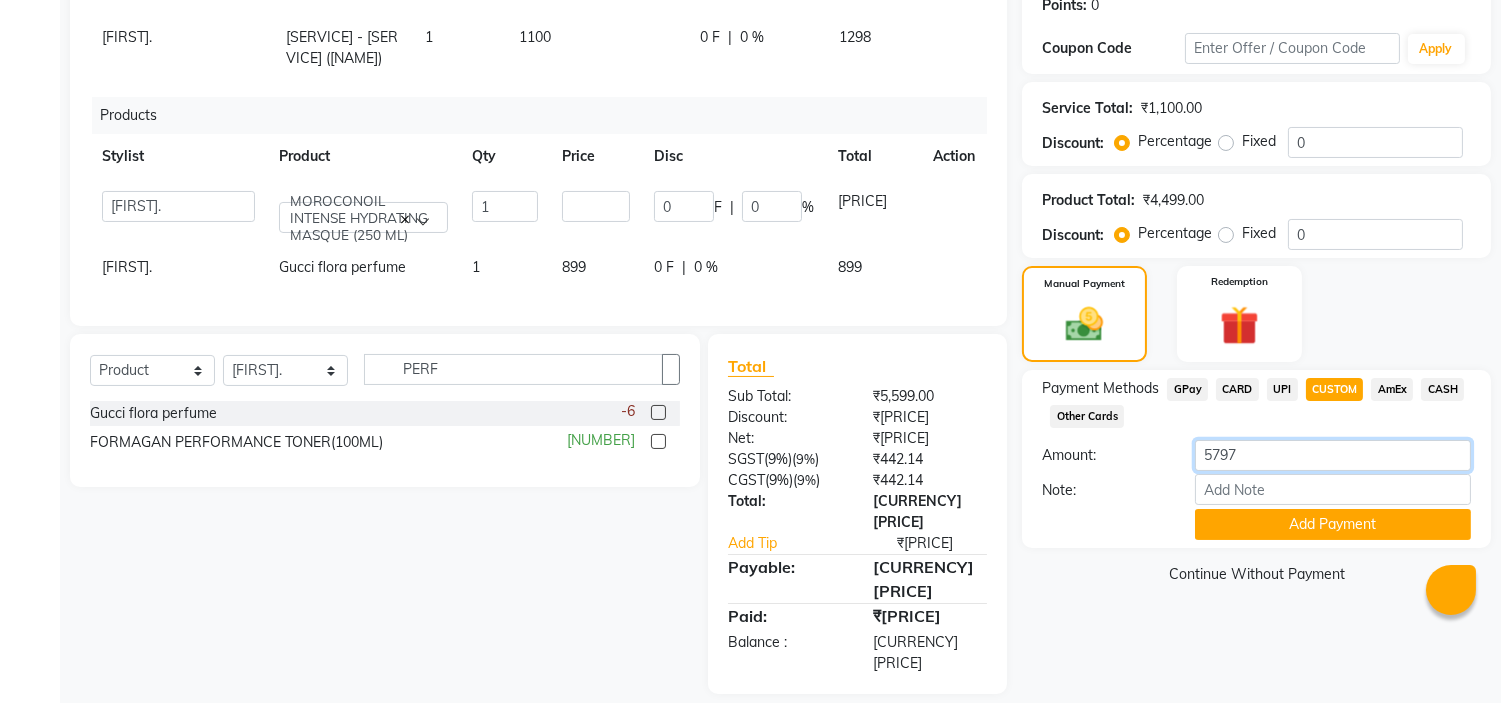 drag, startPoint x: 1255, startPoint y: 466, endPoint x: 1148, endPoint y: 441, distance: 109.88175 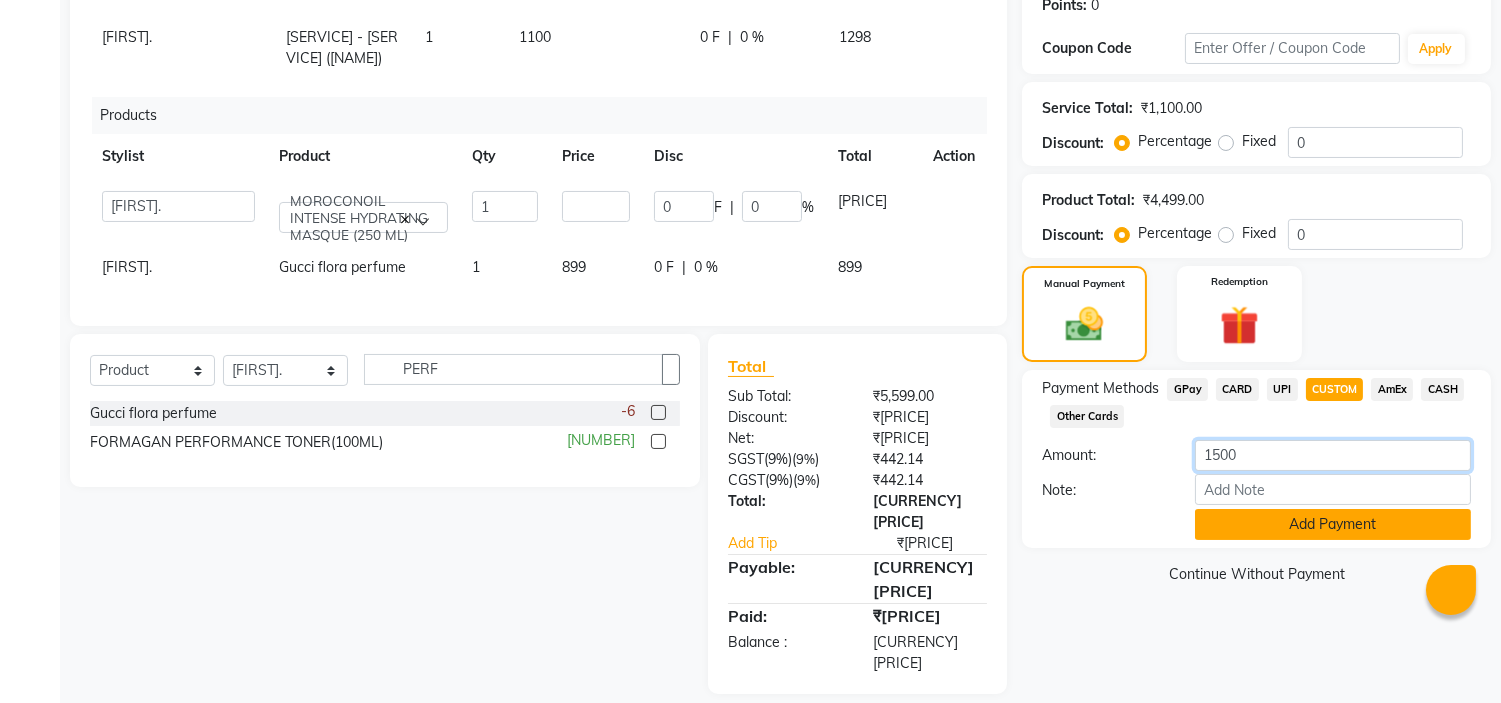 type on "1500" 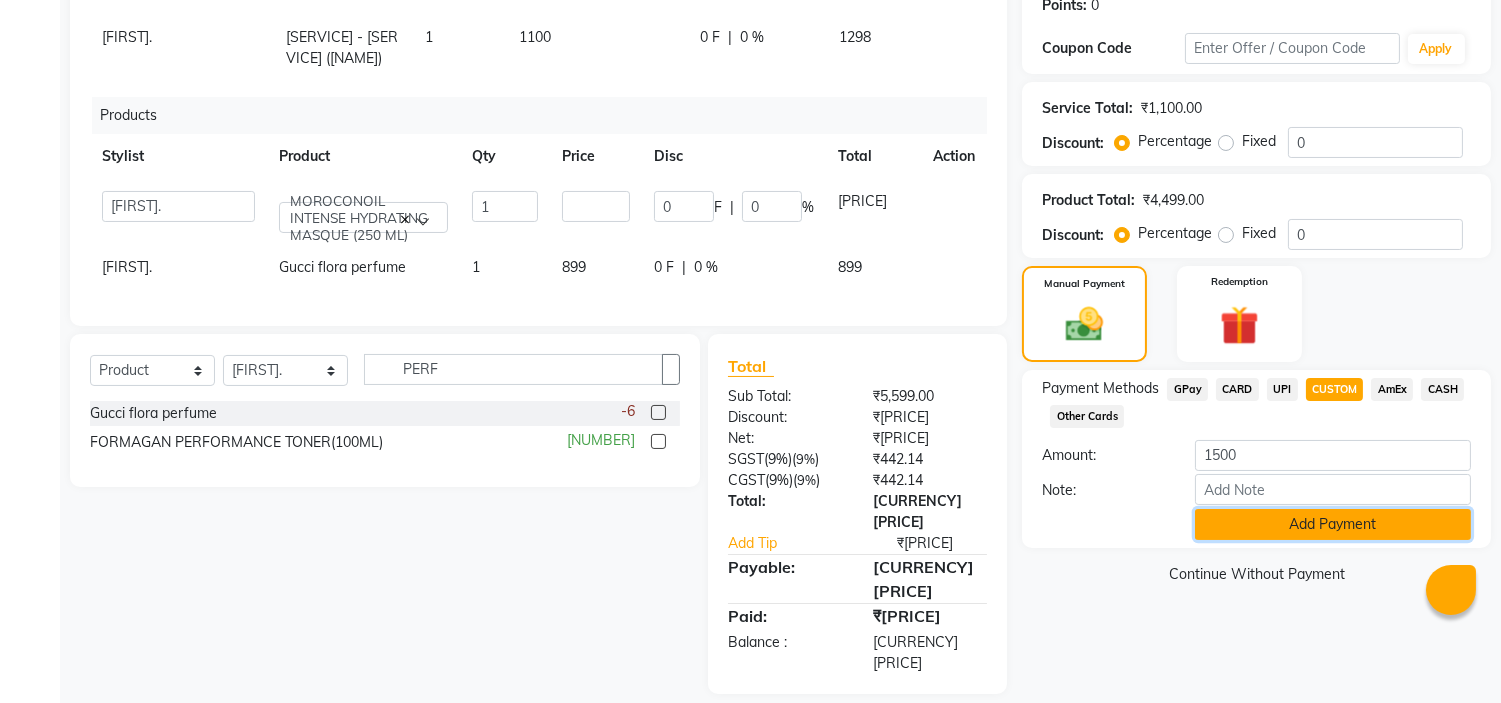 click on "Add Payment" at bounding box center (1333, 524) 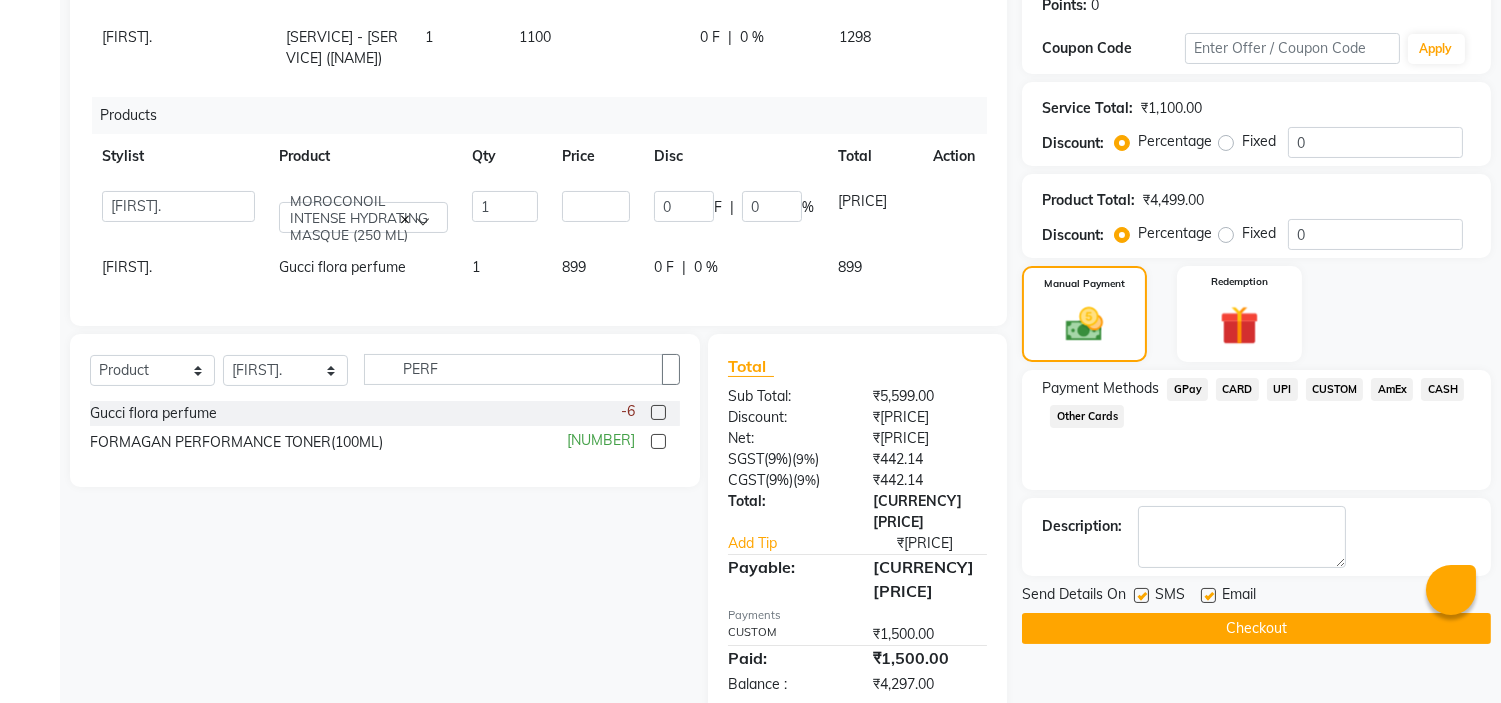click on "CARD" at bounding box center [1187, 389] 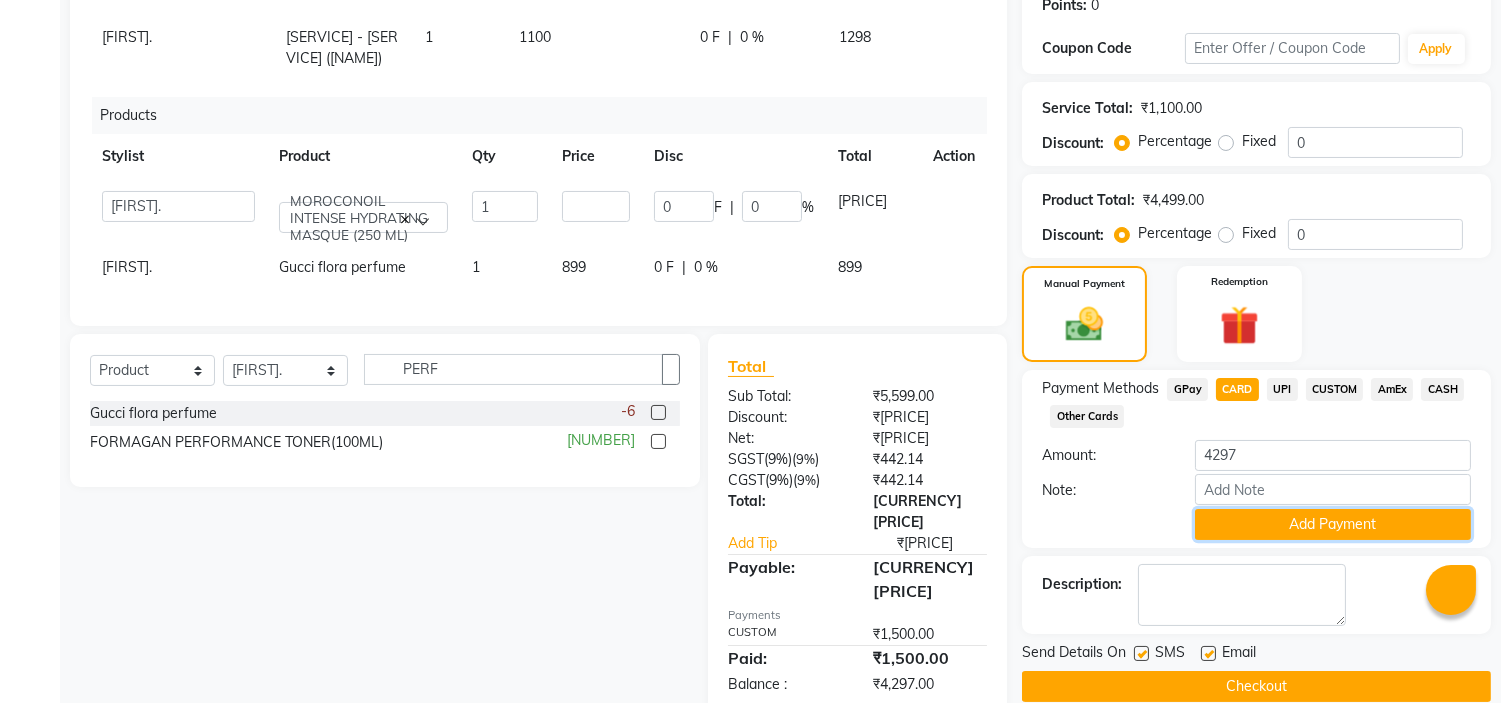 click on "Add Payment" at bounding box center [1333, 524] 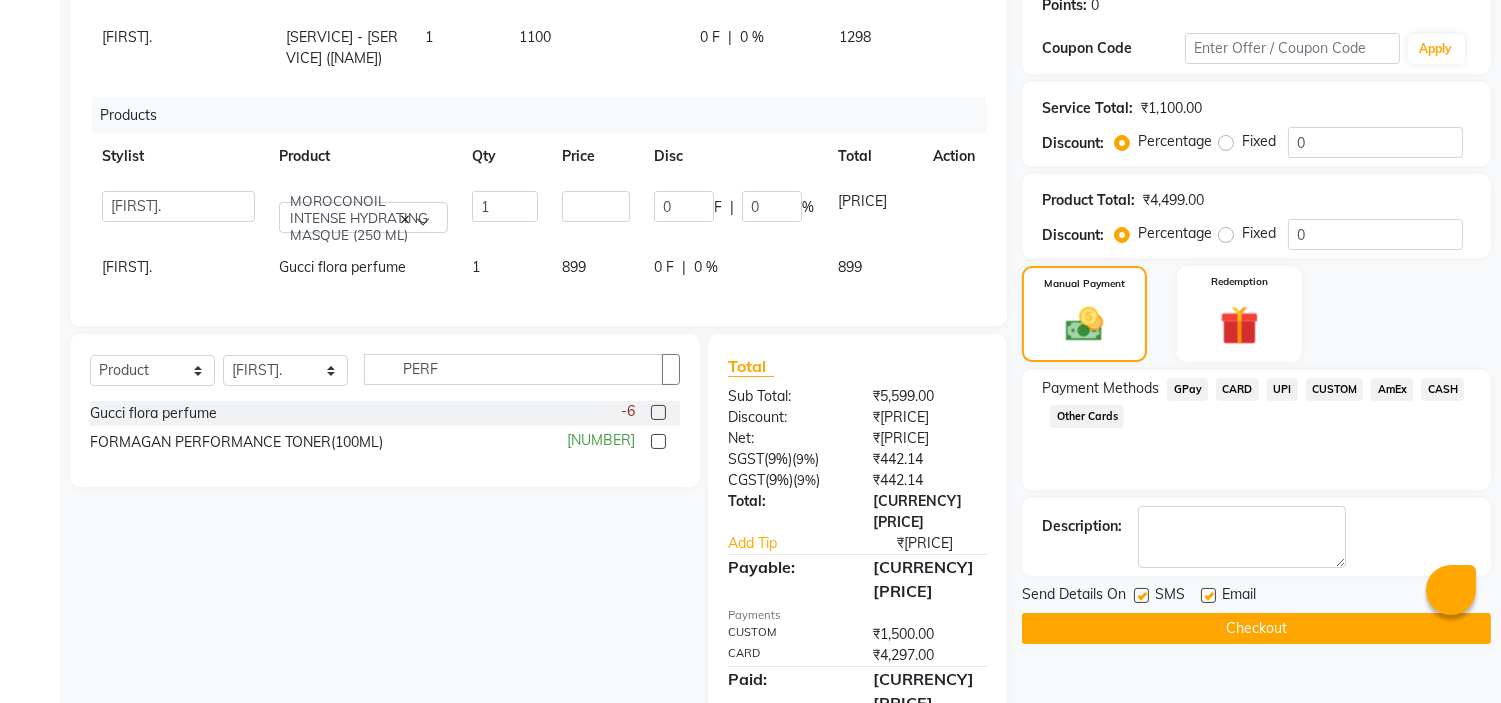 scroll, scrollTop: 380, scrollLeft: 0, axis: vertical 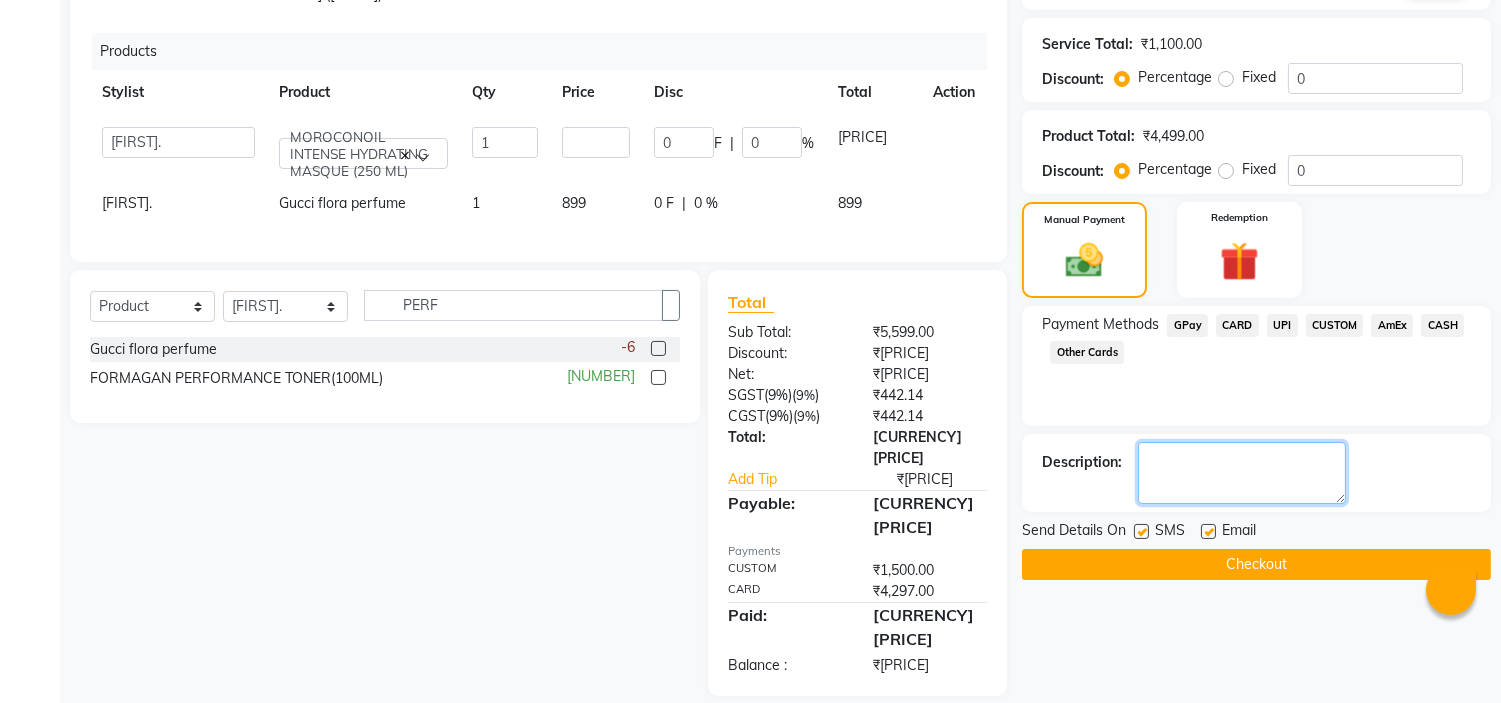 click at bounding box center (1242, 473) 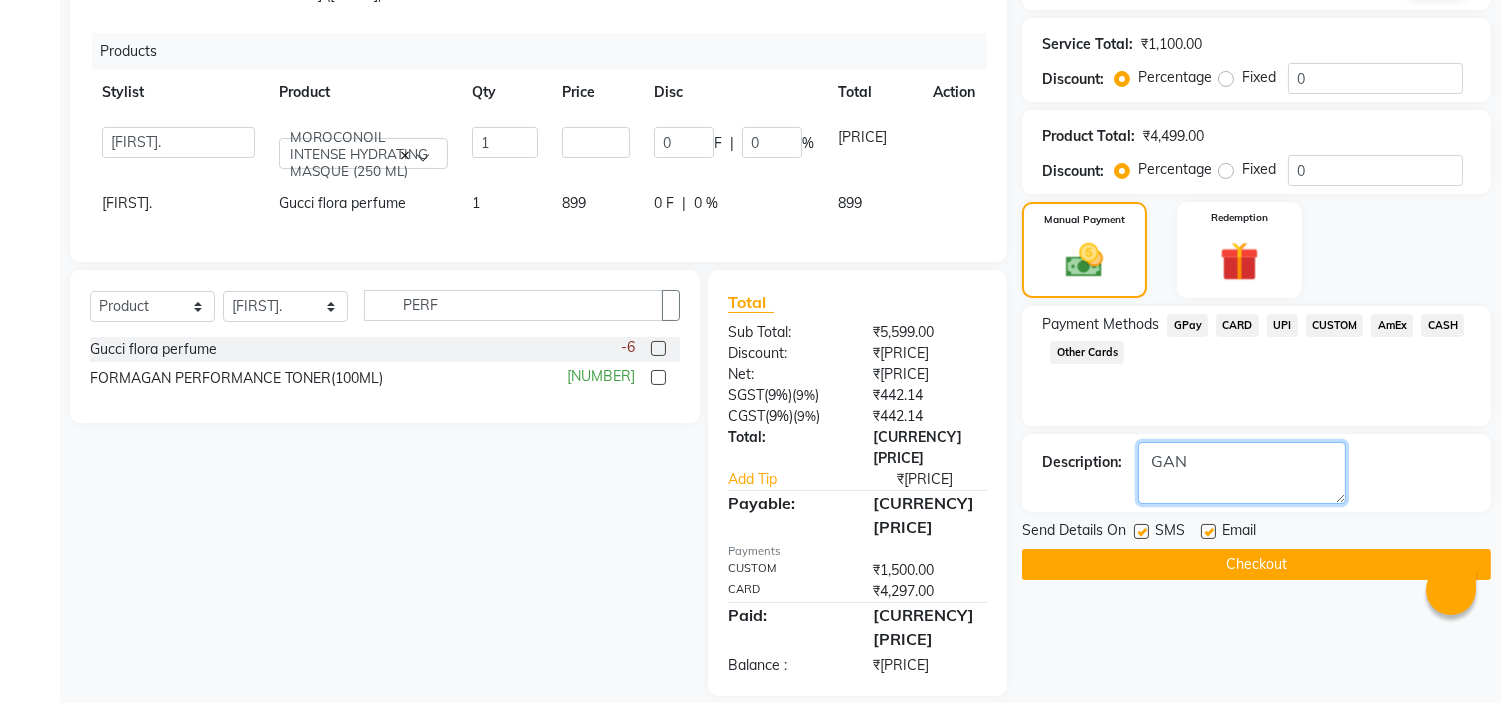 type on "GAN" 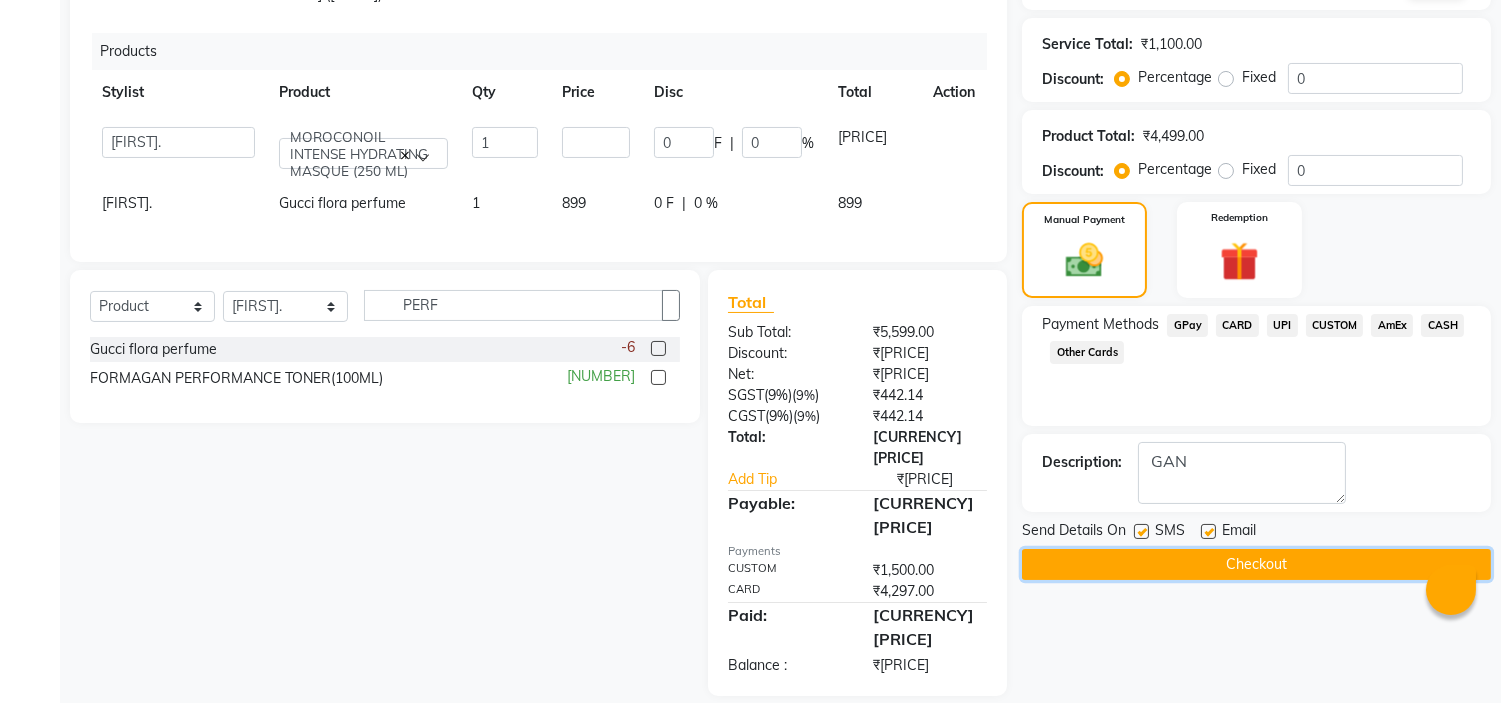 click on "Checkout" at bounding box center (1256, 564) 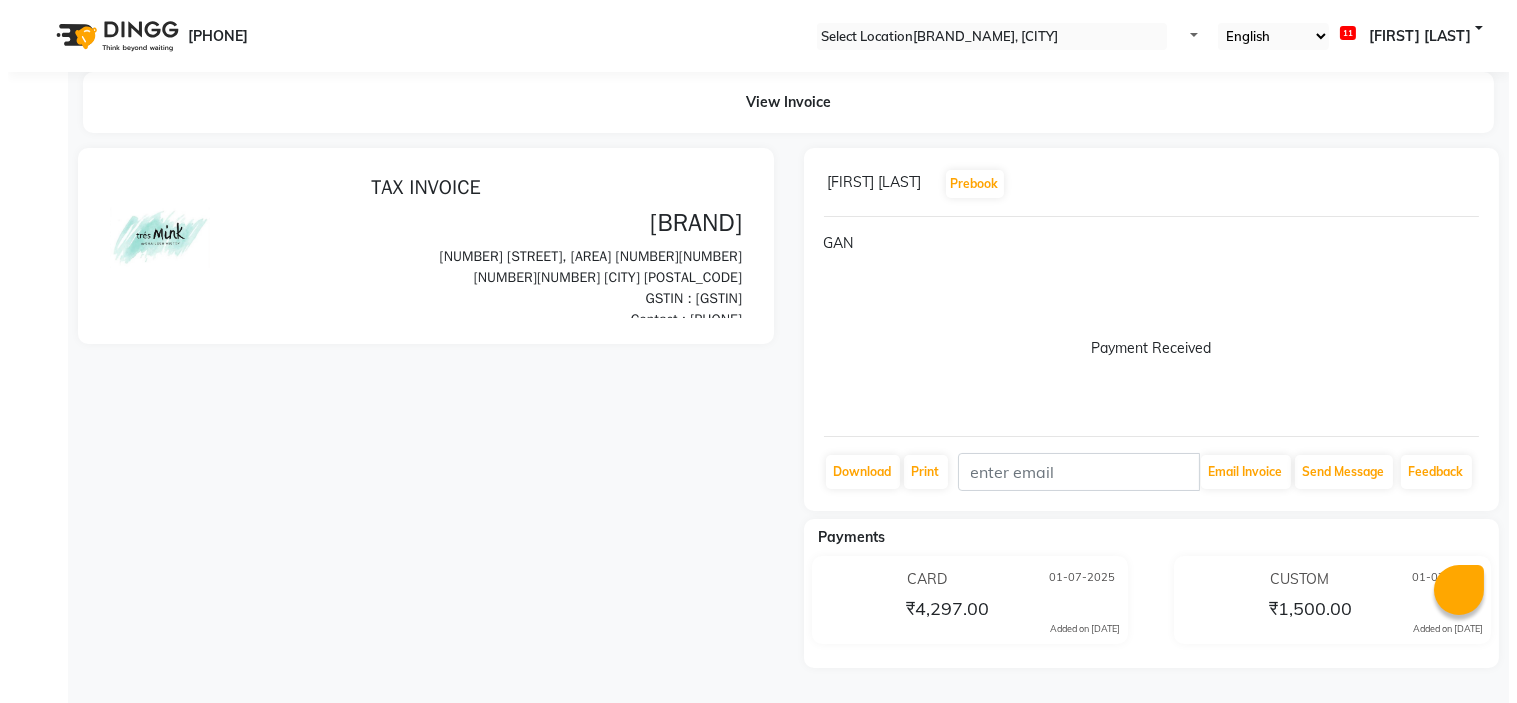 scroll, scrollTop: 0, scrollLeft: 0, axis: both 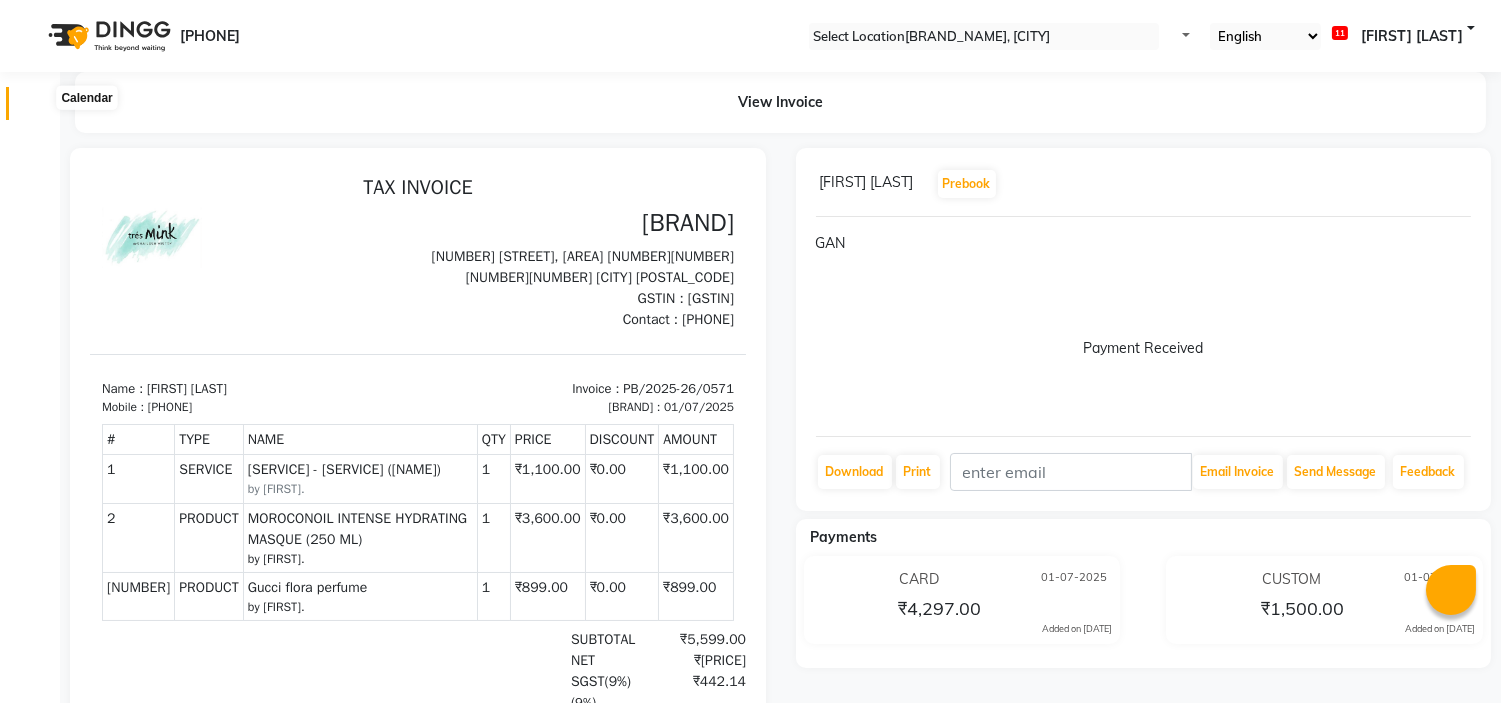 click at bounding box center (38, 108) 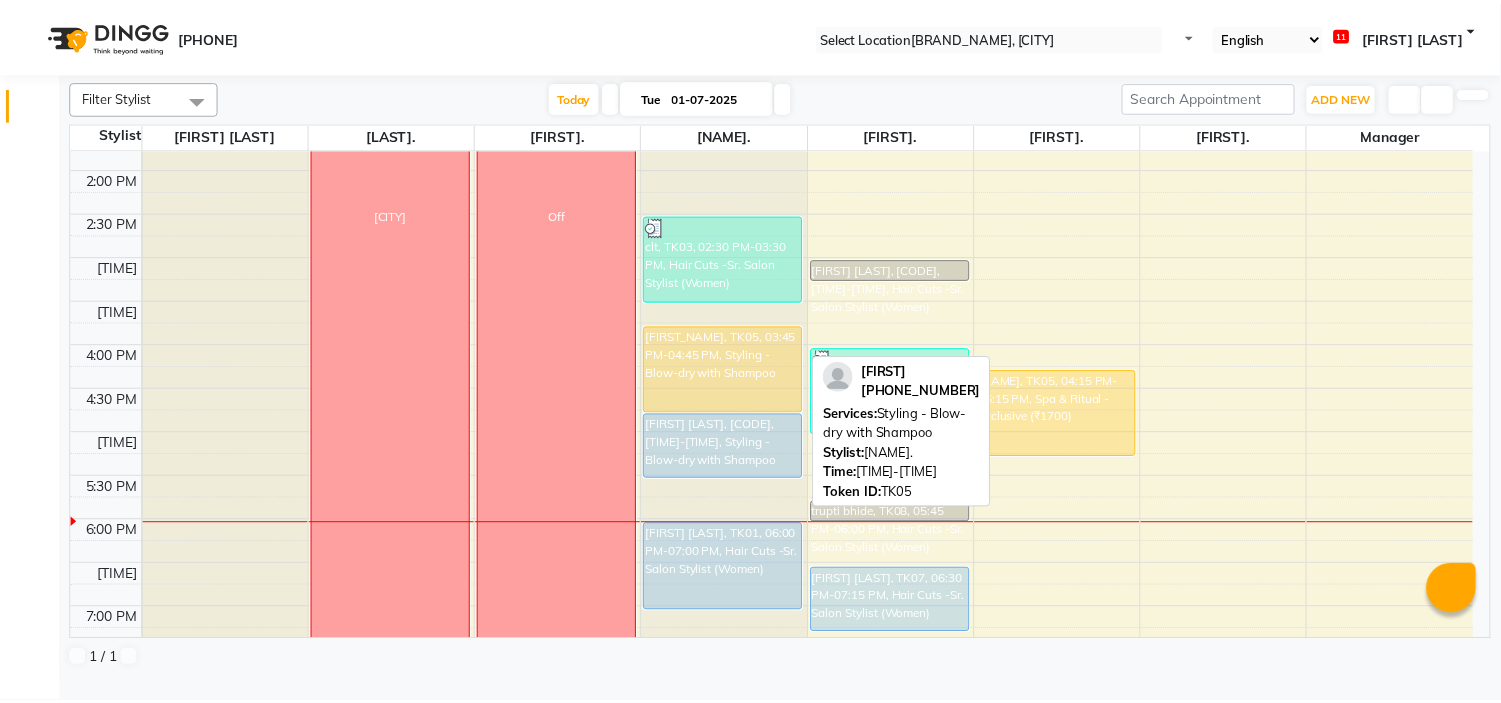 scroll, scrollTop: 555, scrollLeft: 0, axis: vertical 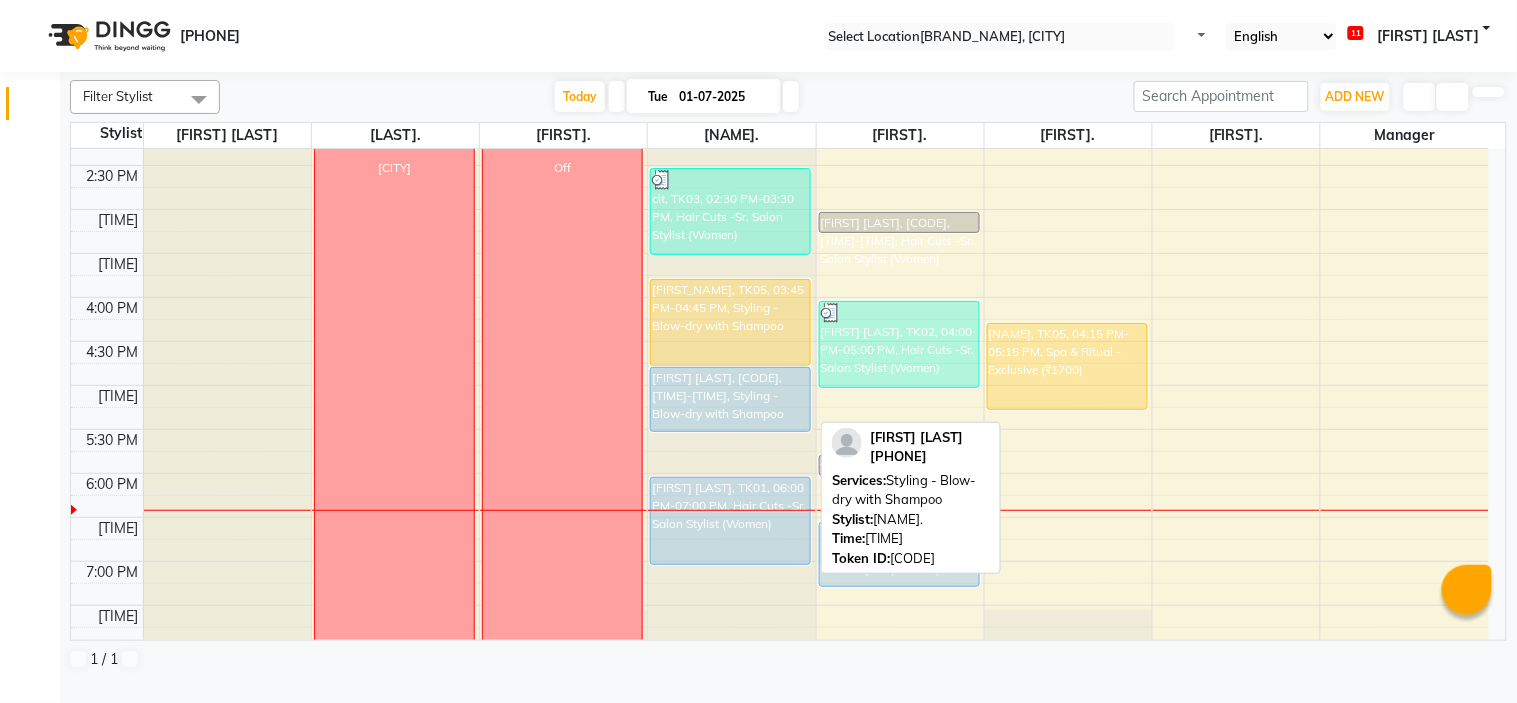 click on "[FIRST] [LAST], [CODE], [TIME]-[TIME], Styling - Blow-dry with Shampoo" at bounding box center [730, 322] 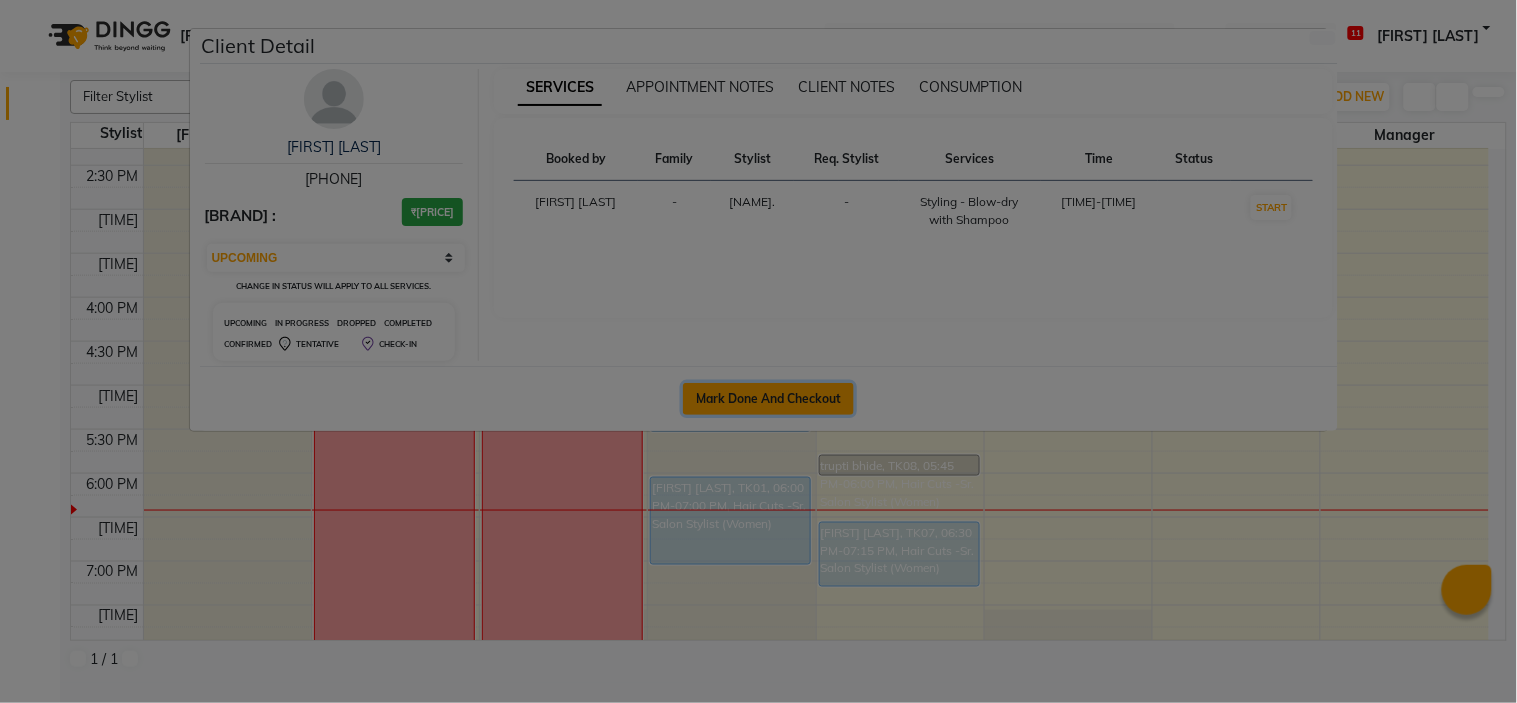 click on "Mark Done And Checkout" at bounding box center [768, 399] 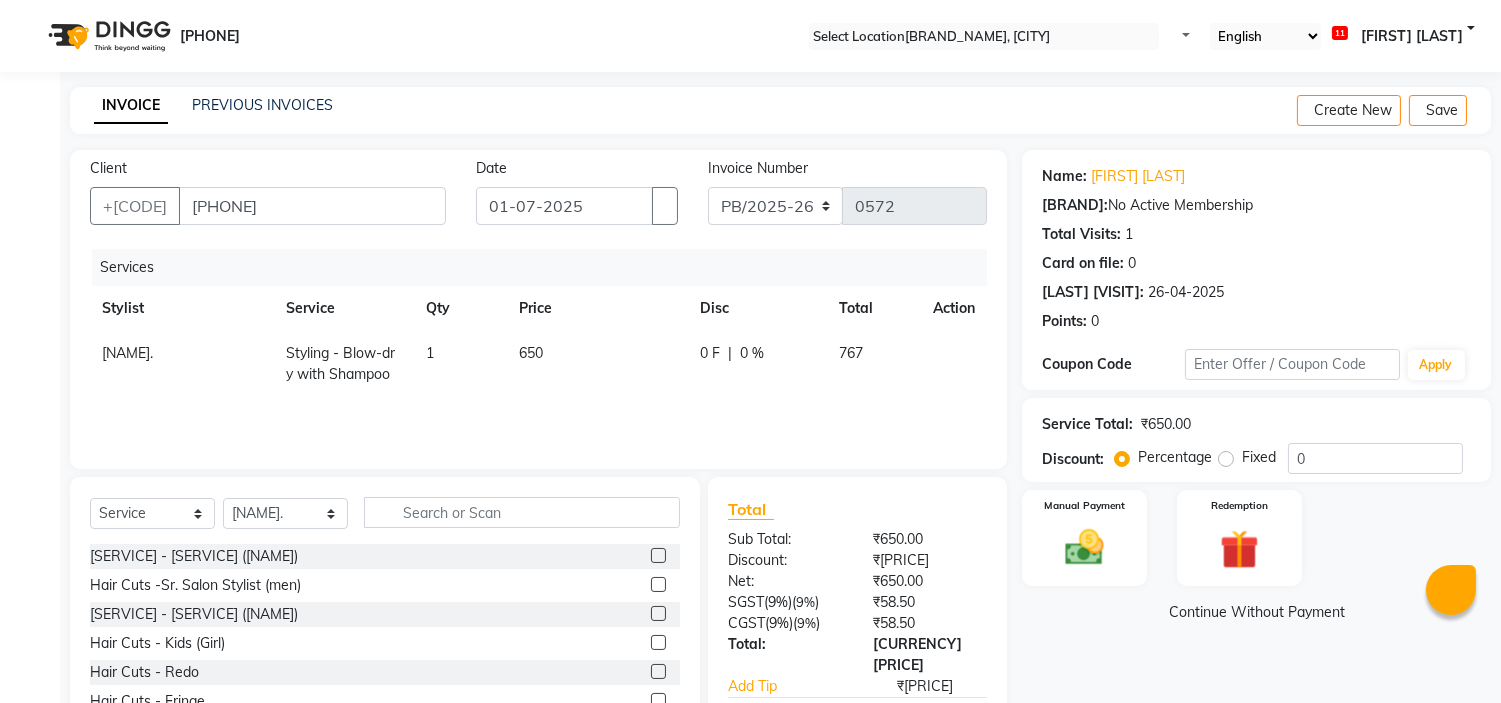 click on "650" at bounding box center [127, 353] 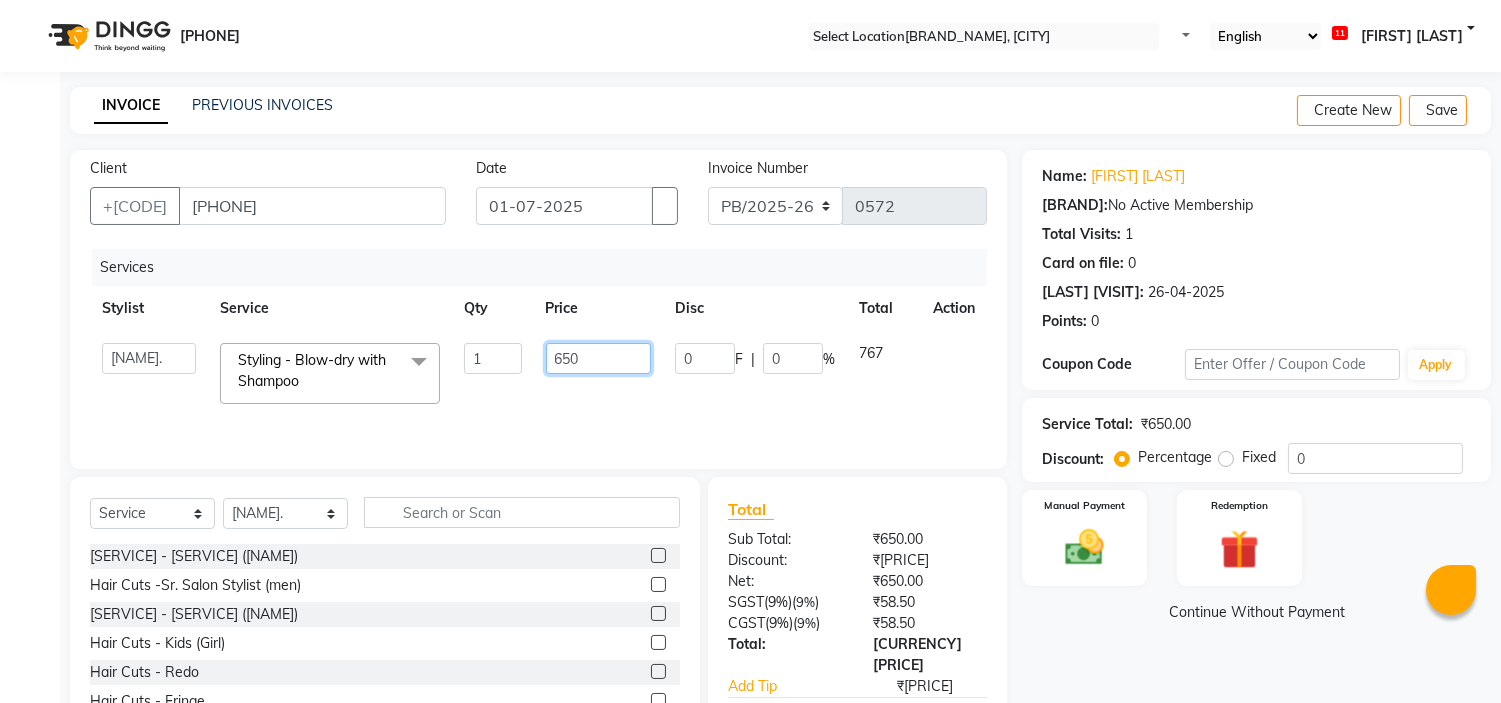 drag, startPoint x: 561, startPoint y: 356, endPoint x: 546, endPoint y: 362, distance: 16.155495 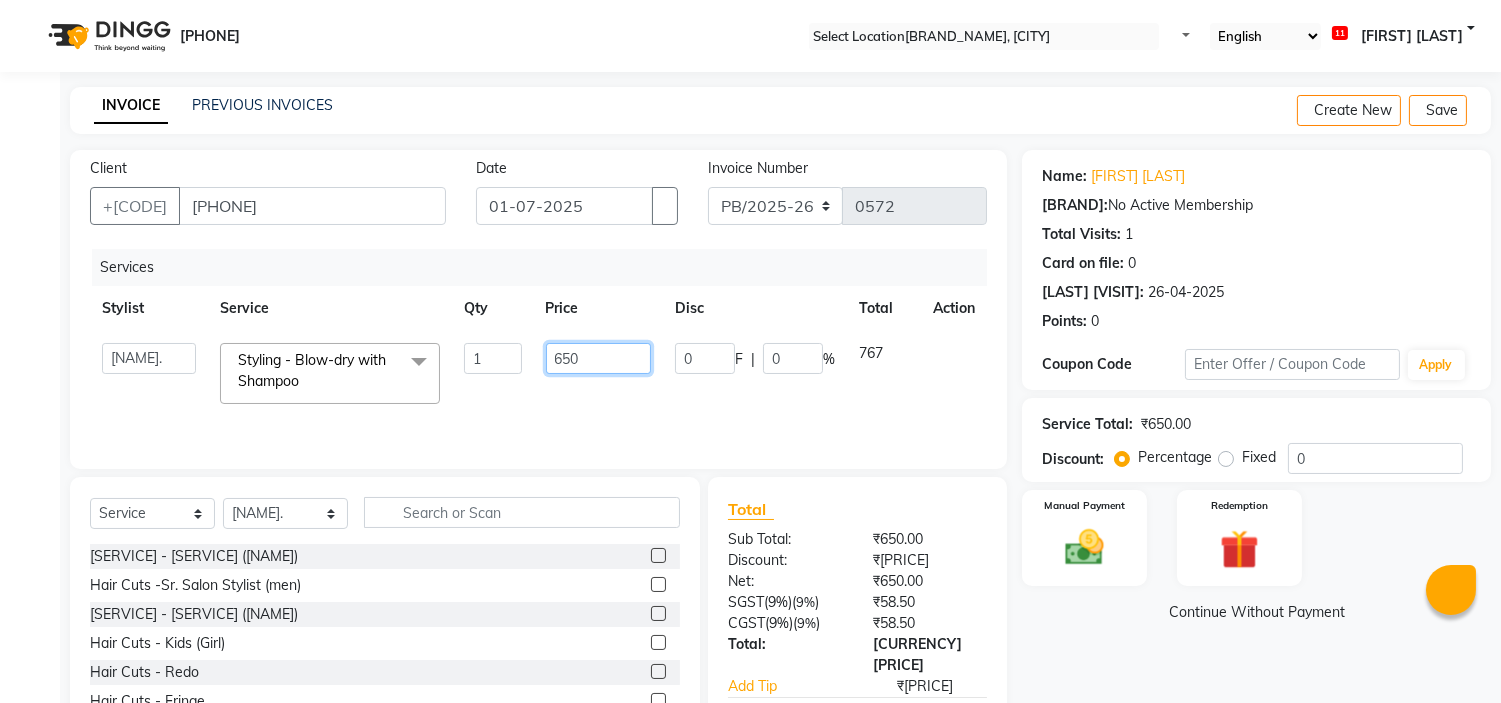 scroll, scrollTop: 97, scrollLeft: 0, axis: vertical 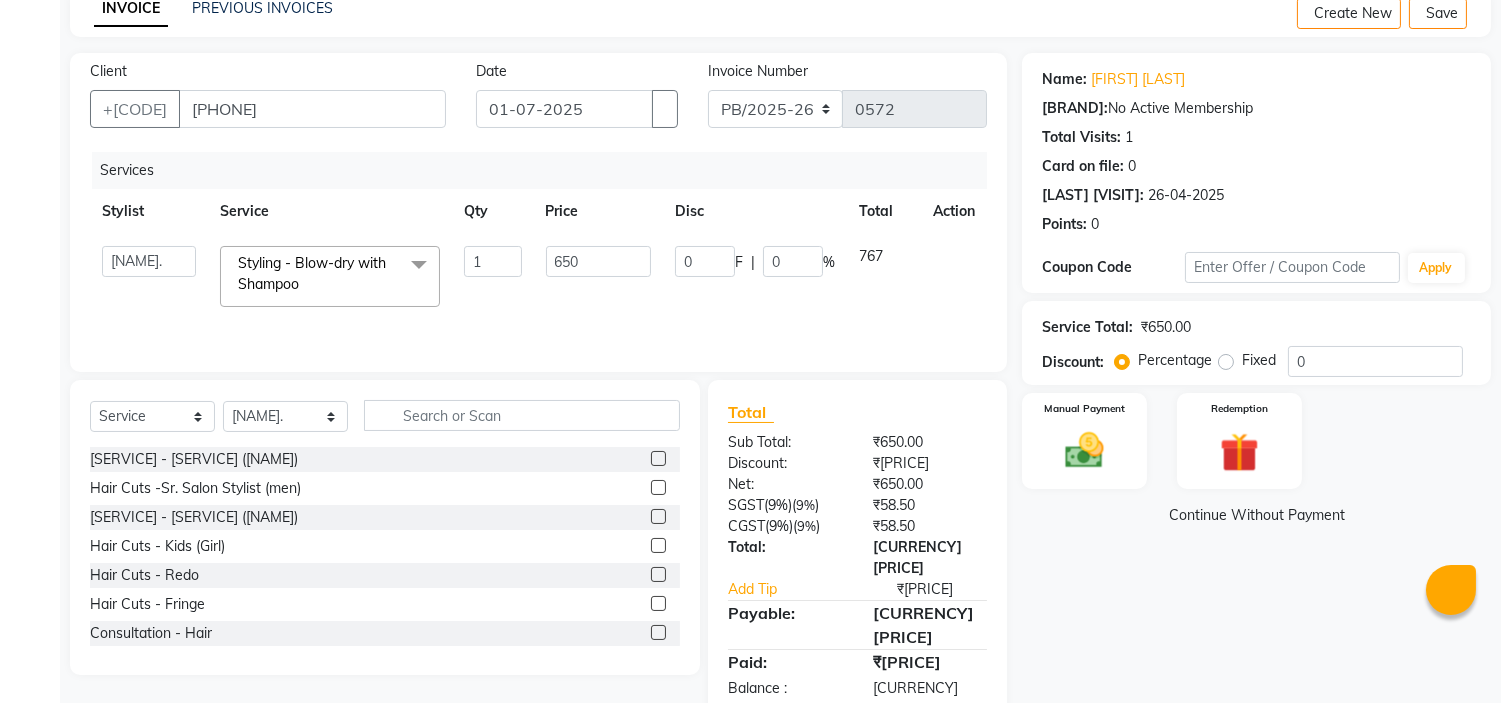 click on "Name: [FIRST] [LAST] Membership:  No Active Membership  Total Visits:  1 Card on file:  0 Last Visit:   26-04-2025 Points:   0  Coupon Code Apply Service Total:  ₹650.00  Discount:  Percentage   Fixed  0 Manual Payment Redemption  Continue Without Payment" at bounding box center (1264, 396) 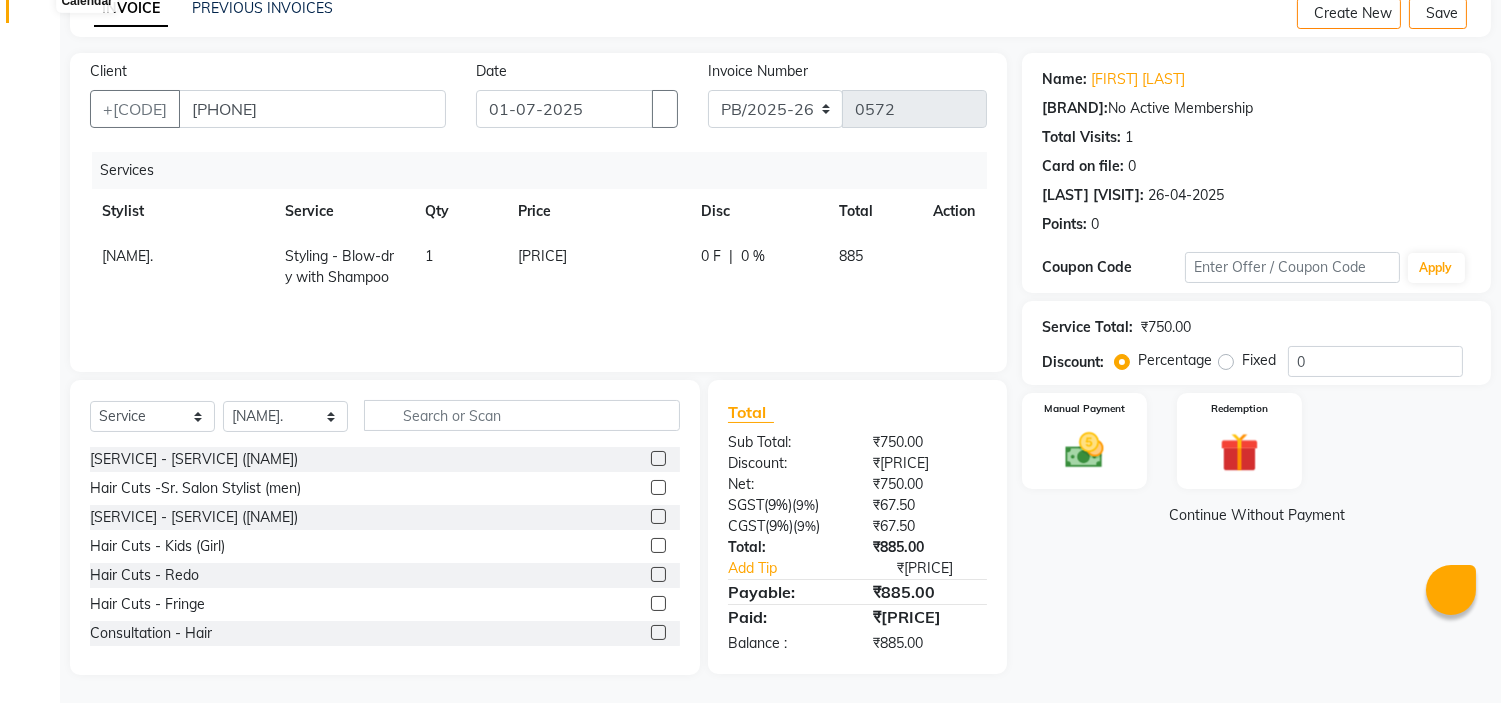 click at bounding box center (37, 11) 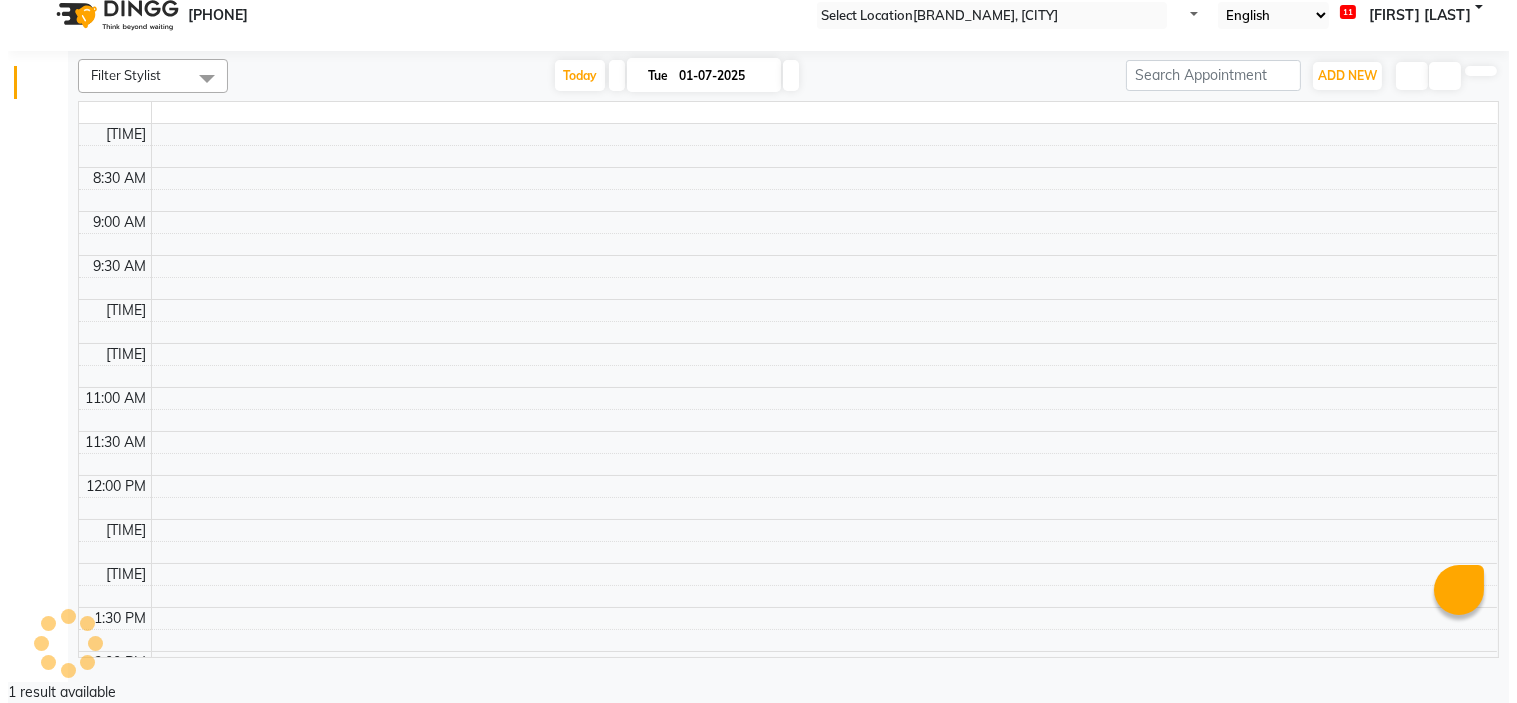 scroll, scrollTop: 0, scrollLeft: 0, axis: both 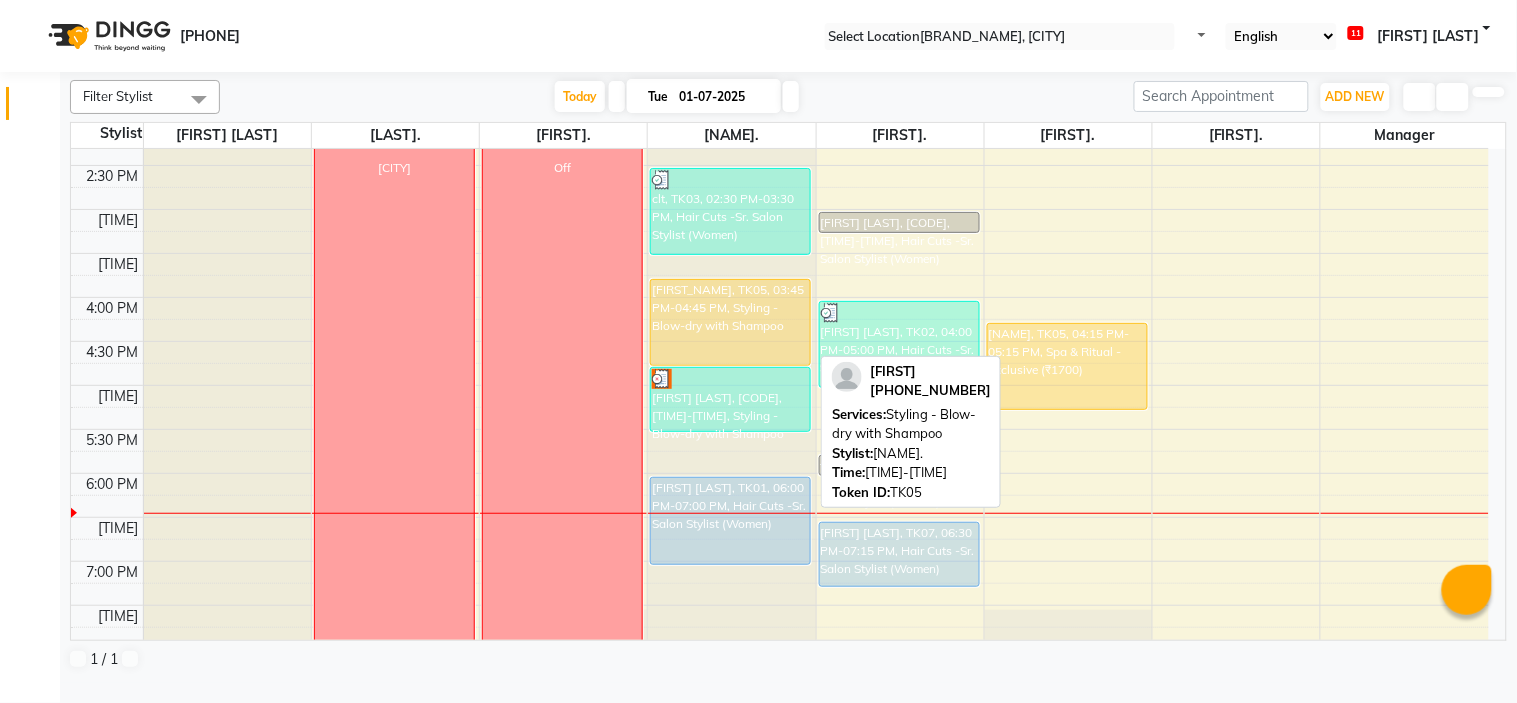 click on "[FIRST_NAME], TK05, 03:45 PM-04:45 PM, Styling - Blow-dry with Shampoo" at bounding box center [730, 322] 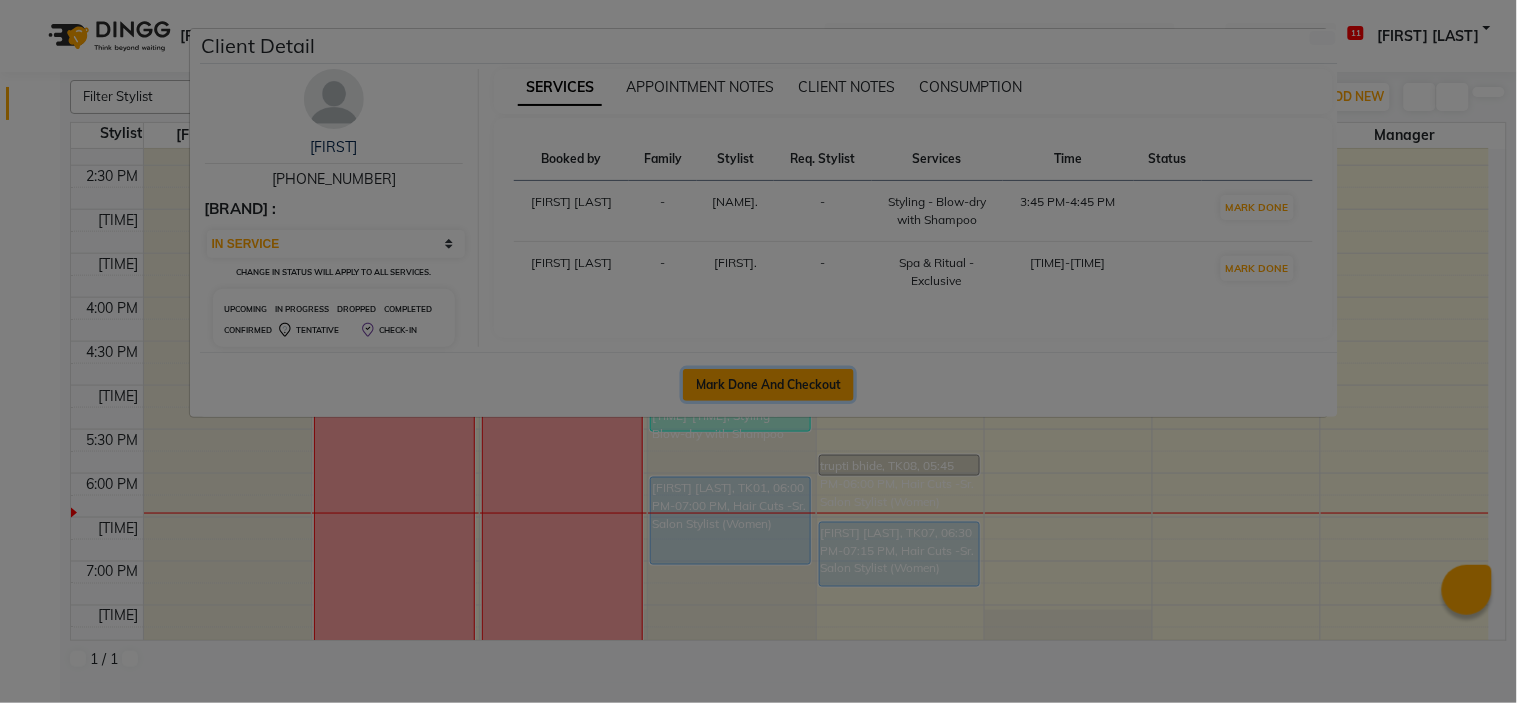 click on "Mark Done And Checkout" at bounding box center (768, 385) 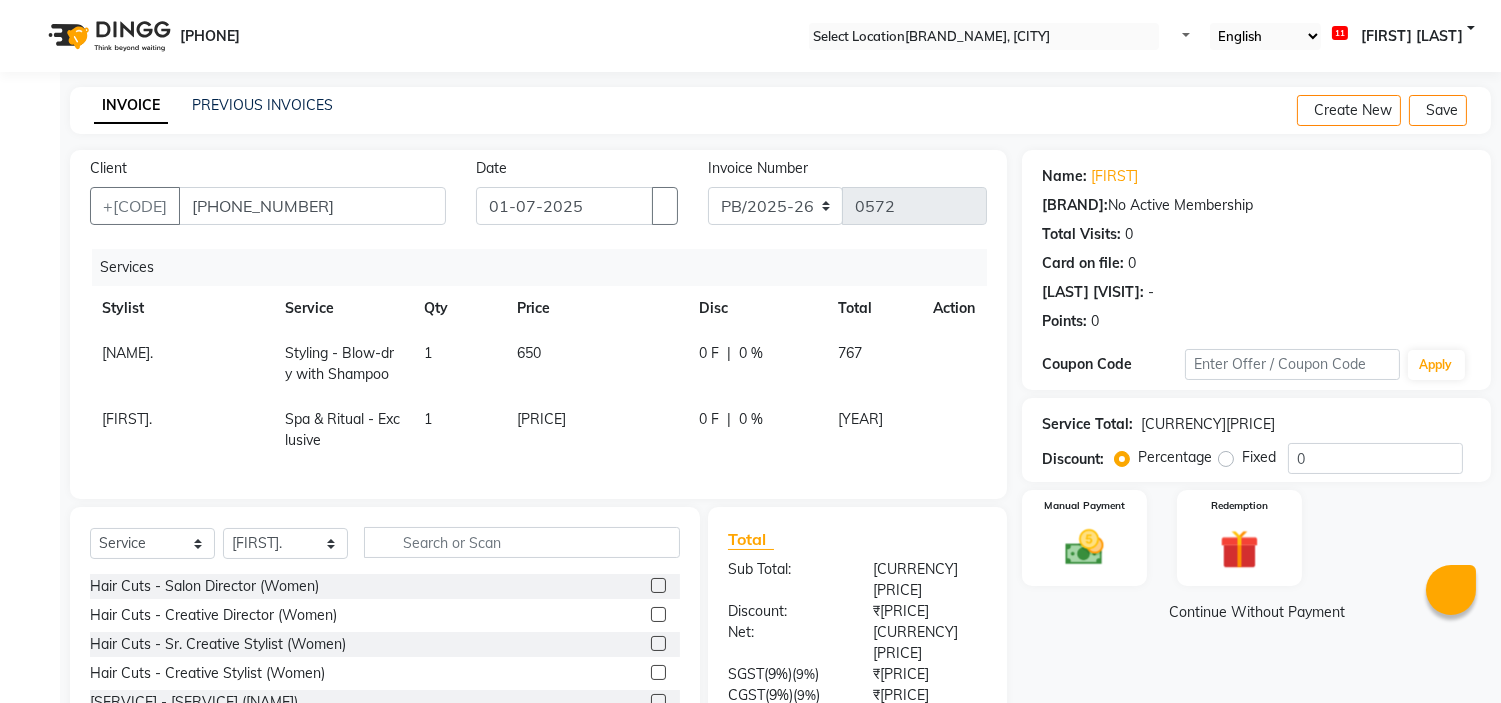 click on "[PRICE]" at bounding box center [127, 353] 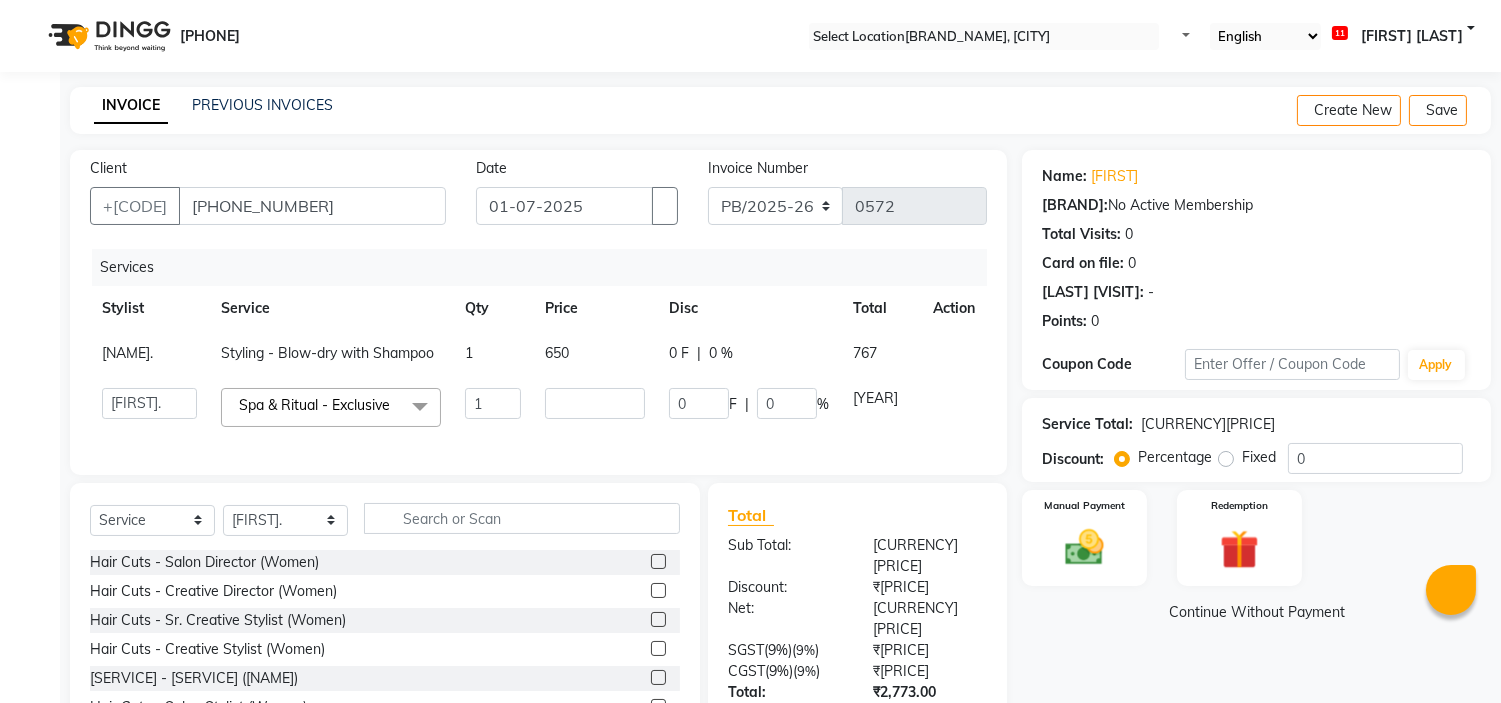 click on "Styling - Blow-dry with Shampoo" at bounding box center (327, 353) 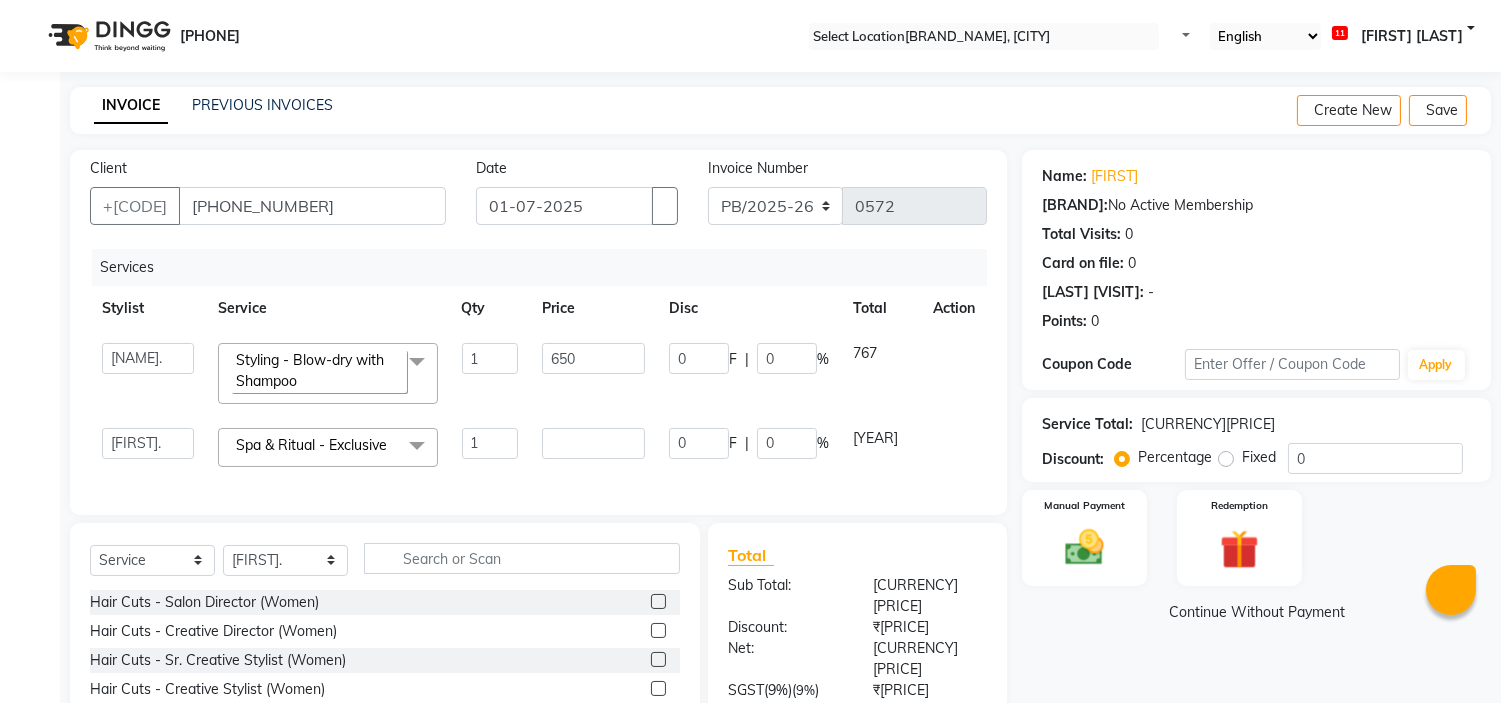 click on "Styling - Blow-dry with Shampoo x" at bounding box center [319, 371] 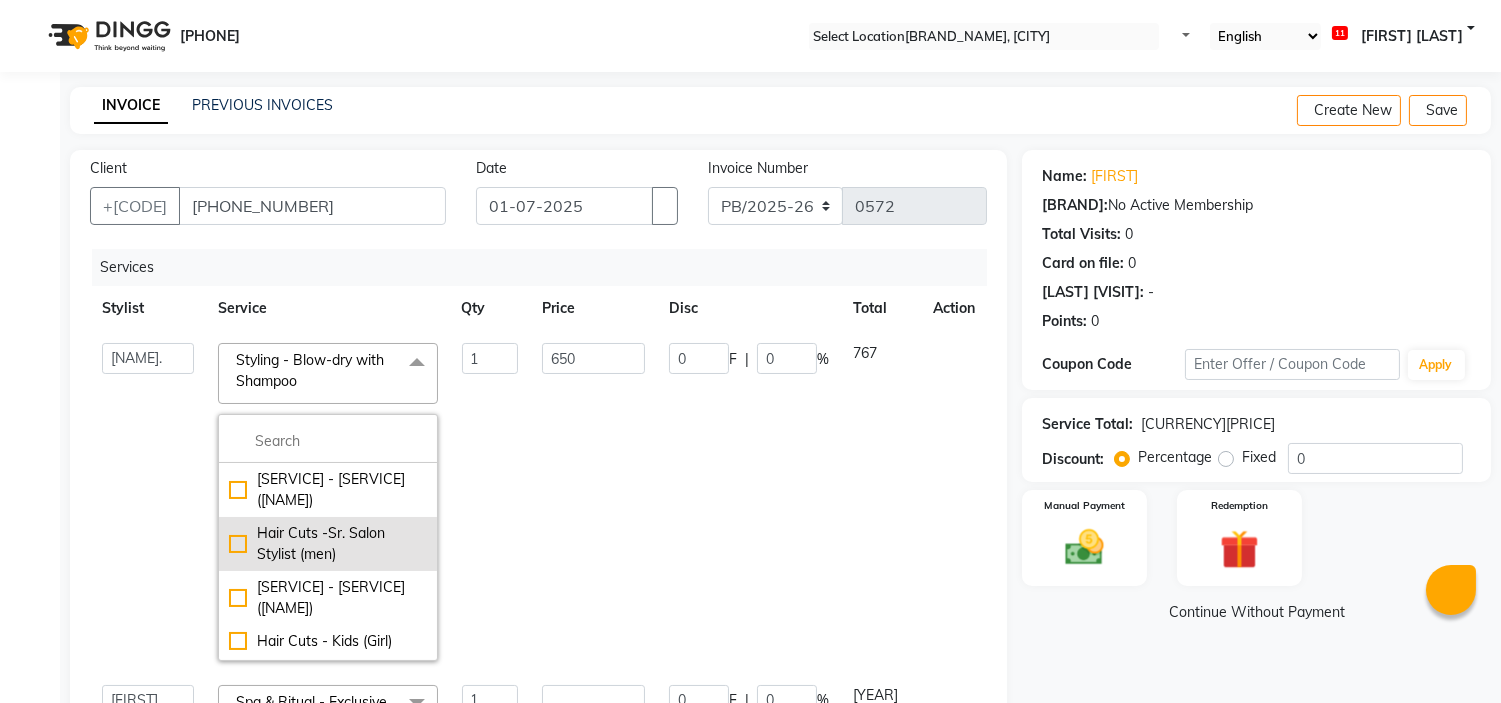 click on "Hair Cuts -Sr. Salon Stylist (men)" at bounding box center (328, 490) 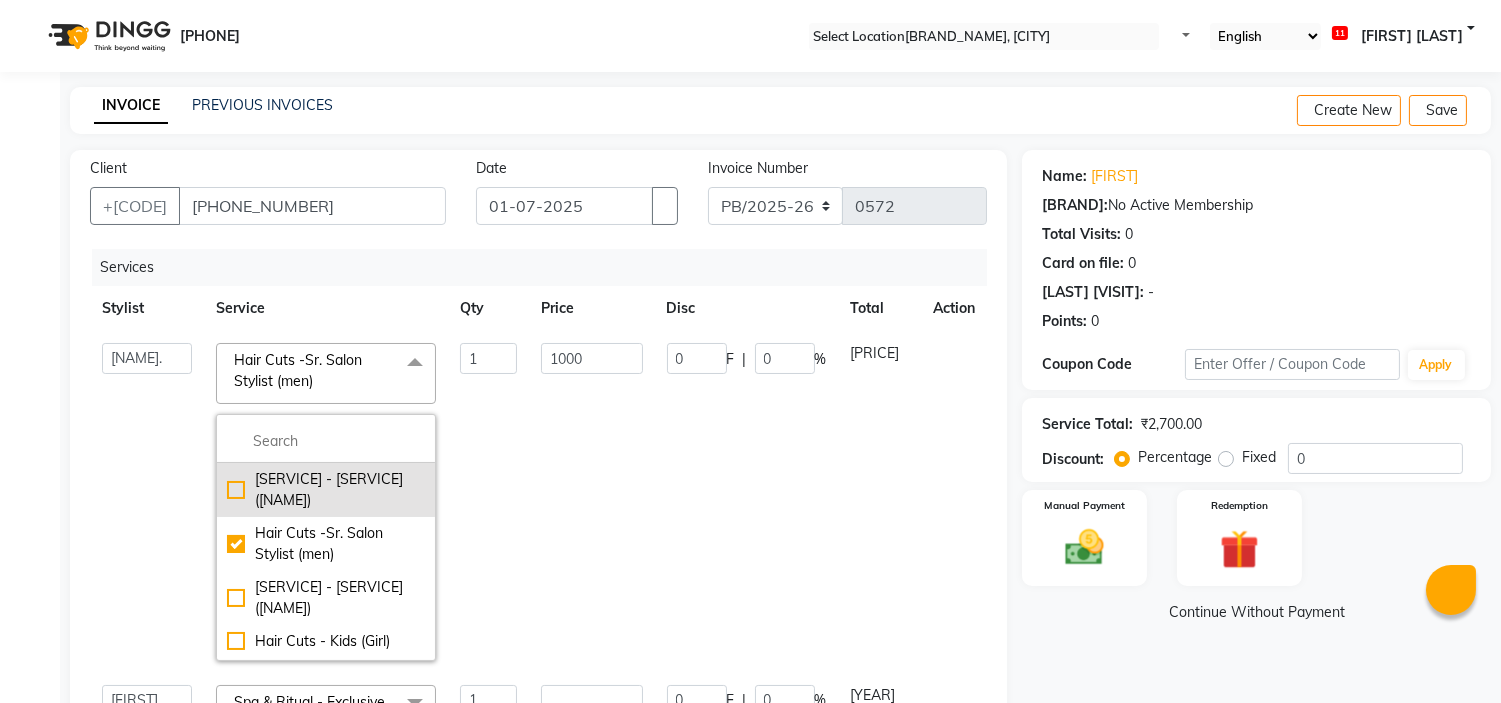 click on "[SERVICE] - [SERVICE] ([NAME])" at bounding box center [326, 490] 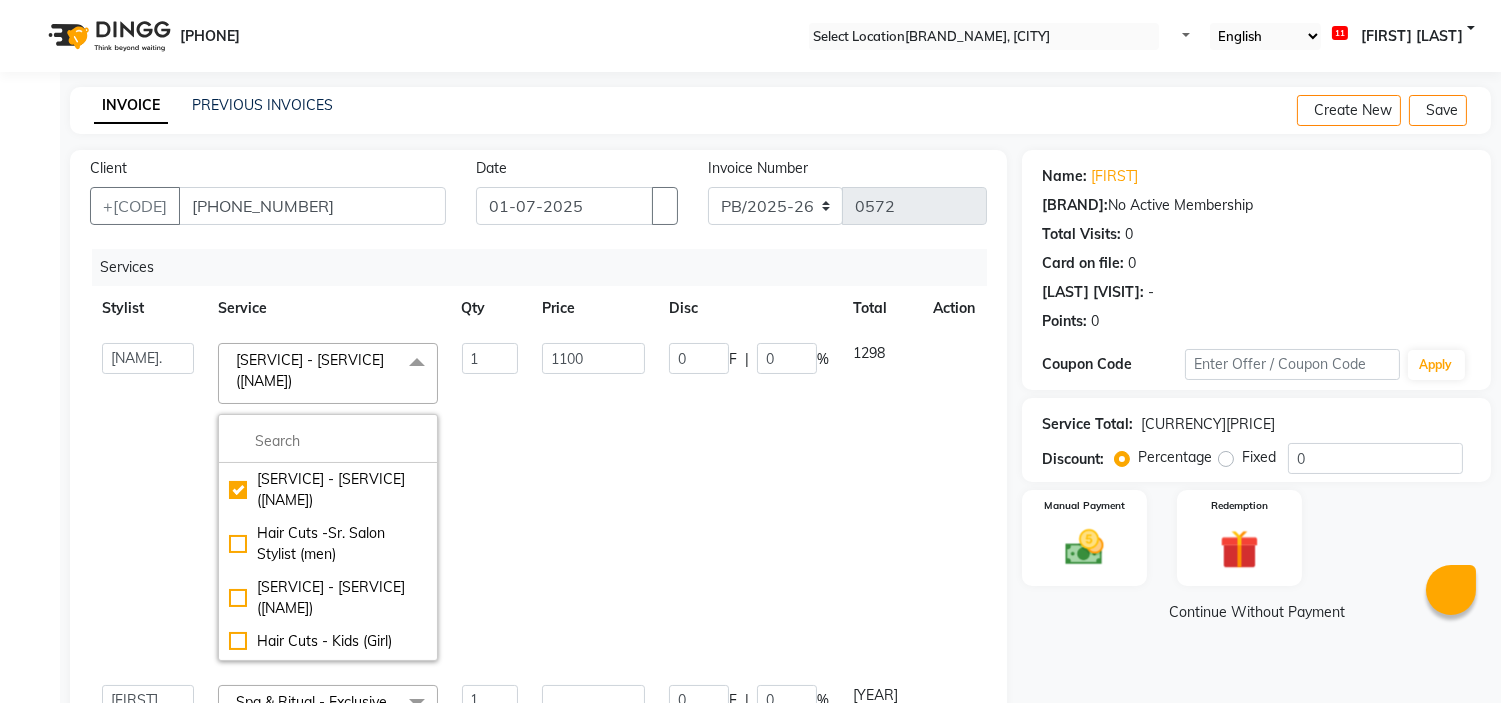 click on "1" at bounding box center [490, 502] 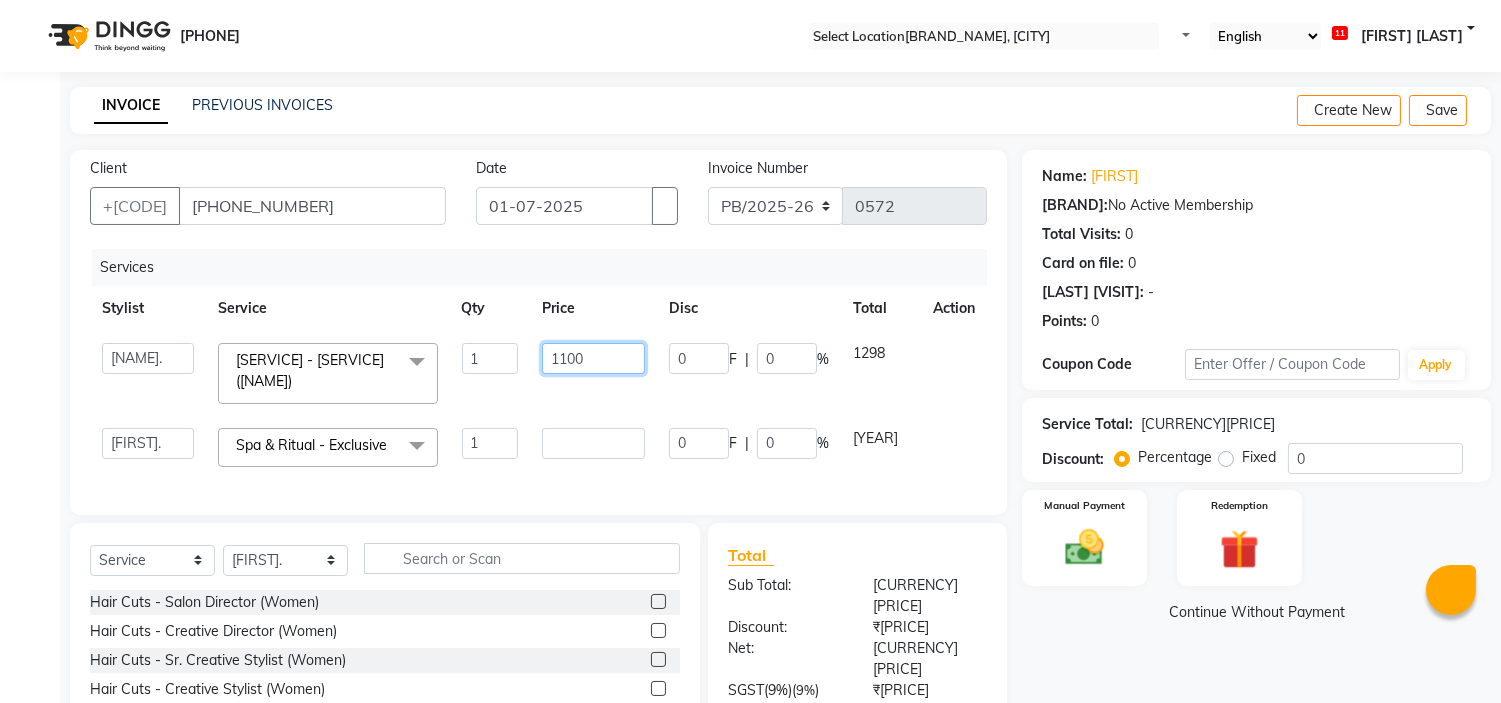 drag, startPoint x: 574, startPoint y: 357, endPoint x: 534, endPoint y: 366, distance: 41 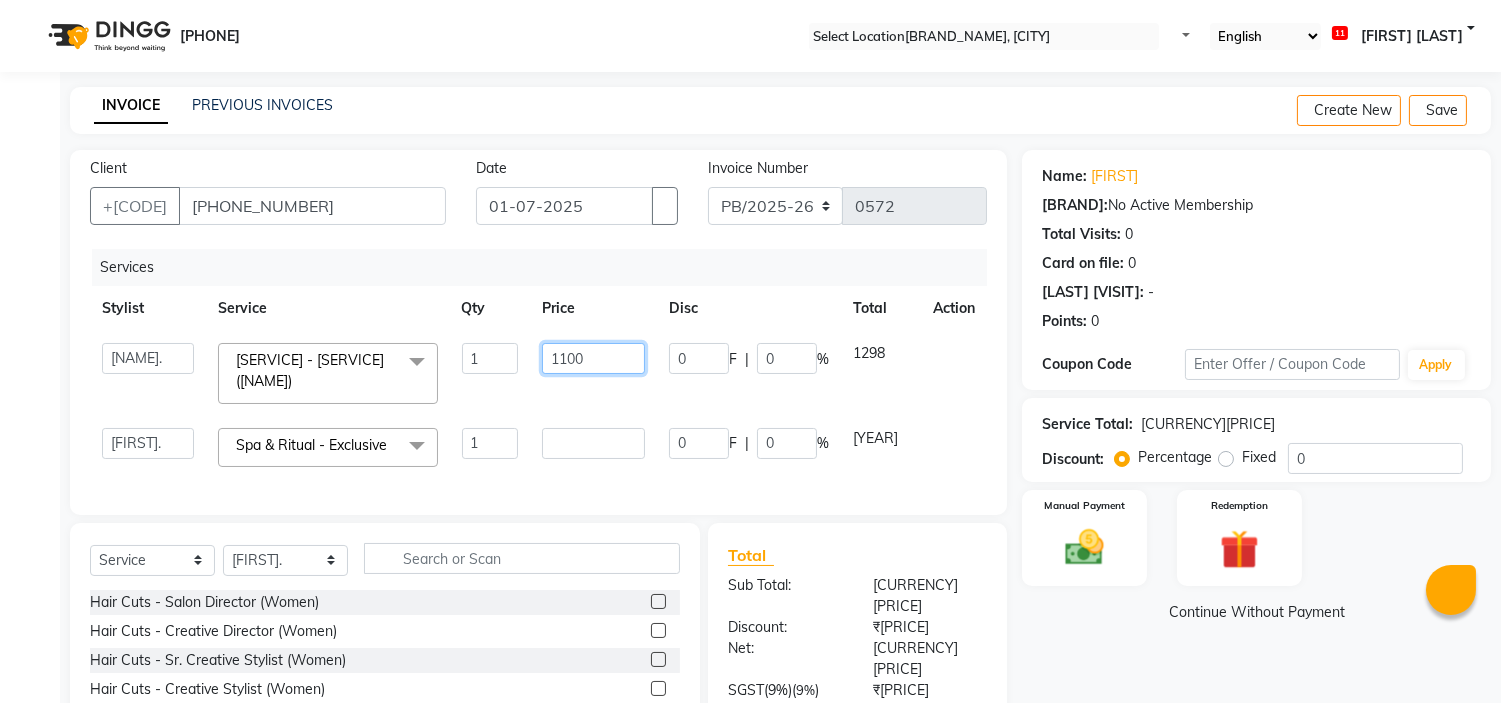 click on "1100" at bounding box center (593, 373) 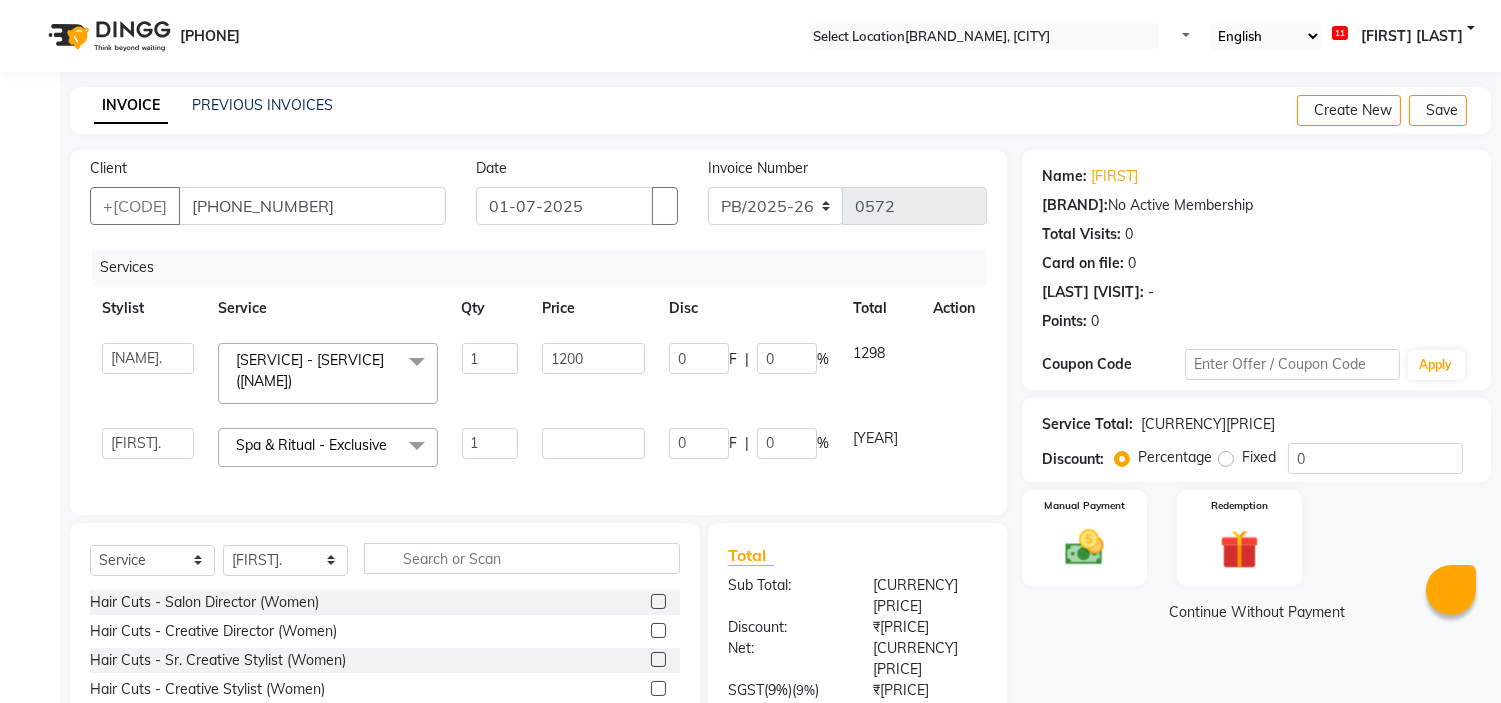 click on "1200" at bounding box center [593, 373] 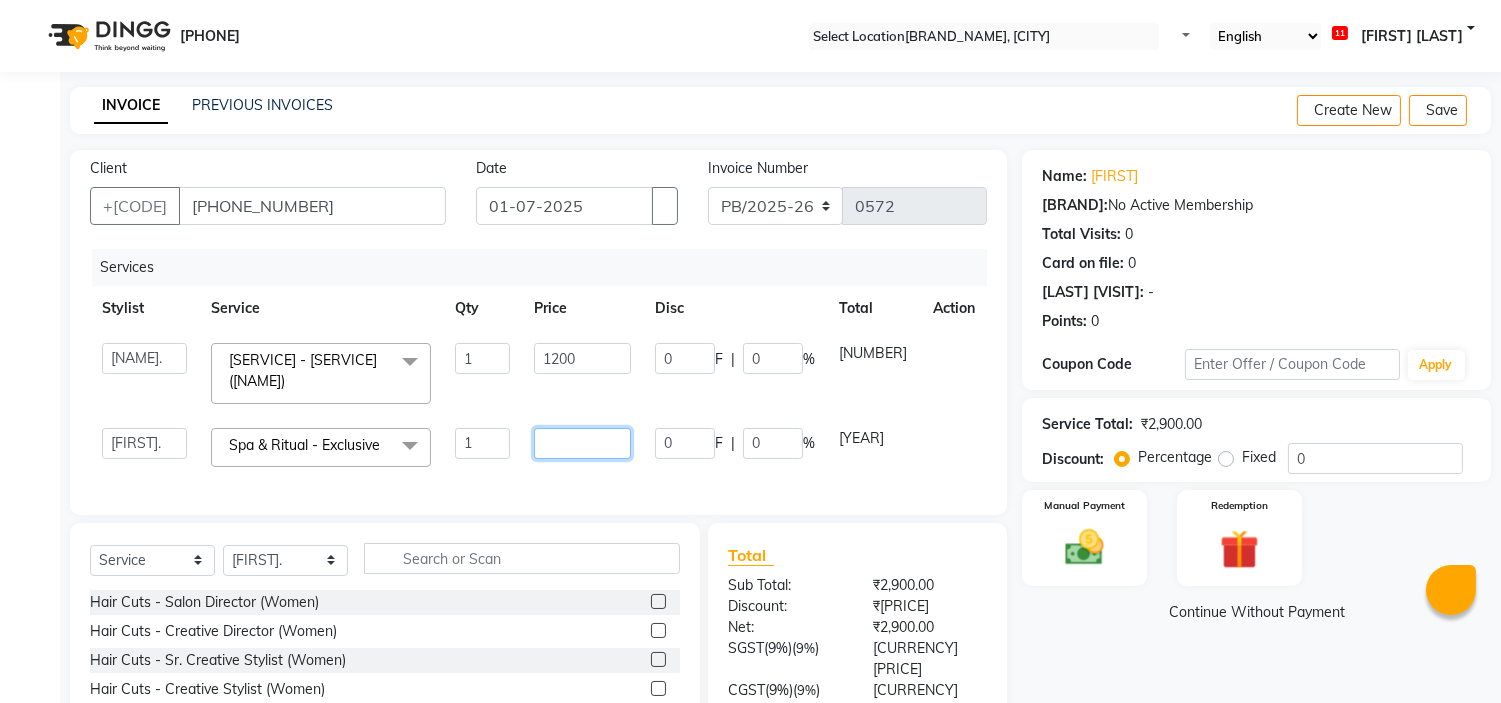 drag, startPoint x: 568, startPoint y: 440, endPoint x: 525, endPoint y: 441, distance: 43.011627 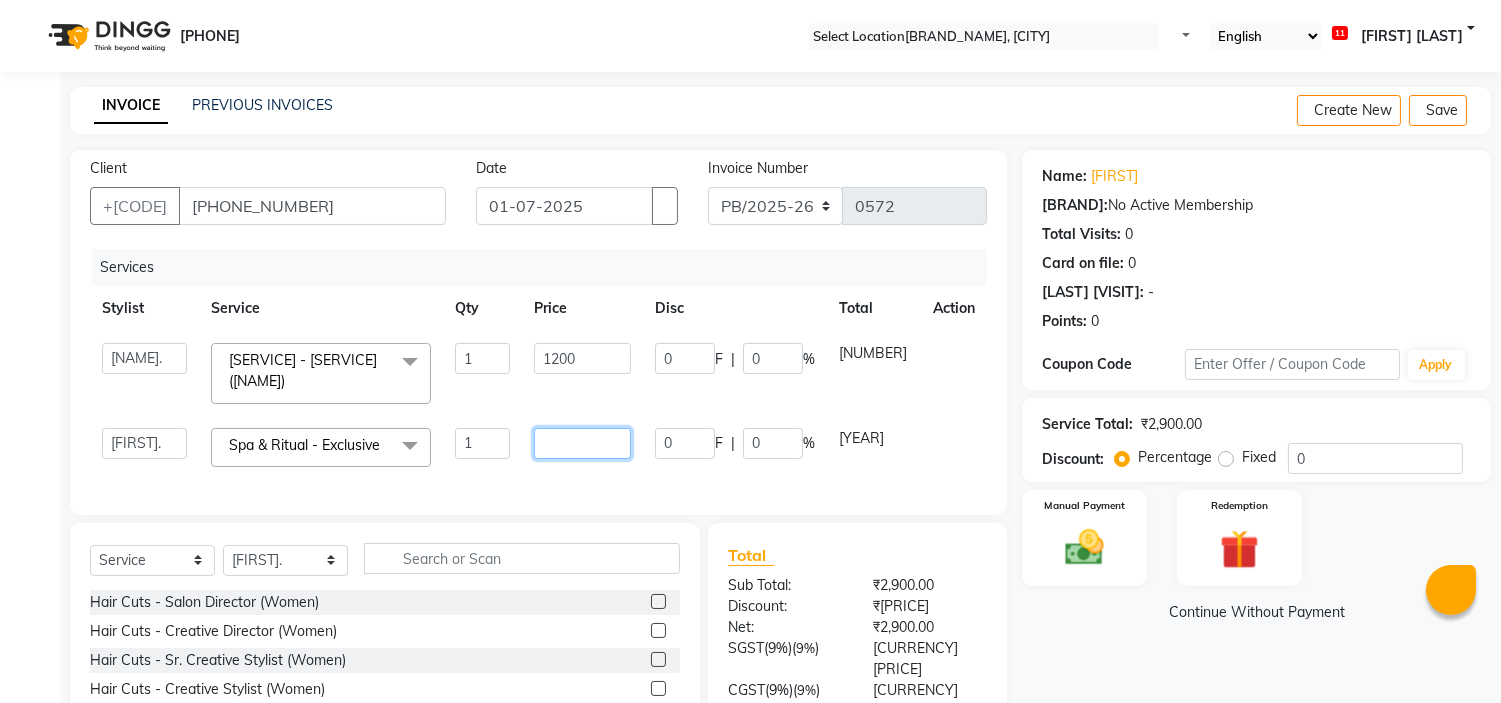 click on "[FIRST] [LAST]. [LAST]. [FIRST] [LAST] [FIRST]. Manager [FIRST]. [FIRST]. [FIRST]. [FIRST] [LAST] [FIRST] [LAST] [FIRST]. [FIRST] [LAST] Spa & Ritual - Exclusive x Hair Cuts - Salon Director (Women) Hair Cuts - Creative Director (Women) Hair Cuts - Sr. Creative Stylist (Women) Hair Cuts - Creative Stylist (Women) Hair Cuts -Sr. Salon Stylist (Women) Hair Cuts - Salon Stylist (Women) Hair Cuts - Salon Director (Men) Hair Cuts - Creative Director (men) Hair Cuts - Sr. Creative stylist (Men) Hair Cuts - Creative stylist (Men) Hair Cuts - Salon Stylist (men) Hair Cuts -Sr. Salon Stylist (men) Hair Cuts - Kids (boy) Hair Cuts - Kids (Girl) Hair Cuts - Creative Stylist (Men) Hair Cuts - Salon Stylist (Men) Hair Cuts - Redo Hair Cuts - Fringe Consultation - Hair Consultation - Skin Highlights (Women) Hair Color - Global (Ammonia Free) (Women) Hair Color - Global (Women) Hair Color - Root Touch Up (Ammonia Free) (Women) Hair Color - Root Touch Up (Women) Hair Color - Highlights (Men) 1 1700 0" at bounding box center [538, 447] 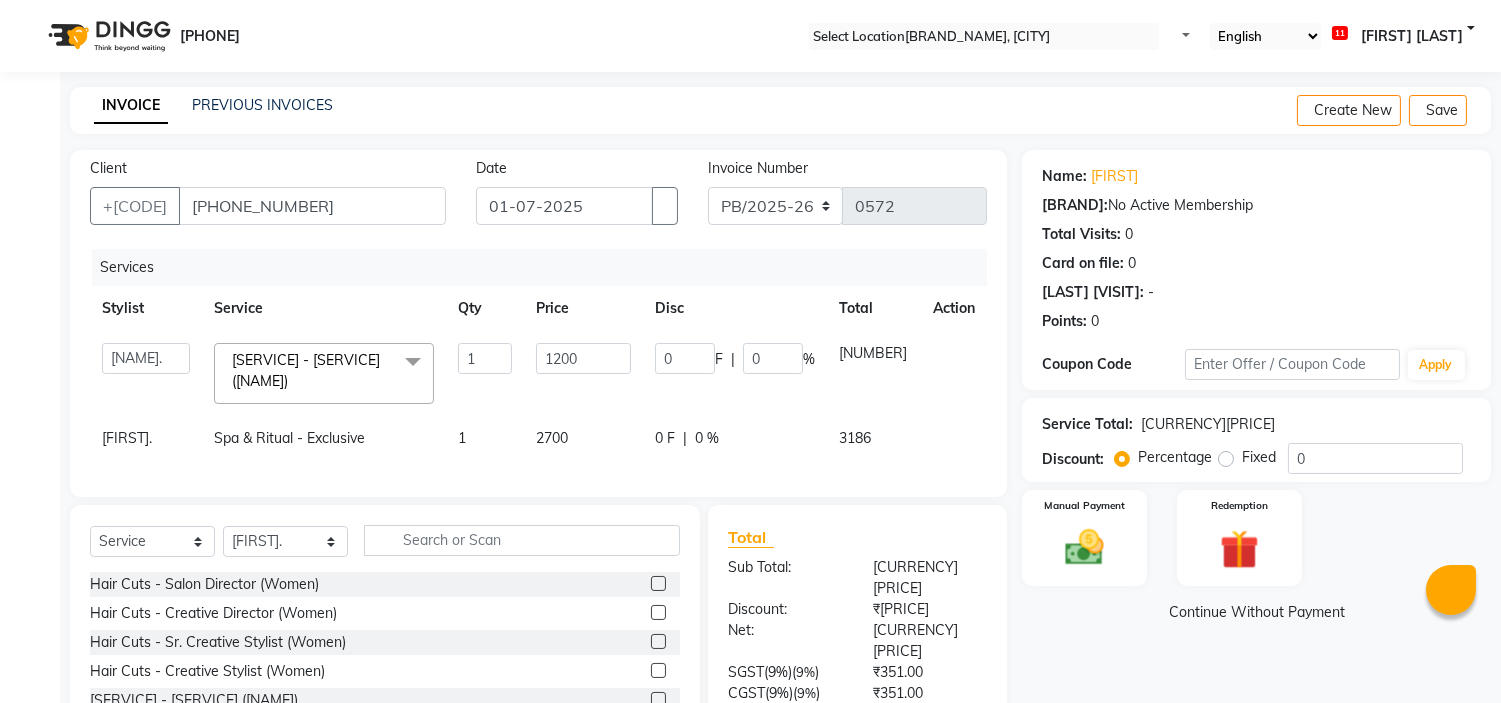 click on "Services Stylist Service Qty Price Disc Total Action [FIRST] [FIRST]. [FIRST]. [FIRST] [LAST] [FIRST]. Manager [FIRST]. [FIRST]. [FIRST]. [FIRST] [LAST] [FIRST] [LAST] [FIRST]. [FIRST] [LAST] Hair Cuts -Sr. Salon Stylist (Women) x Hair Cuts -Sr. Salon Stylist (Women) Hair Cuts -Sr. Salon Stylist (men) Hair Cuts - Kids (boy) Hair Cuts - Kids (Girl) Hair Cuts - Redo Hair Cuts - Fringe Consultation - Hair Consultation - Skin Highlights (Women) Hair Color - Global (Ammonia Free) (Women) Hair Color - Global (Women) Hair Color - Root Touch Up (Ammonia Free) (Women) Hair Color - Root Touch Up (Women) Hair Color - Highlights (Men) Hair Color - Global (Ammonia Free) (Men) Hair Color - Global (Men) Hair Color -Toner Hair Color - Colour Correction Hair Color - Lowlights Styling - shampo and conditioner Styling - Blow-dry without Shampoo Styling - Blow-dry with Shampoo Styling - Hair Ironing Styling - Hair Tongs Styling -Tong,Iron curls with shampoo Treatment - Keratin Treatment Beard - Royal Shave" at bounding box center [538, 363] 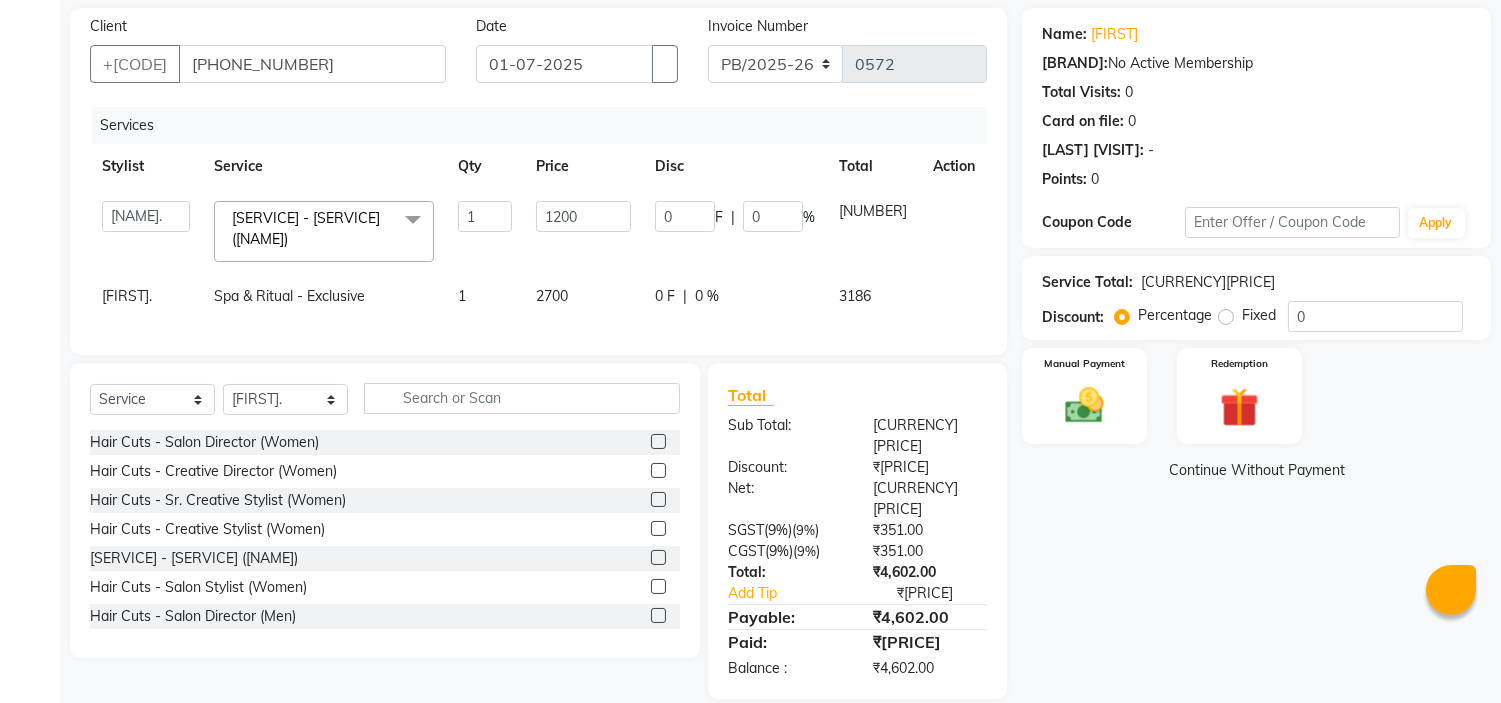 click on "Name: [FIRST_NAME] Membership: No Active Membership Total Visits: 0 Card on file: 0 Last Visit: - Points: 0 Coupon Code Apply Service Total: ₹3,900.00 Discount: Percentage Fixed 0 Manual Payment Redemption Continue Without Payment" at bounding box center (1264, 353) 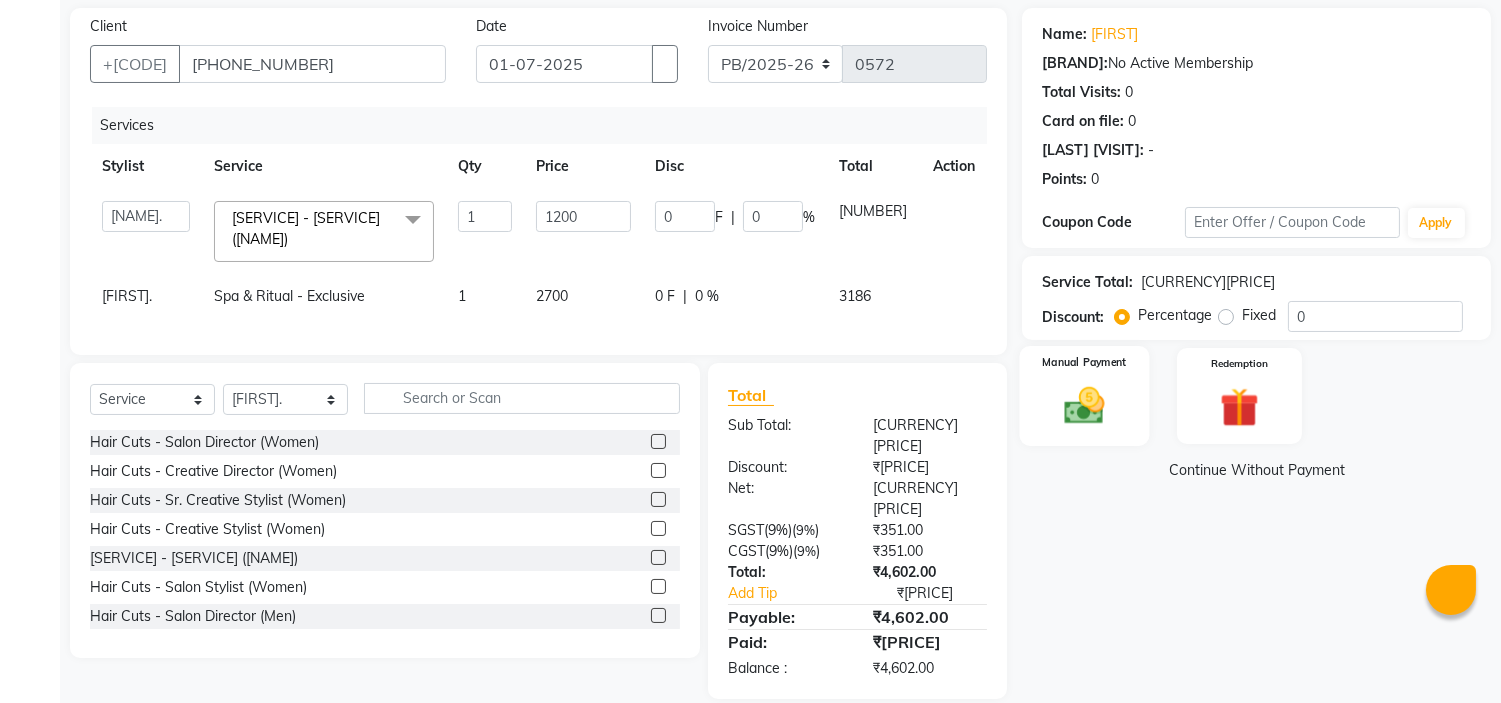 click at bounding box center (1085, 405) 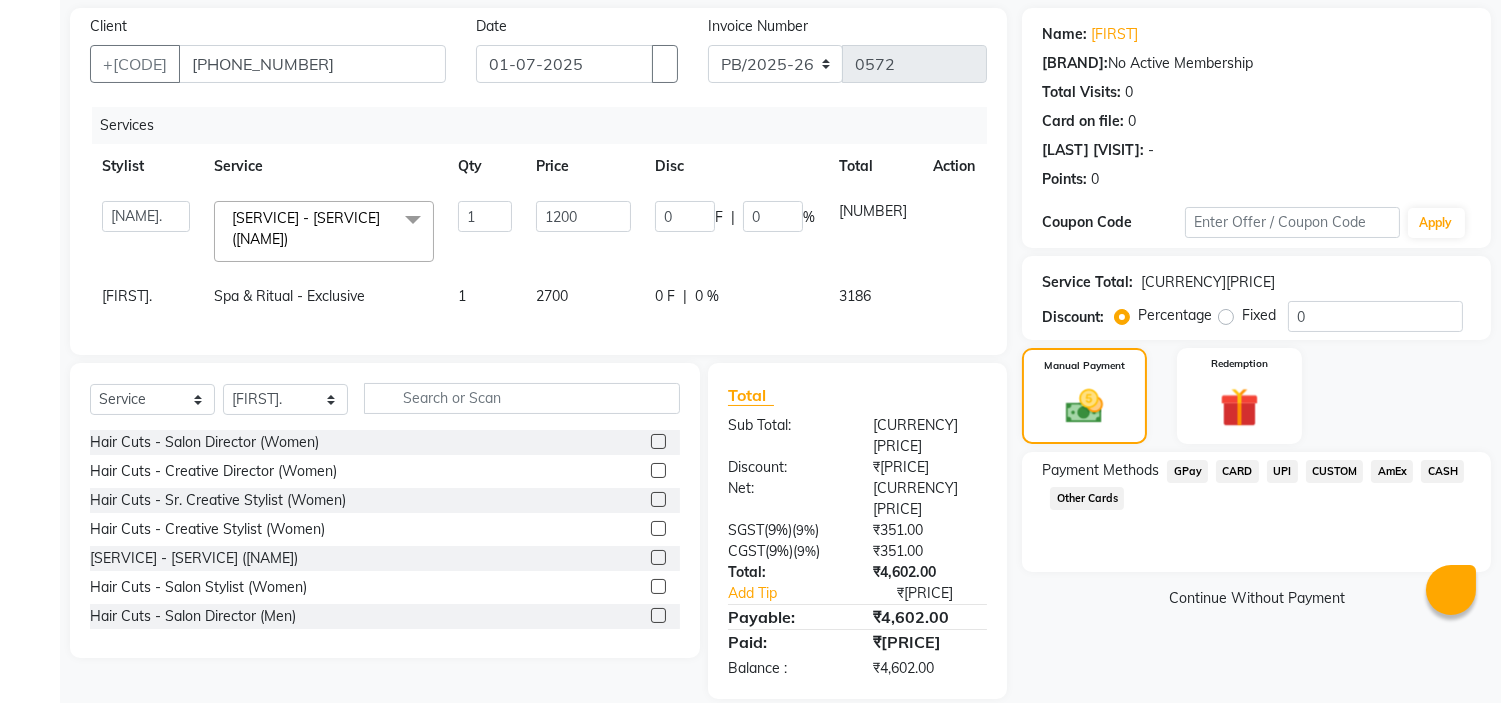 click on "UPI" at bounding box center (1187, 471) 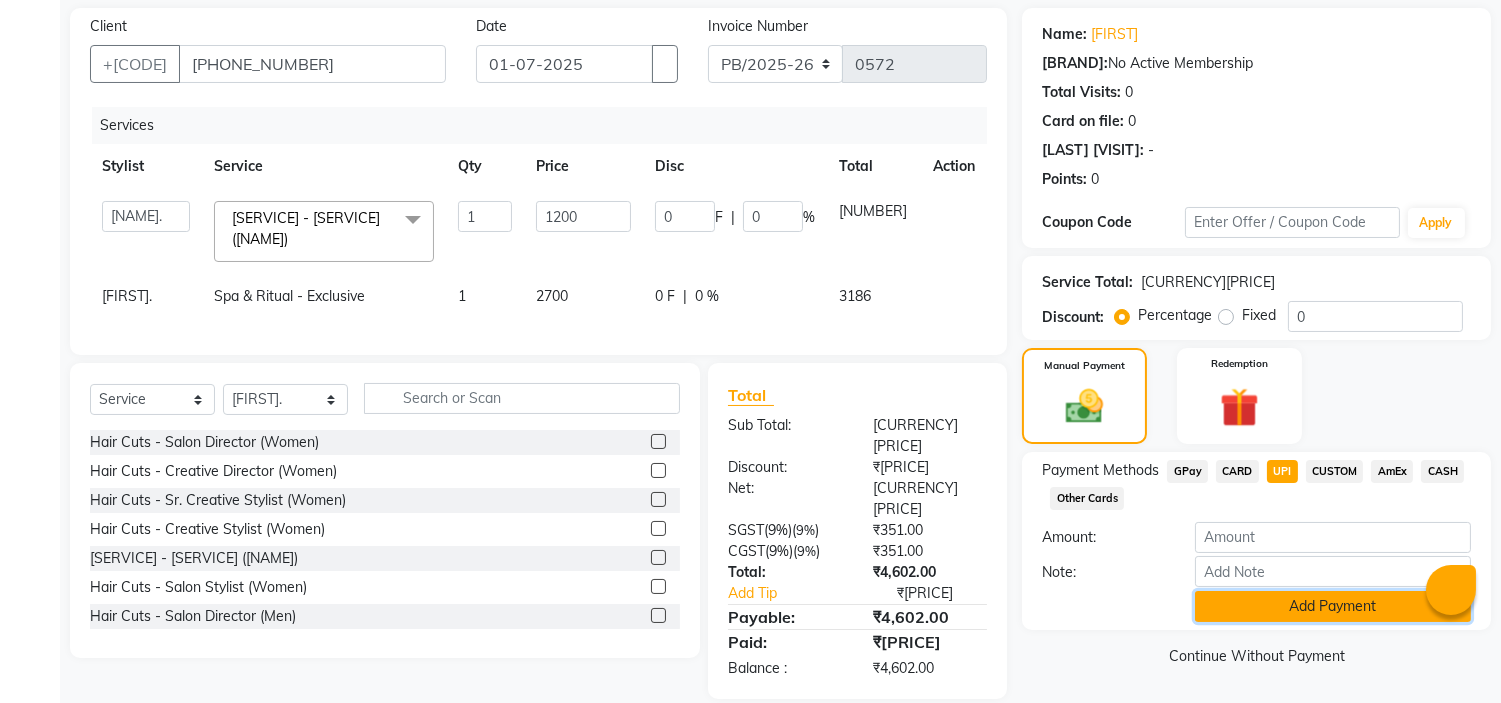 click on "Add Payment" at bounding box center (1333, 606) 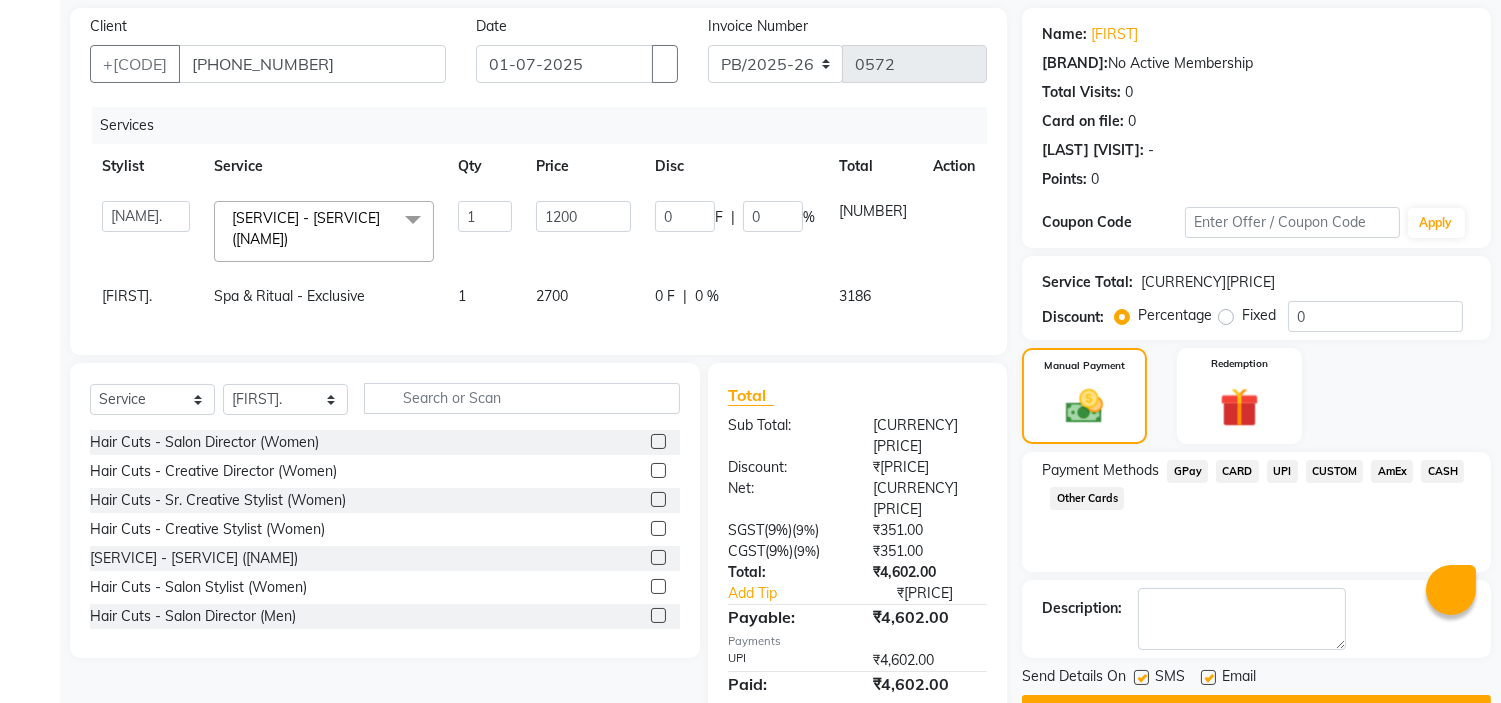 scroll, scrollTop: 196, scrollLeft: 0, axis: vertical 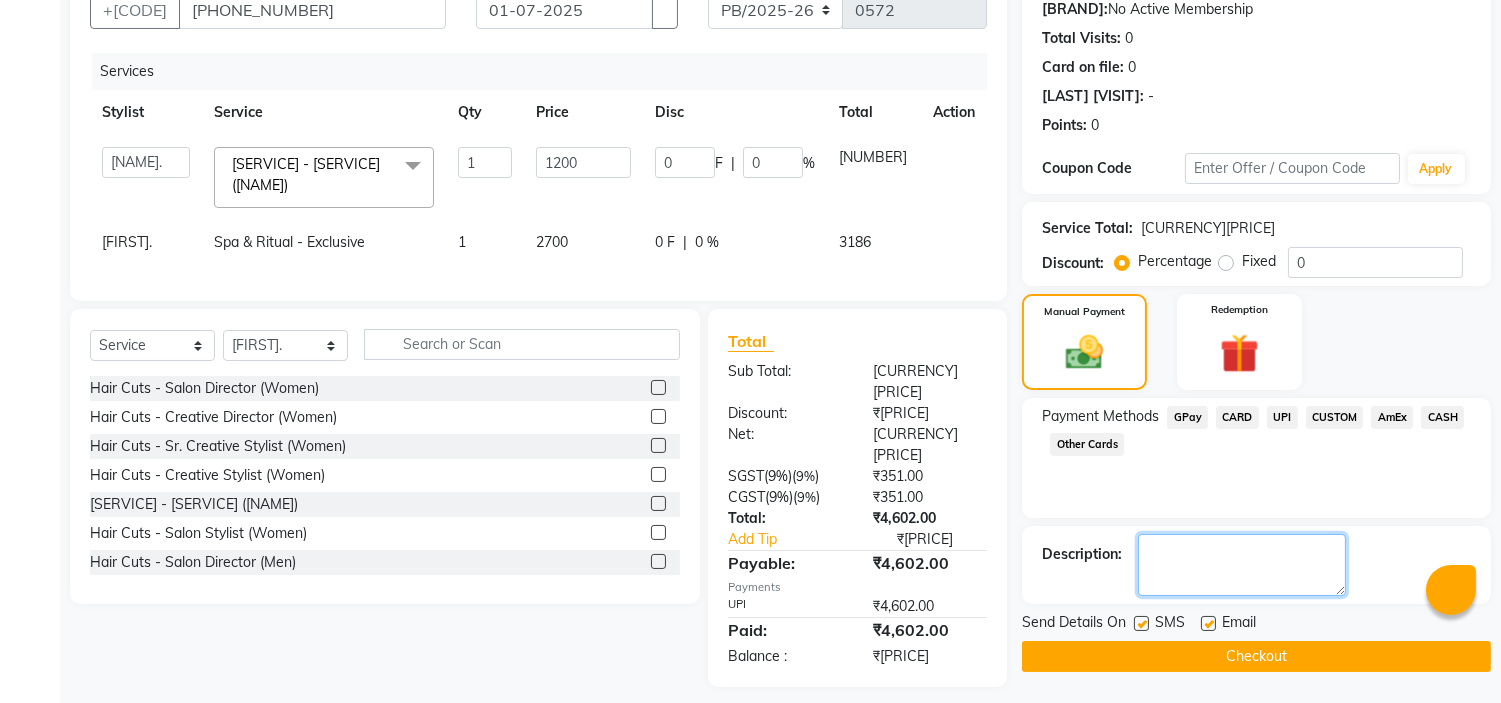 click at bounding box center [1242, 565] 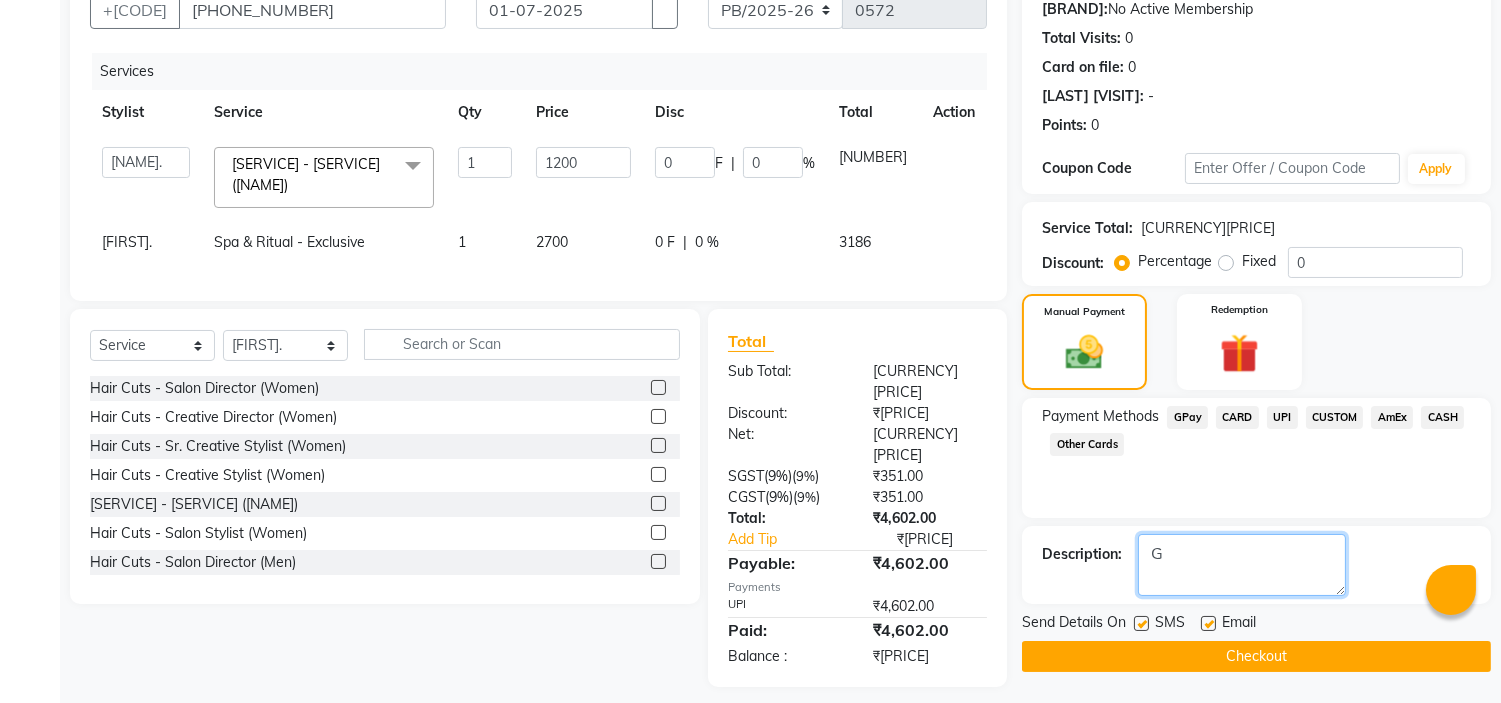 type on "G" 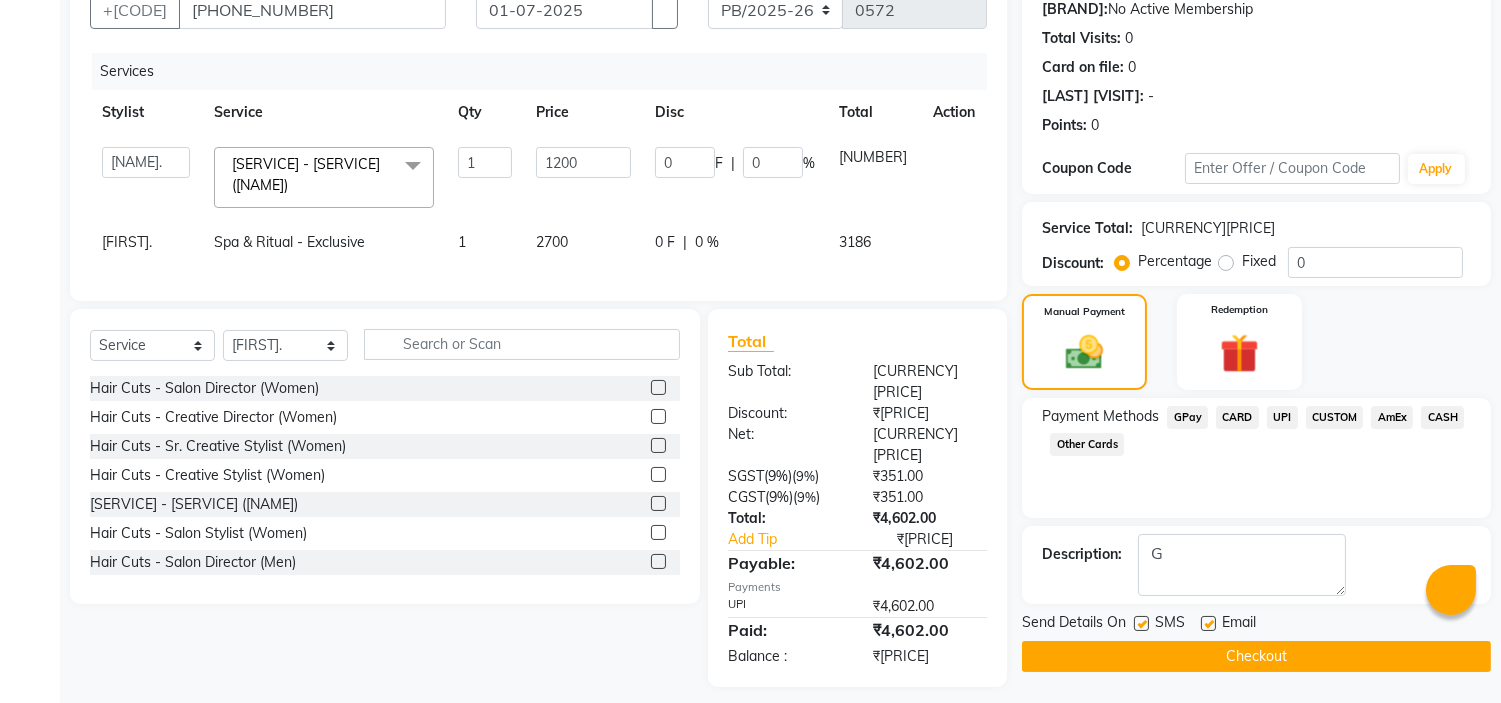 click at bounding box center (1141, 623) 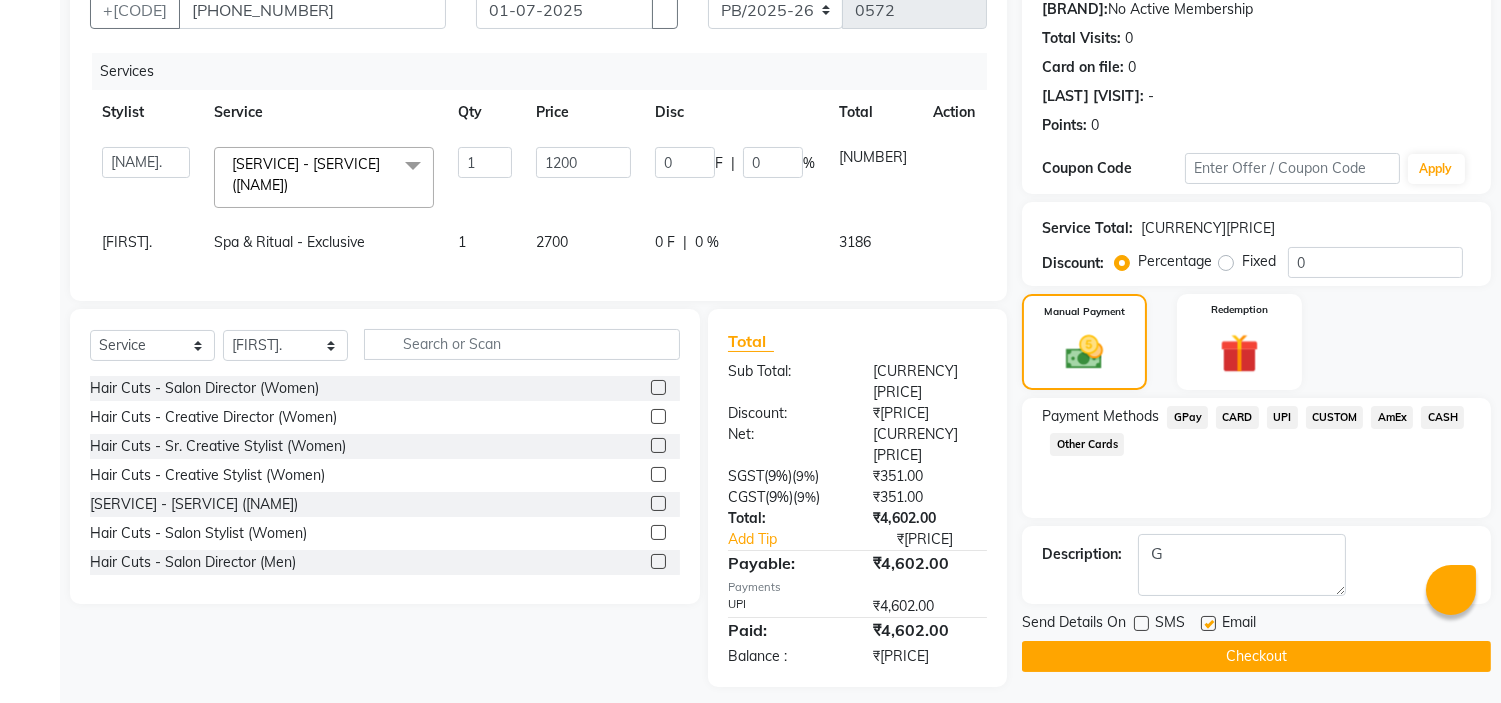 click at bounding box center [1208, 623] 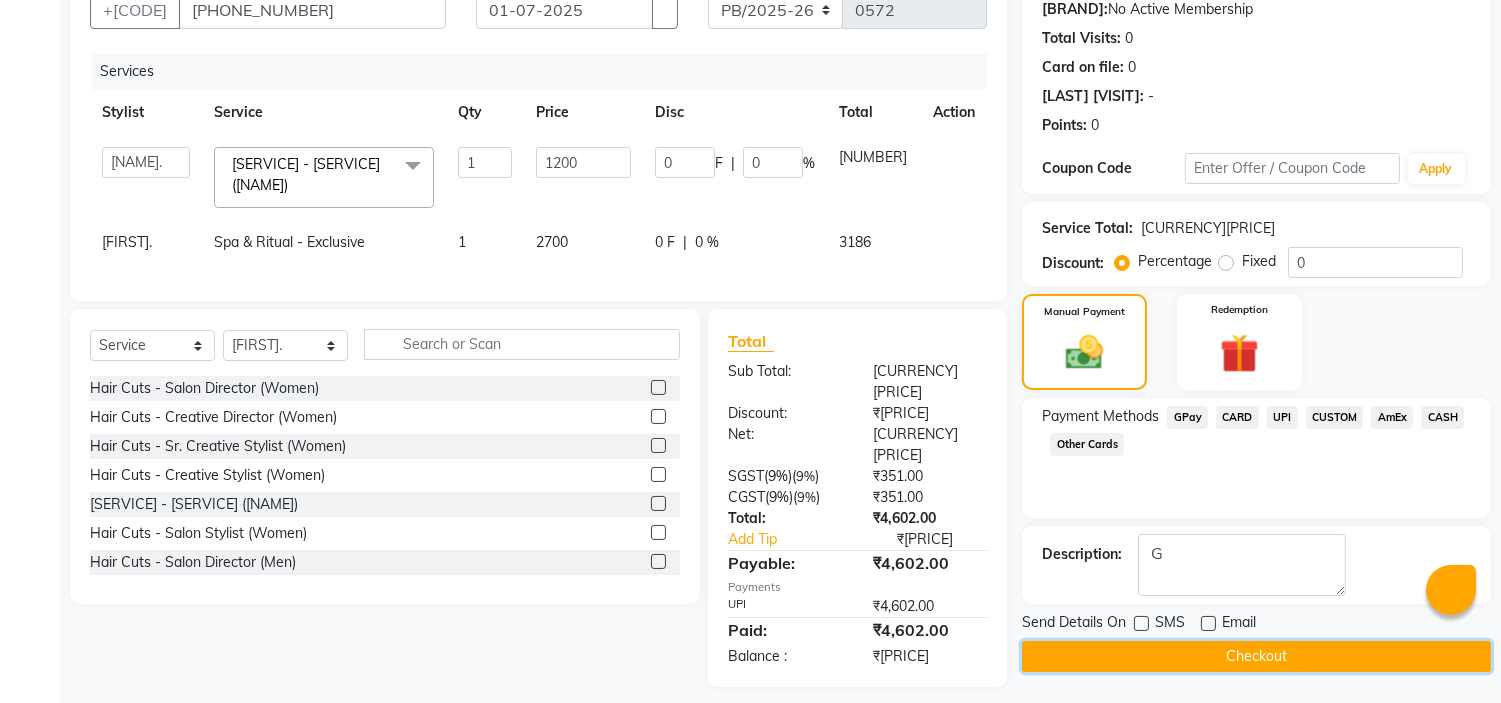 click on "Checkout" at bounding box center [1256, 656] 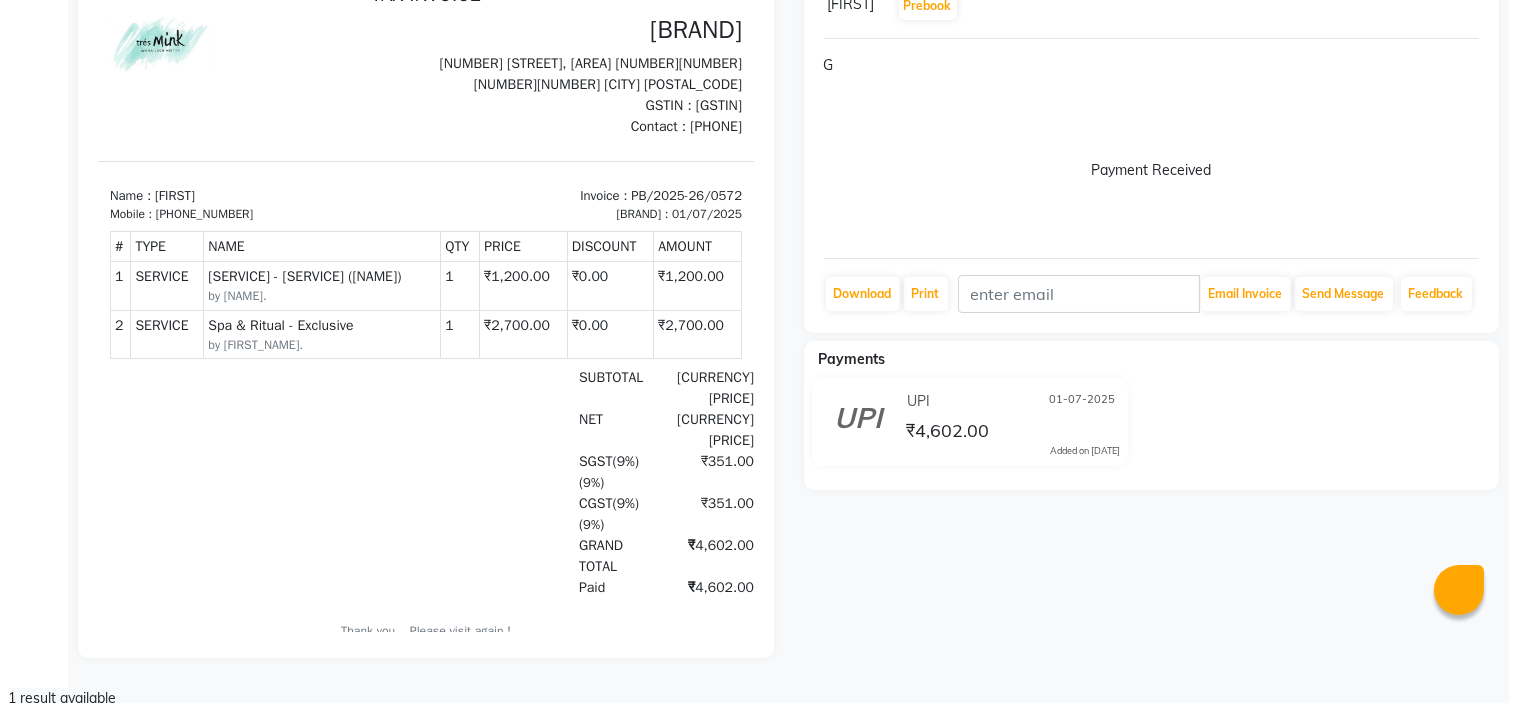 scroll, scrollTop: 0, scrollLeft: 0, axis: both 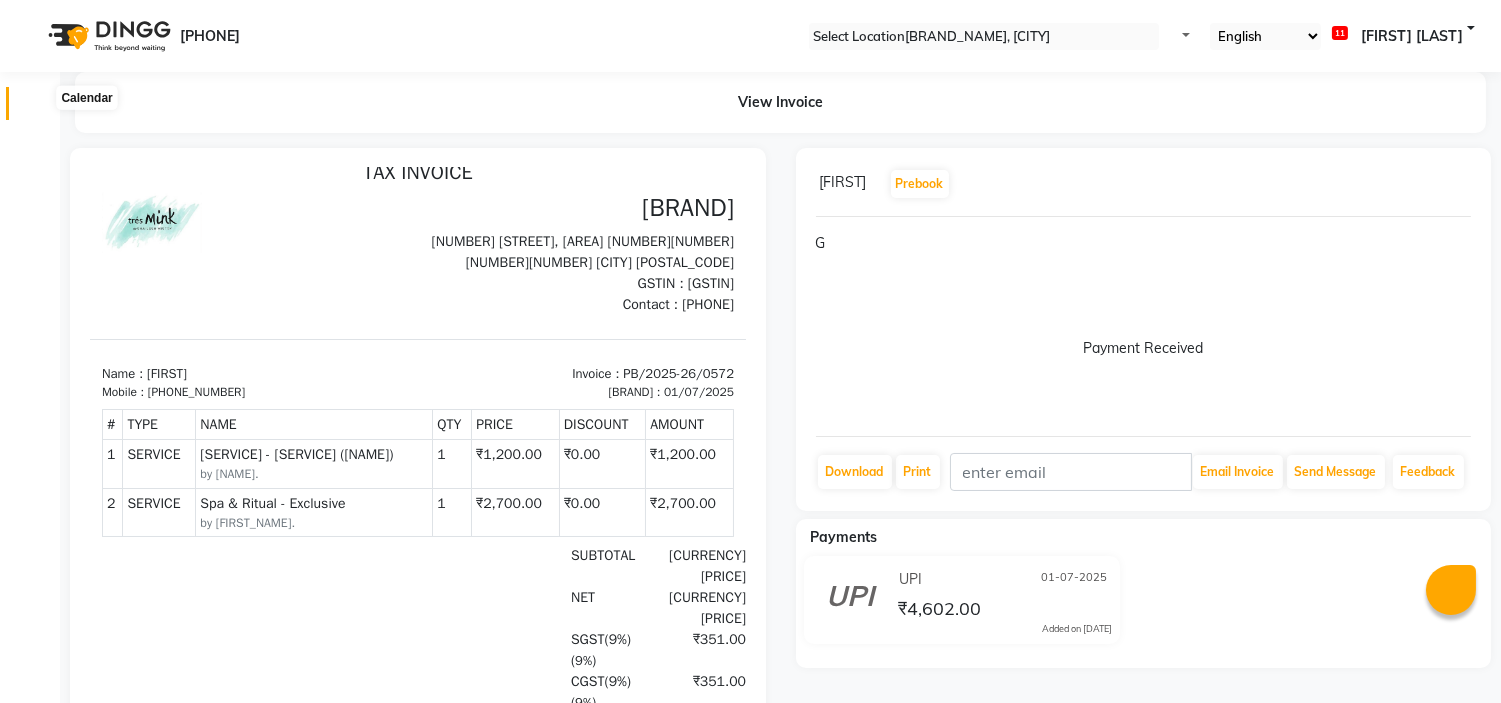 click at bounding box center (38, 108) 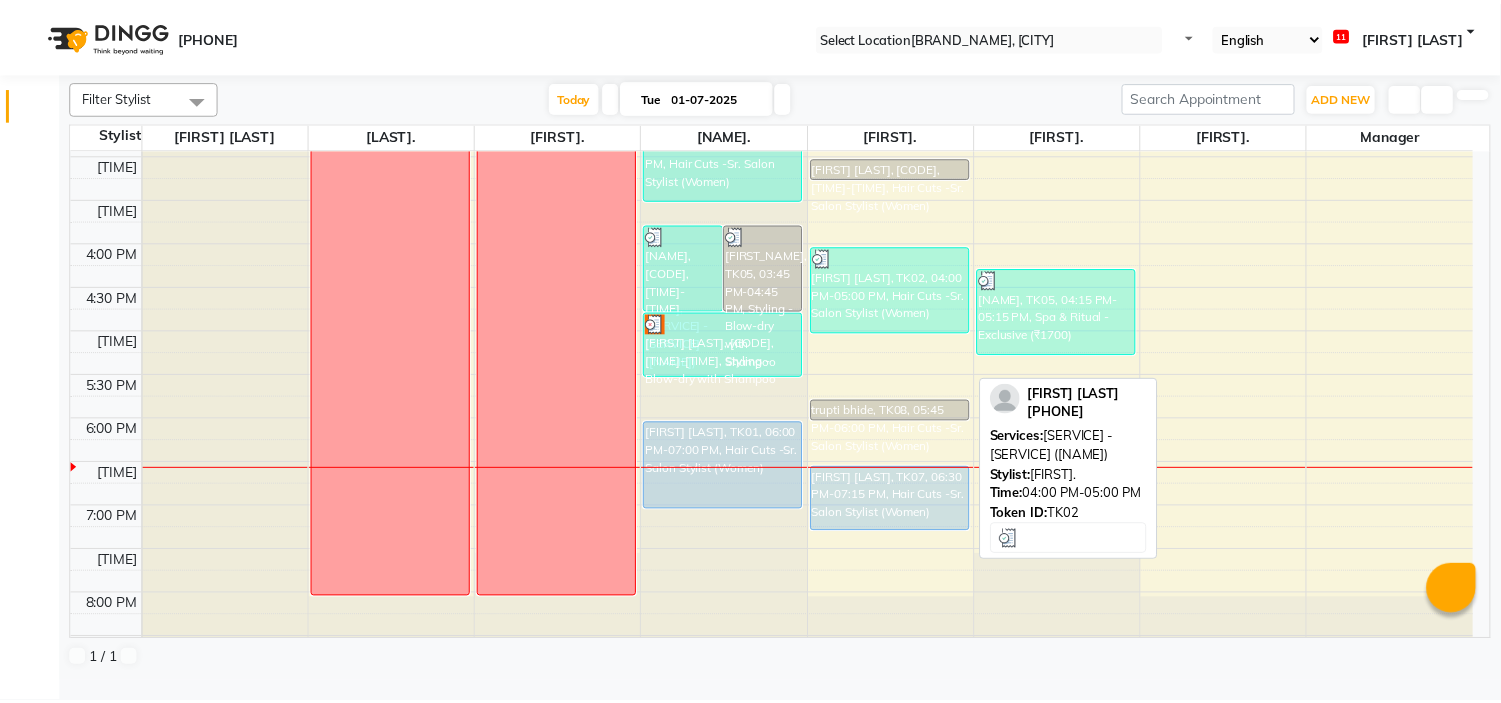 scroll, scrollTop: 656, scrollLeft: 0, axis: vertical 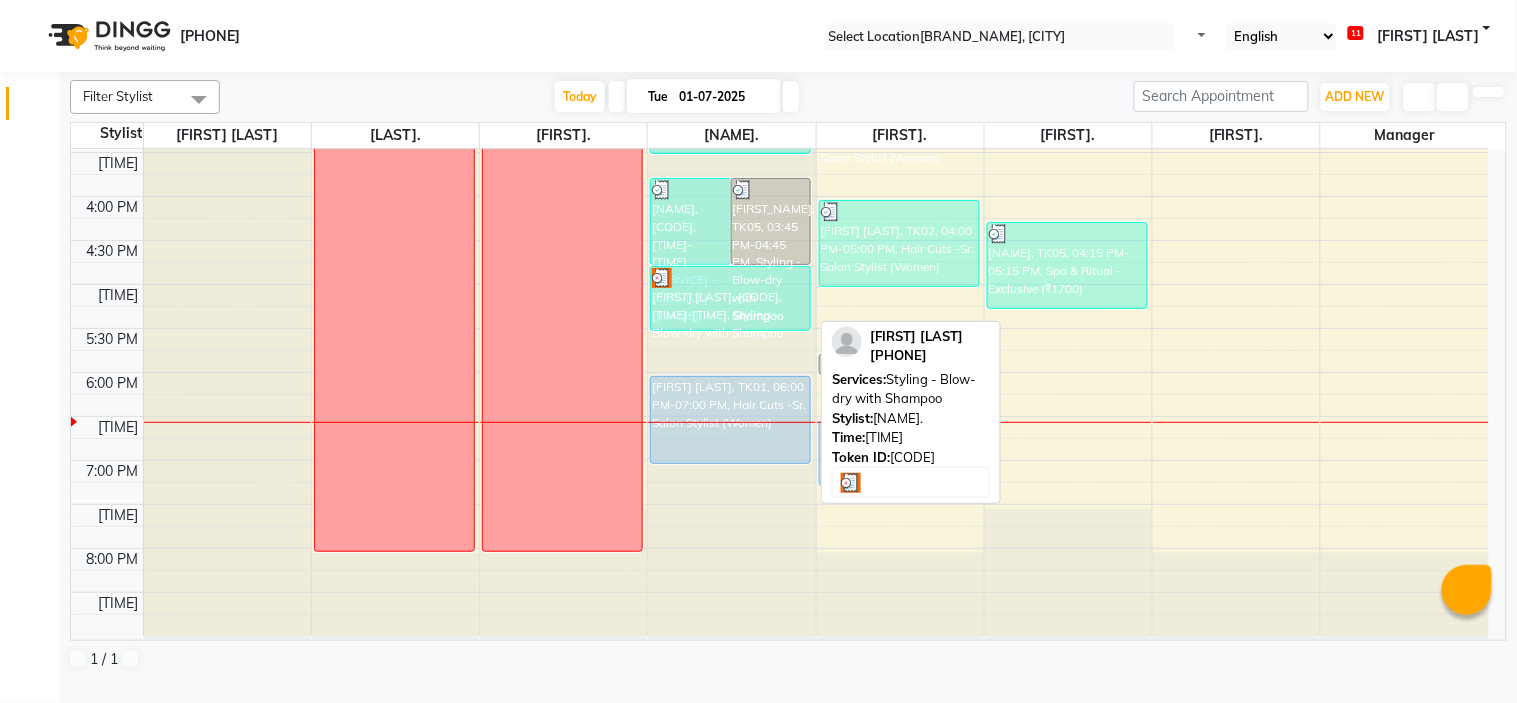 click on "[FIRST] [LAST], [CODE], [TIME]-[TIME], Styling - Blow-dry with Shampoo" at bounding box center (690, 221) 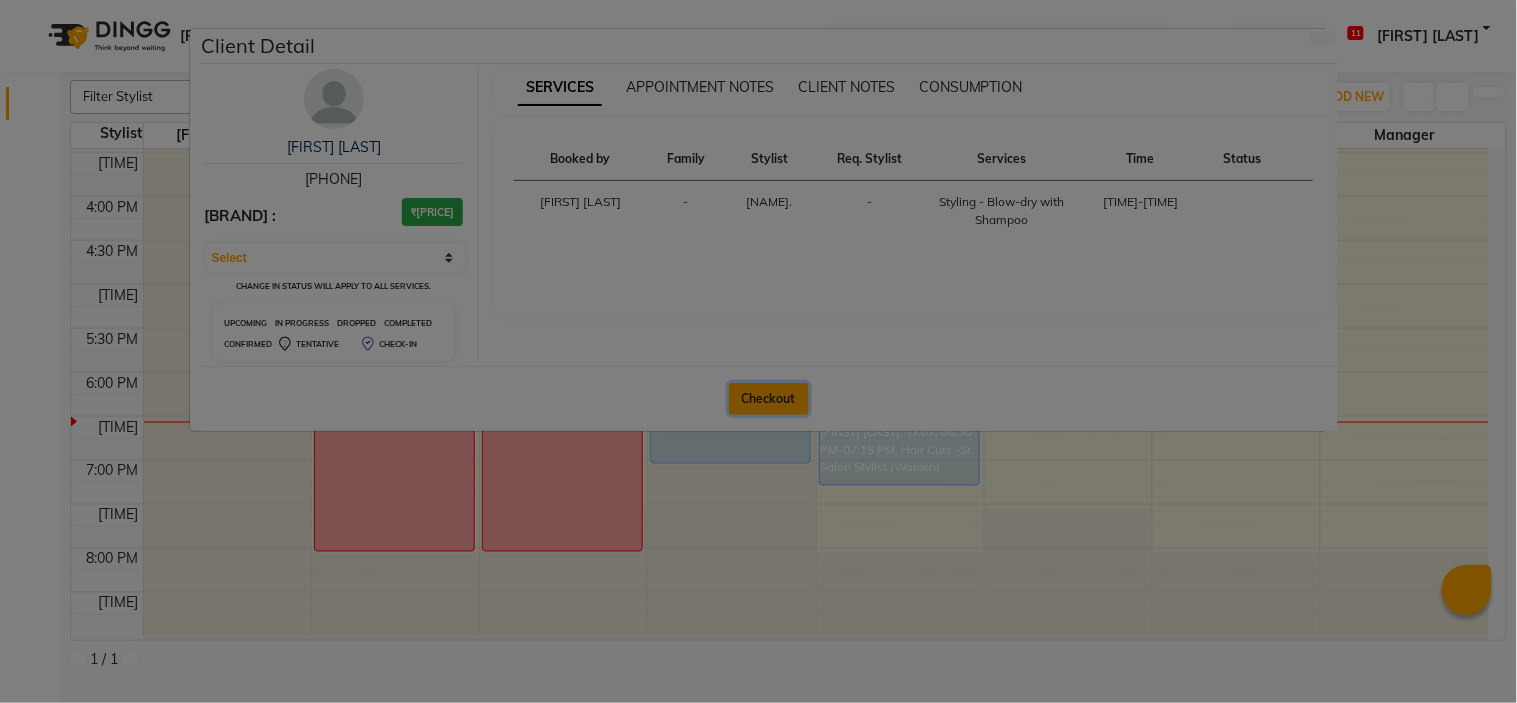 click on "Checkout" at bounding box center [769, 399] 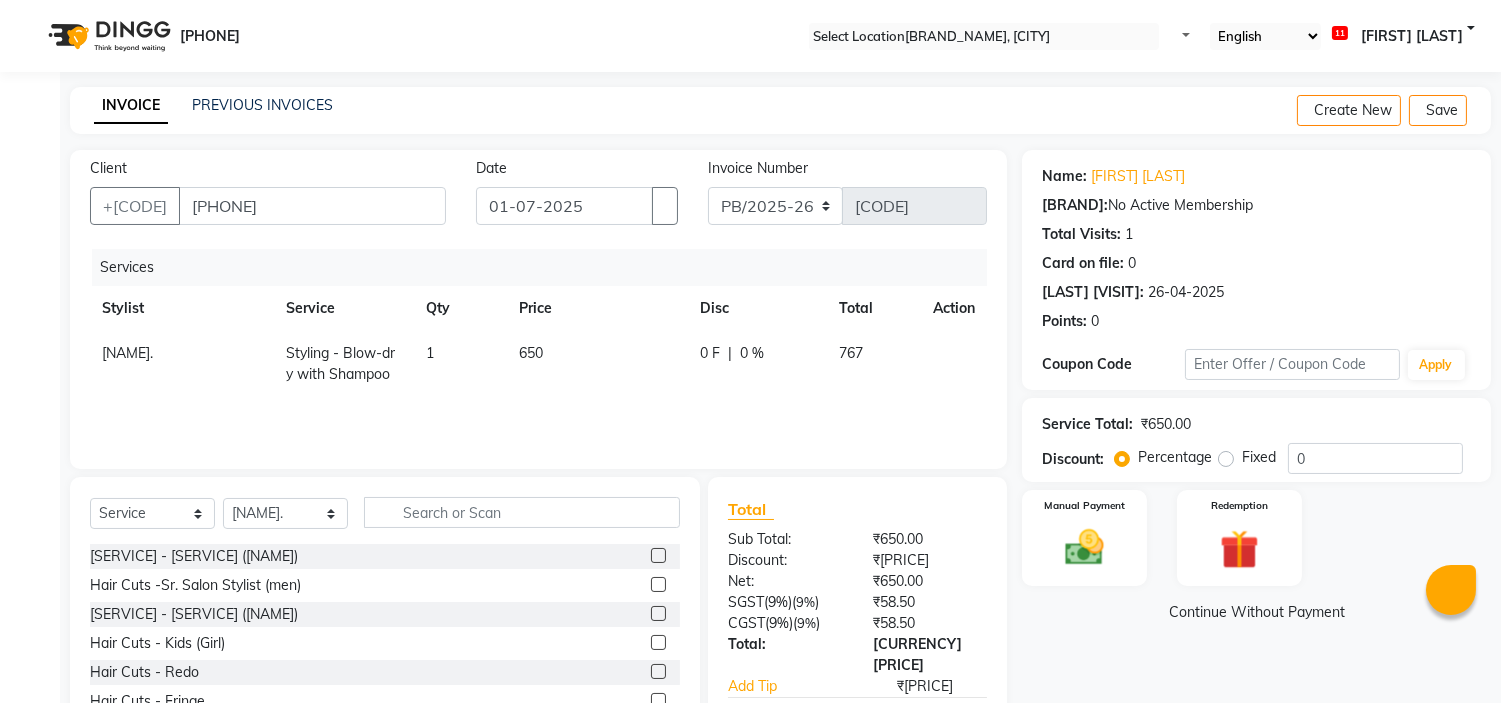 click on "650" at bounding box center (127, 353) 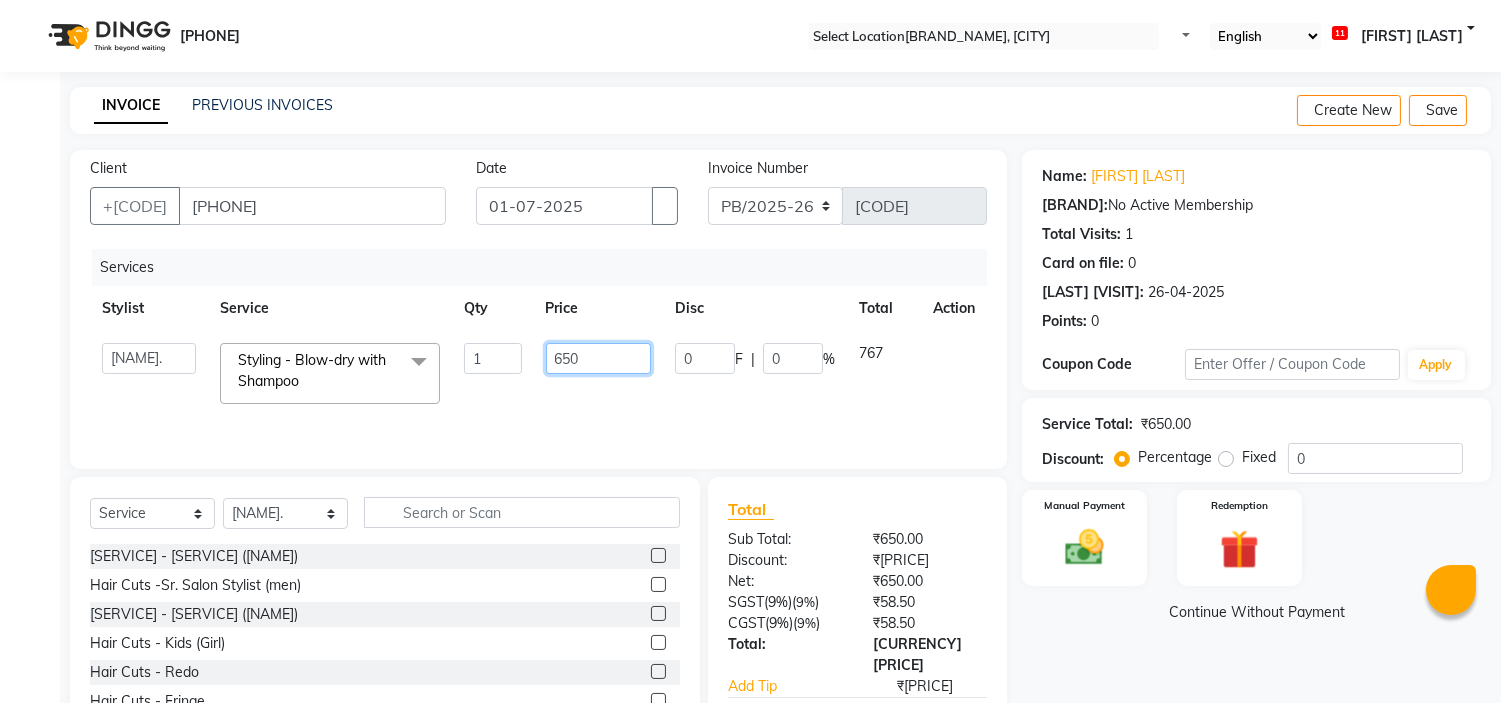 drag, startPoint x: 570, startPoint y: 354, endPoint x: 518, endPoint y: 360, distance: 52.34501 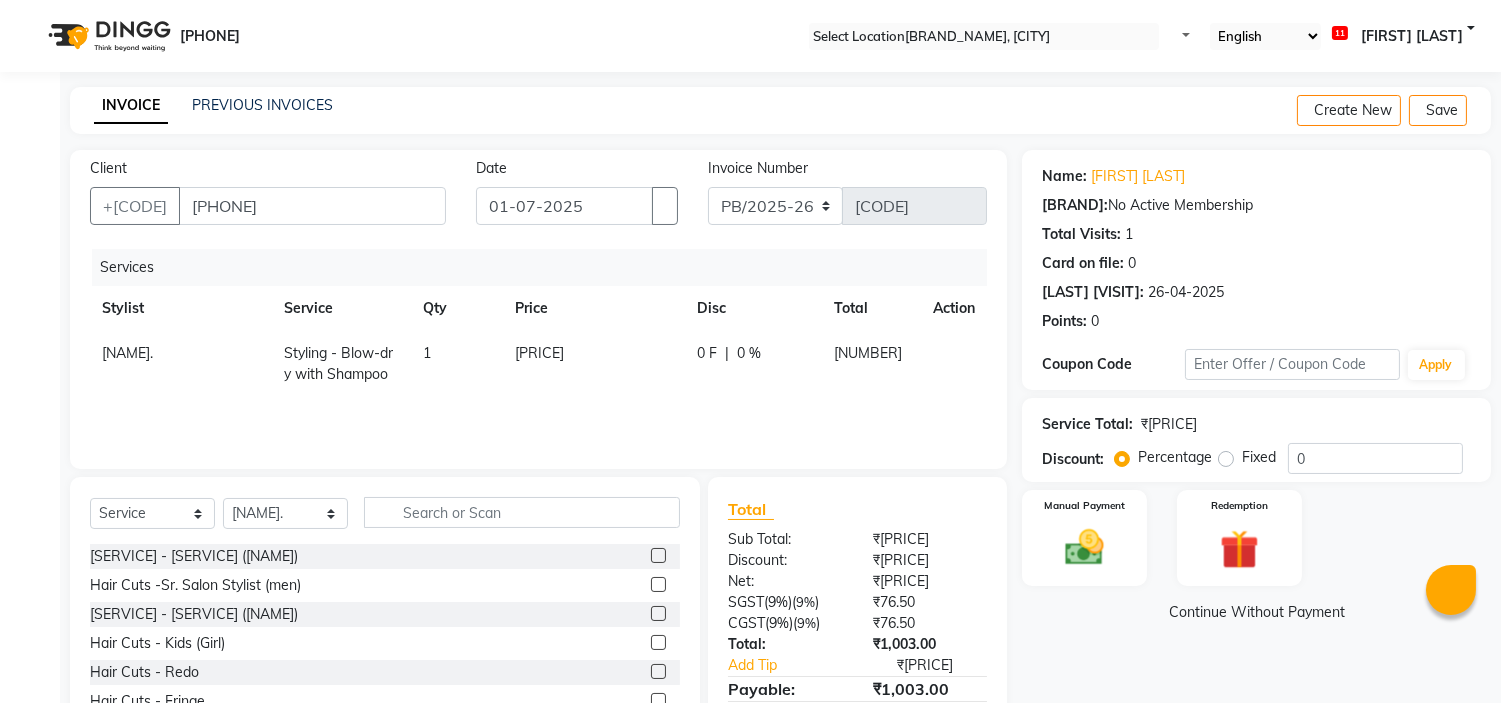 scroll, scrollTop: 97, scrollLeft: 0, axis: vertical 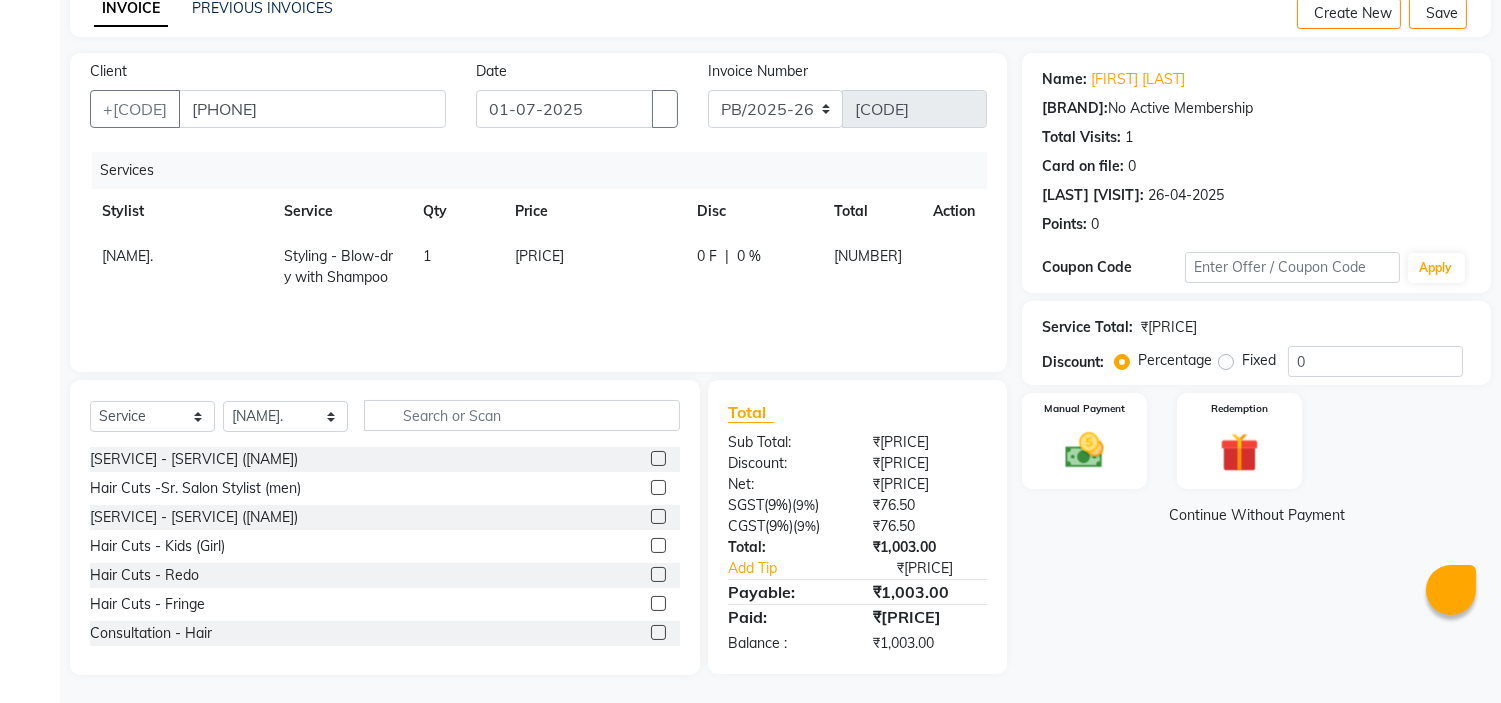 click on "Name: [FIRST] [LAST] Membership:  No Active Membership  Total Visits:  1 Card on file:  0 Last Visit:   26-04-2025 Points:   0  Coupon Code Apply Service Total:  [PRICE]  Discount:  Percentage   Fixed  0 Manual Payment Redemption  Continue Without Payment" at bounding box center [1264, 364] 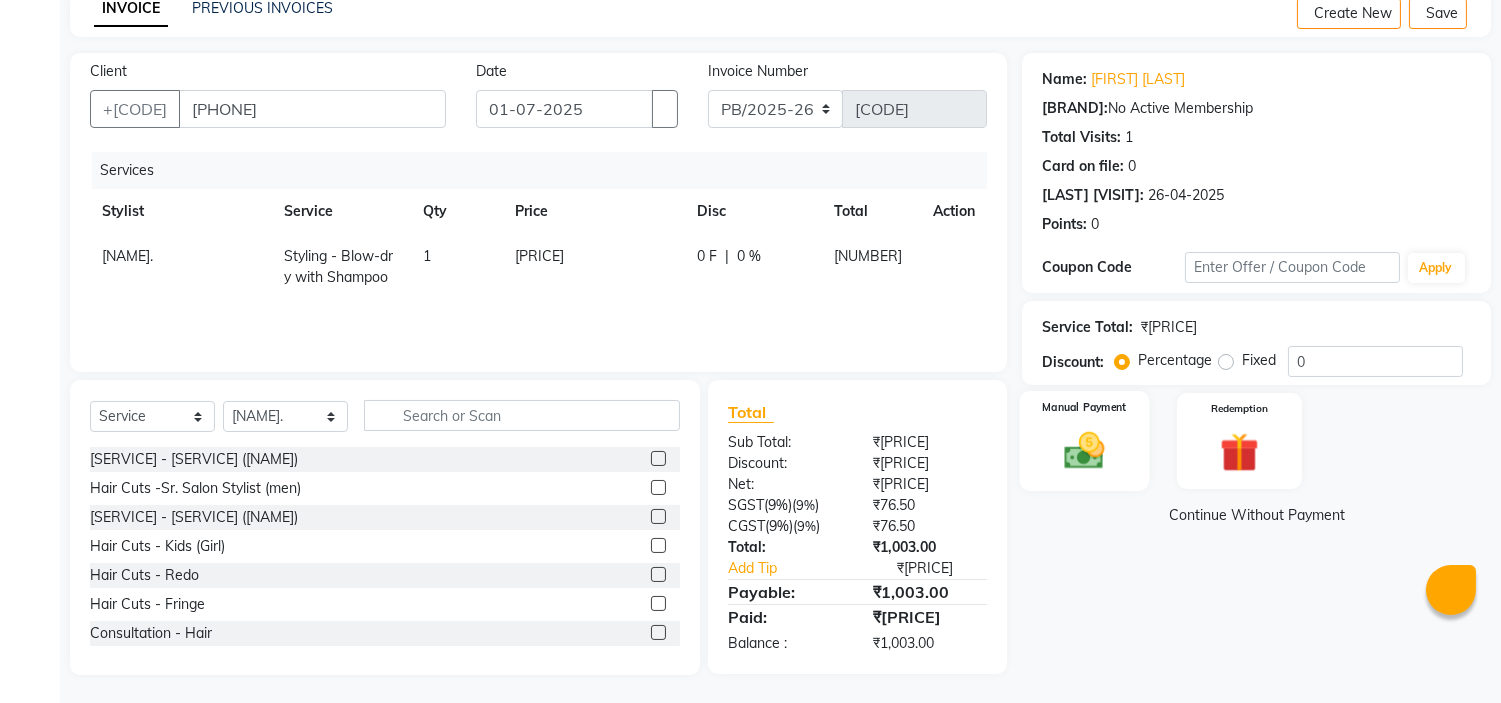 click at bounding box center [1085, 450] 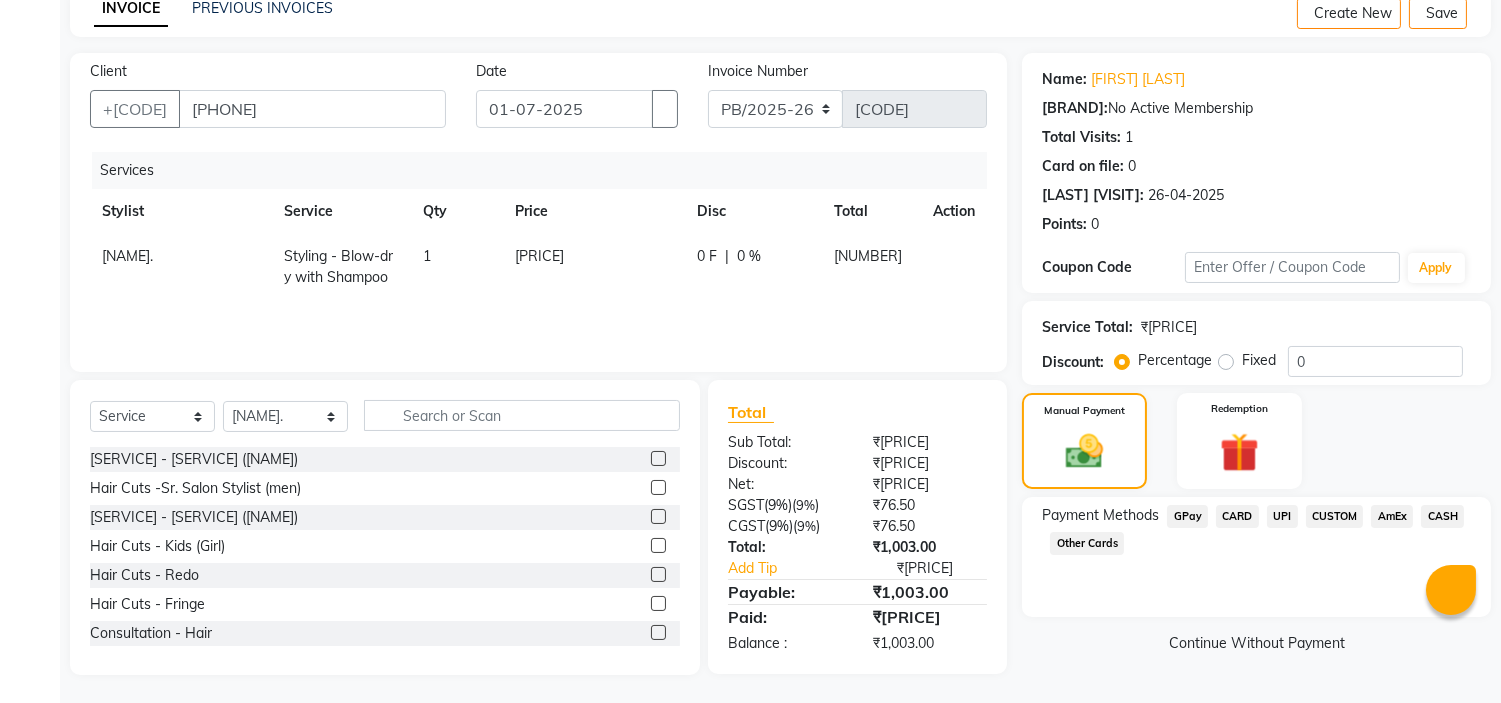 click on "UPI" at bounding box center (1187, 516) 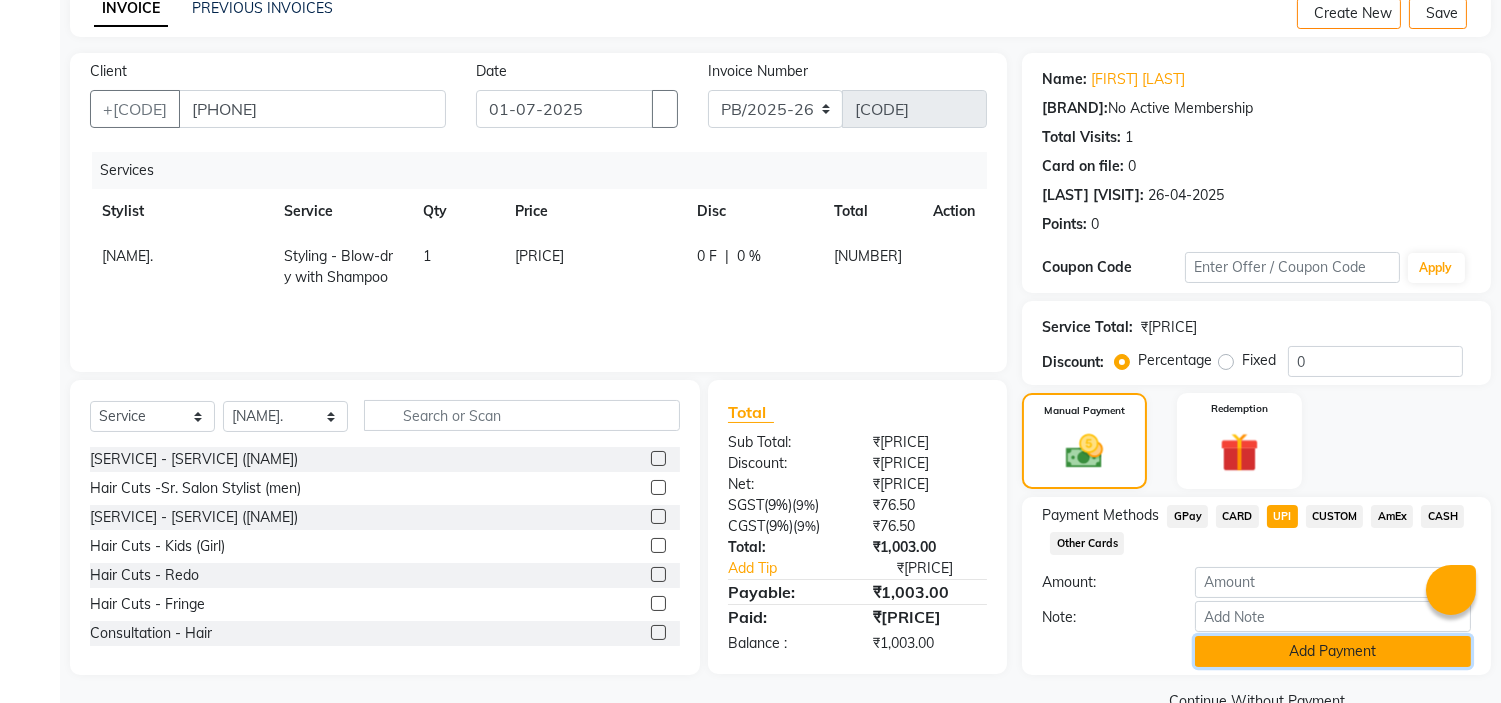 click on "Add Payment" at bounding box center (1333, 651) 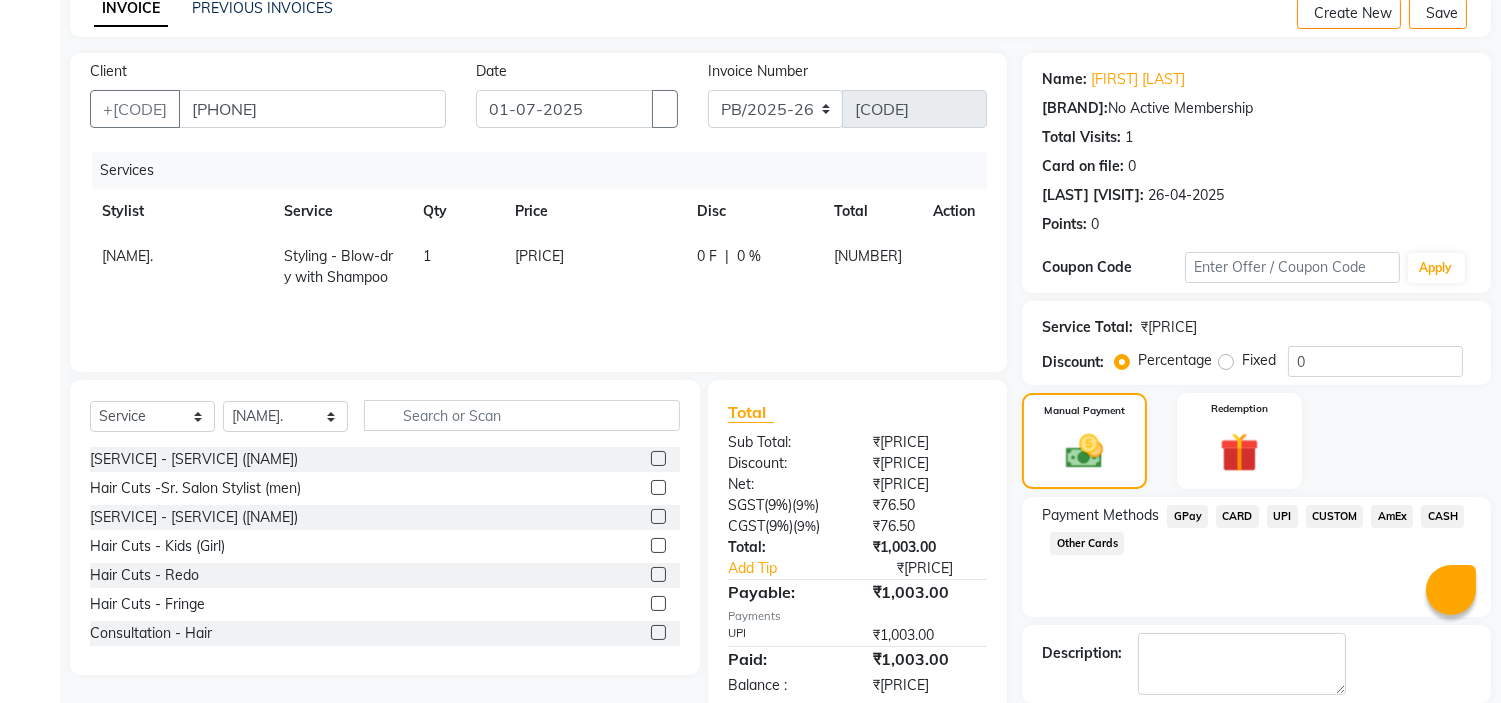scroll, scrollTop: 196, scrollLeft: 0, axis: vertical 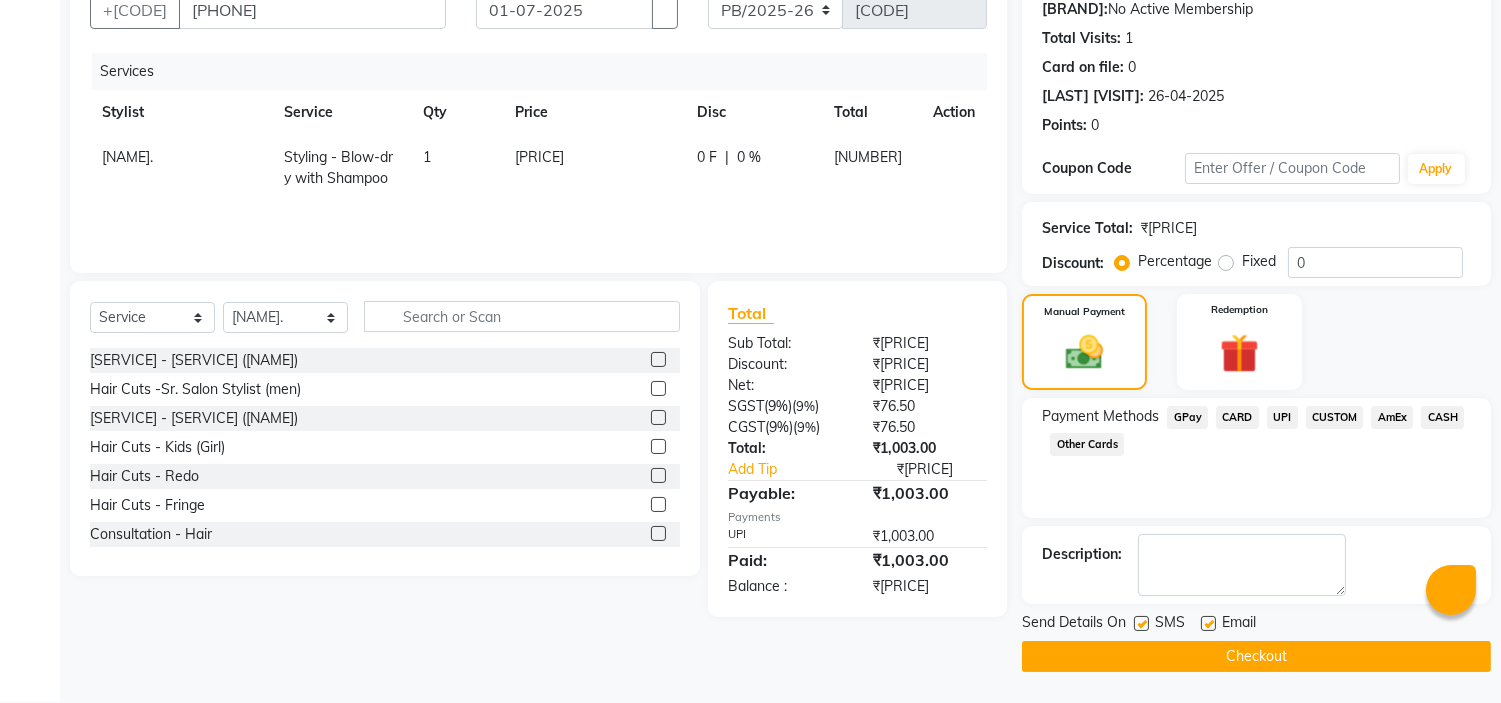 click at bounding box center (1141, 623) 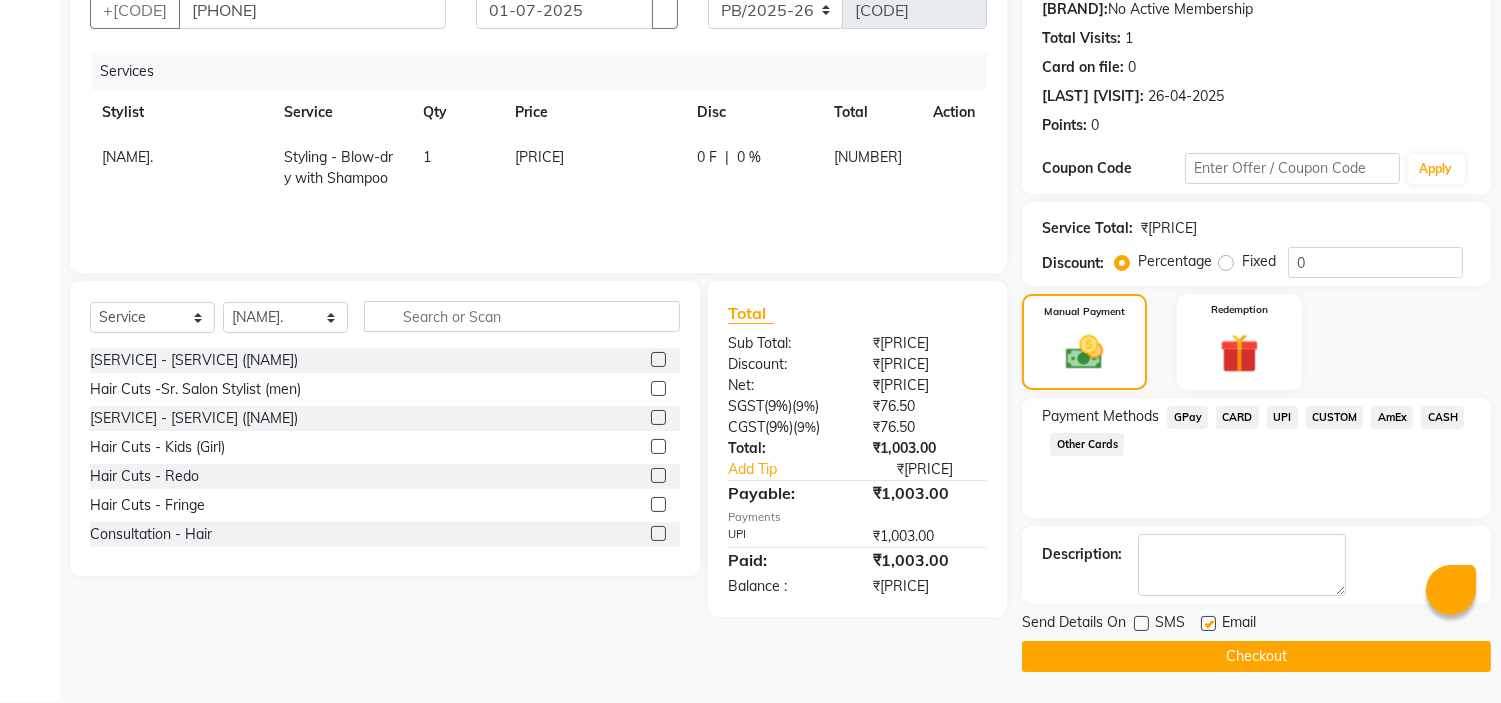 click at bounding box center [1208, 623] 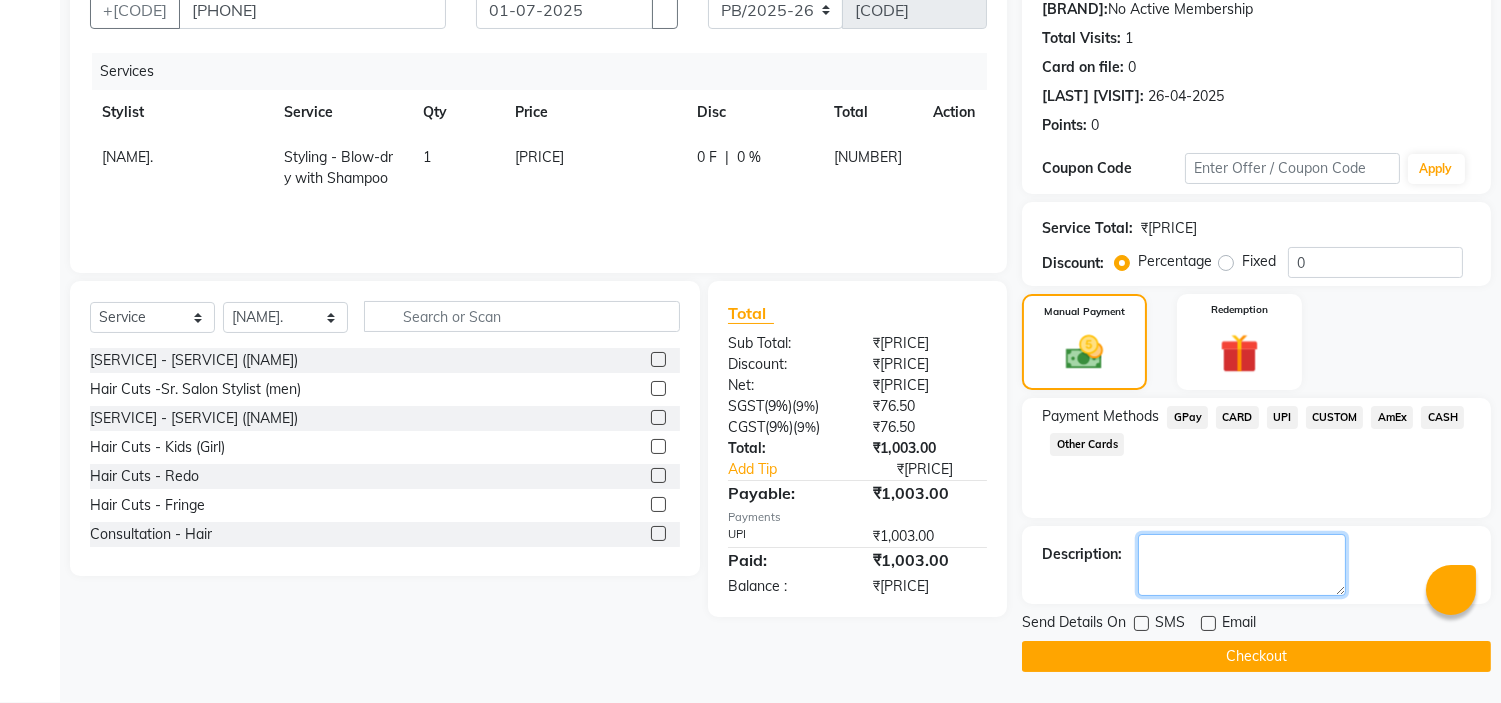 click at bounding box center [1242, 565] 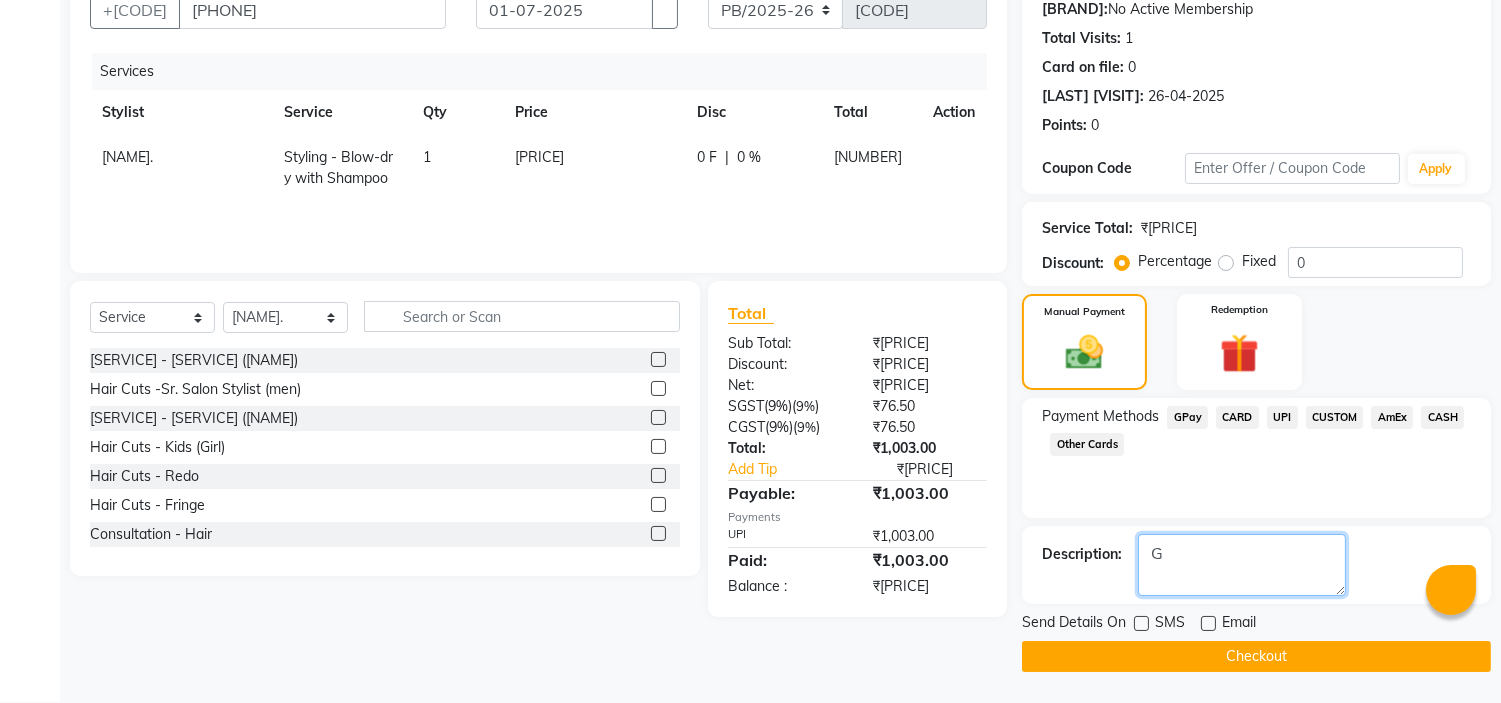 type on "G" 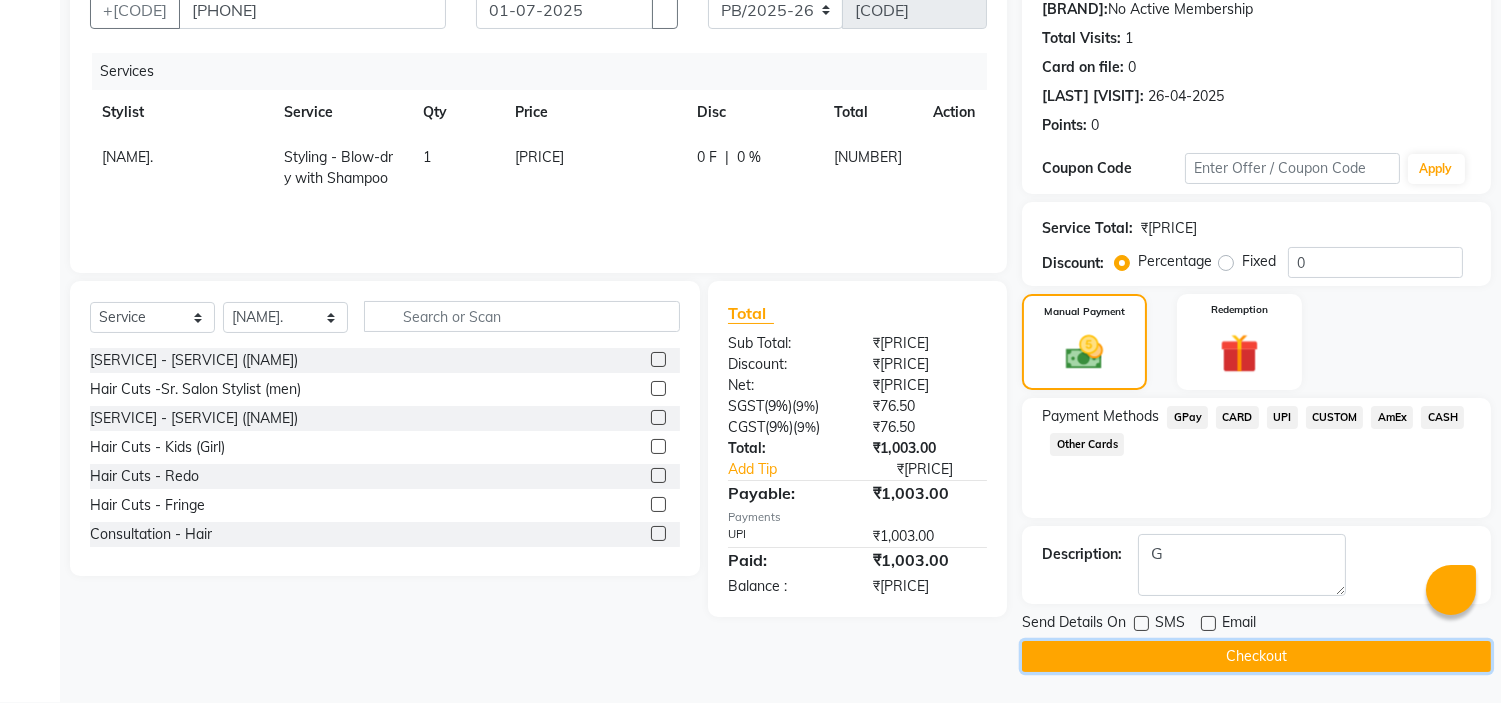 click on "Checkout" at bounding box center (1256, 656) 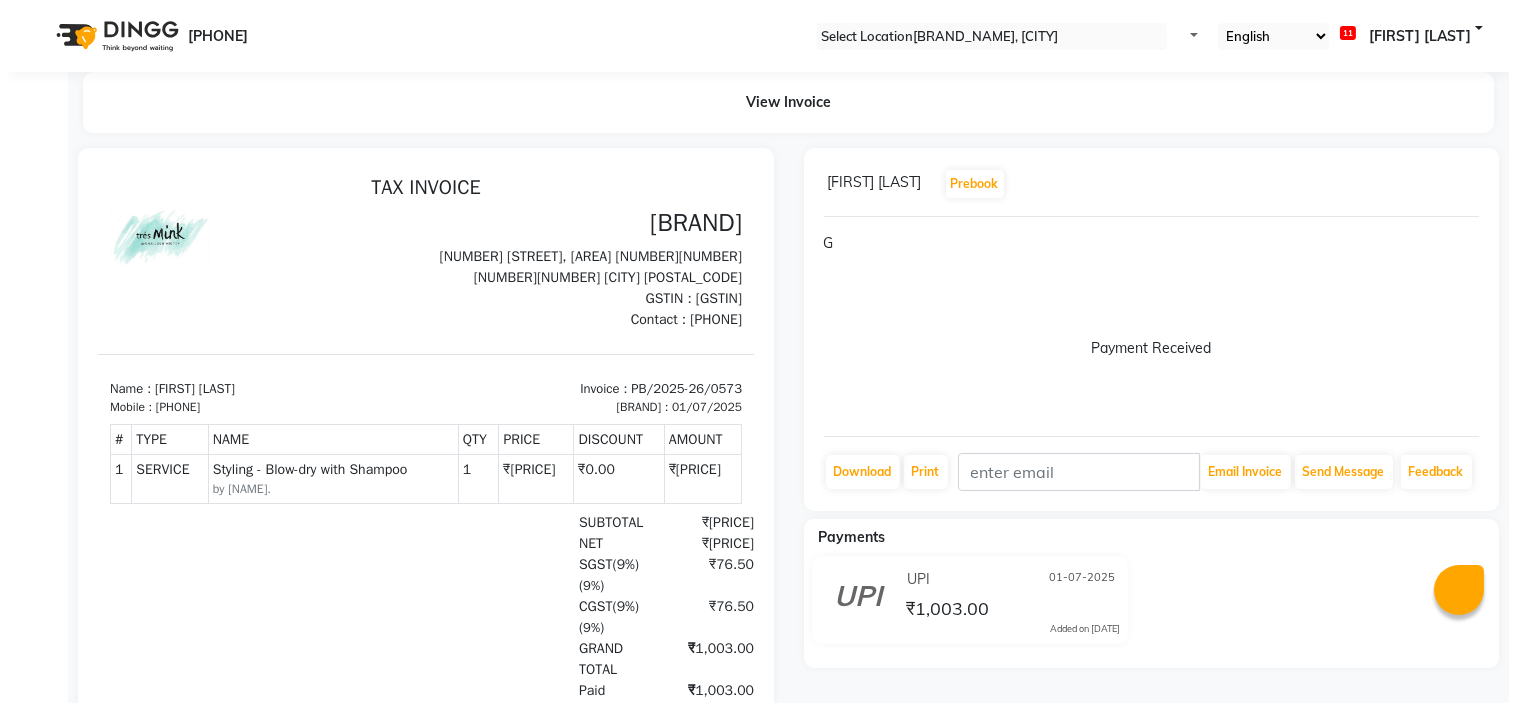 scroll, scrollTop: 0, scrollLeft: 0, axis: both 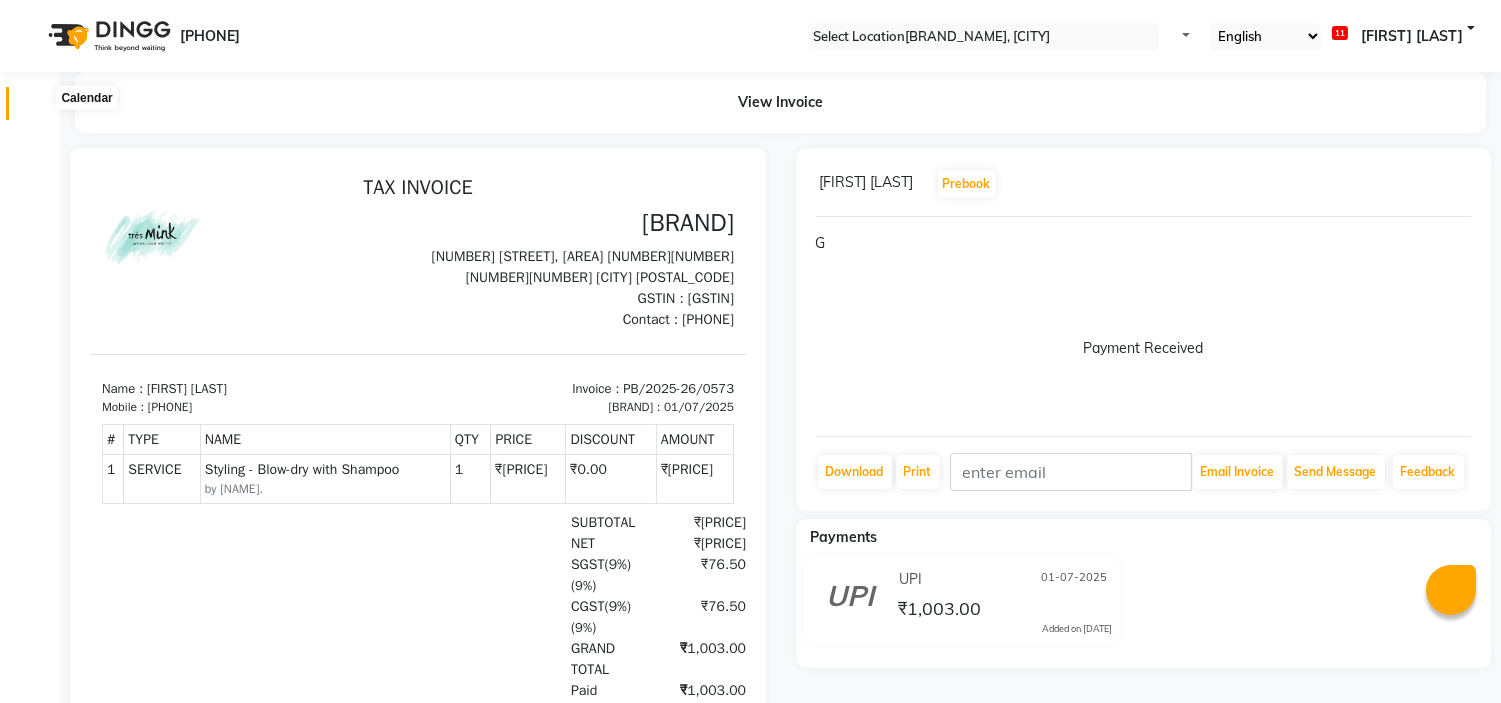 click at bounding box center (38, 108) 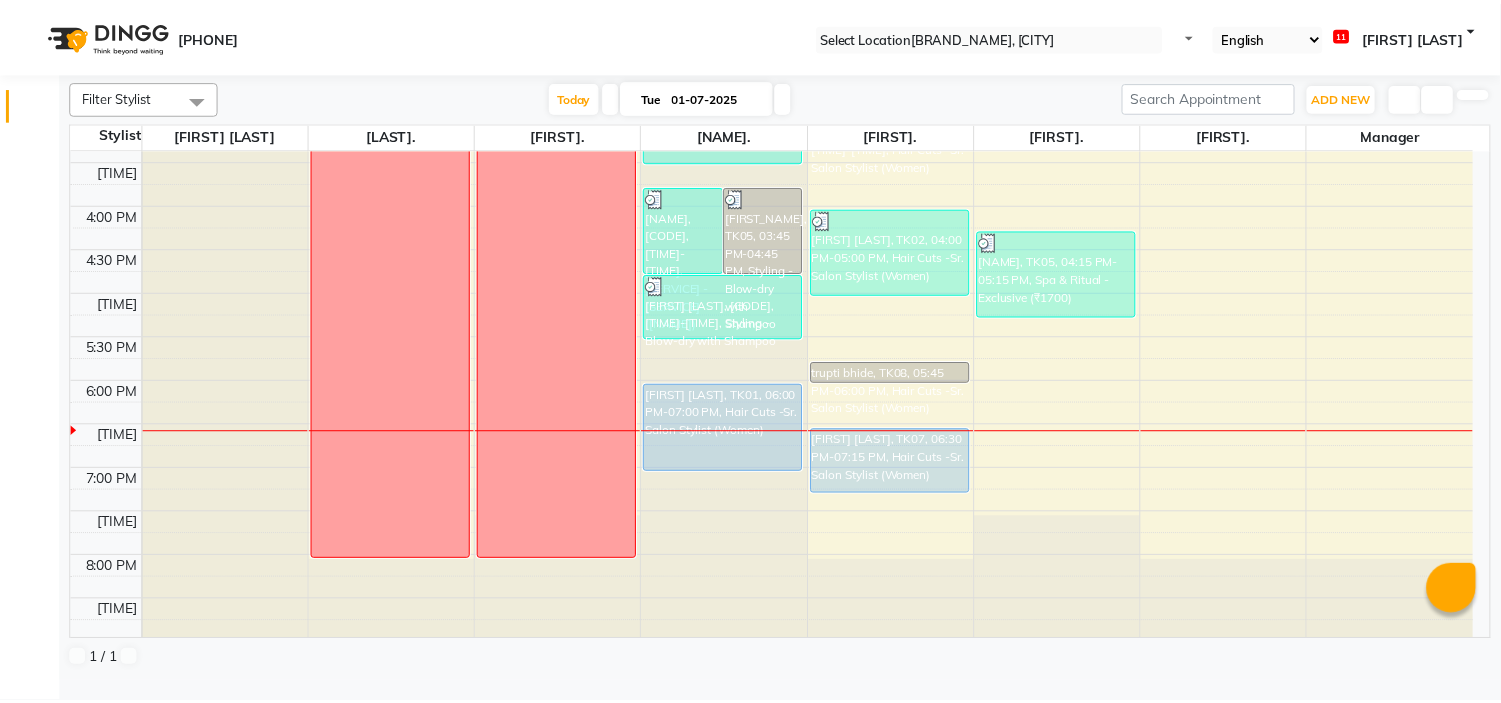scroll, scrollTop: 656, scrollLeft: 0, axis: vertical 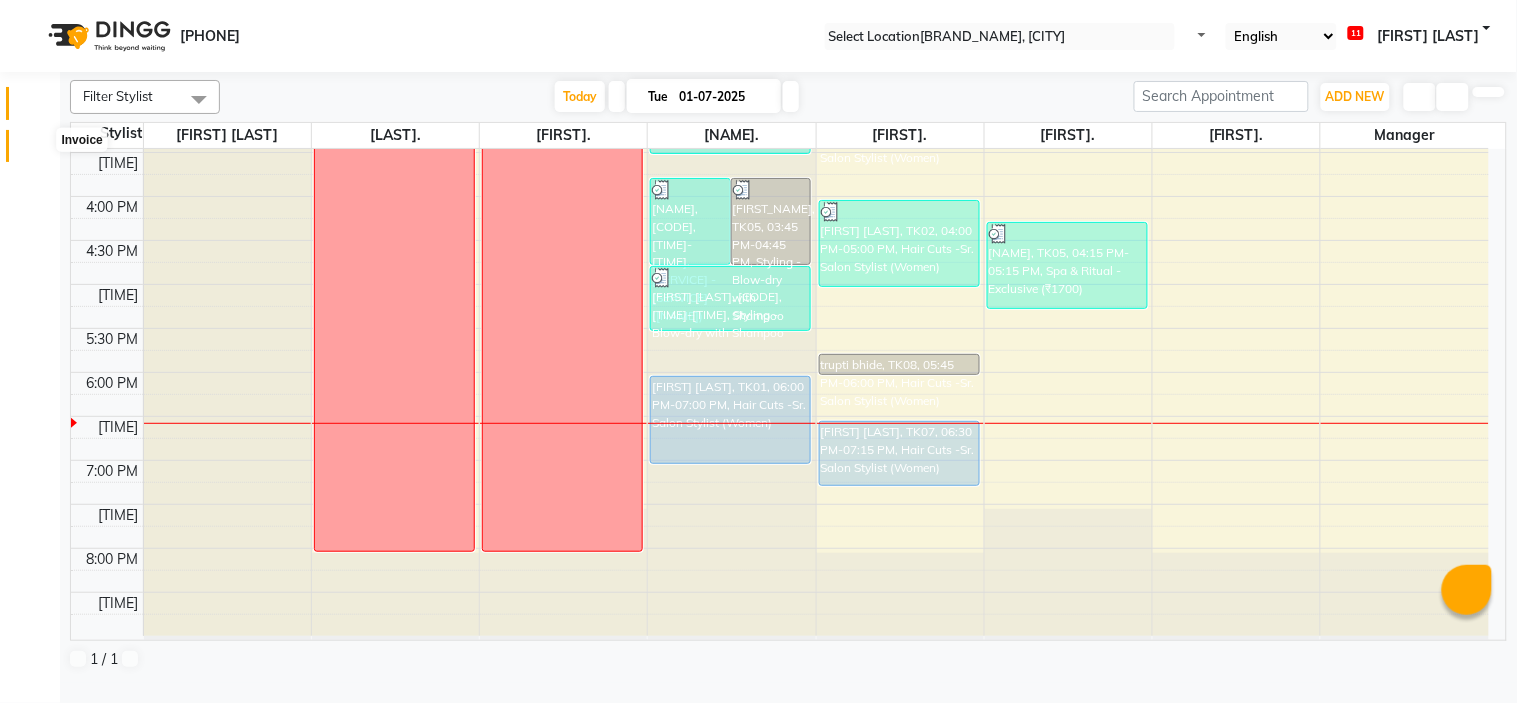 click at bounding box center (37, 151) 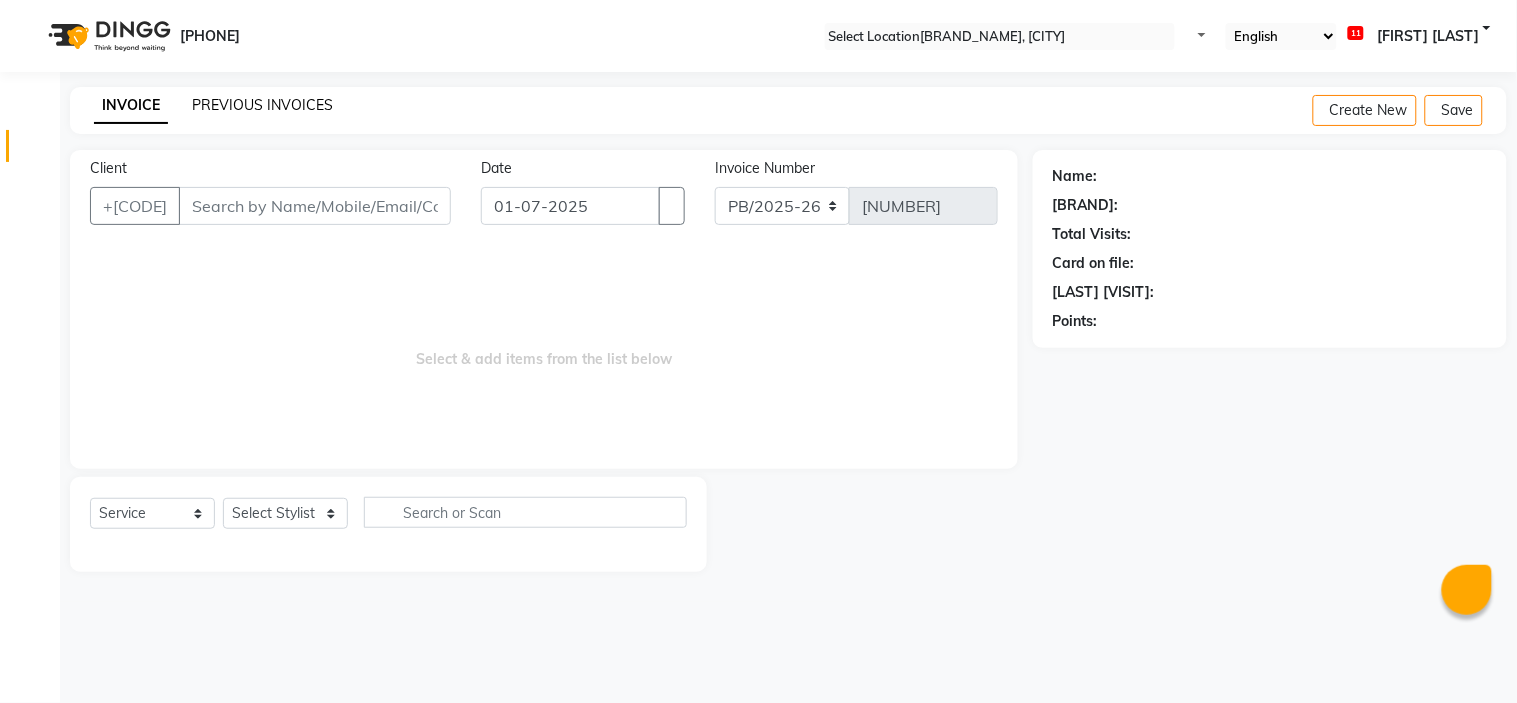 click on "PREVIOUS INVOICES" at bounding box center [262, 105] 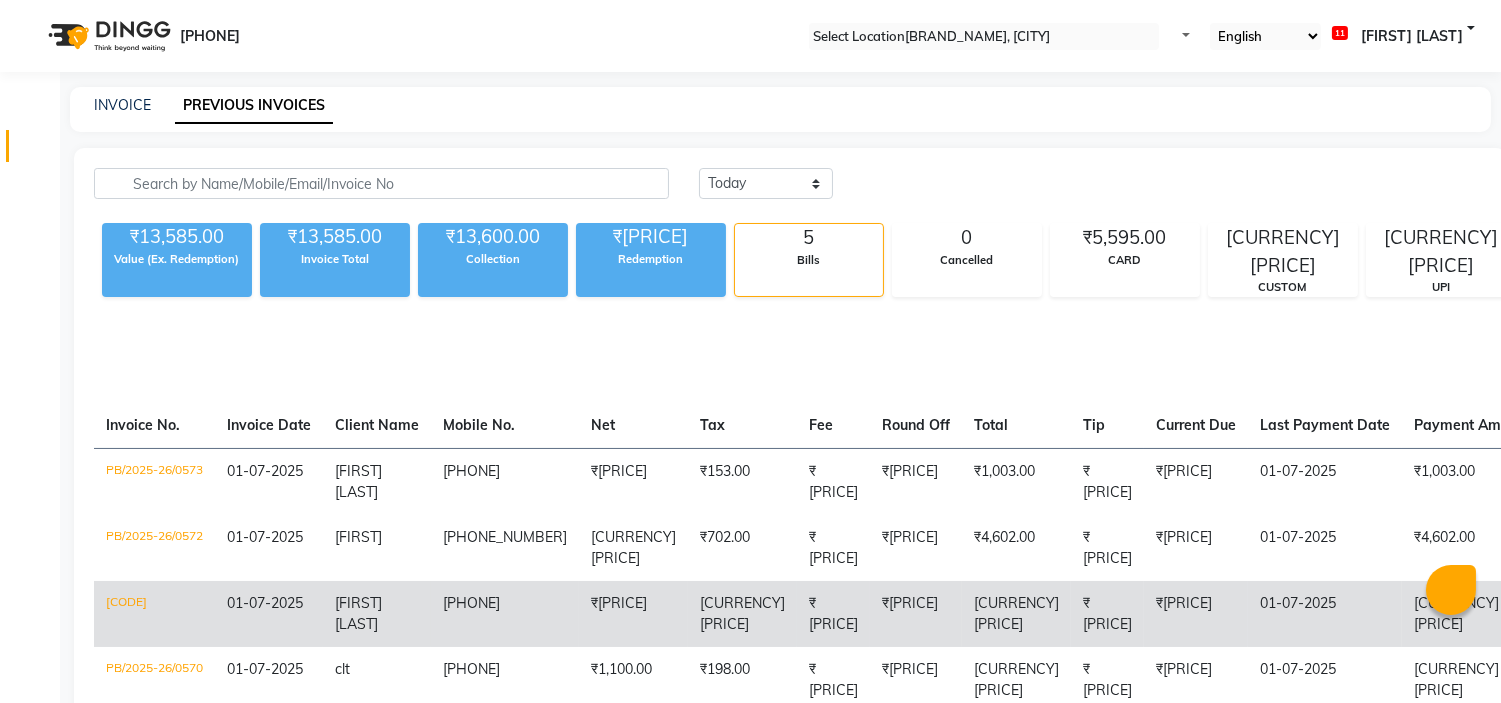 scroll, scrollTop: 85, scrollLeft: 0, axis: vertical 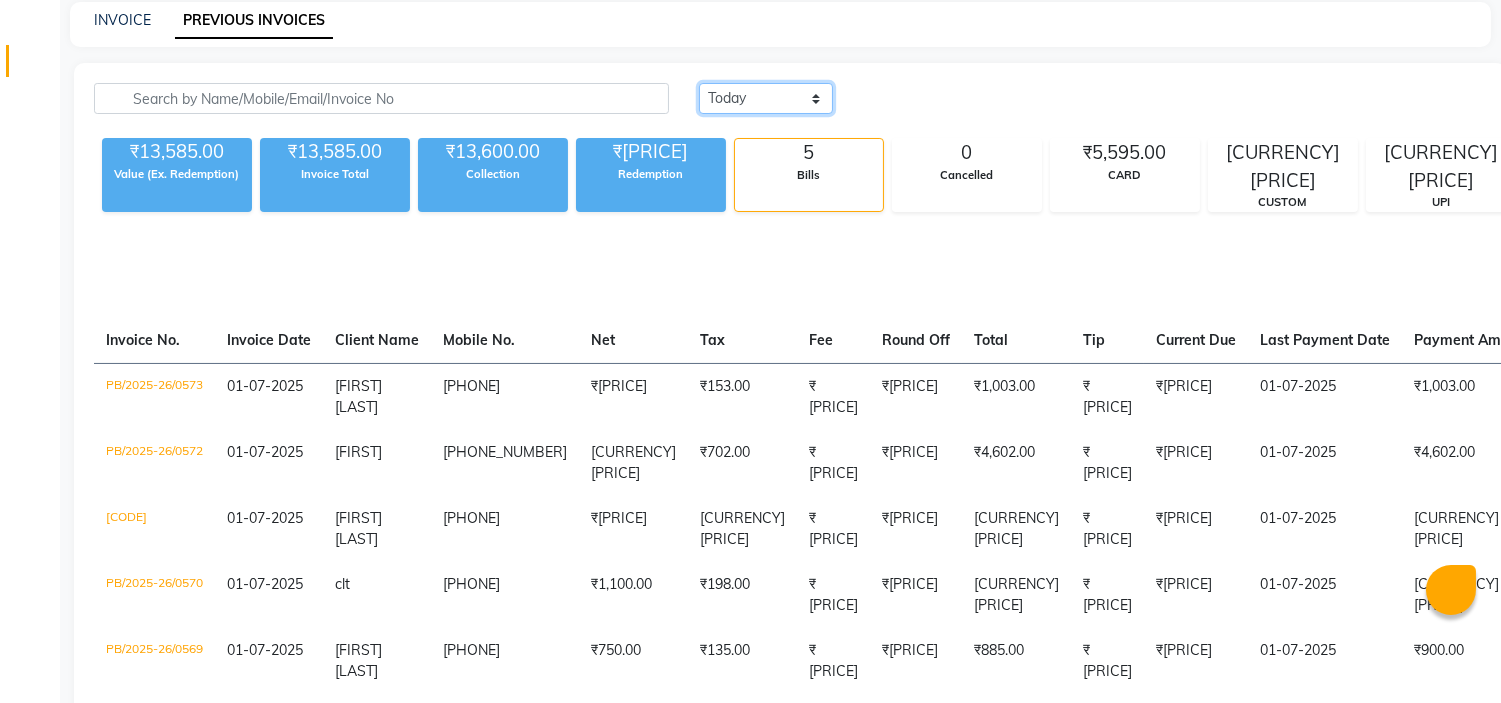 click on "Today Yesterday Custom Range" at bounding box center (766, 98) 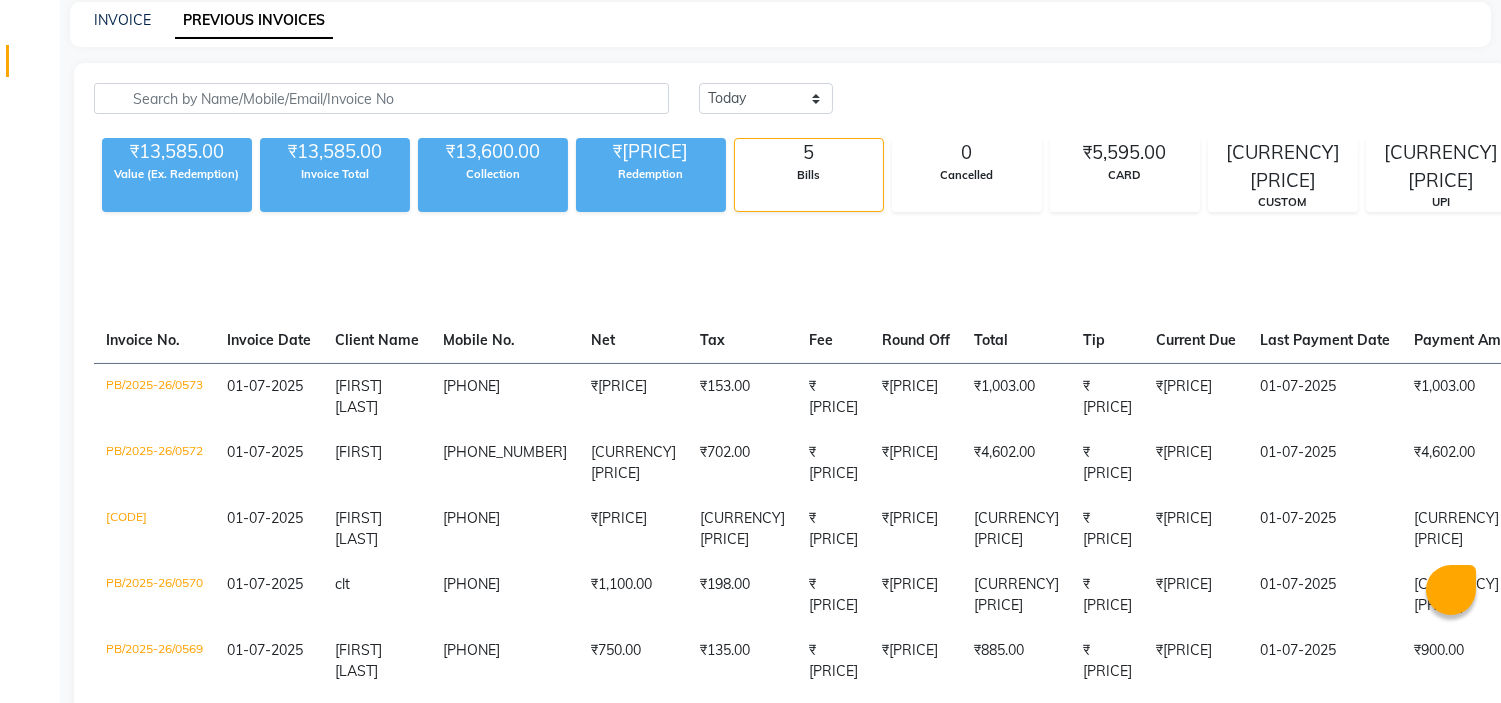 click on "Today Yesterday Custom Range" at bounding box center [1288, 98] 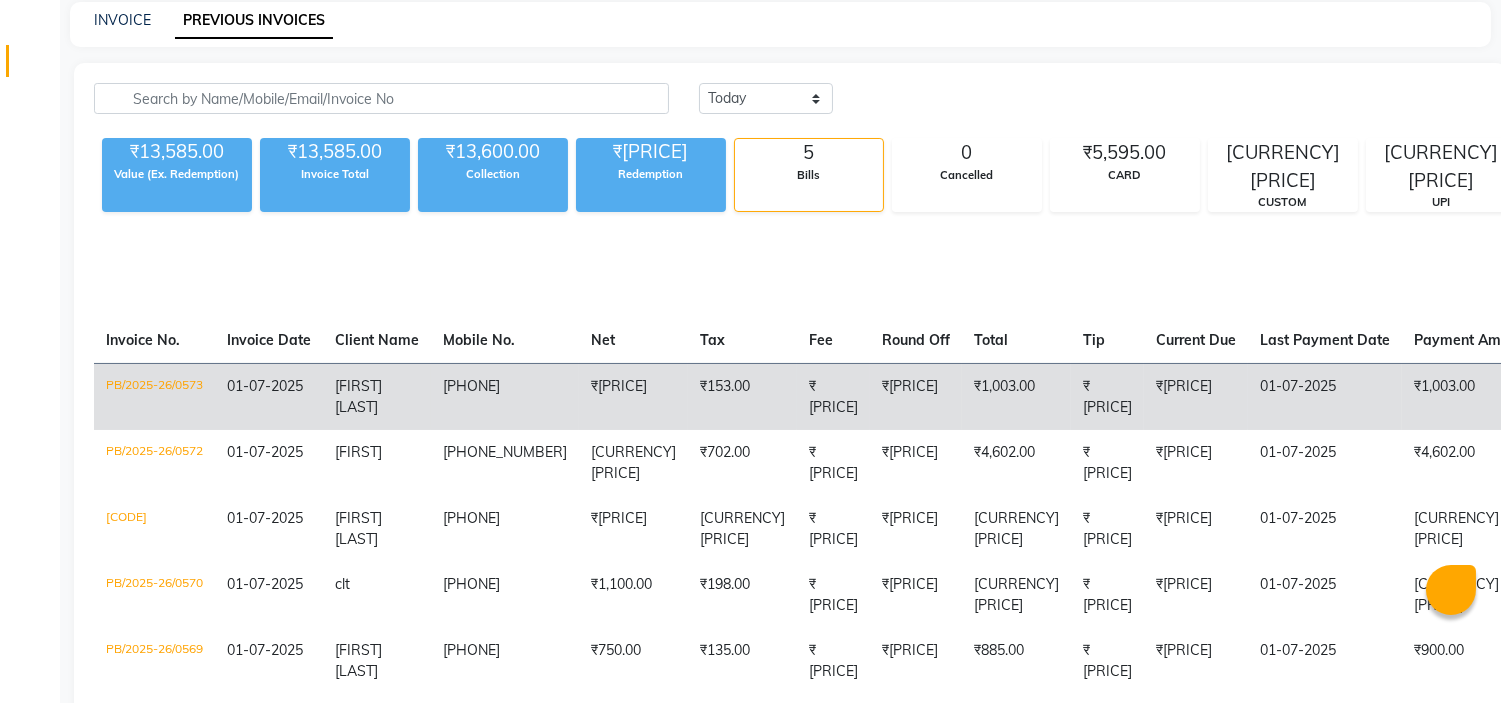 click on "[FIRST] [LAST]" at bounding box center [377, 397] 